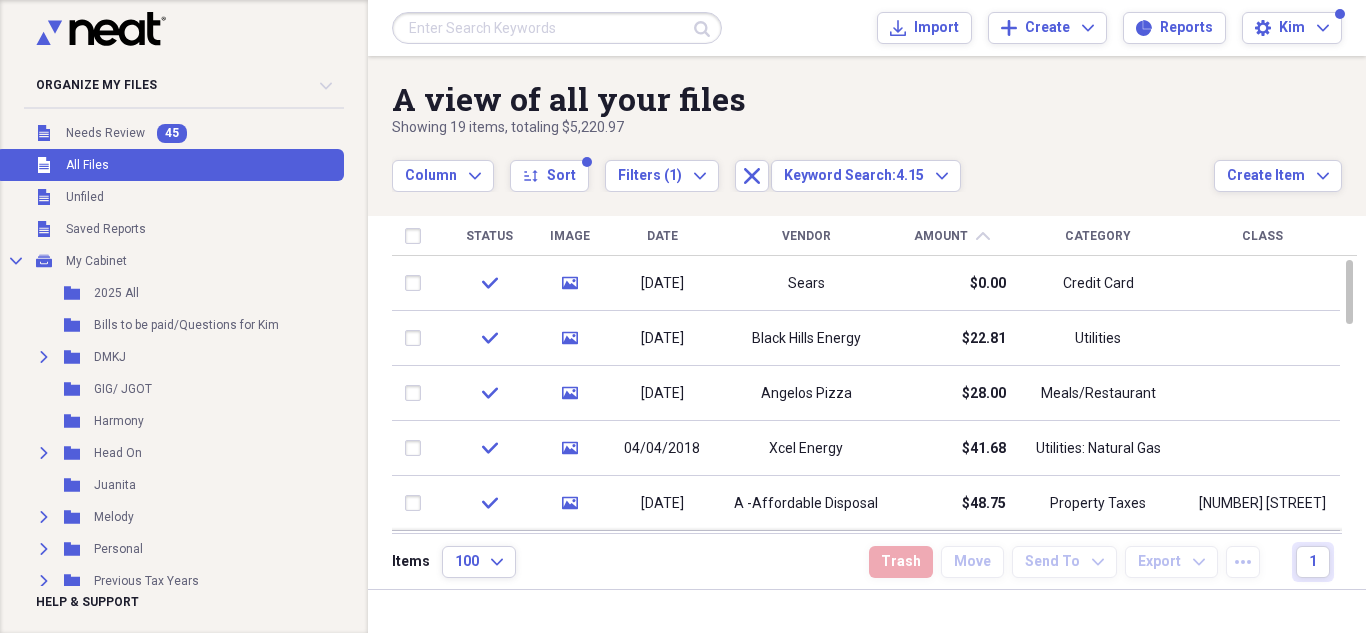 scroll, scrollTop: 0, scrollLeft: 0, axis: both 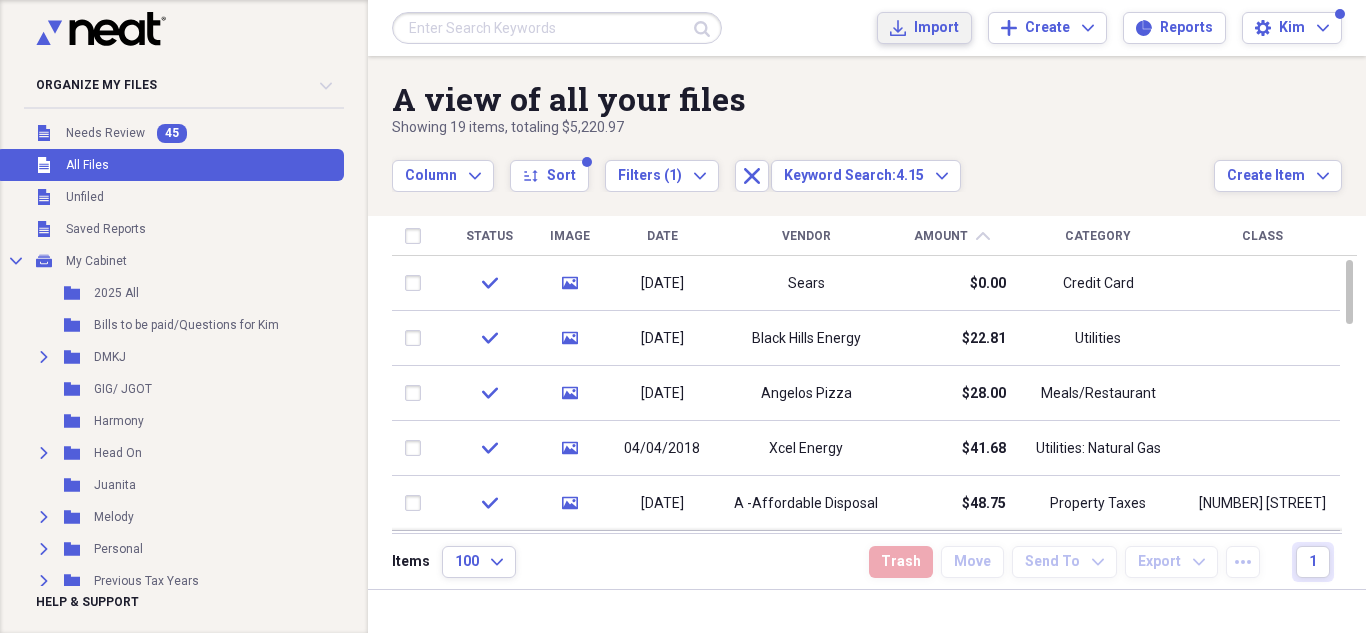 click on "Import" 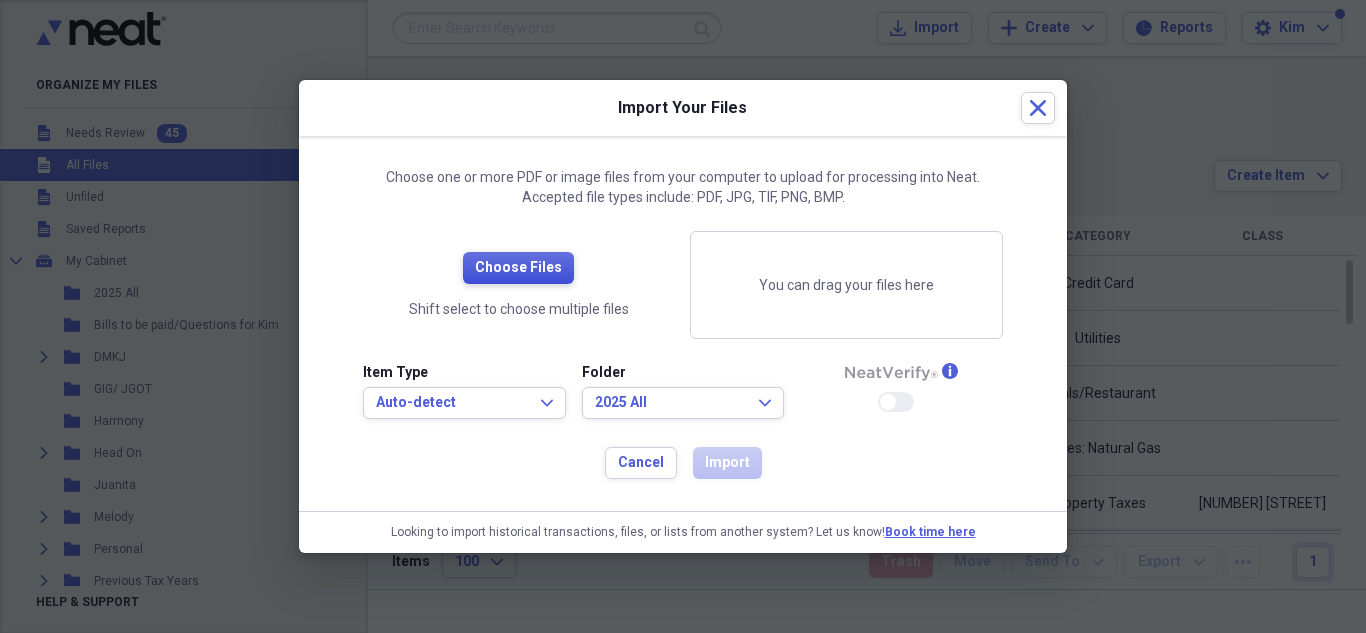 click on "Choose Files" at bounding box center (518, 268) 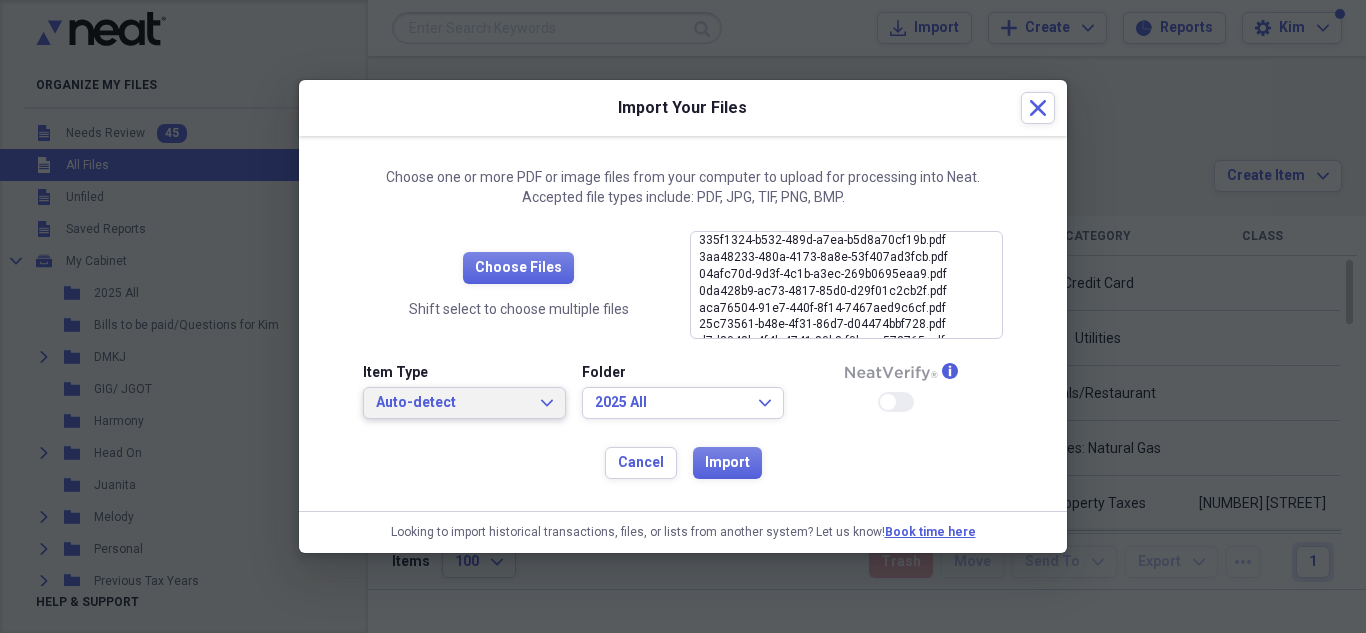 click on "Auto-detect Expand" at bounding box center [464, 403] 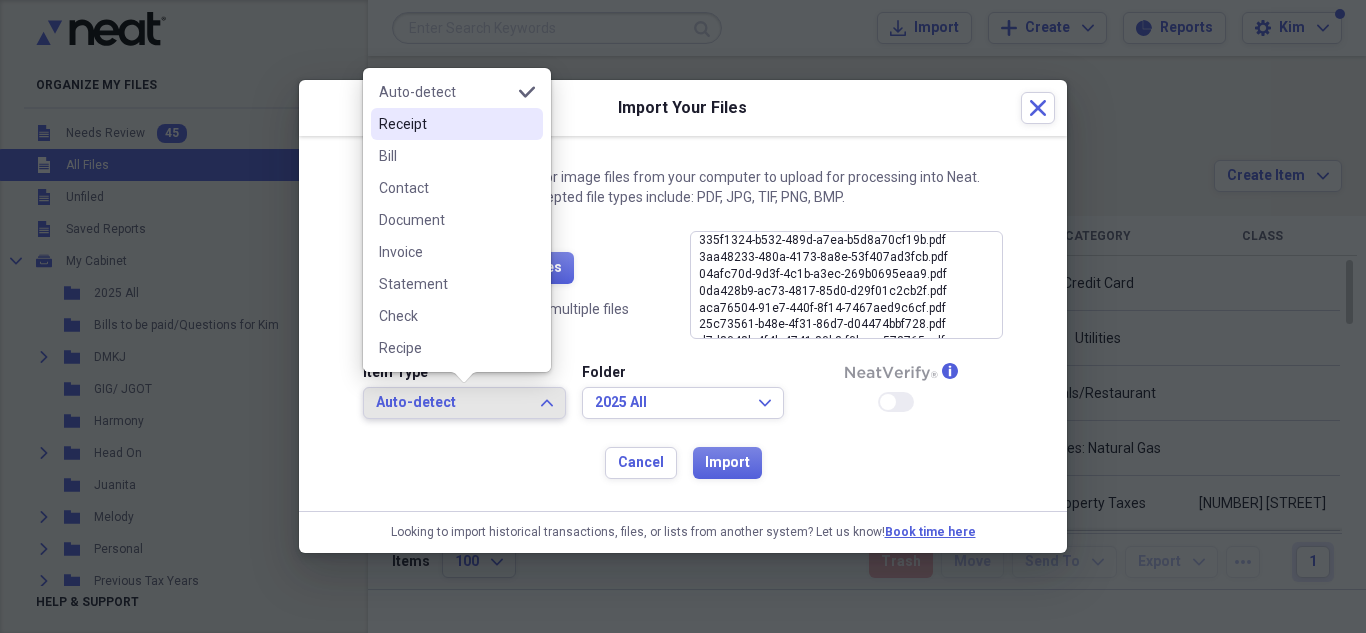 click on "Receipt" at bounding box center [445, 124] 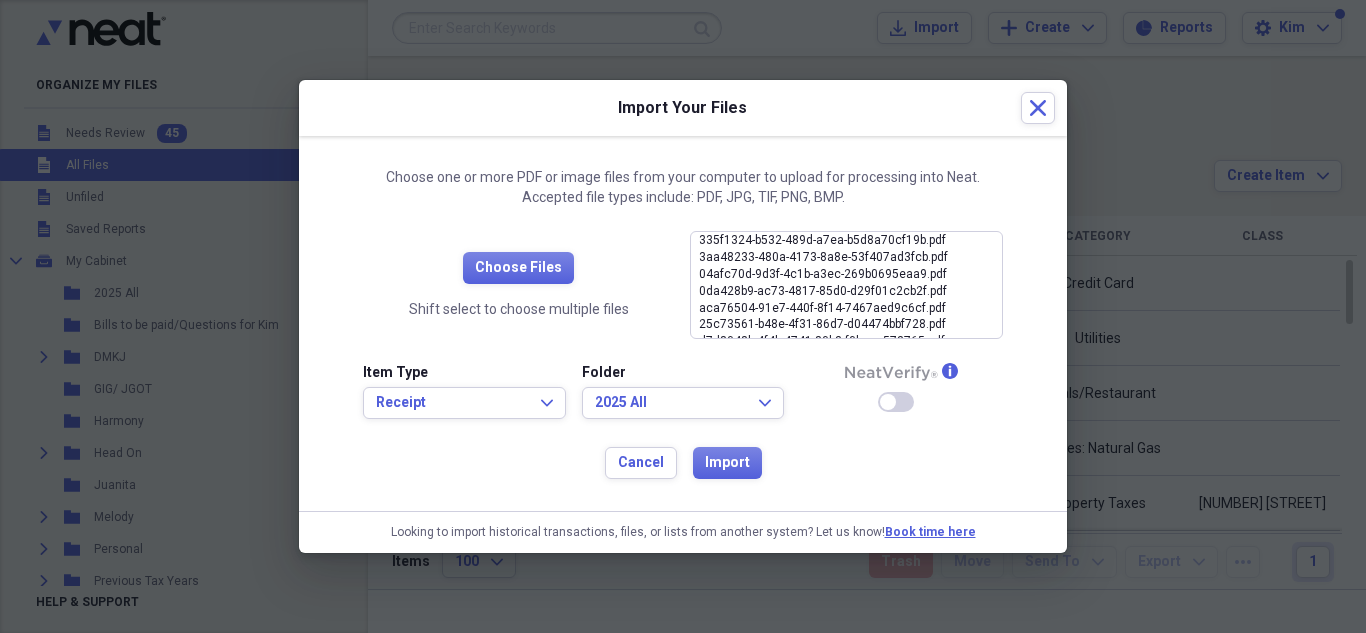 click on "Enable Neat Verify" at bounding box center [896, 402] 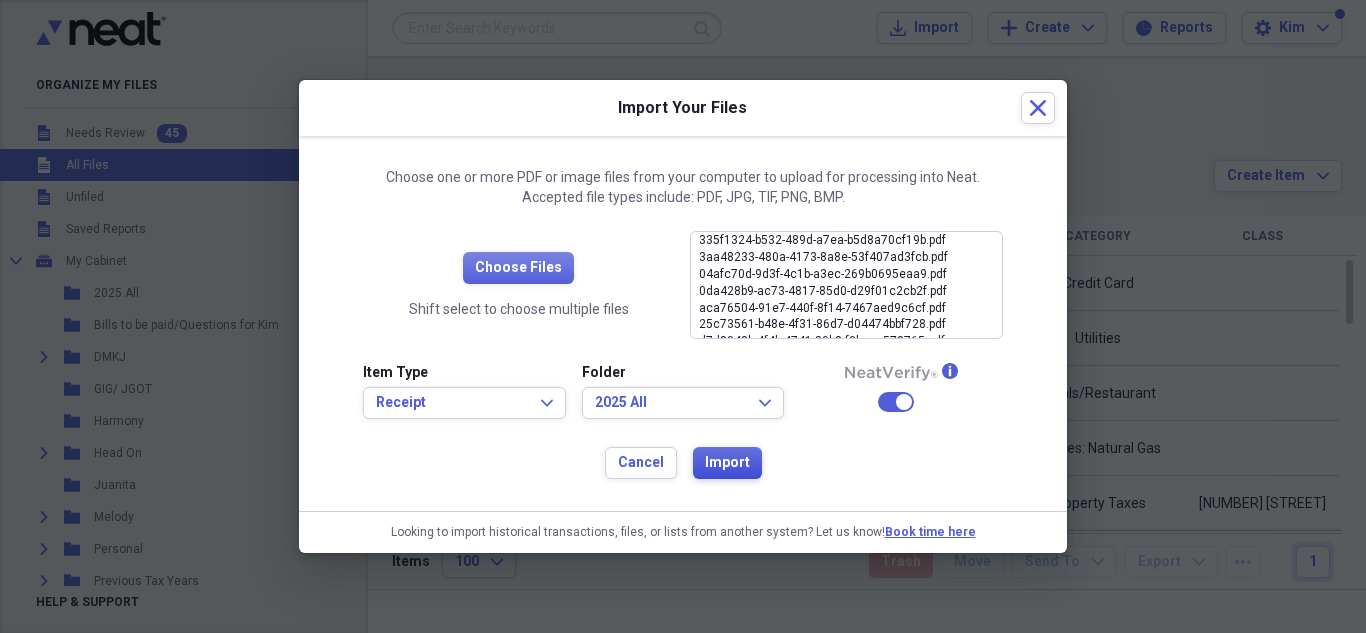 click on "Import" at bounding box center (727, 463) 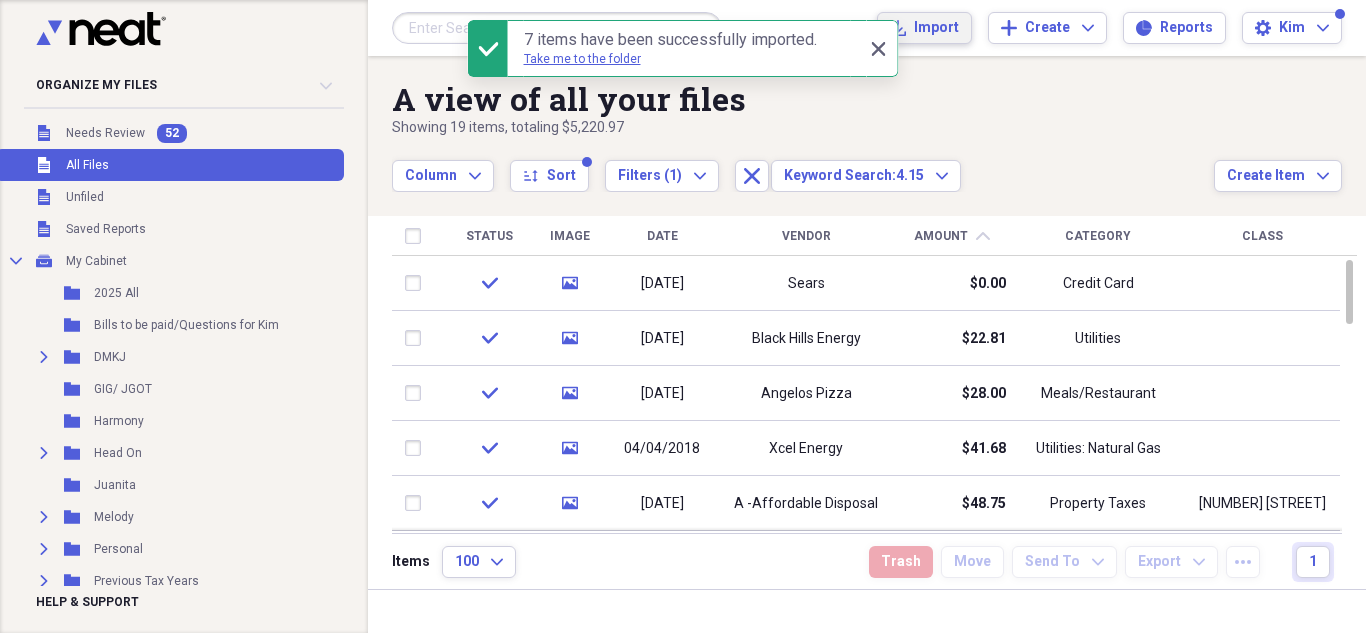 click on "Import" at bounding box center [936, 28] 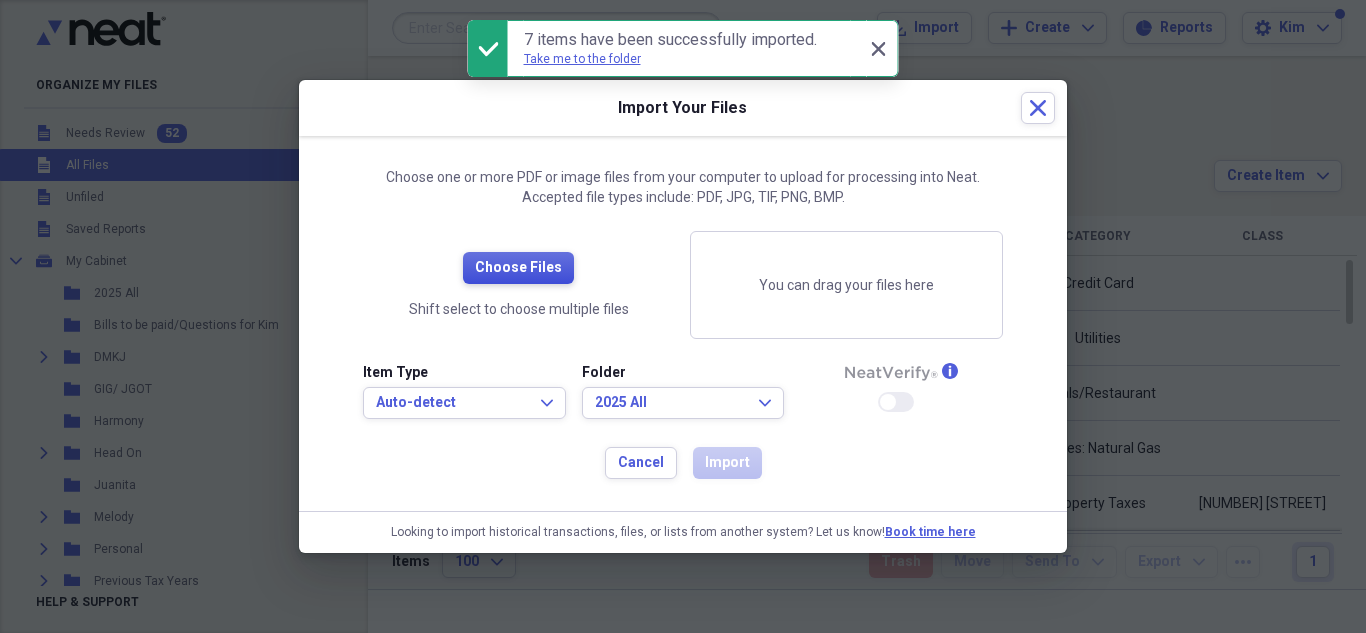 click on "Choose Files" at bounding box center (518, 268) 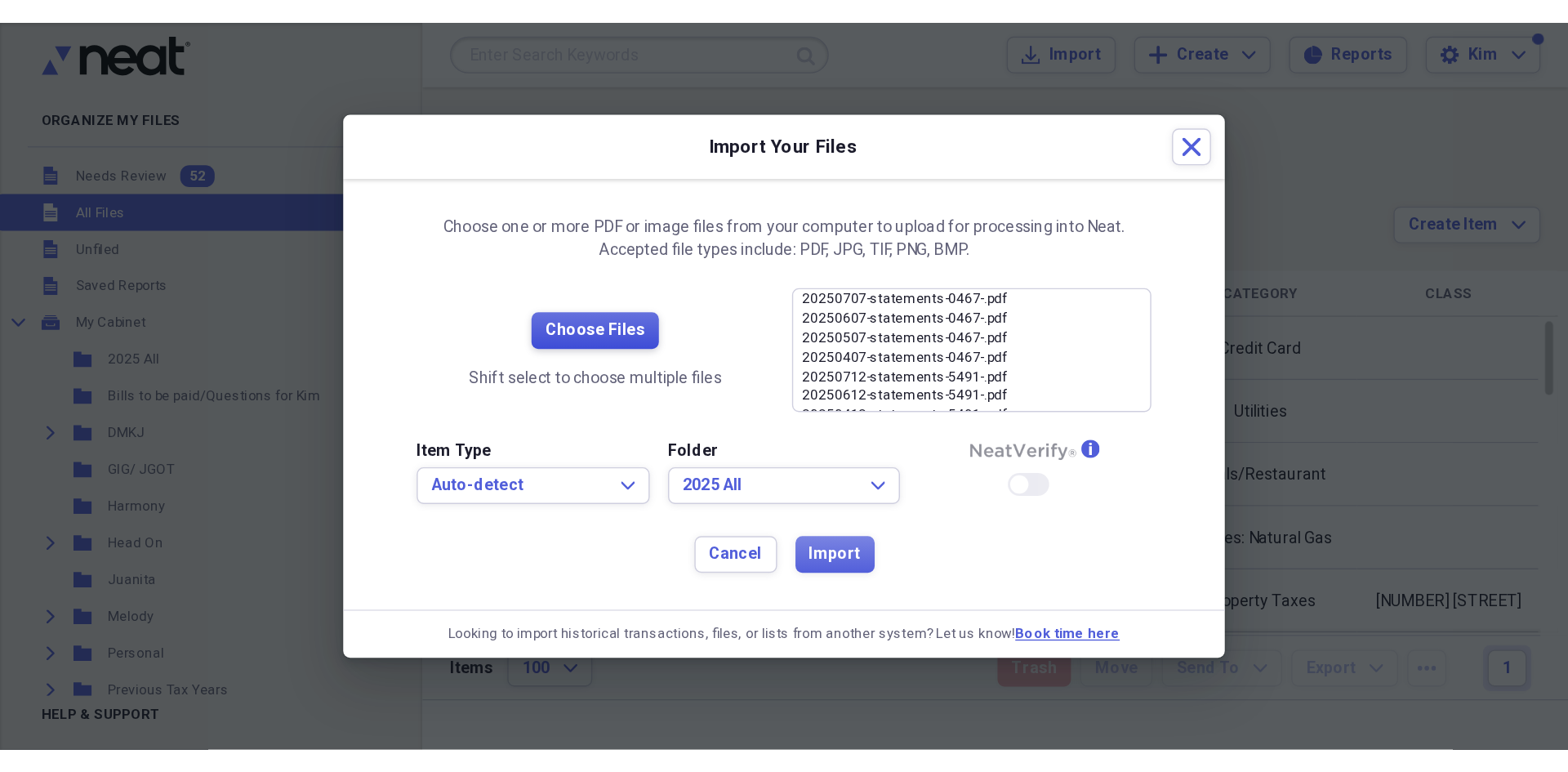 scroll, scrollTop: 10, scrollLeft: 0, axis: vertical 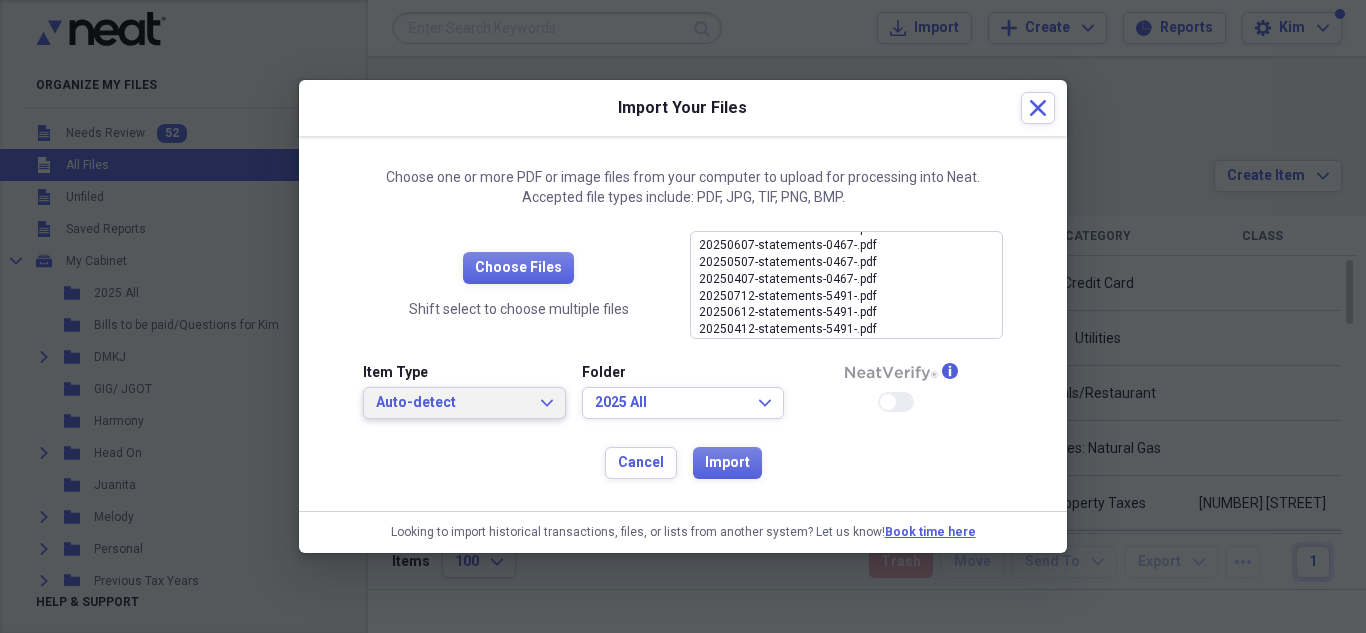 click on "Expand" 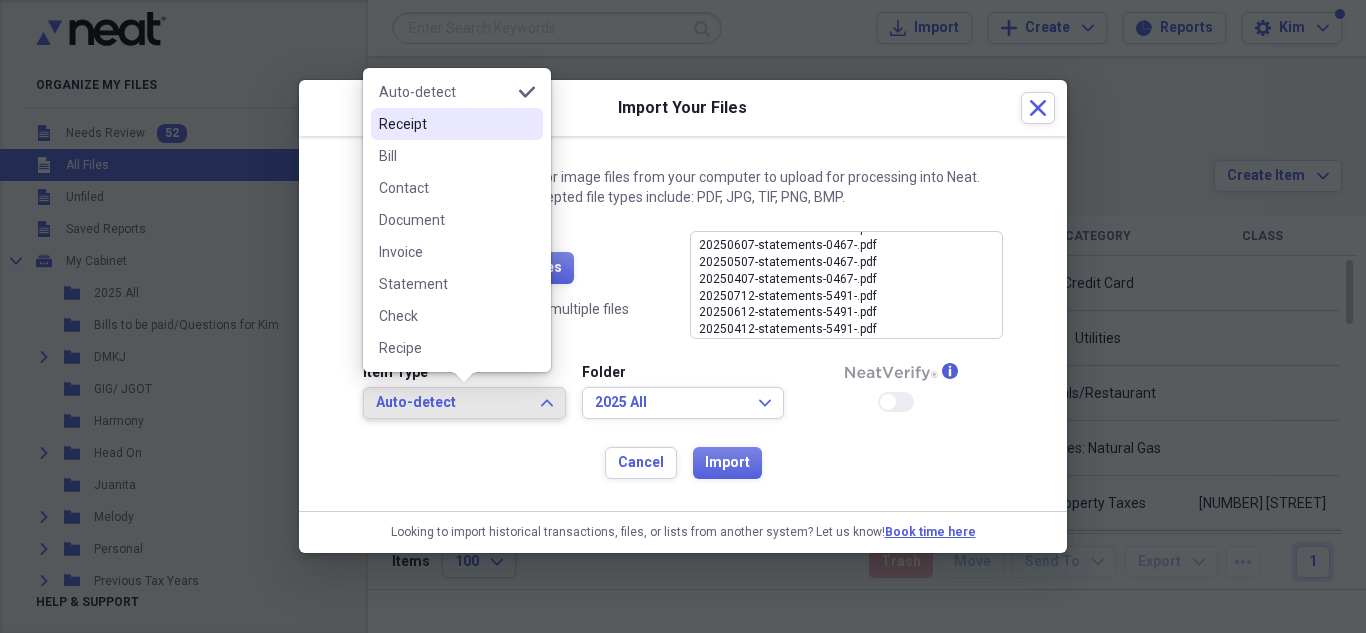 click on "Receipt" at bounding box center [445, 124] 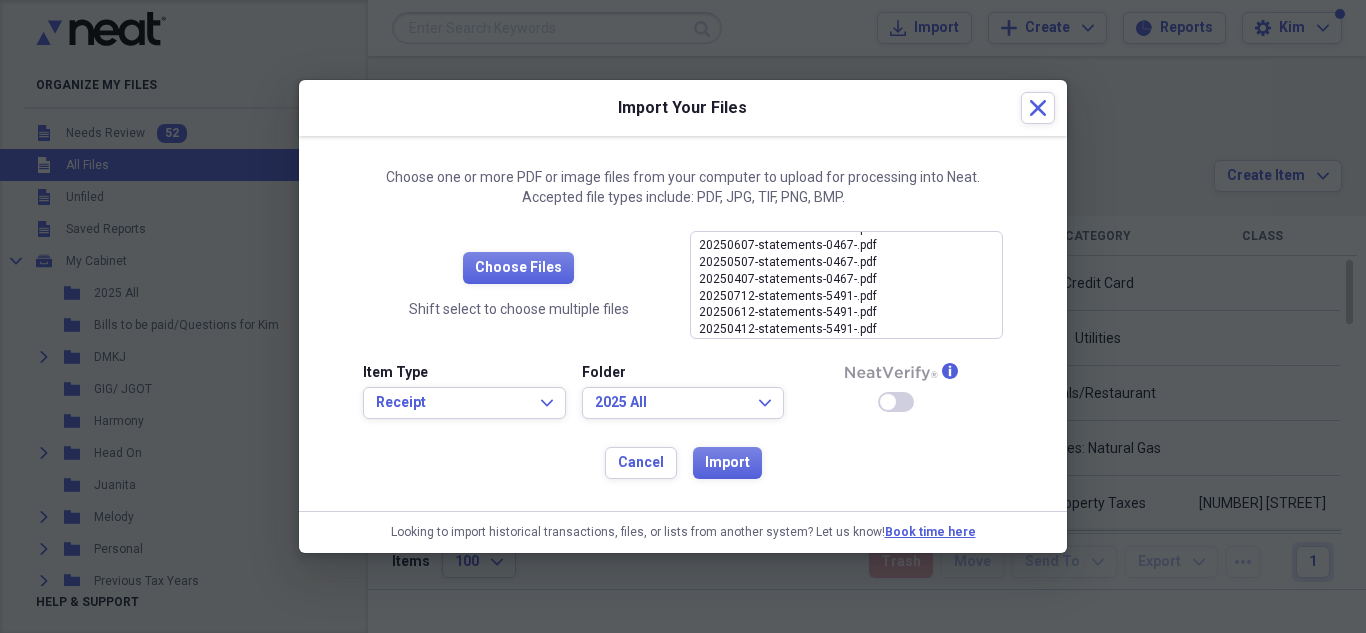 click on "Enable Neat Verify" at bounding box center (896, 402) 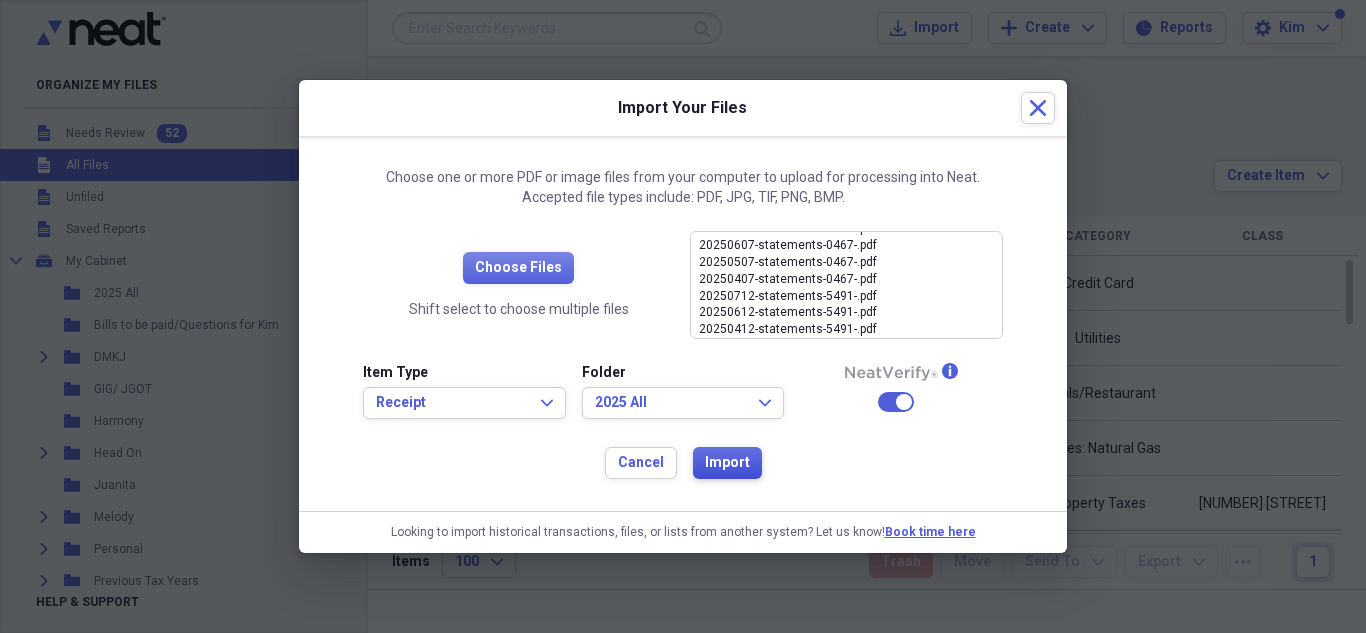 click on "Import" at bounding box center (727, 463) 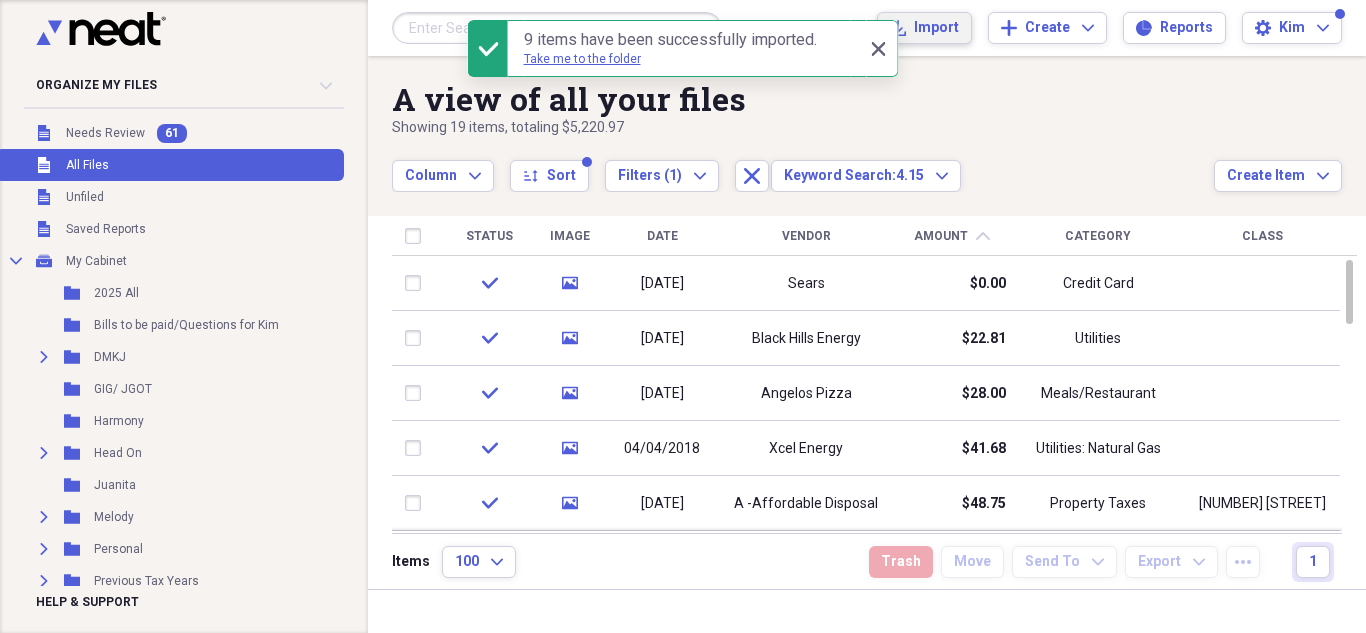 click on "Import" at bounding box center (936, 28) 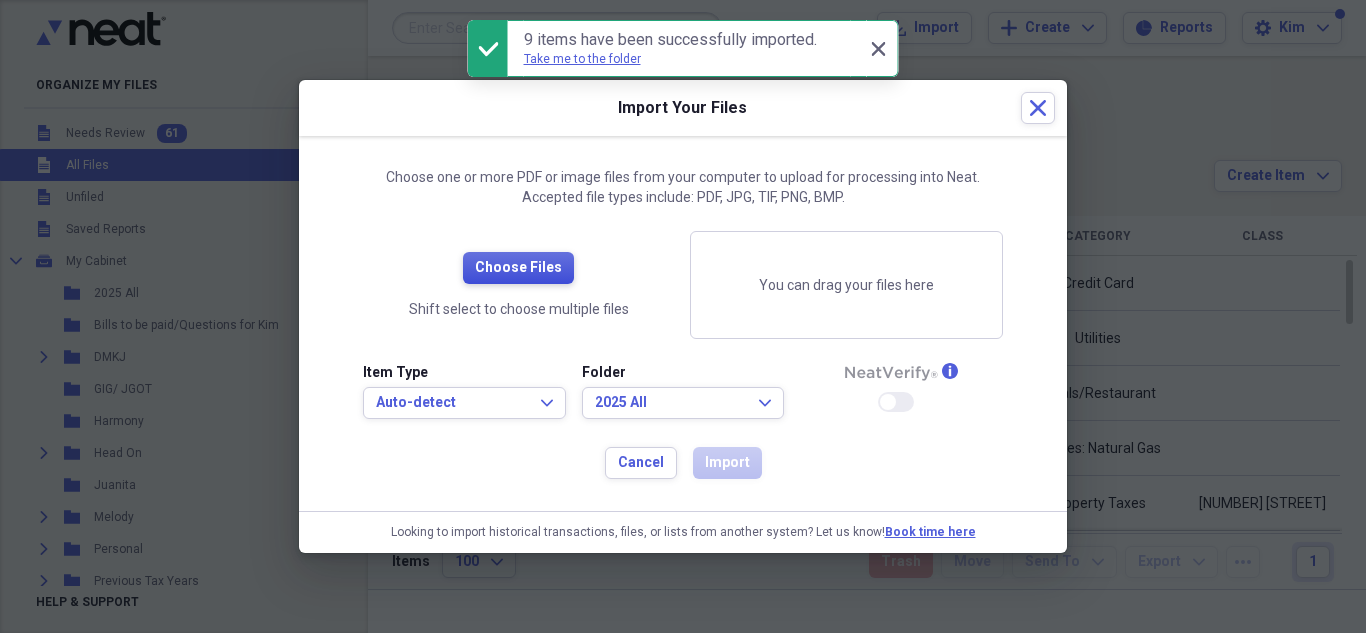 click on "Choose Files" at bounding box center (518, 268) 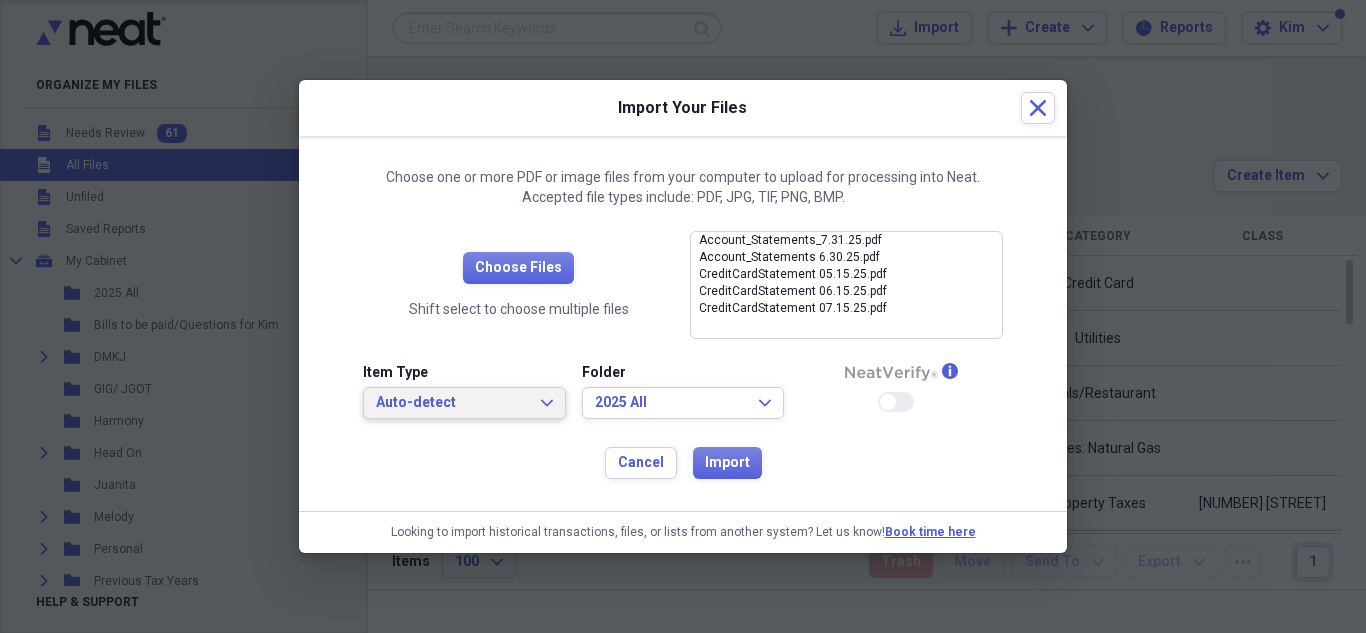 click on "Auto-detect" at bounding box center (452, 403) 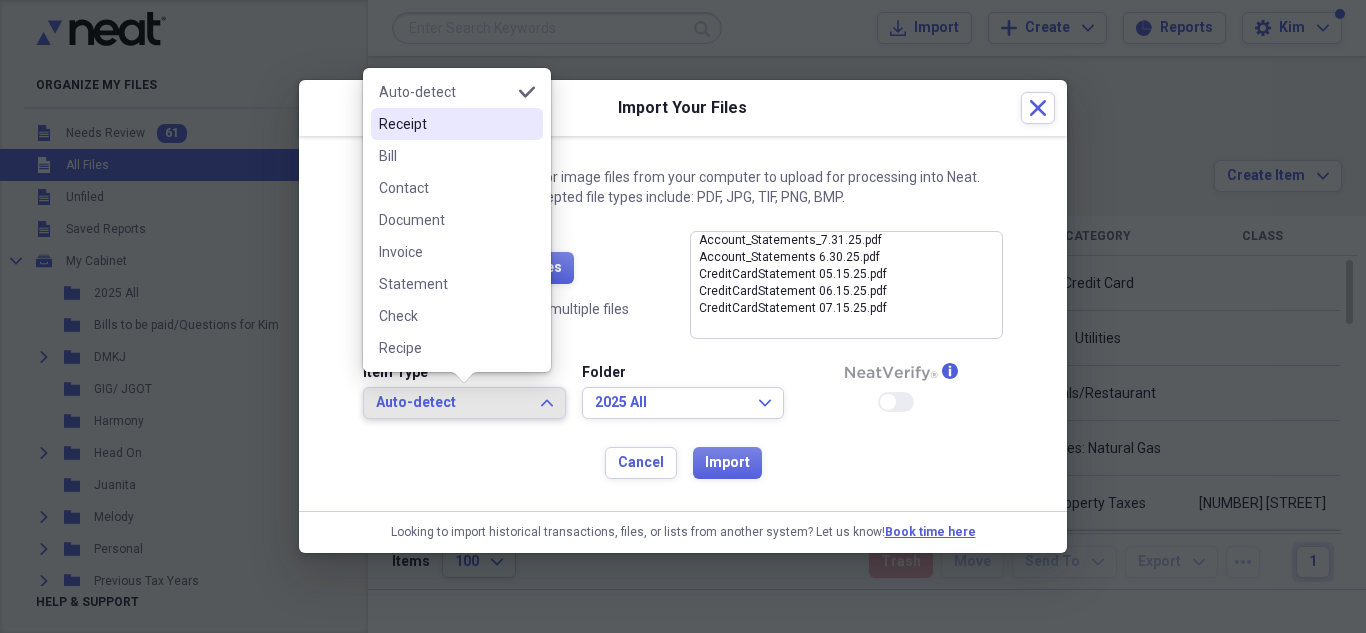 click on "Receipt" at bounding box center [445, 124] 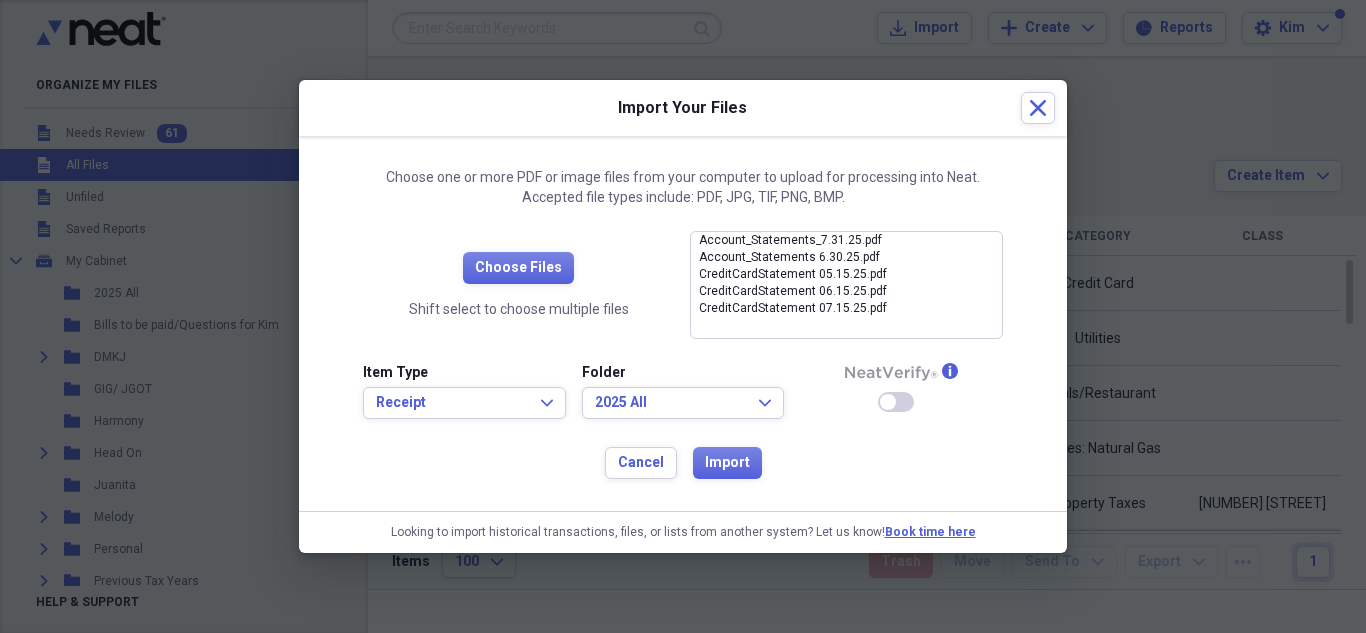 click on "Enable Neat Verify" at bounding box center [896, 402] 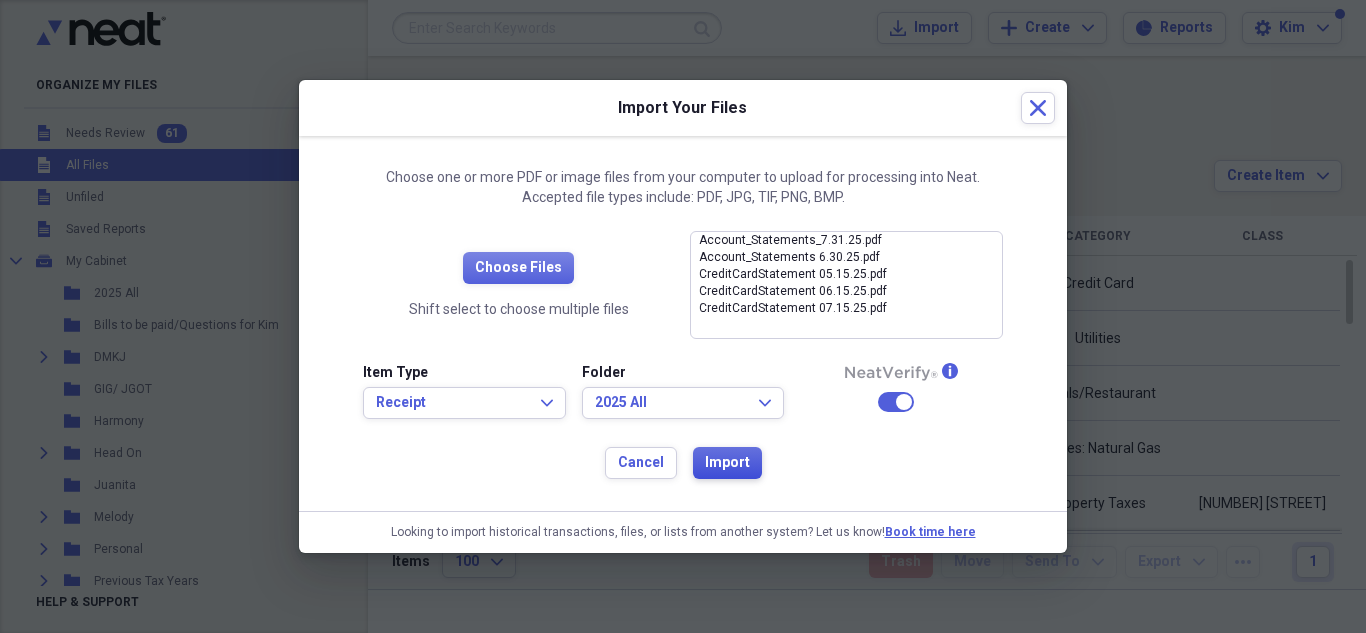 click on "Import" at bounding box center [727, 463] 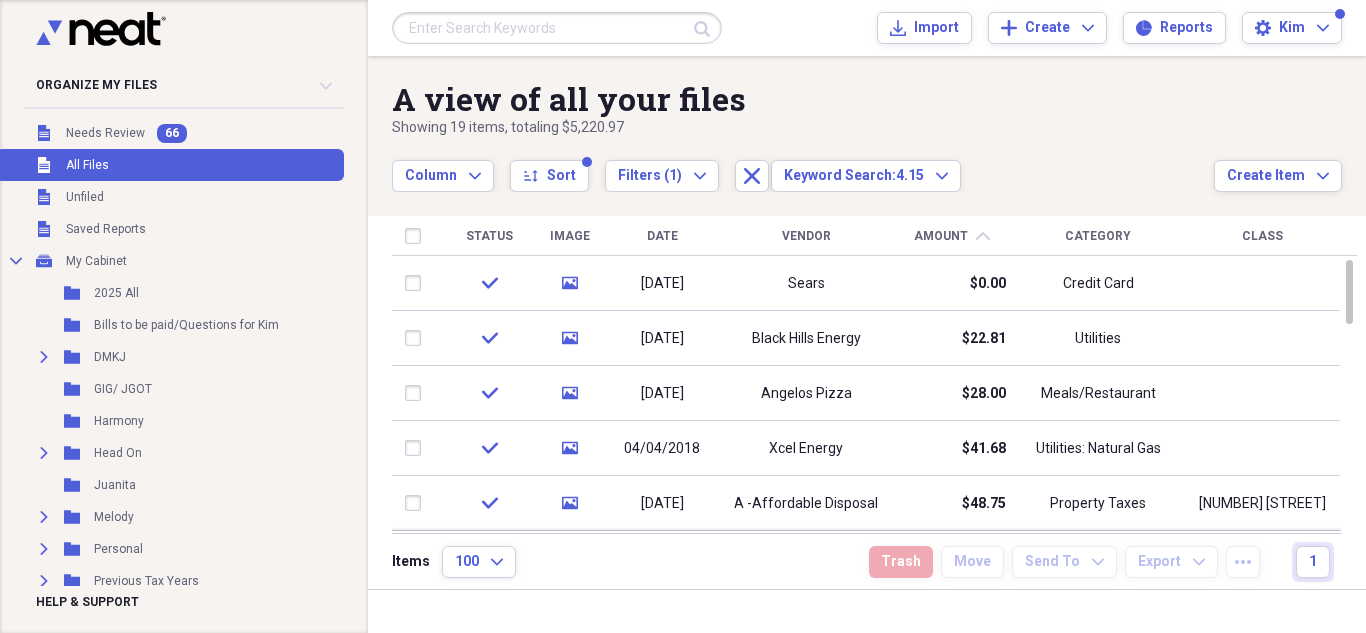 click at bounding box center [557, 28] 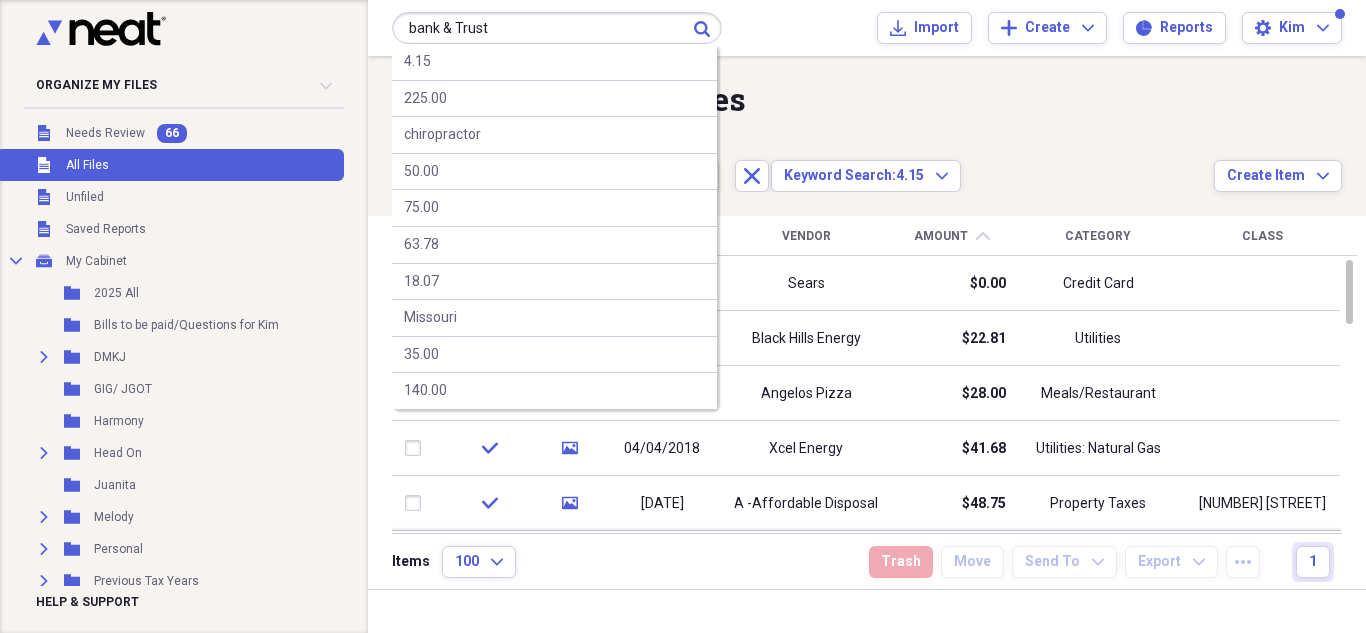 type on "bank & Trust" 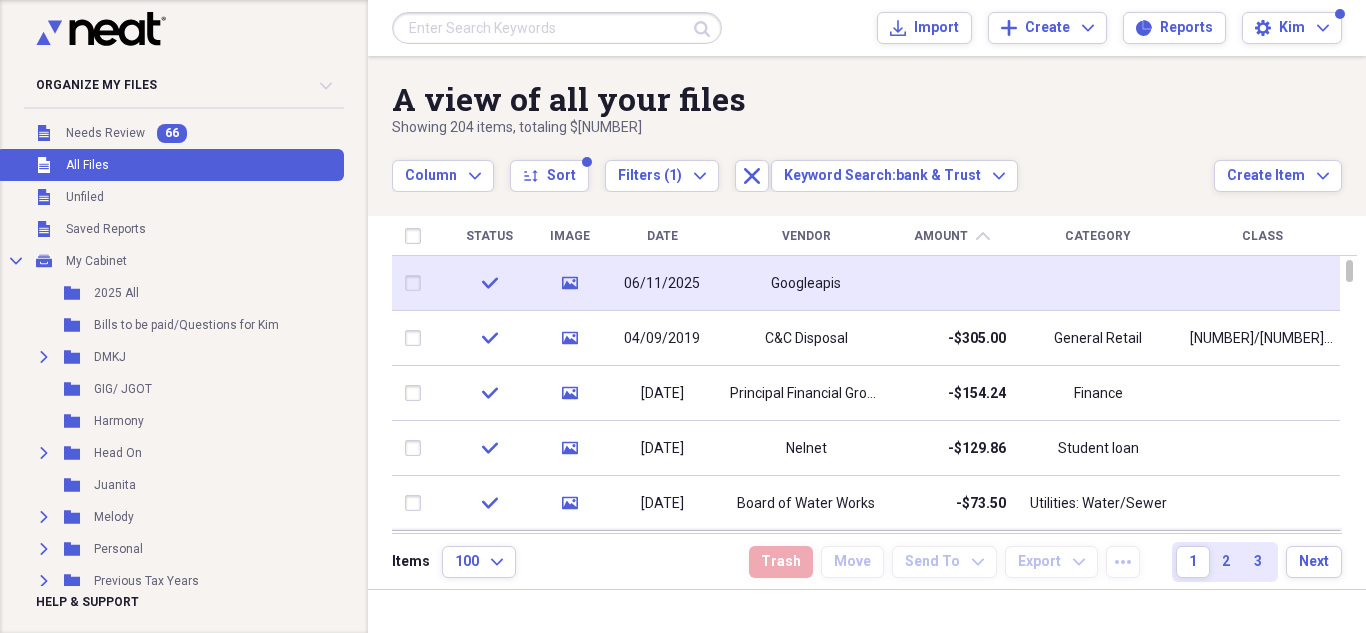 click at bounding box center (952, 283) 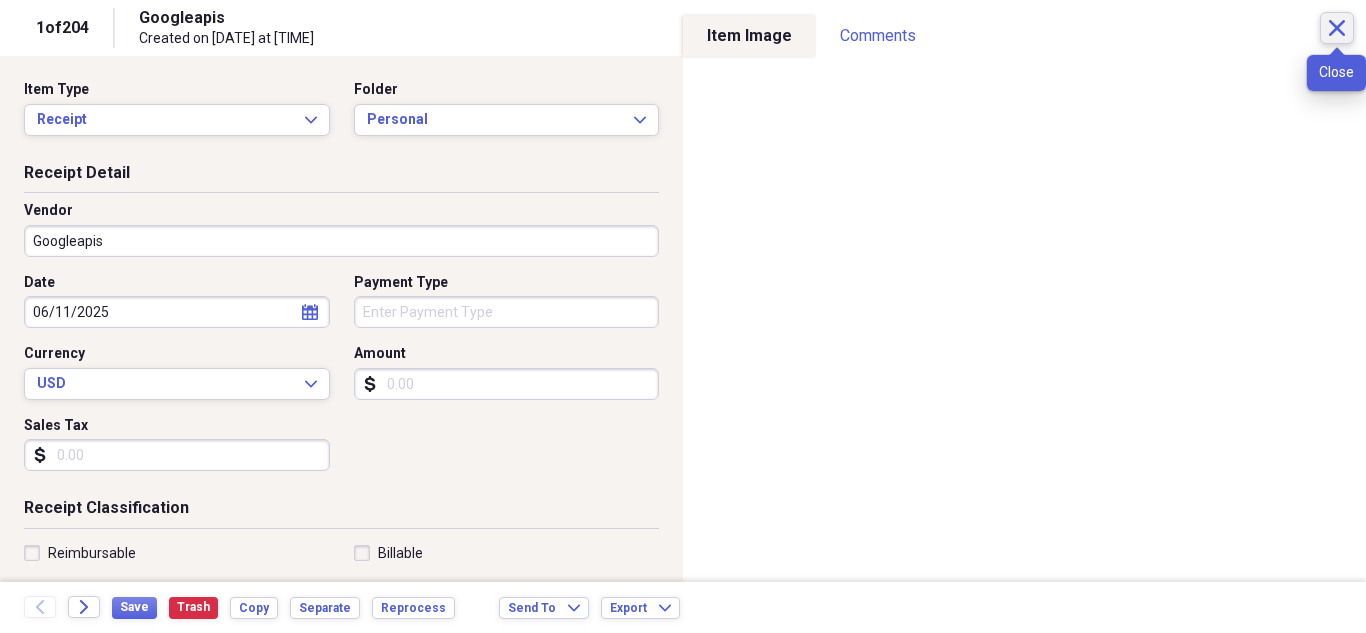 click on "Close" 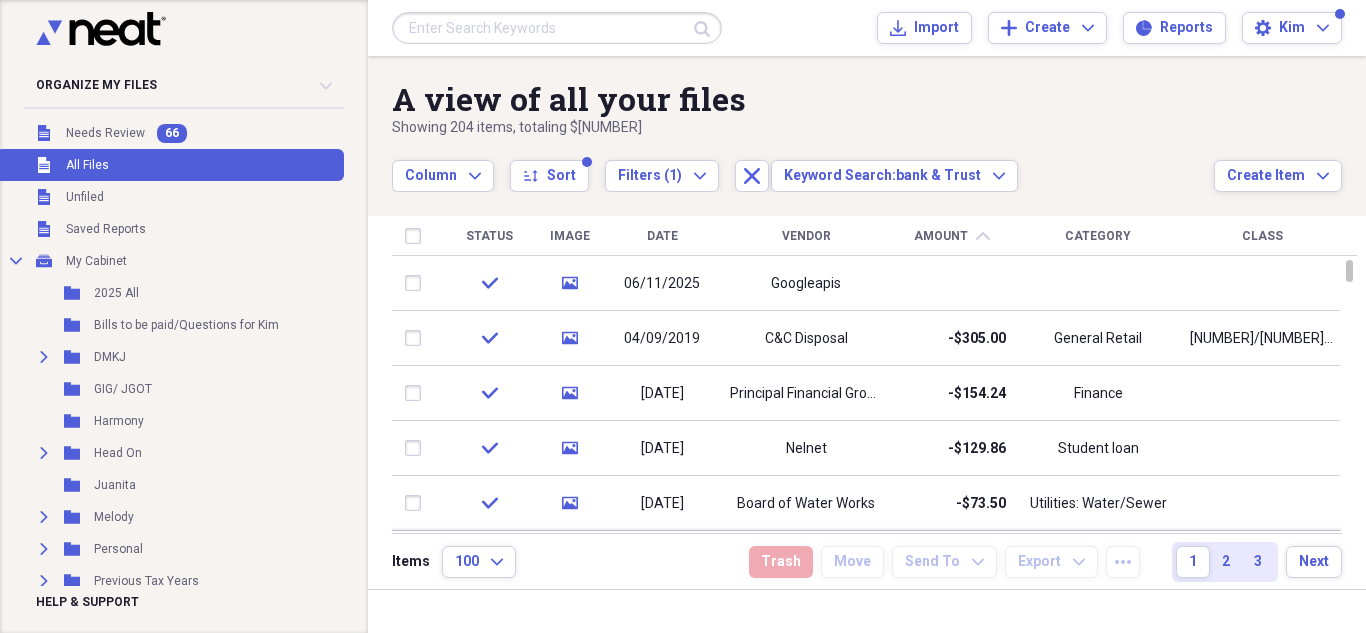 click on "Vendor" at bounding box center [806, 236] 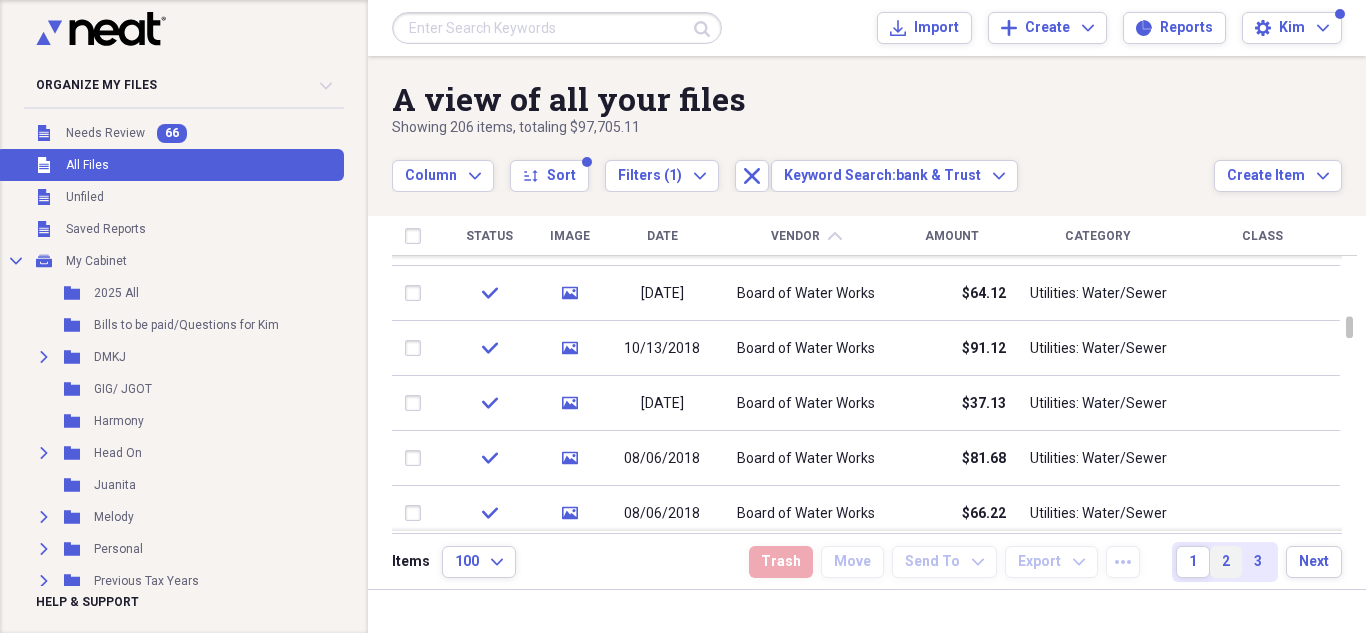 click on "2" at bounding box center [1226, 562] 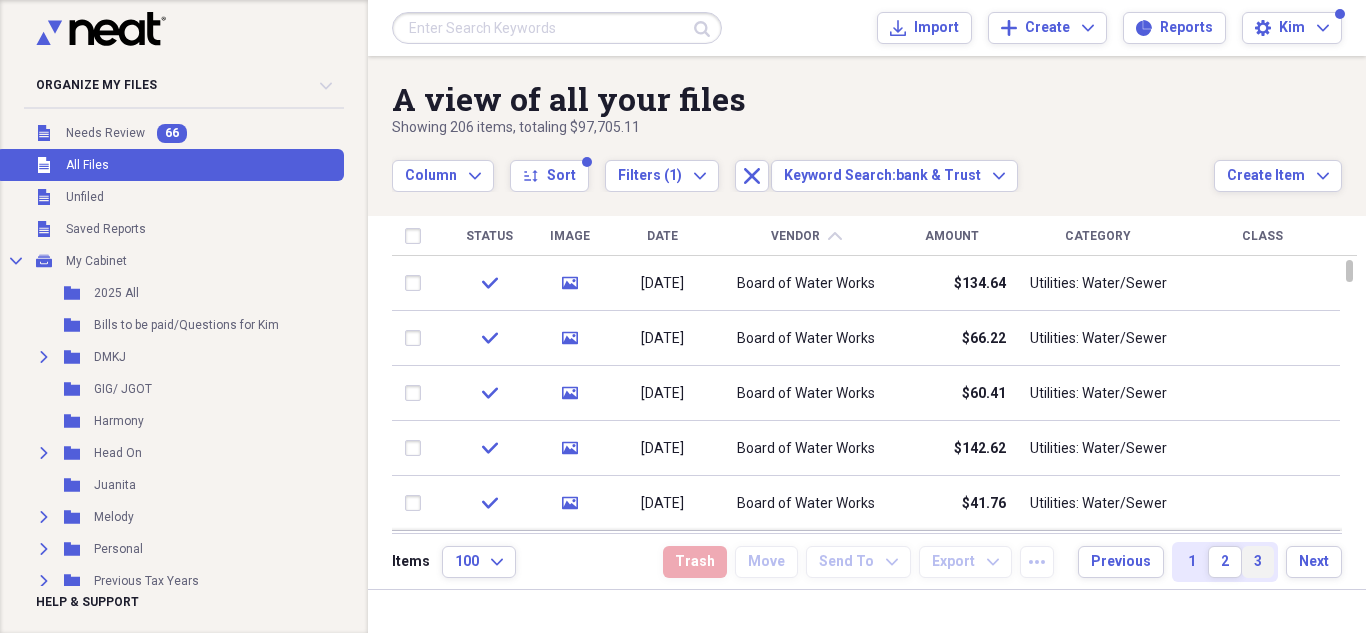 click on "3" at bounding box center [1258, 562] 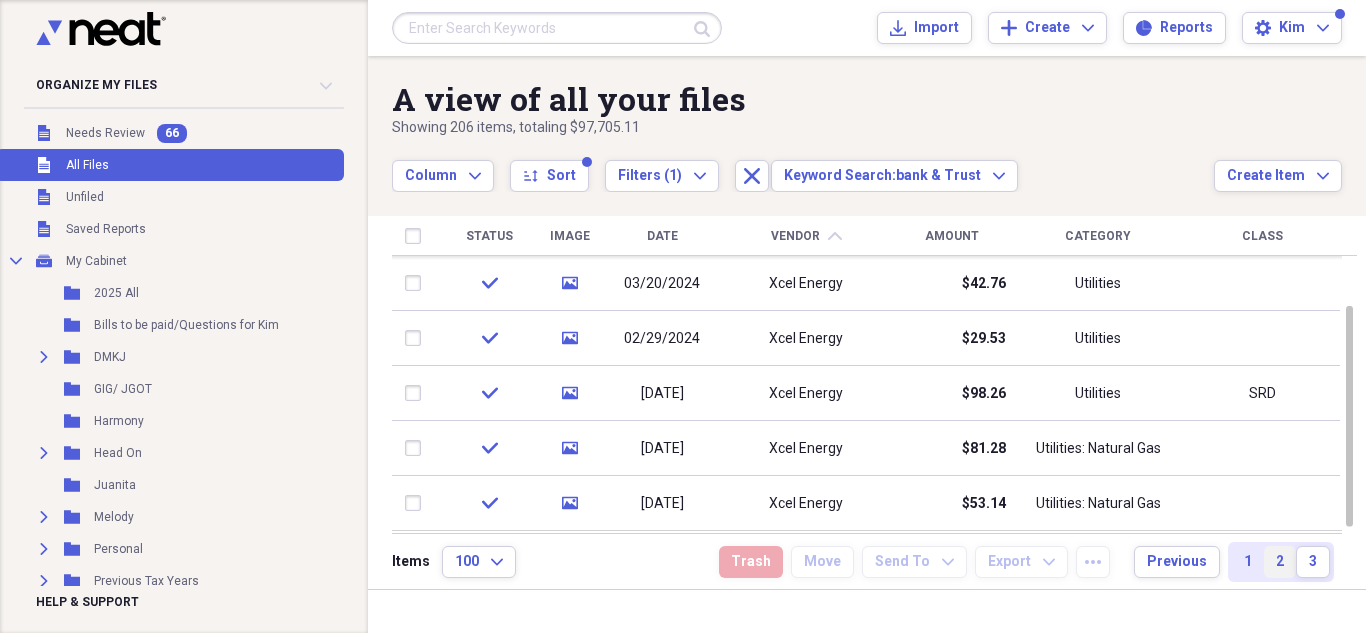 click on "2" at bounding box center [1280, 562] 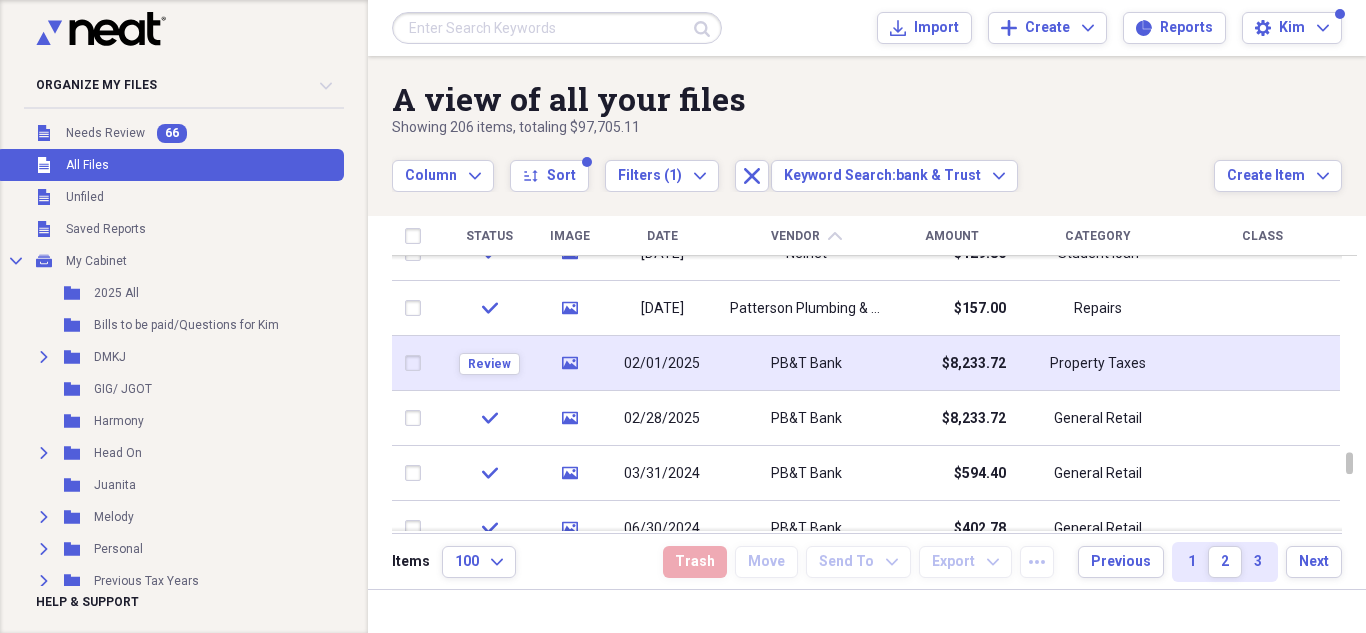click on "$8,233.72" at bounding box center [974, 364] 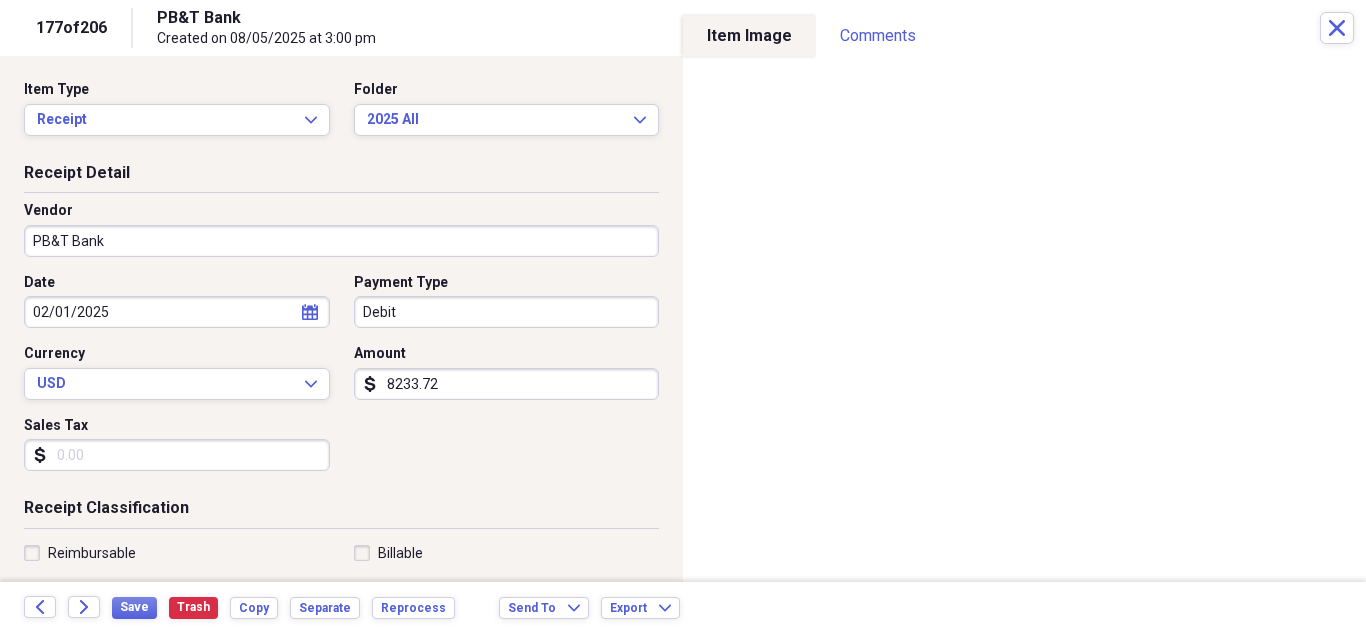 click 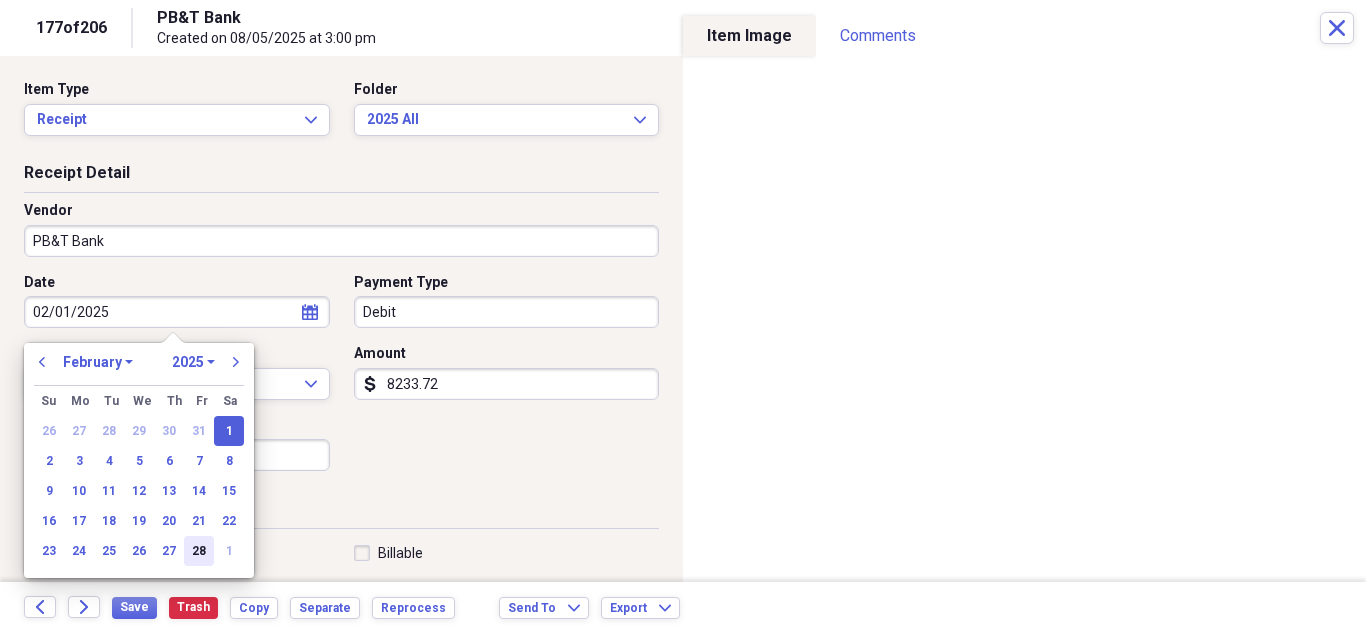 click on "28" at bounding box center [199, 551] 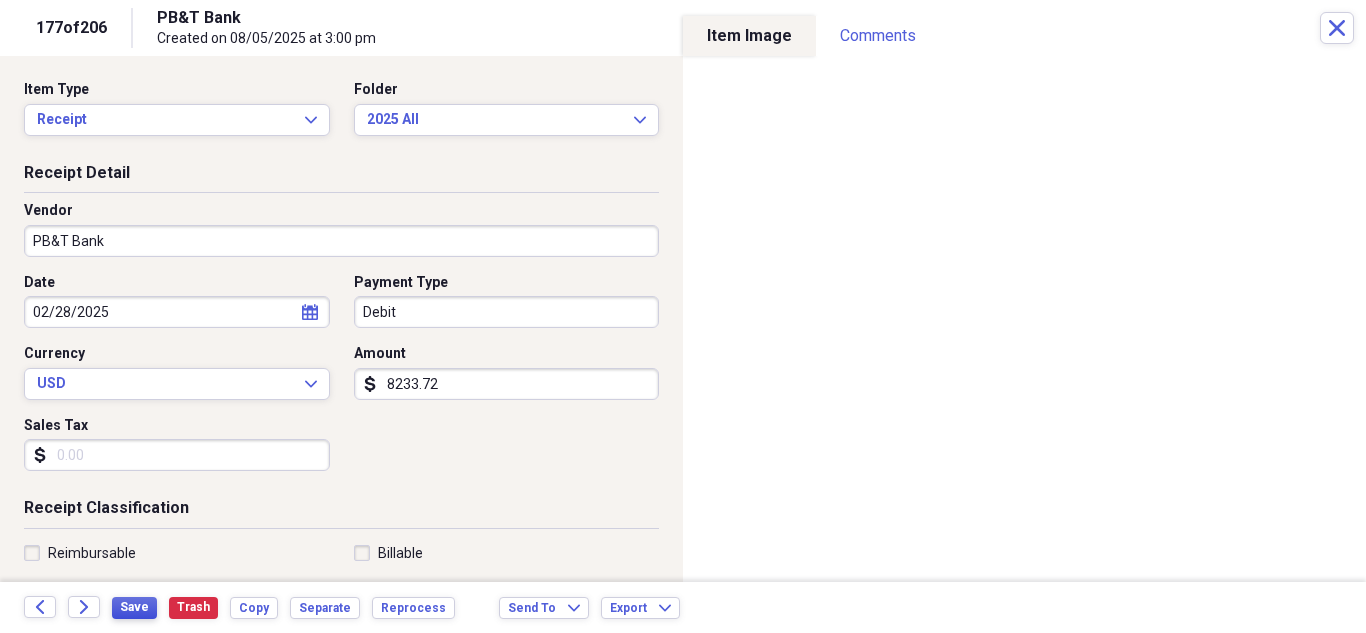 click on "Save" at bounding box center [134, 607] 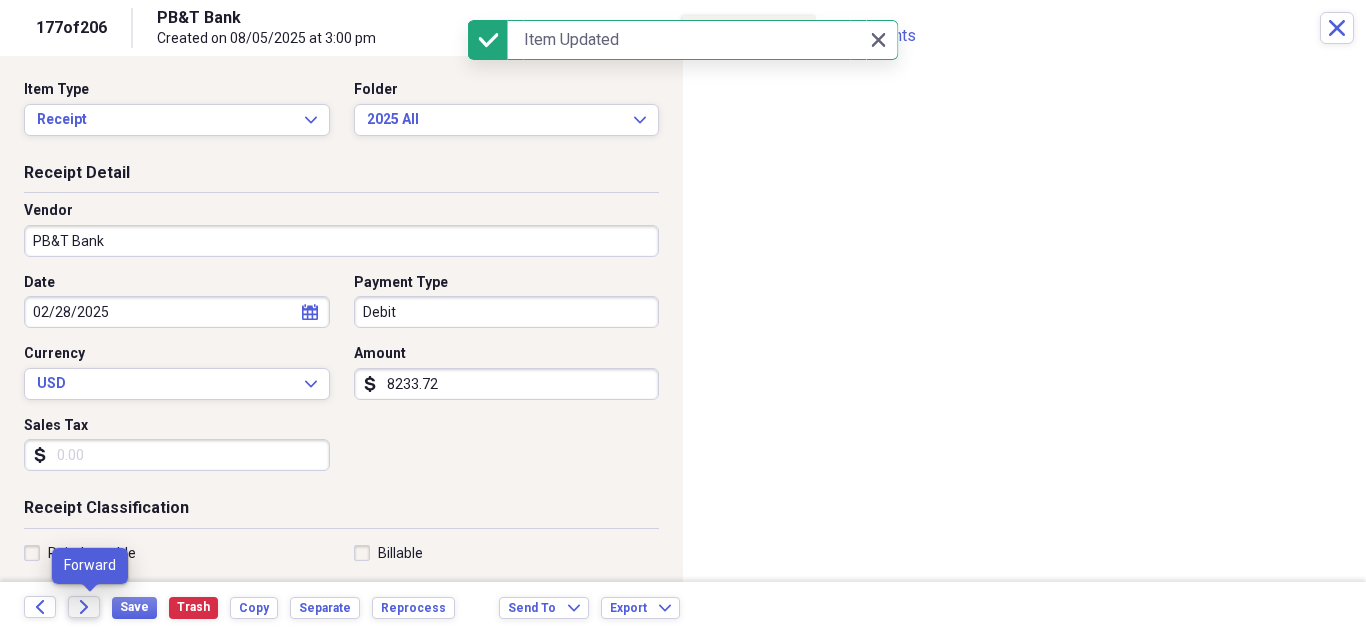 click on "Forward" 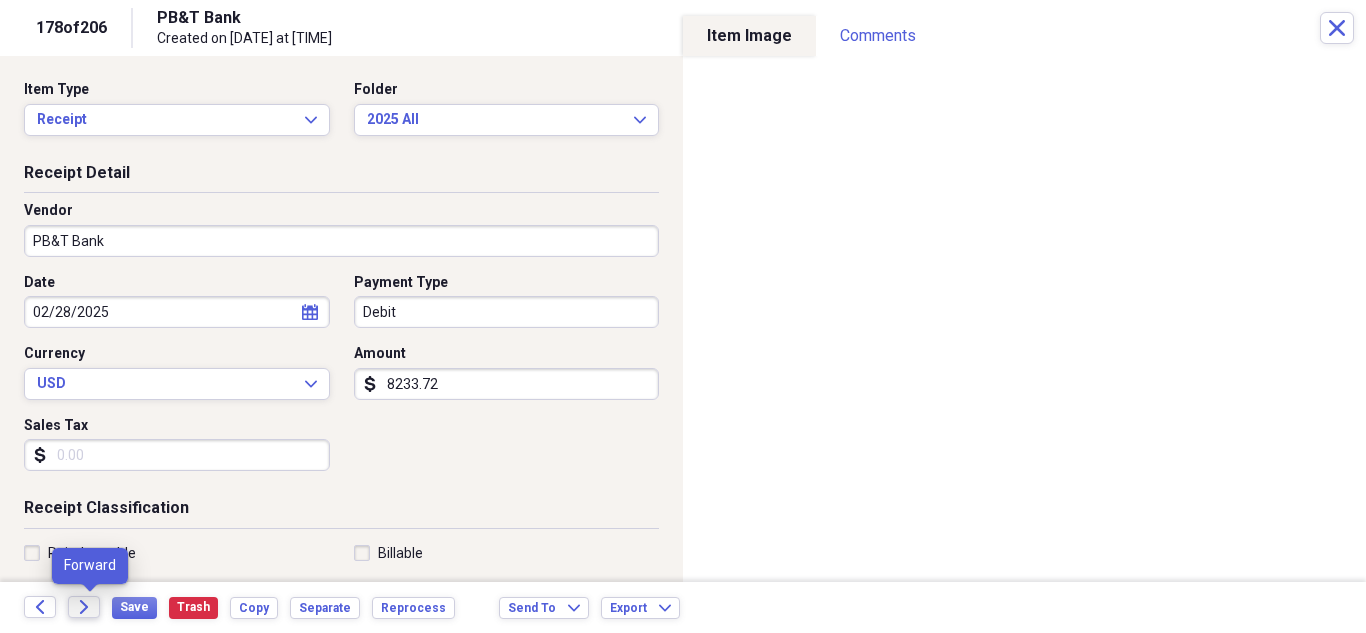 click on "Forward" 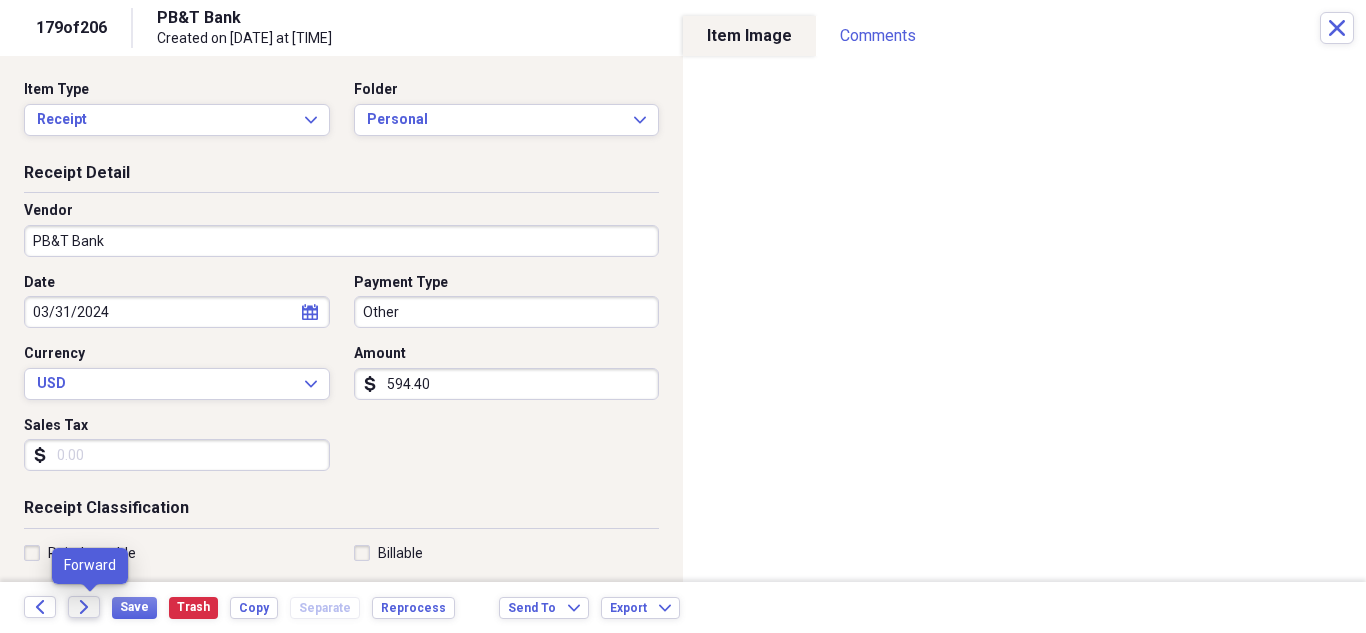 click on "Forward" 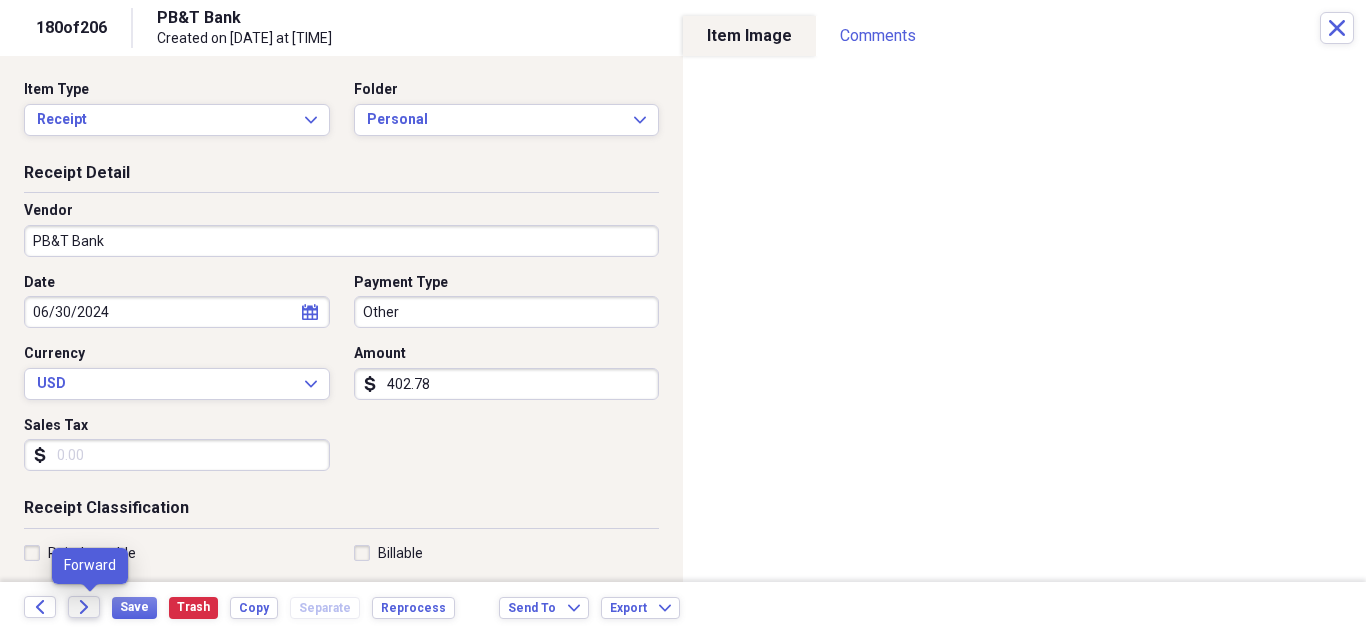 click on "Forward" 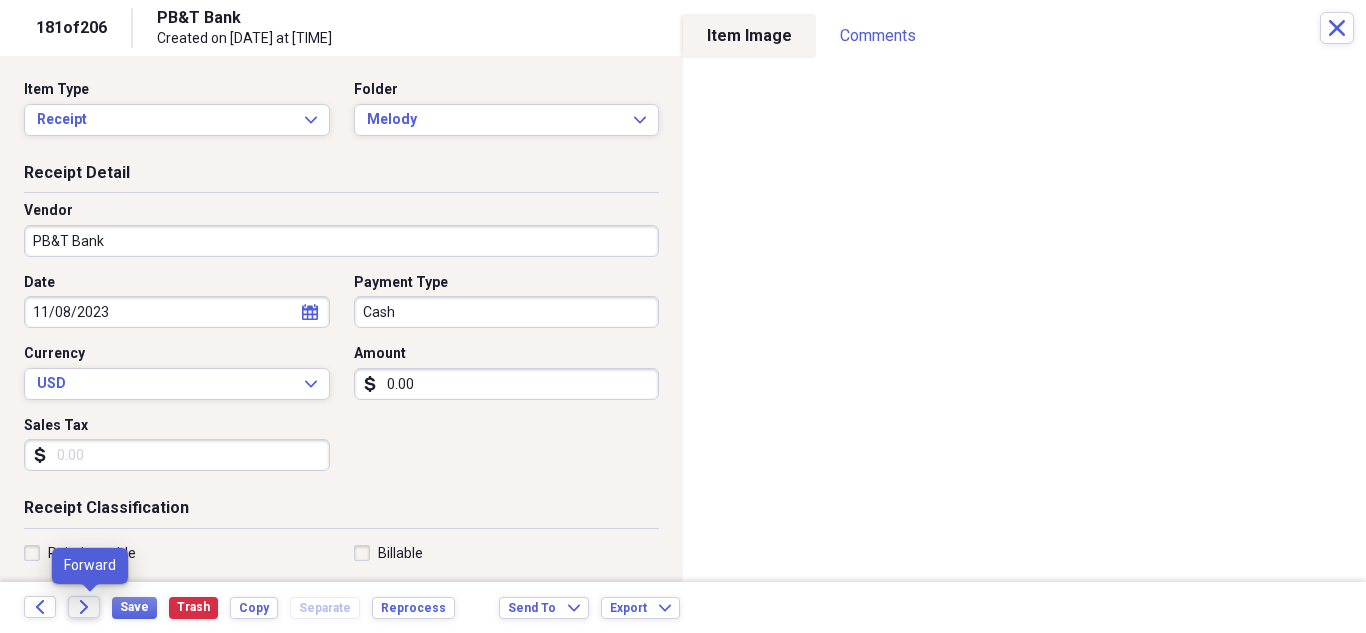 click 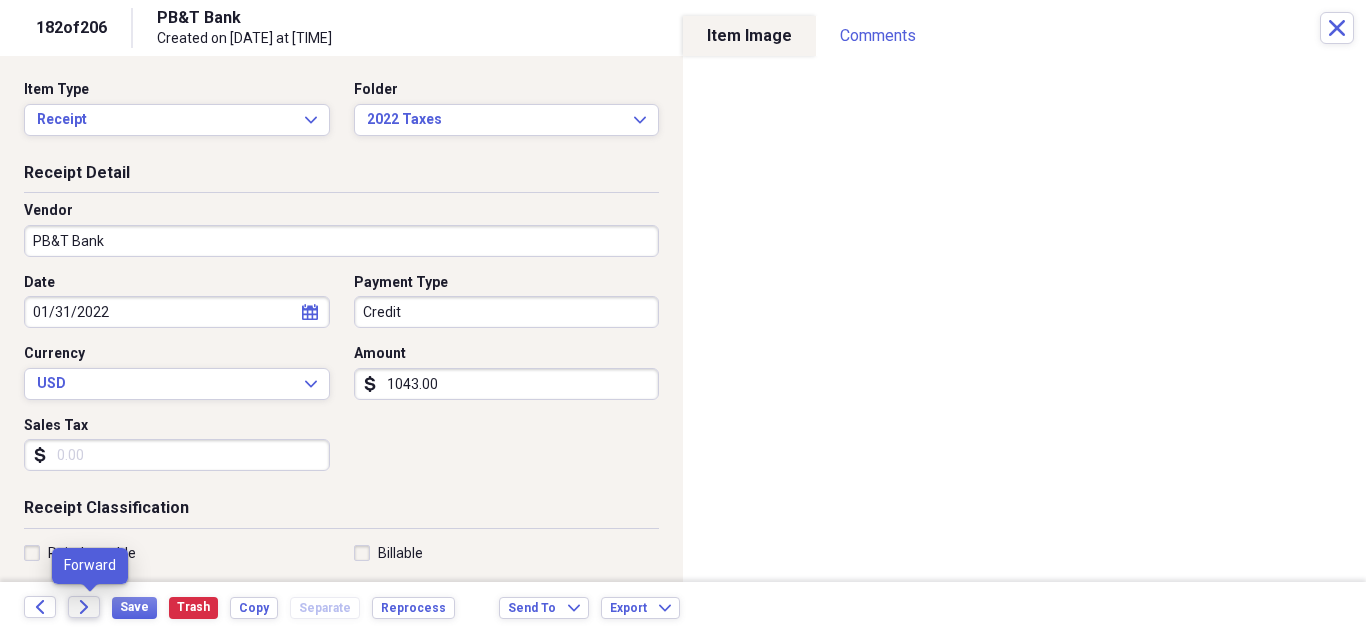 click 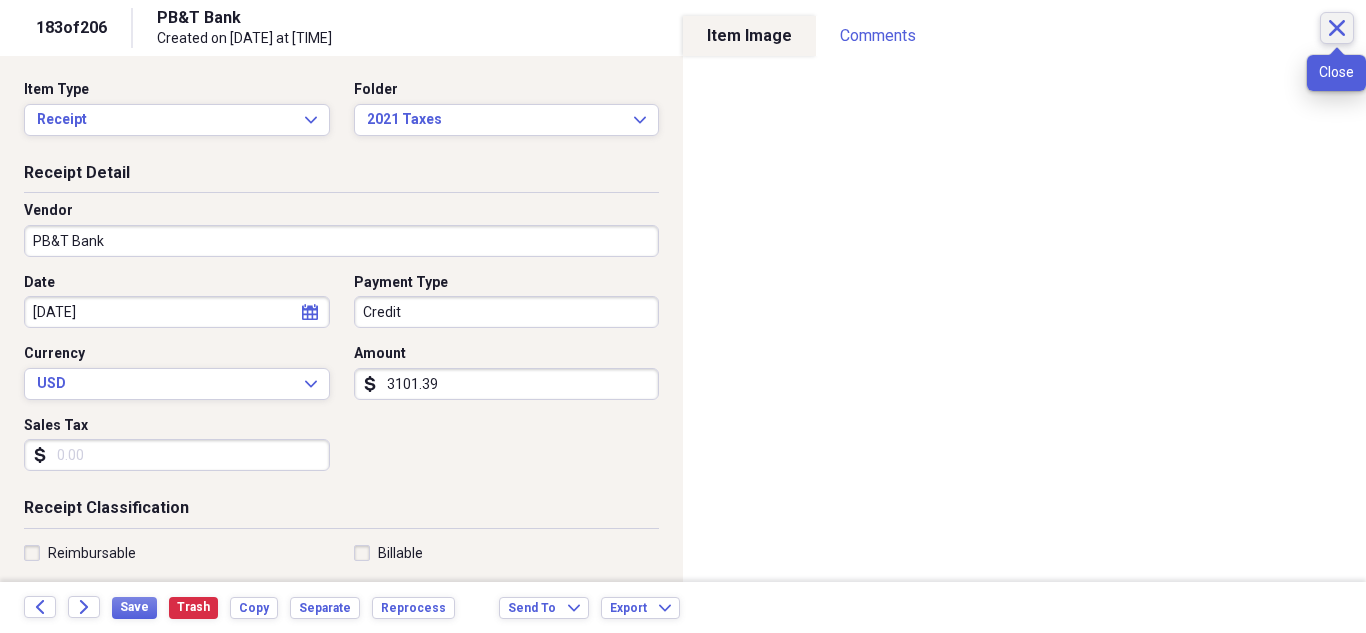 click on "Close" at bounding box center (1337, 28) 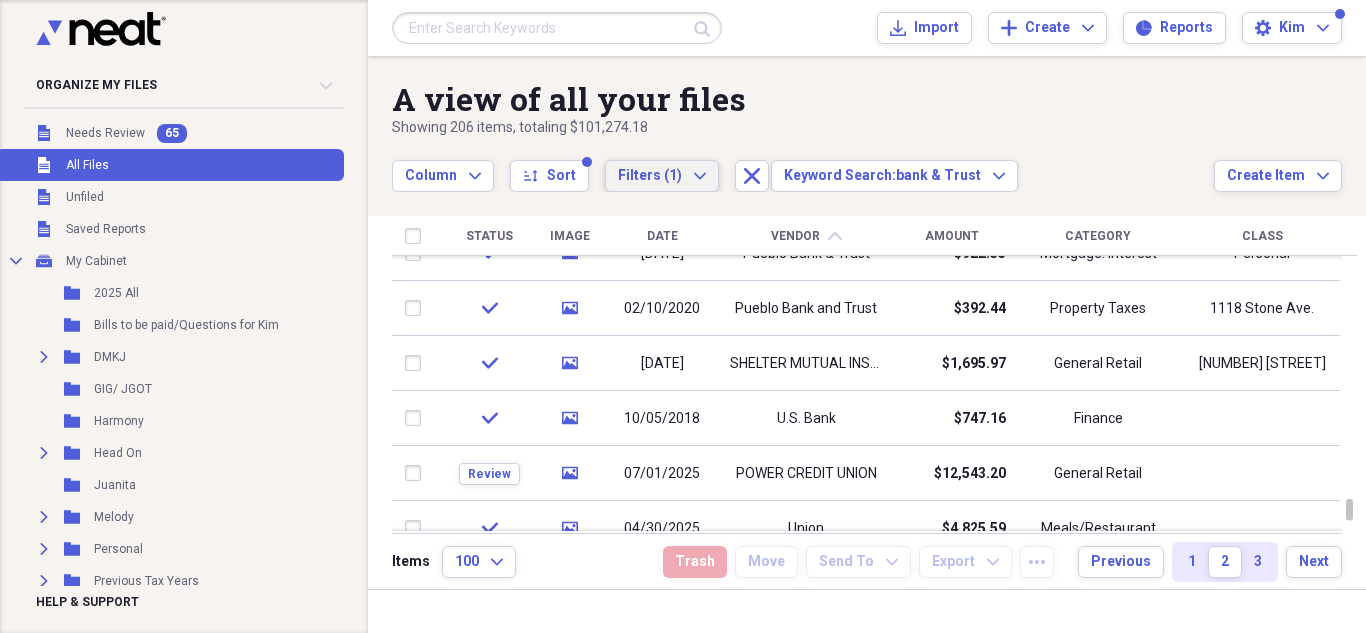 click on "Filters (1) Expand" at bounding box center (662, 176) 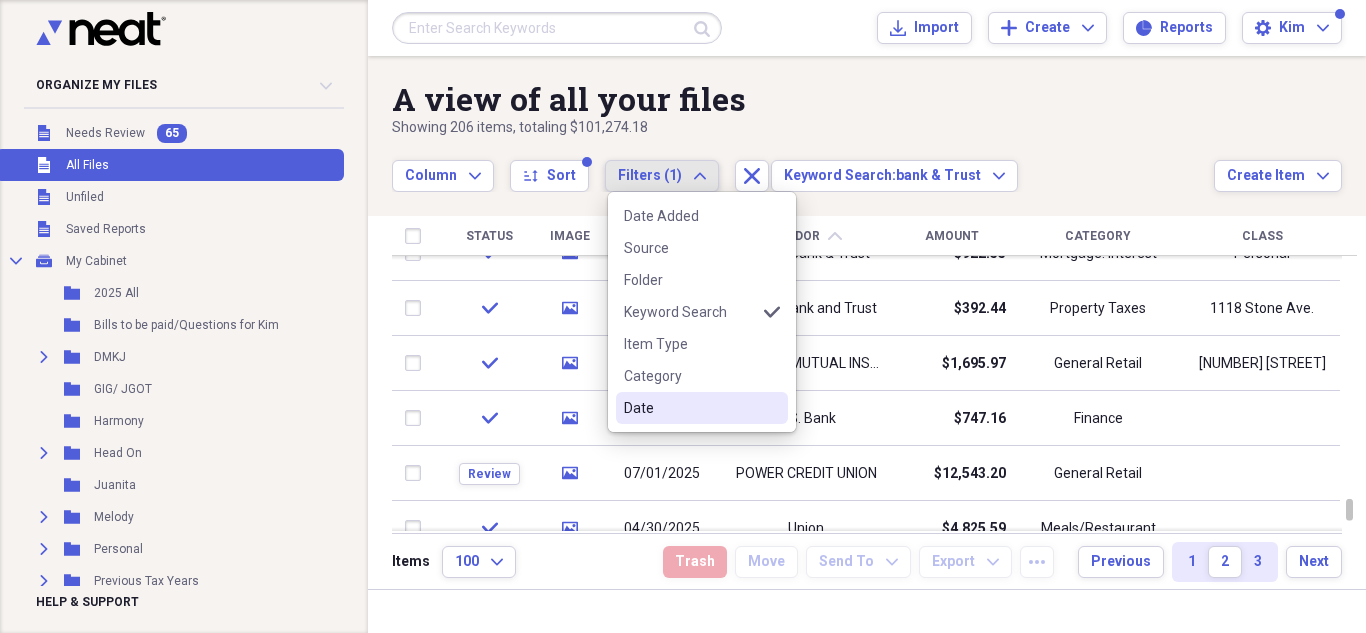 click on "Date" at bounding box center [690, 408] 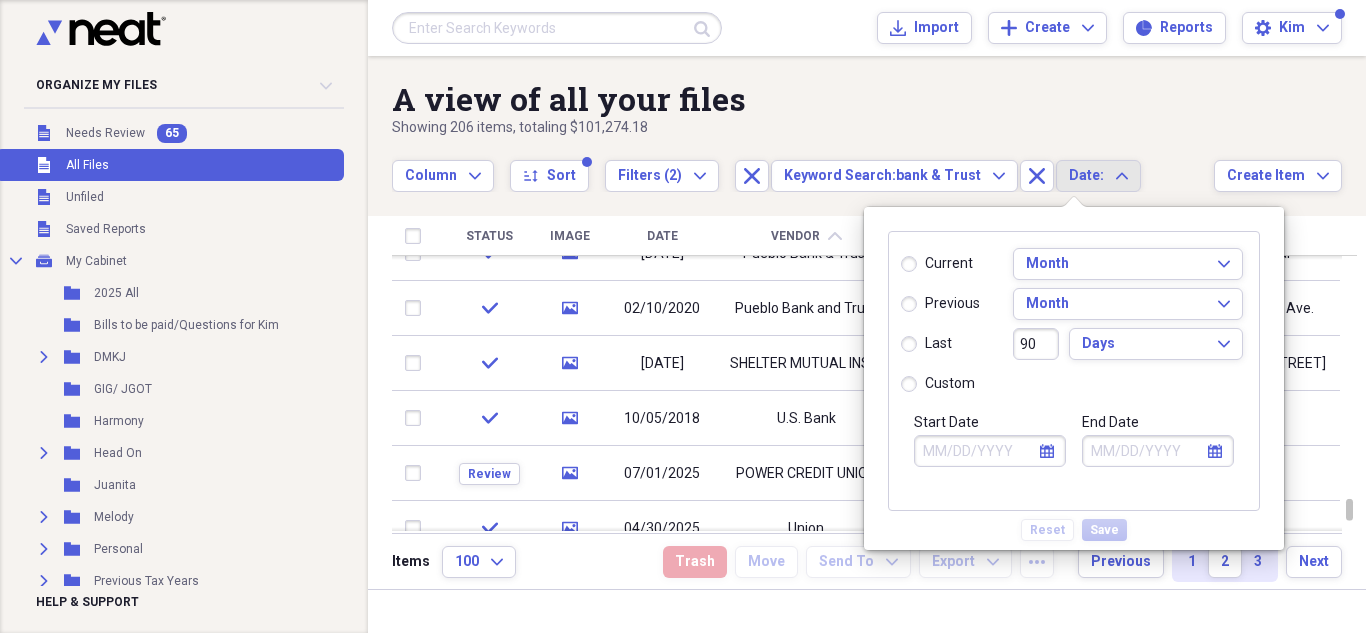 click on "current" at bounding box center (937, 264) 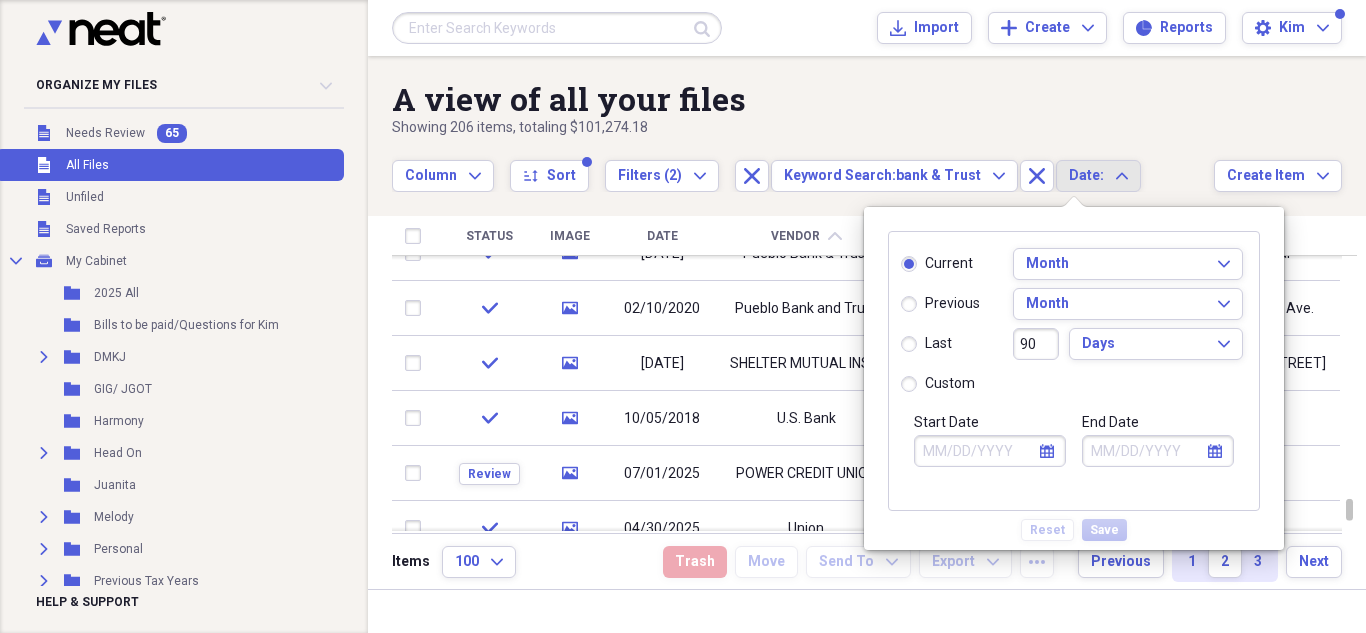 type on "08/01/2025" 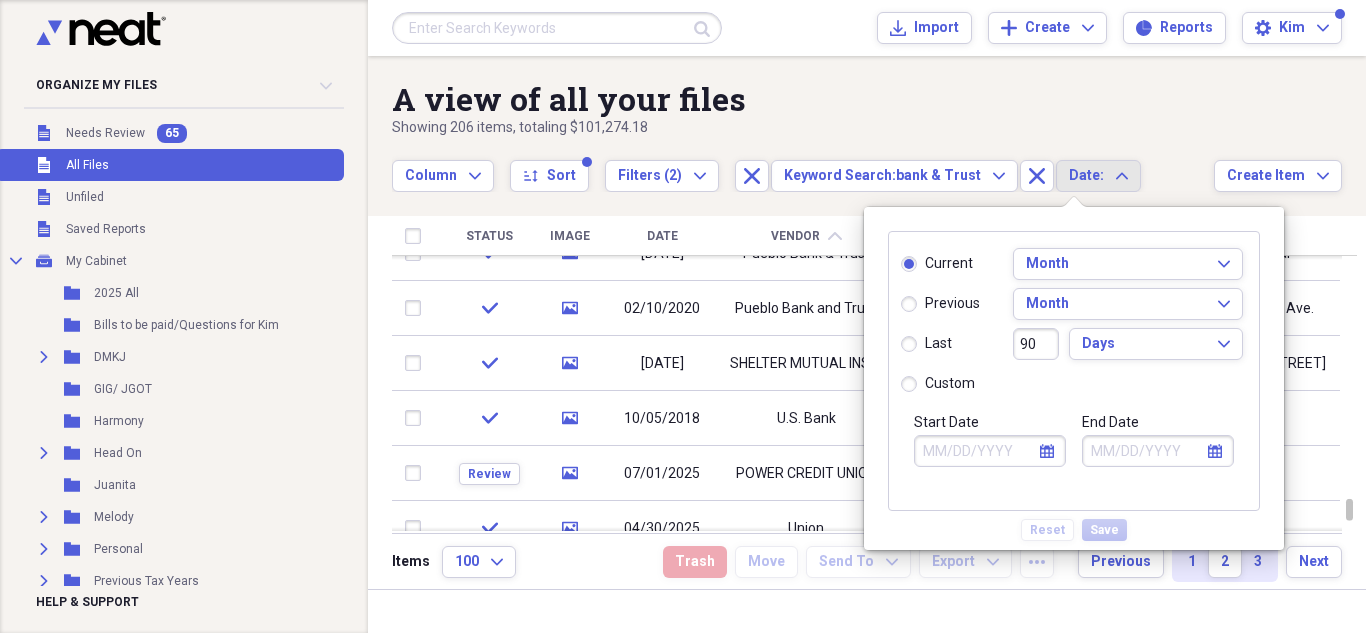 type on "08/31/2025" 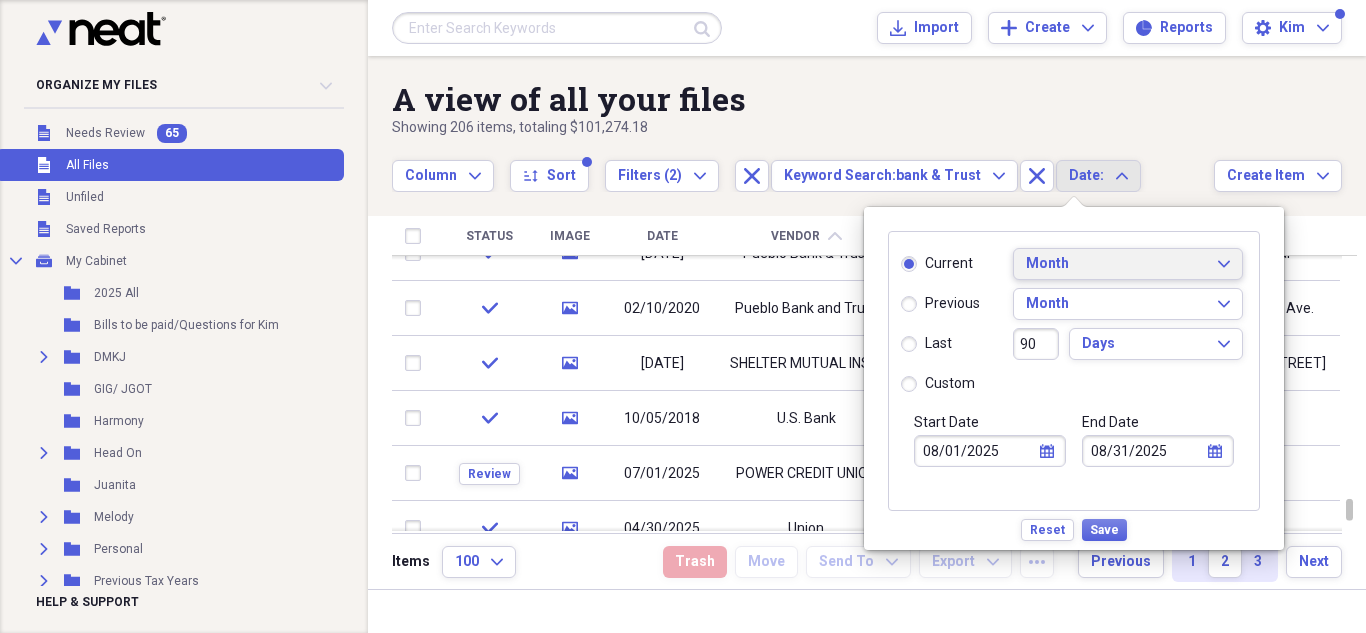 click on "Month" at bounding box center (1116, 264) 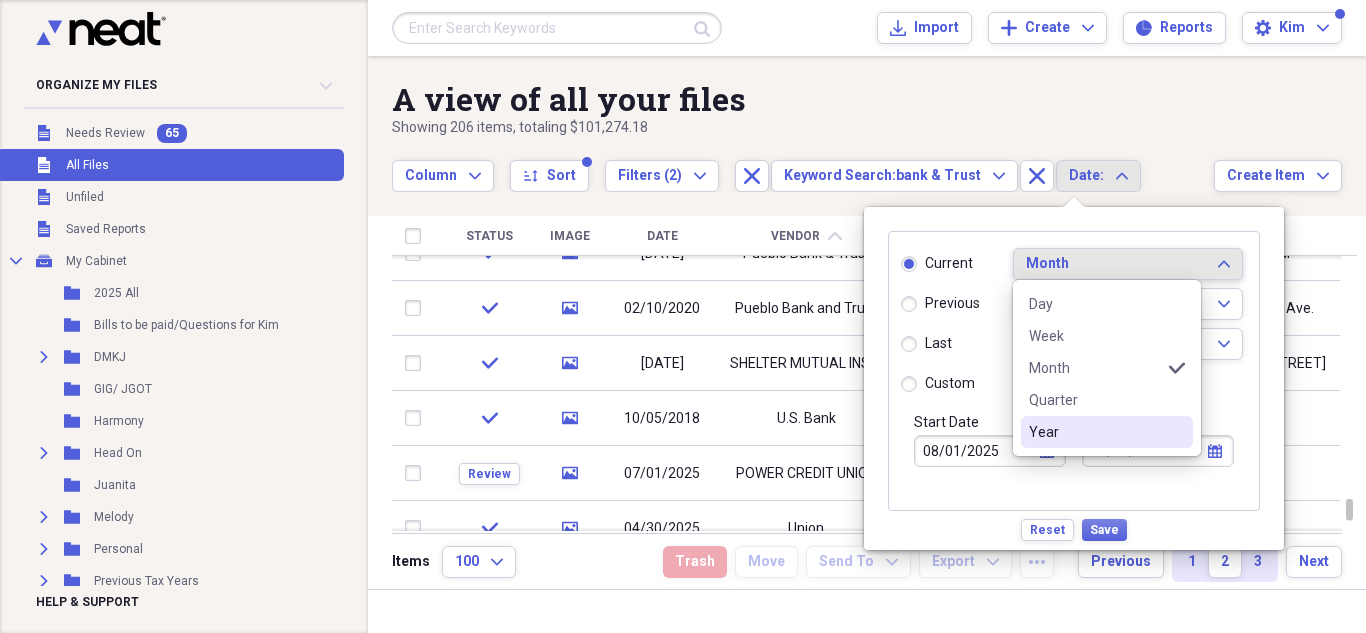click on "Year" at bounding box center (1095, 432) 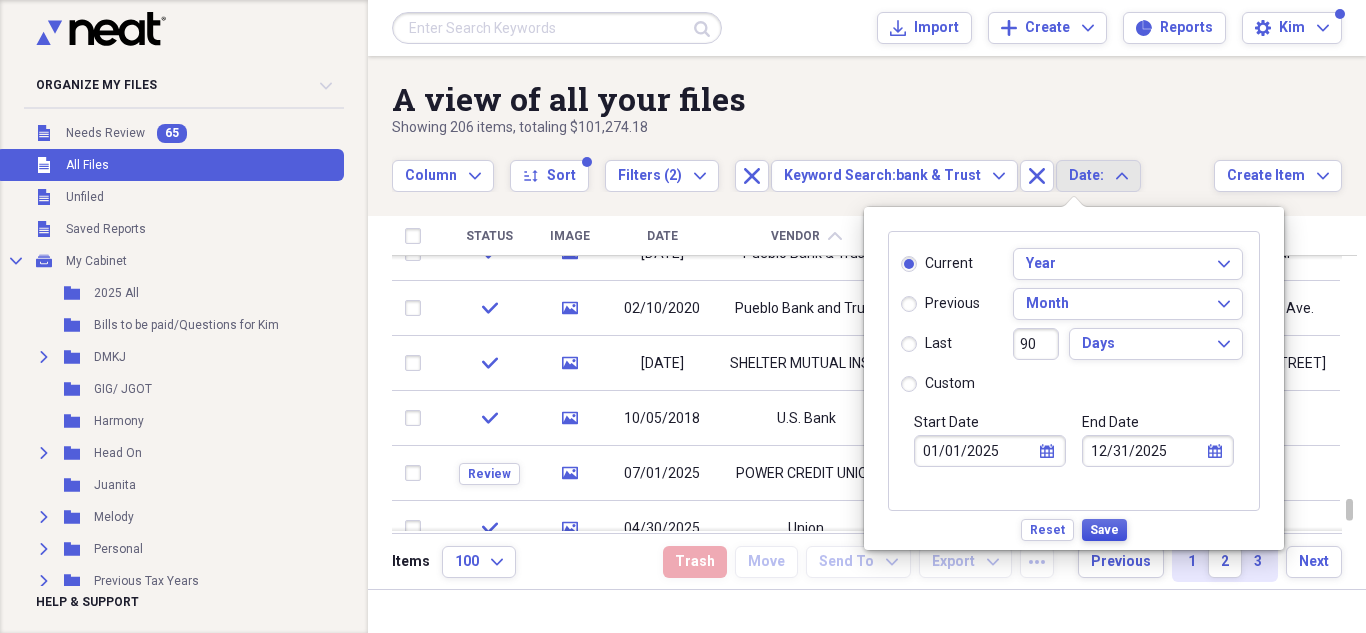 click on "Save" at bounding box center (1104, 530) 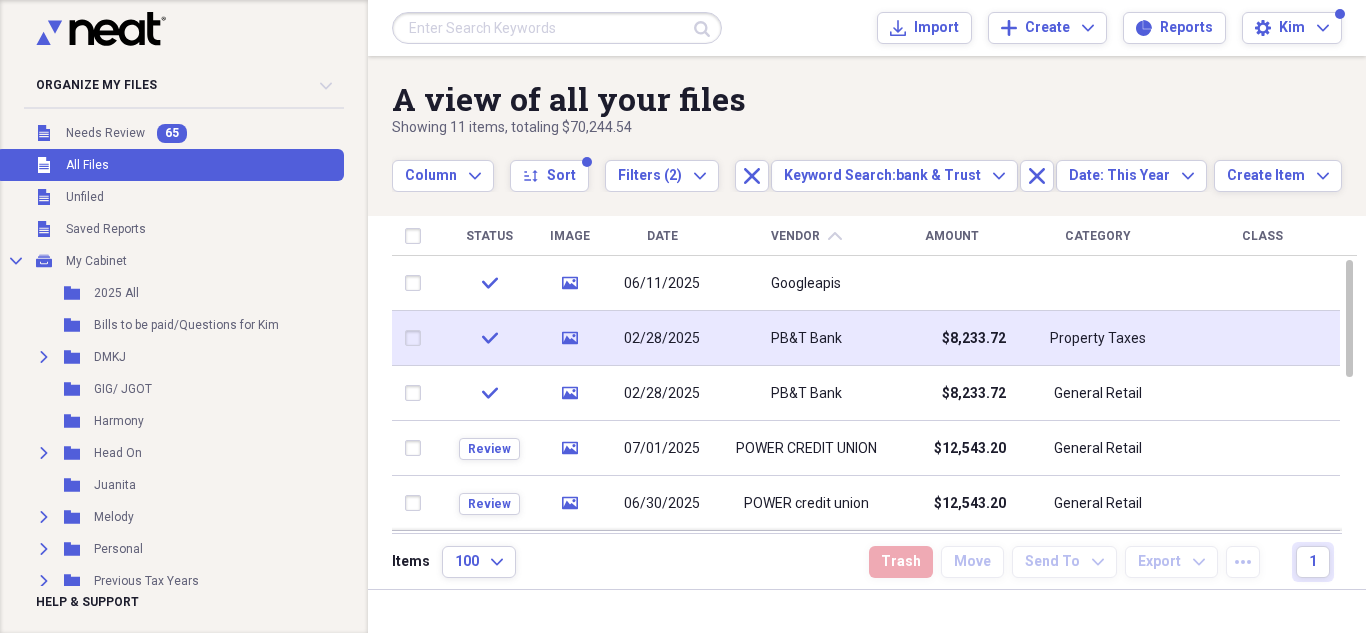click on "Property Taxes" at bounding box center (1098, 339) 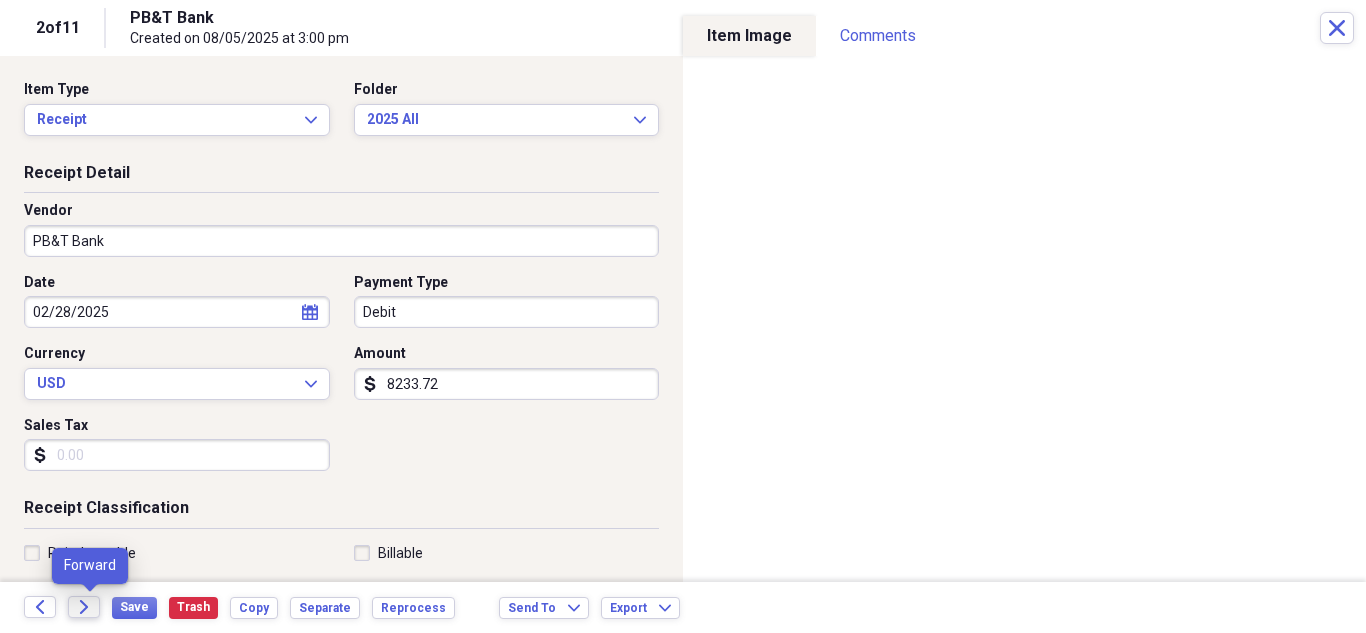 click on "Forward" 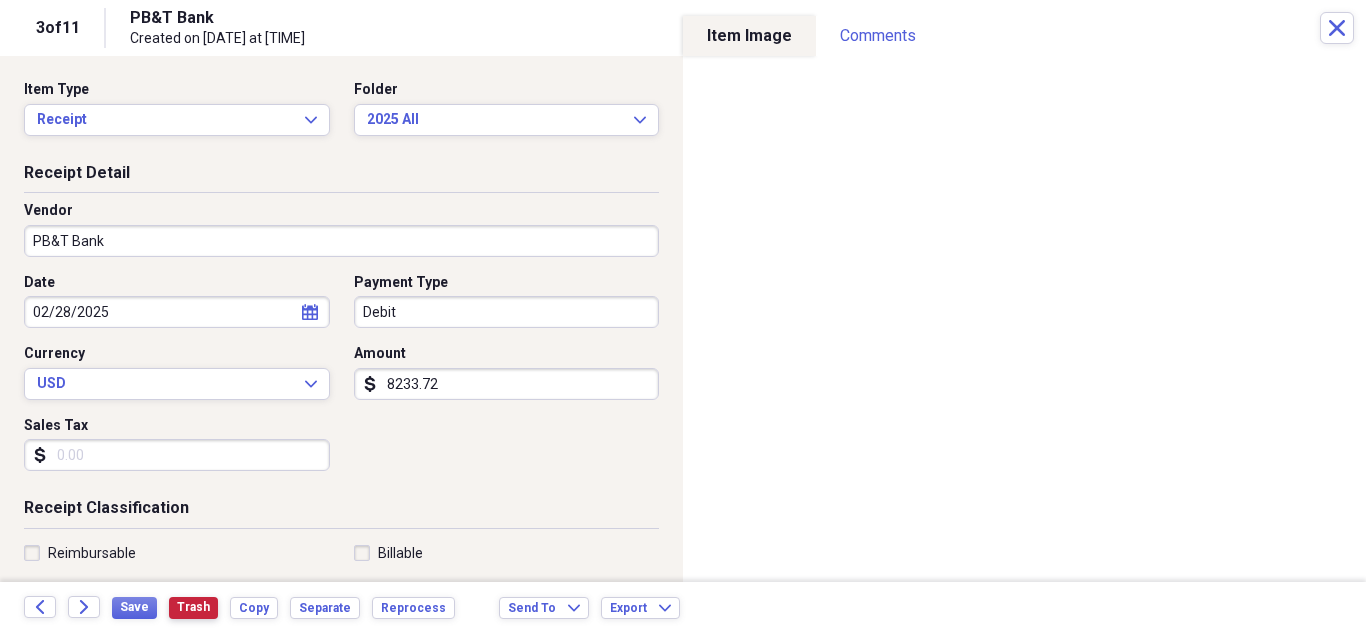 click on "Trash" at bounding box center (193, 607) 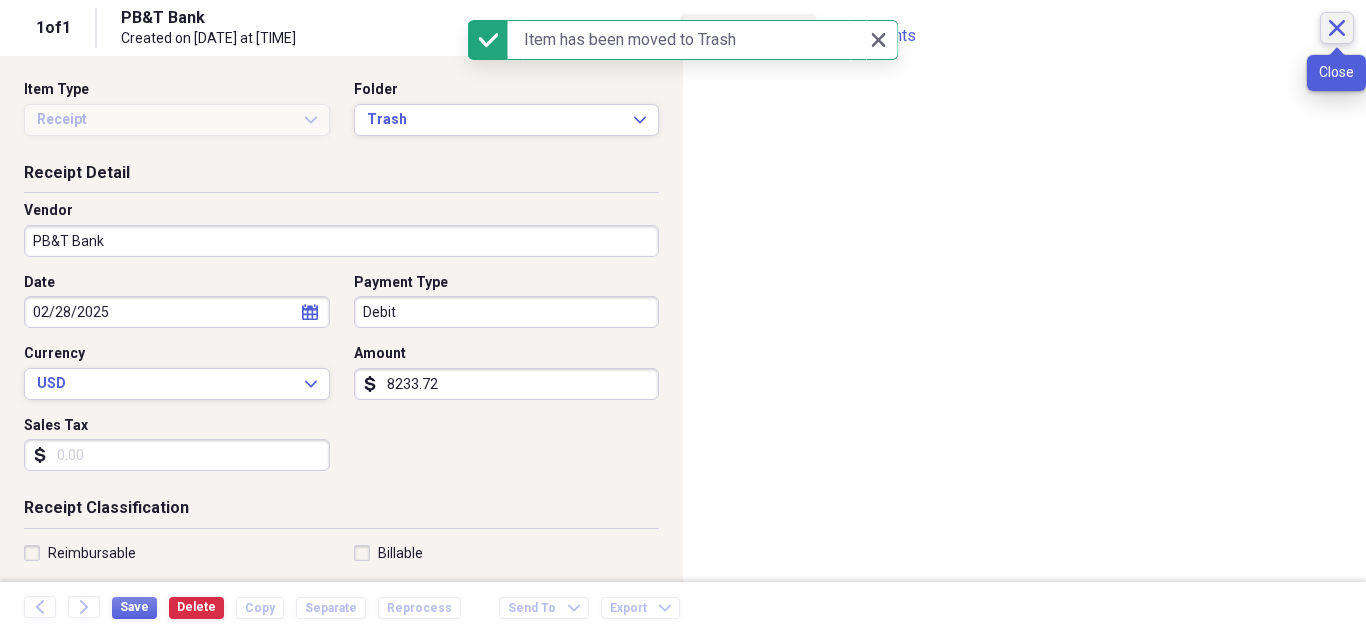 click on "Close" 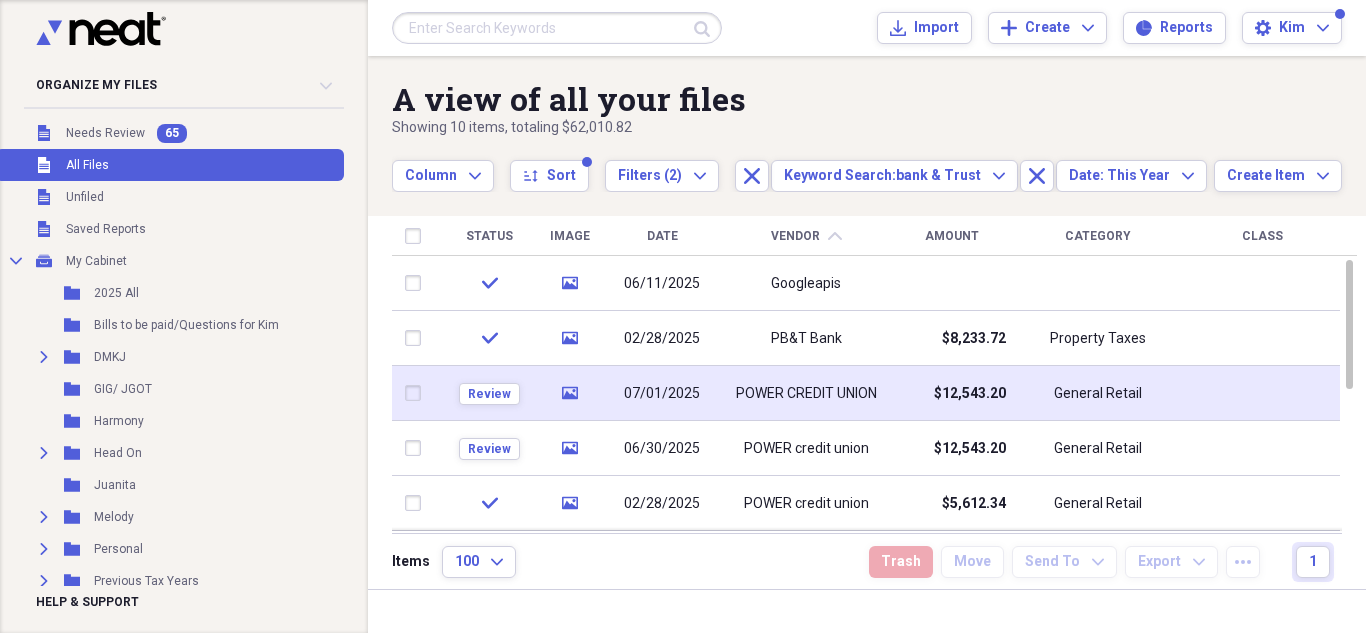 click on "$12,543.20" at bounding box center (970, 394) 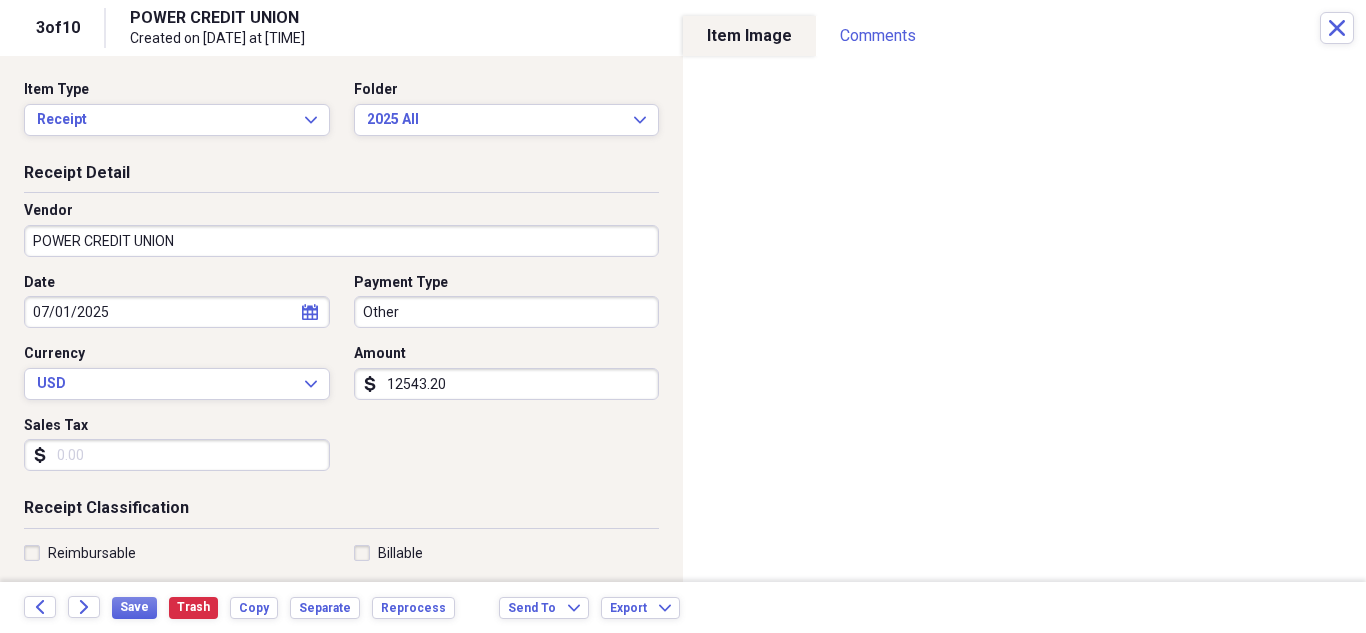 click on "calendar" 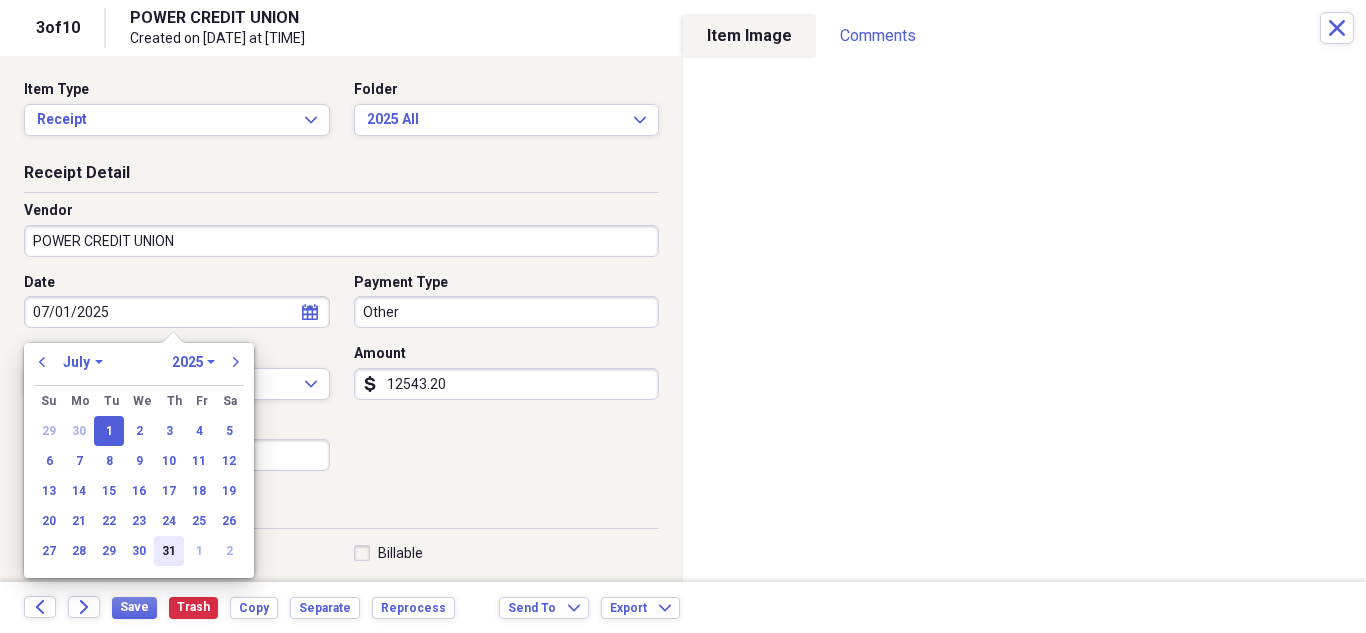 click on "31" at bounding box center [169, 551] 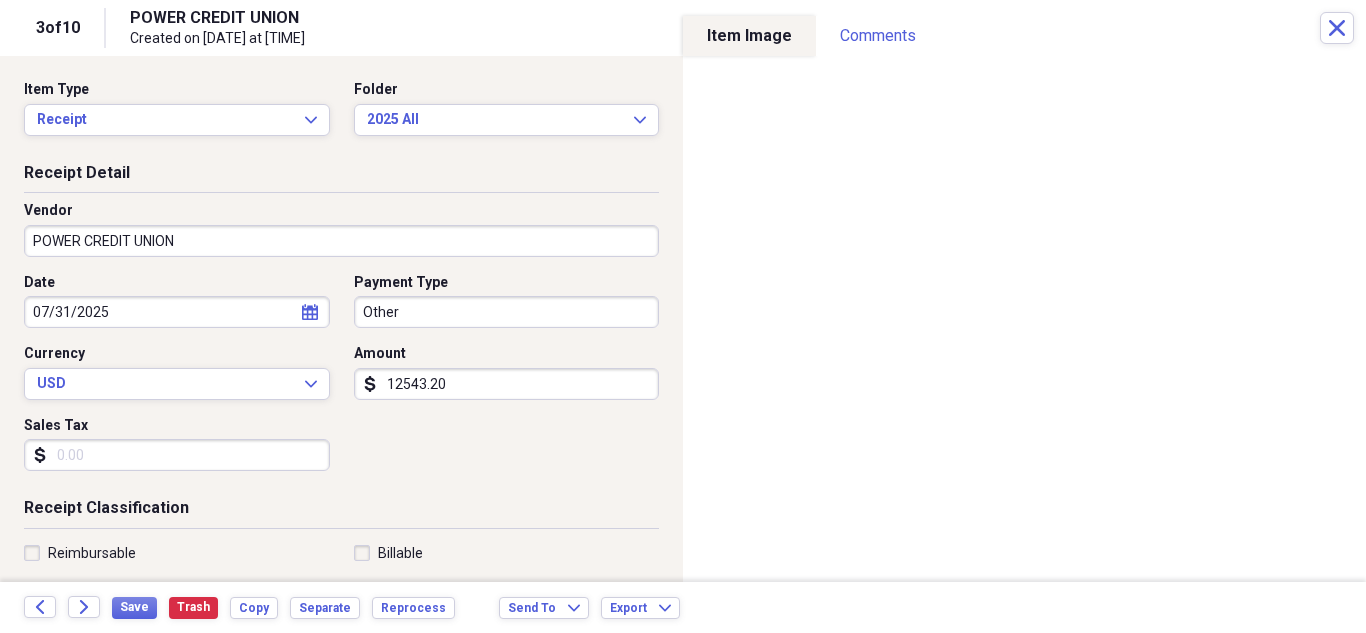 click on "12543.20" at bounding box center (507, 384) 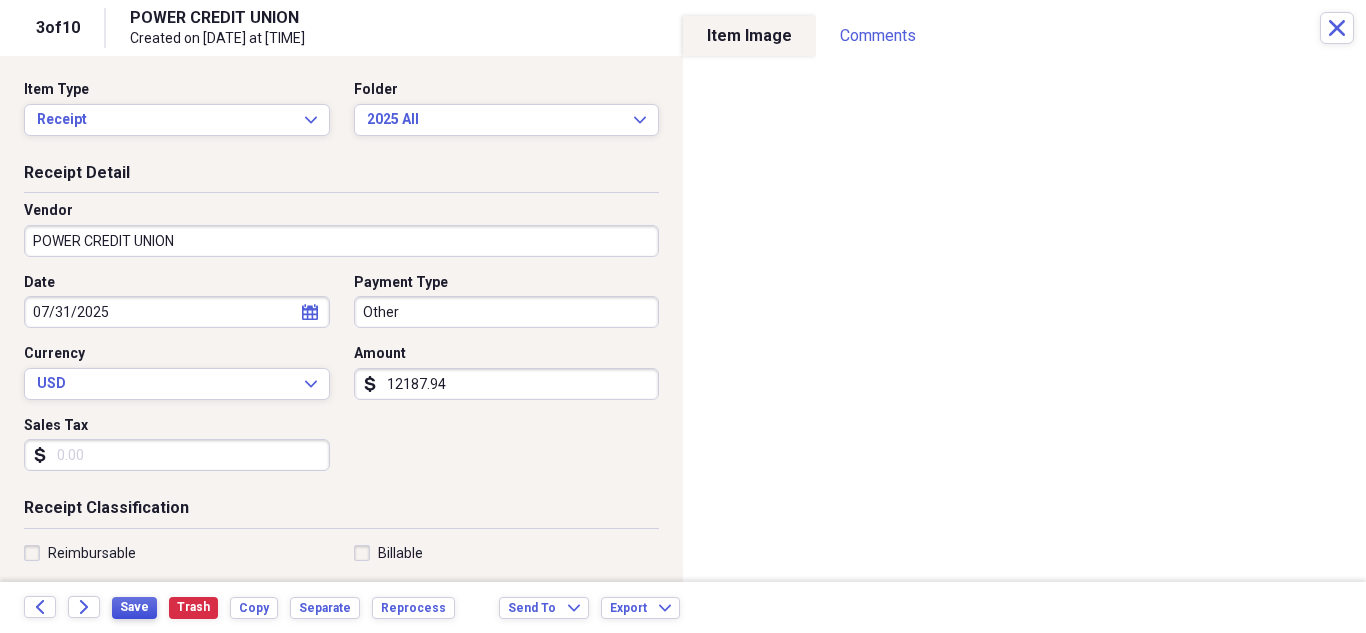 type on "12187.94" 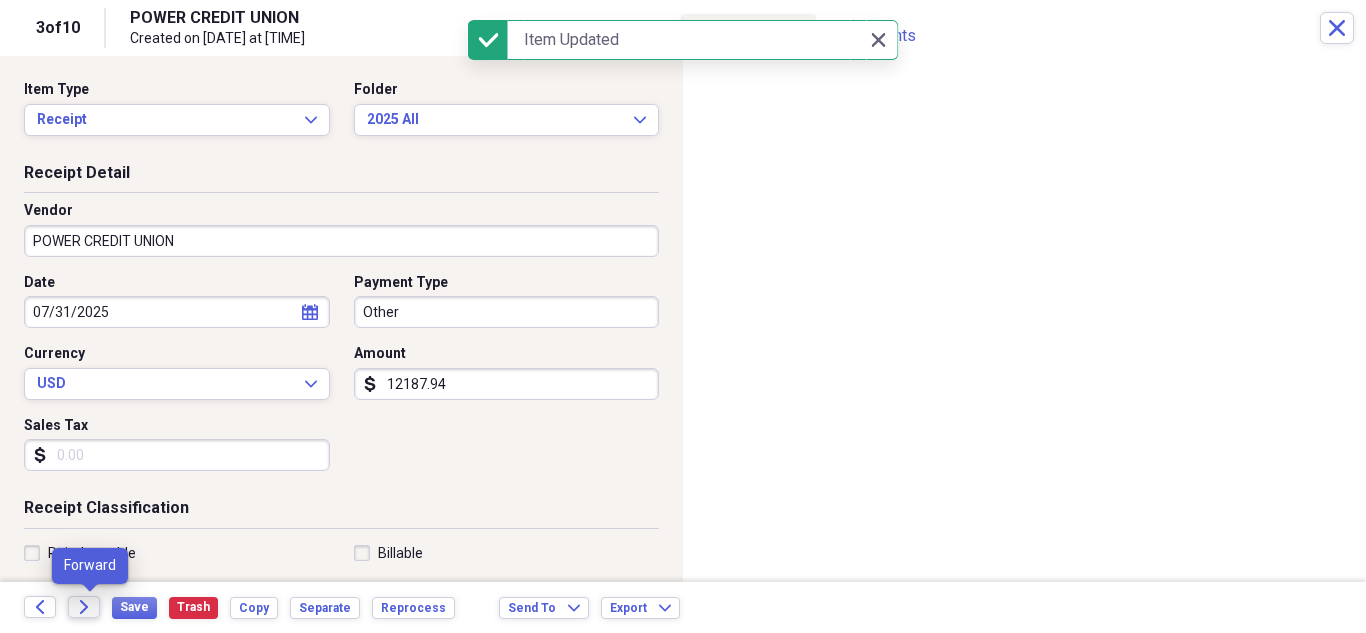 click 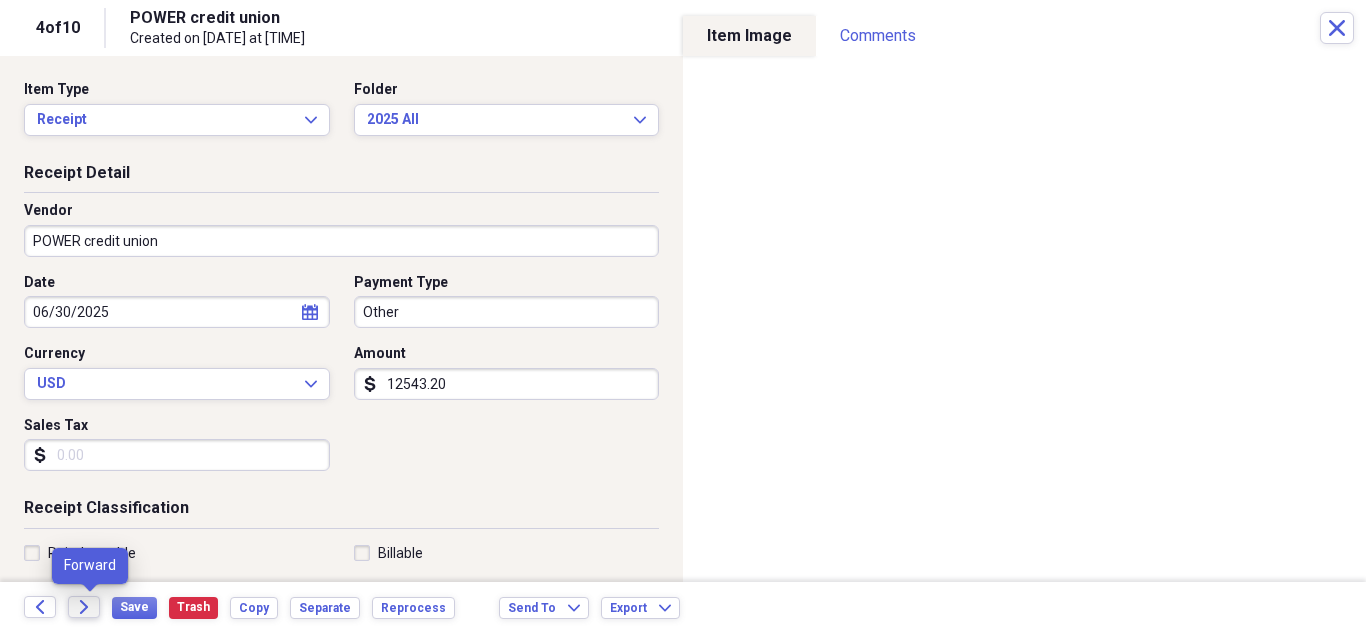 click 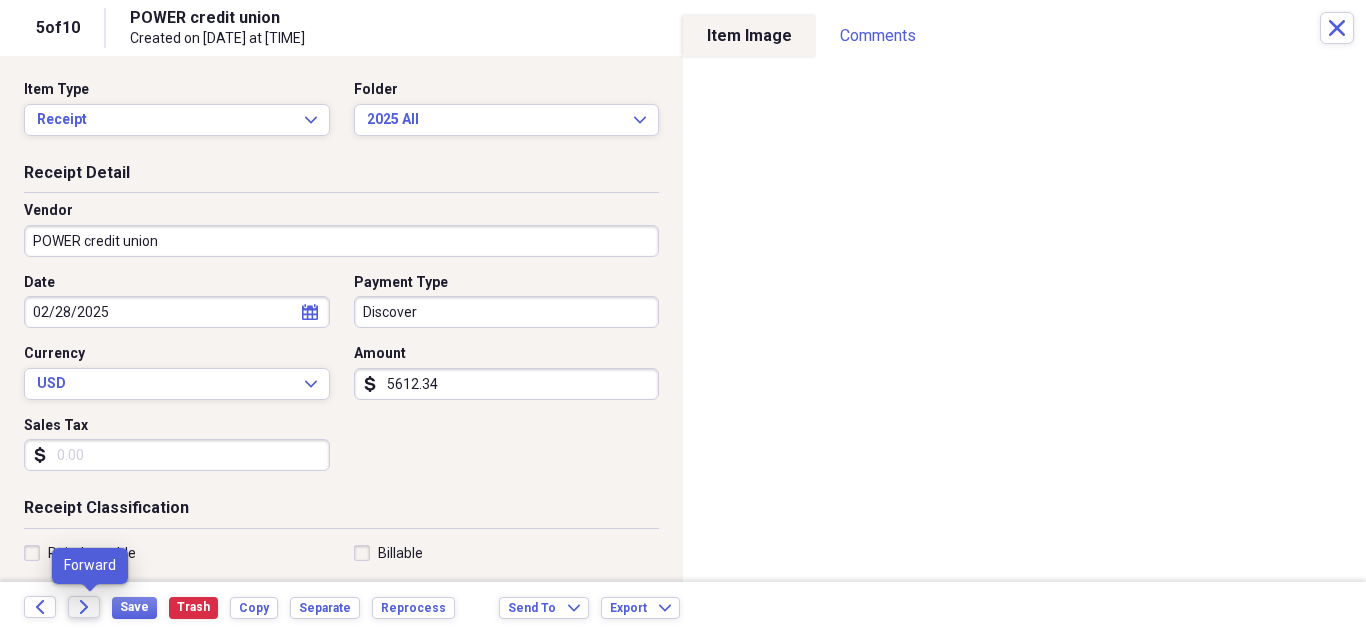 click 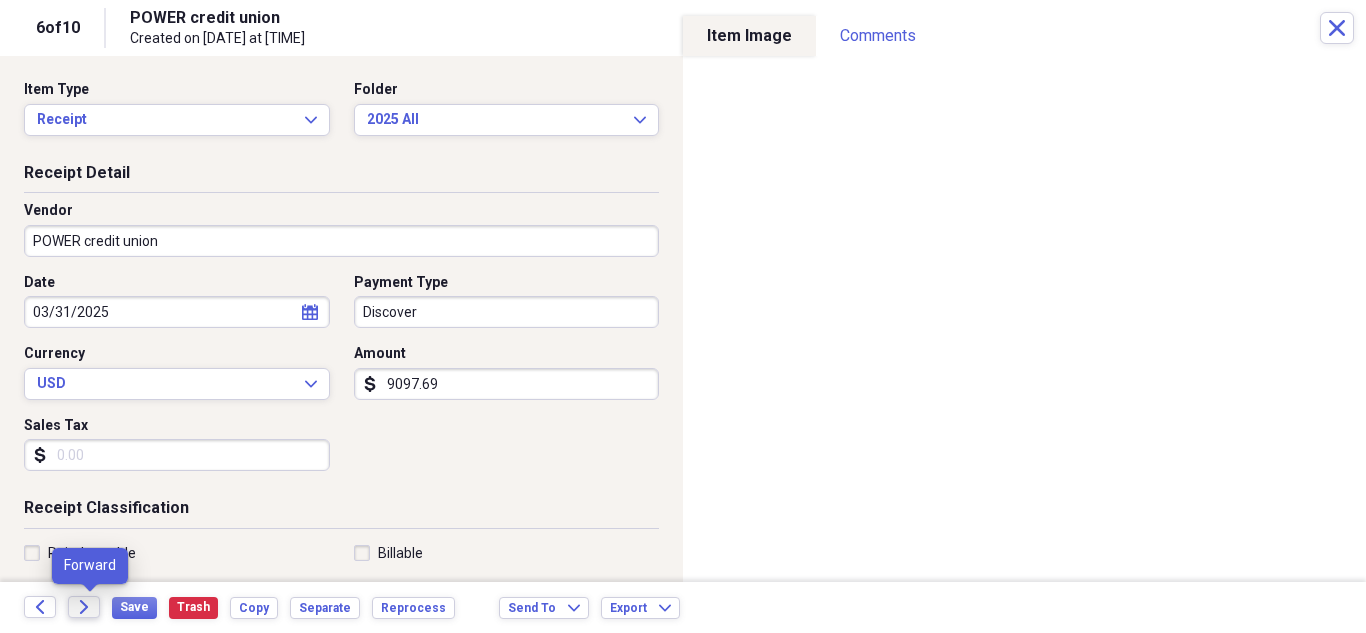 click 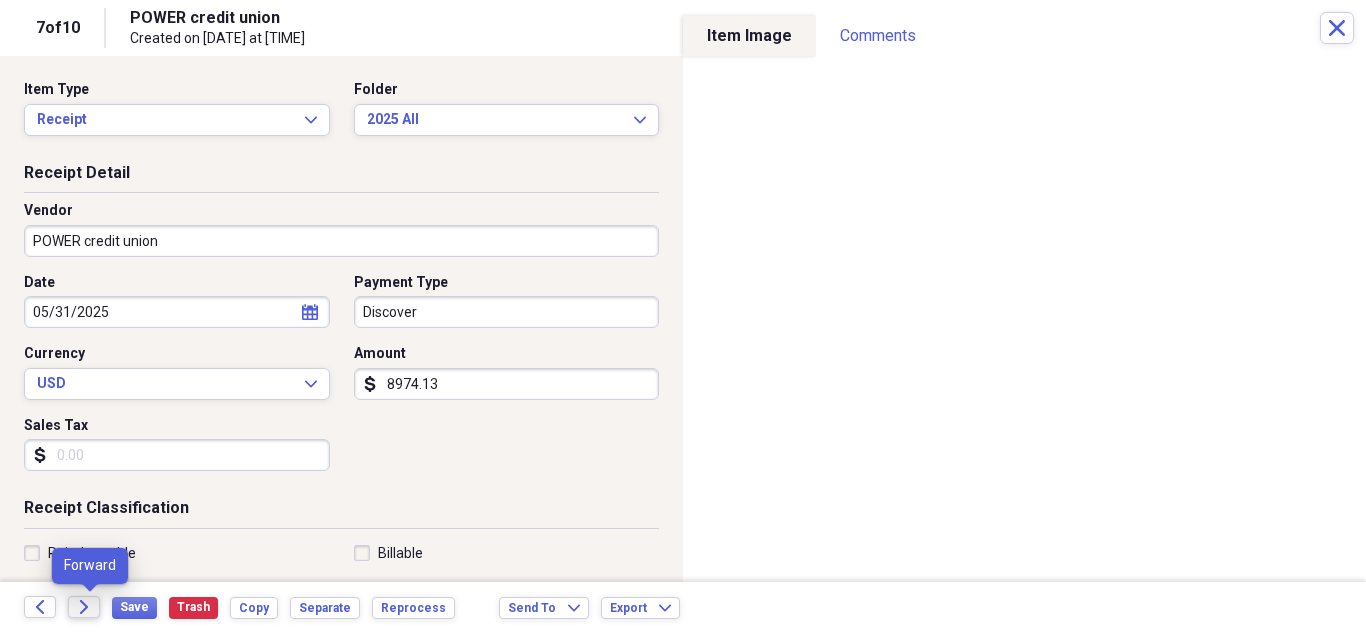 click 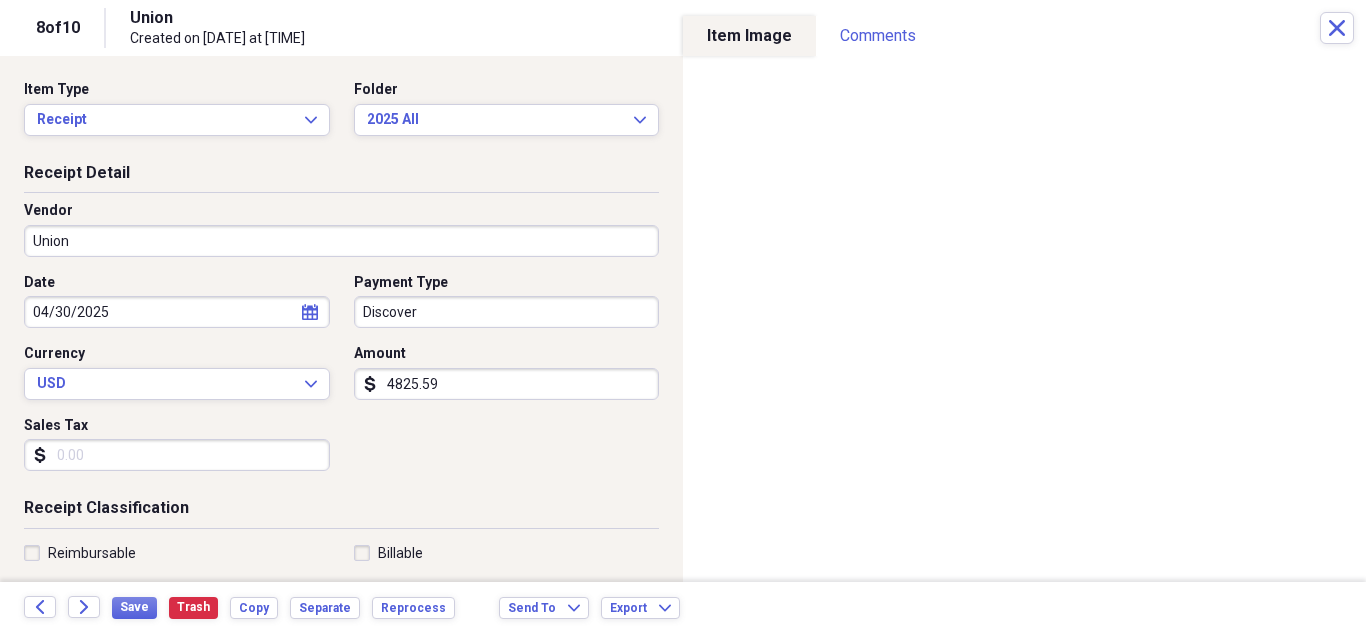click on "Union" at bounding box center (341, 241) 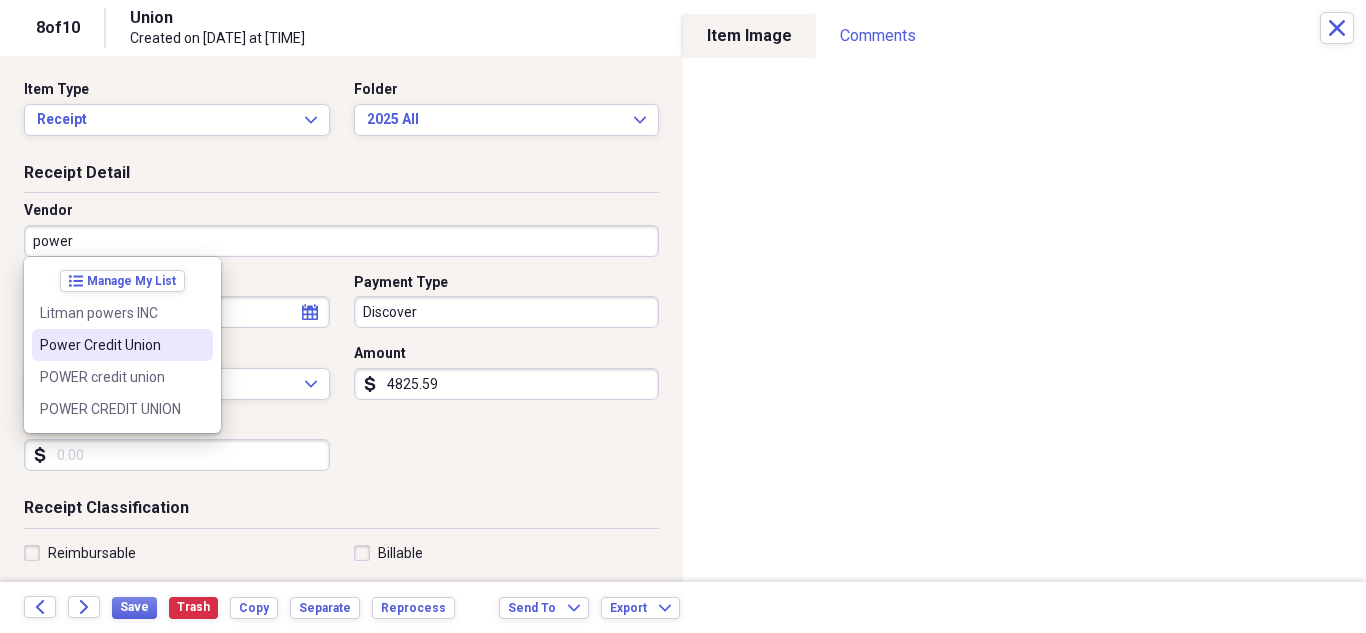click on "Power Credit Union" at bounding box center [110, 345] 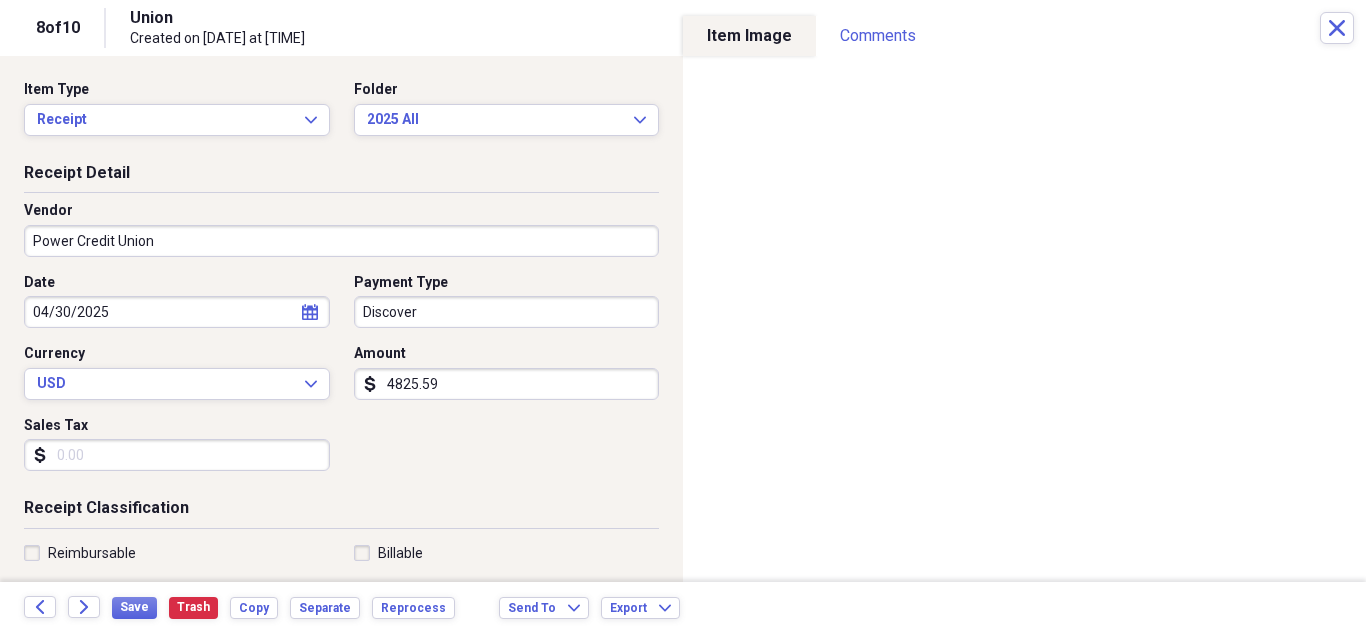 type on "Utilities" 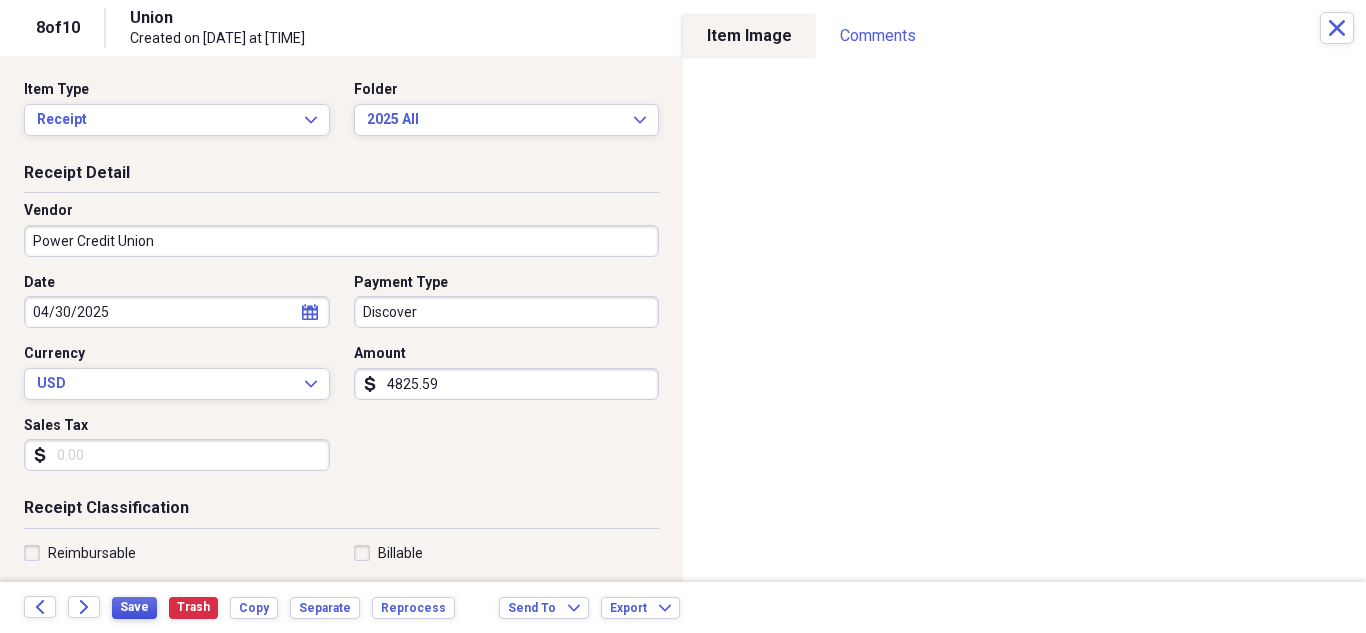 click on "Save" at bounding box center (134, 607) 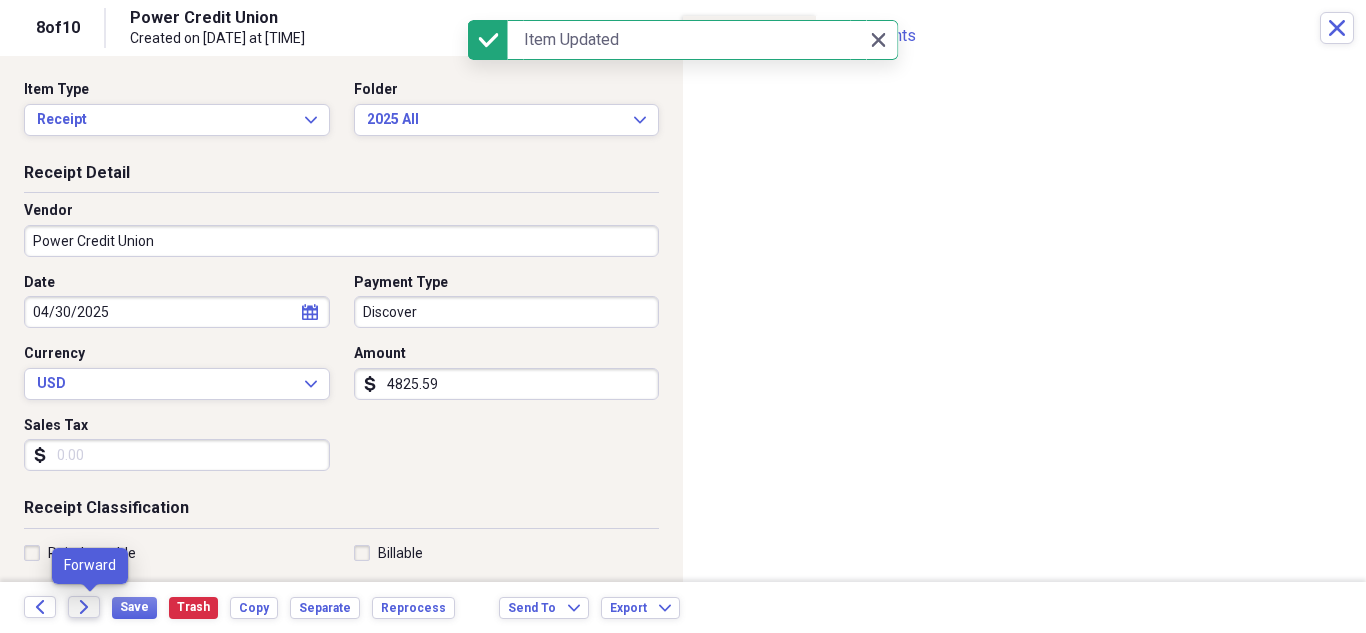 click on "Forward" 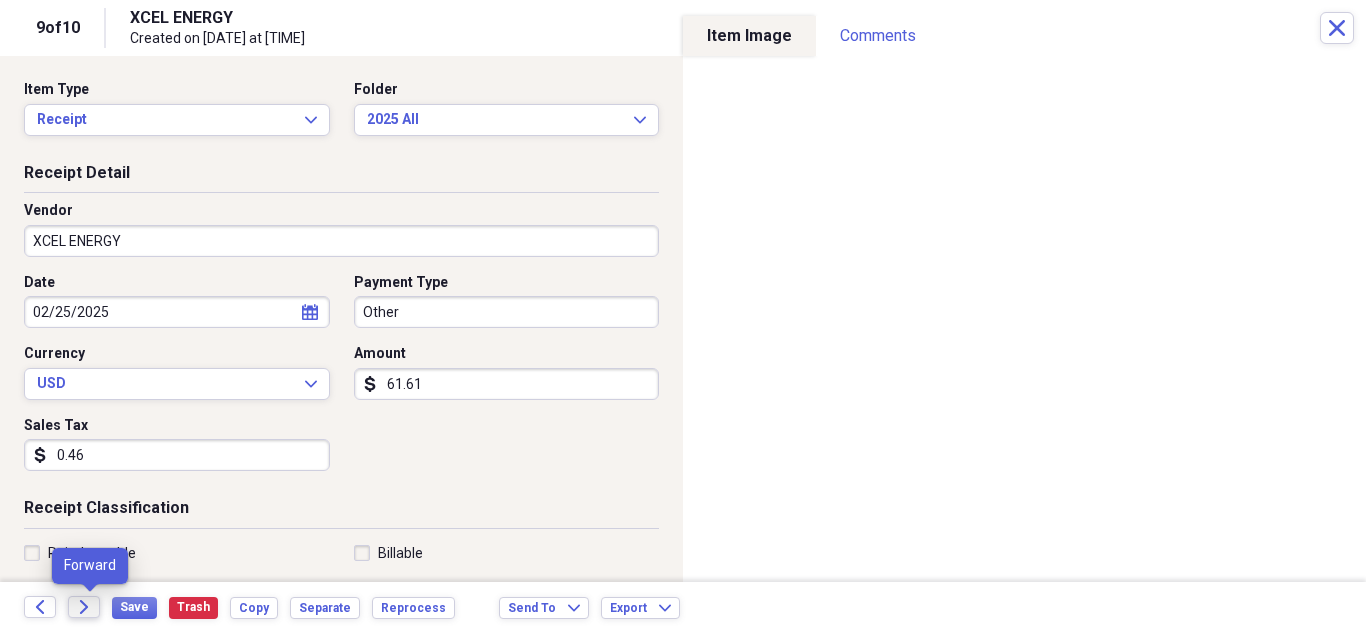 click on "Forward" 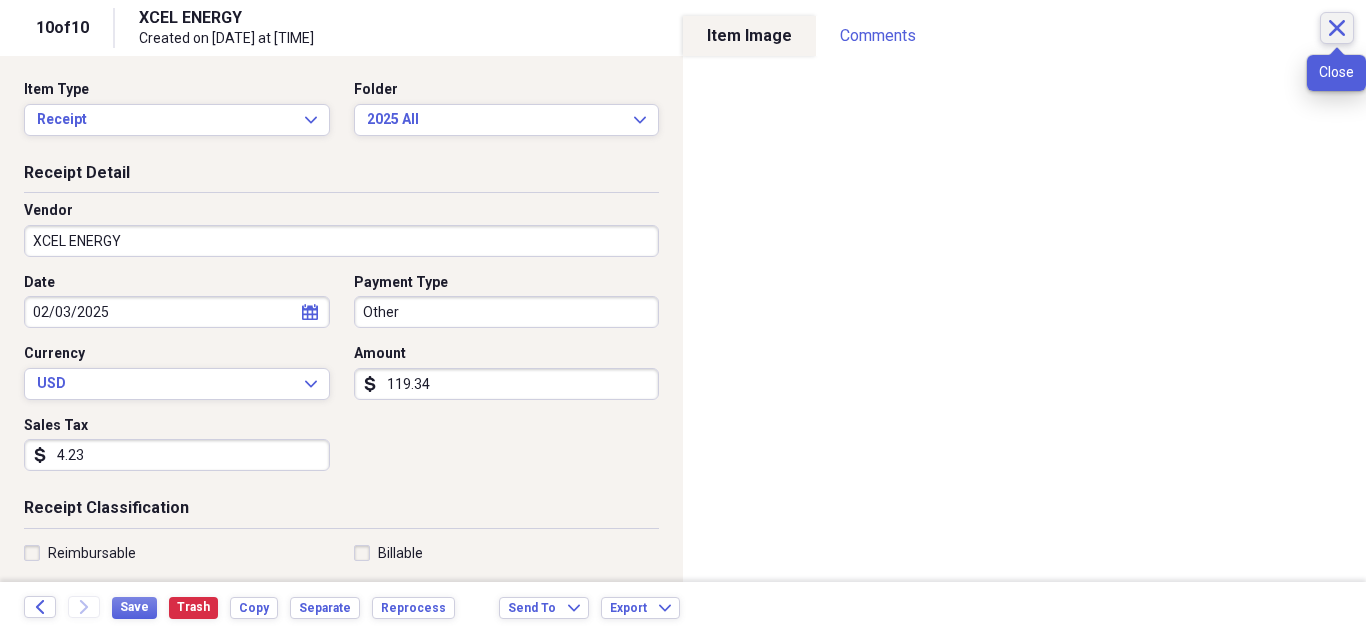 click on "Close" 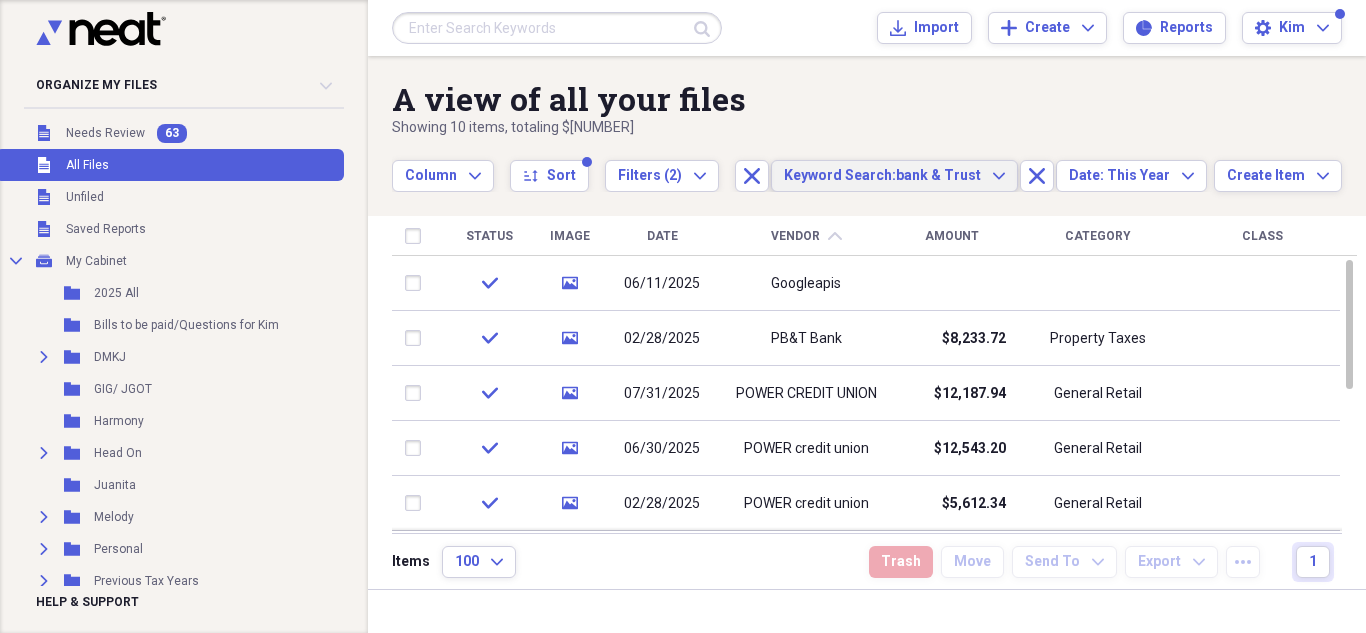 click on "Expand" 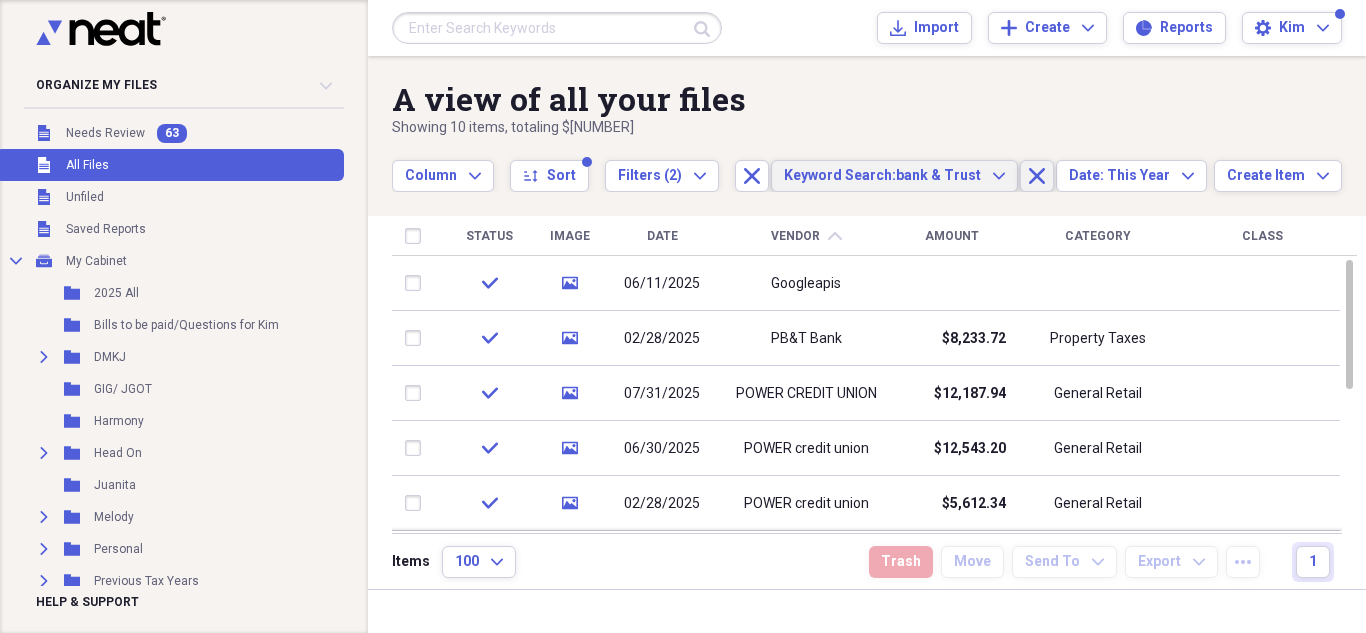 click on "Close" 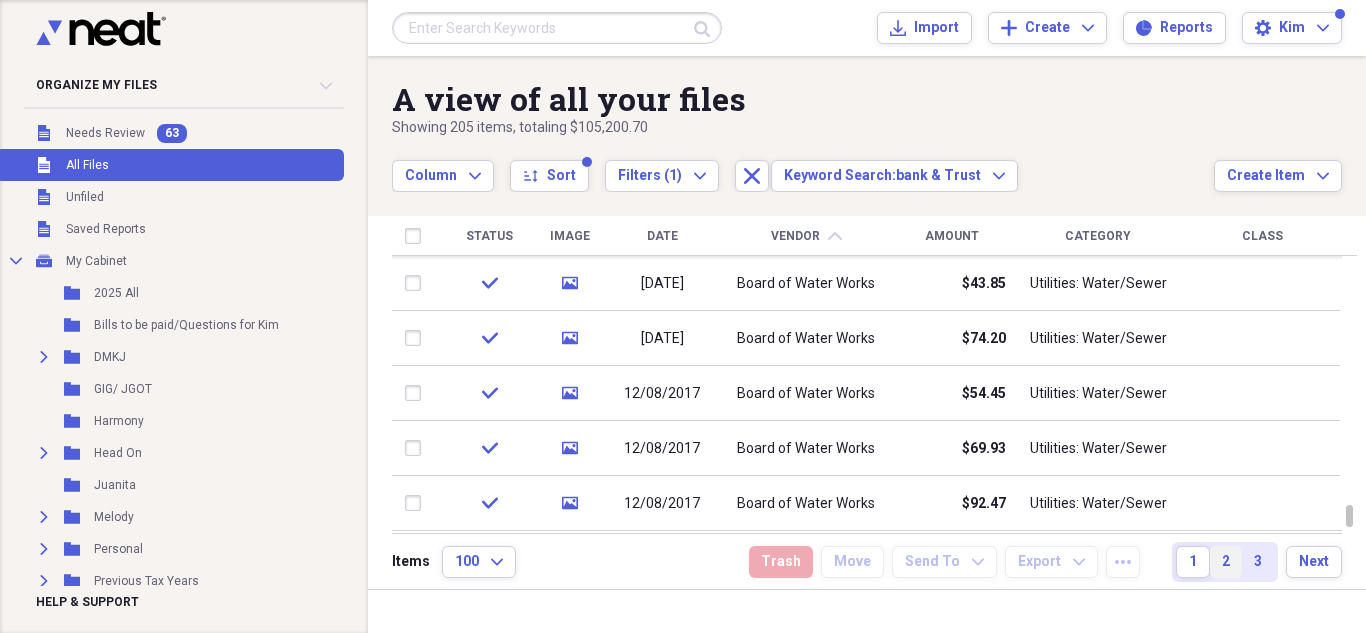 click on "2" at bounding box center [1226, 562] 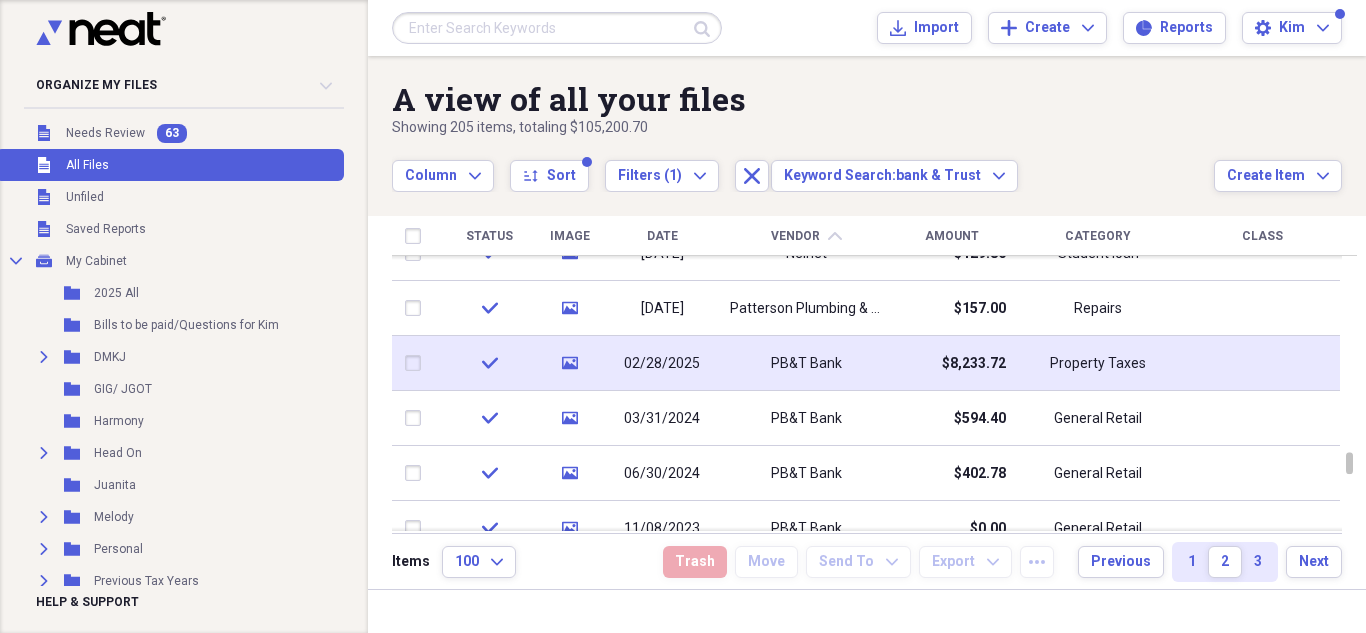 click on "Property Taxes" at bounding box center (1098, 364) 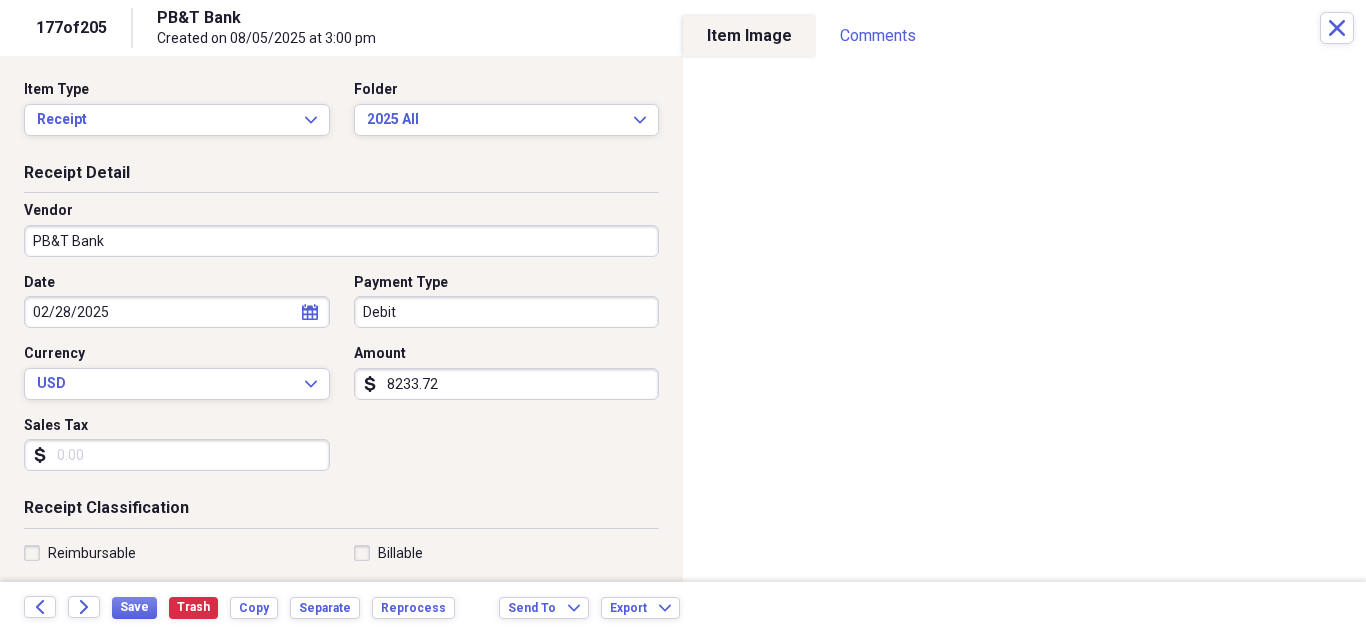 click on "Back Forward Save Trash Copy Separate Reprocess Send To Expand Export Expand" at bounding box center [683, 607] 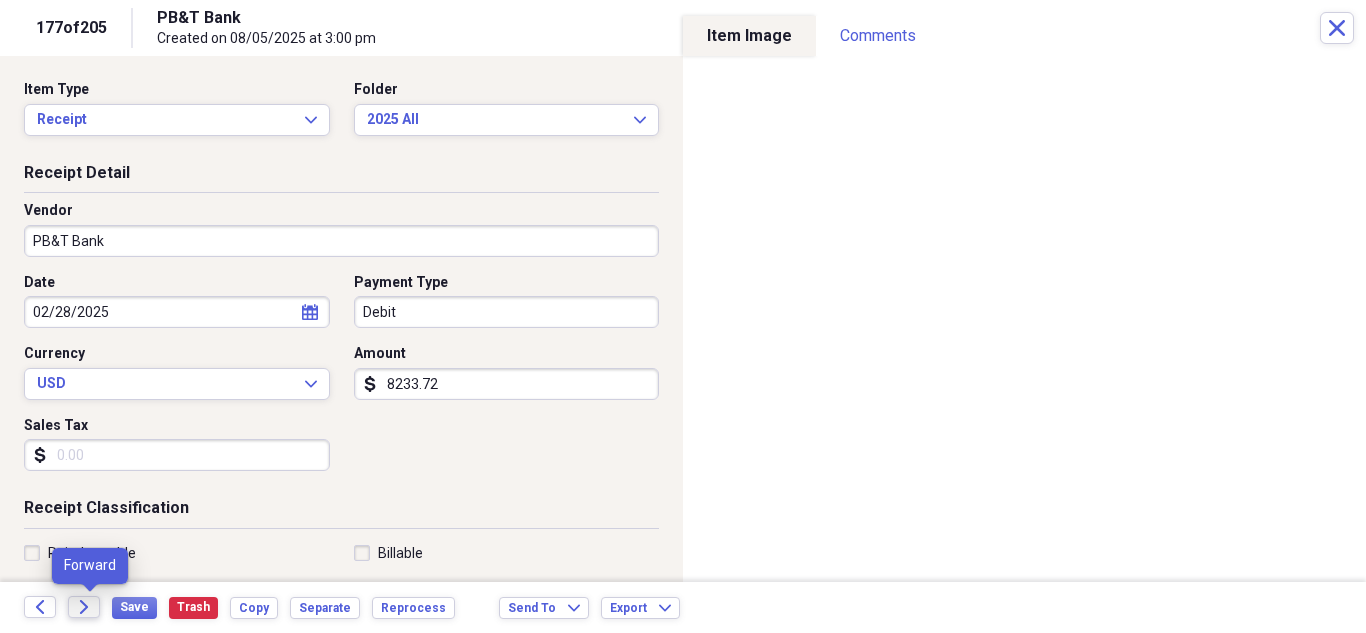 click on "Forward" at bounding box center [84, 607] 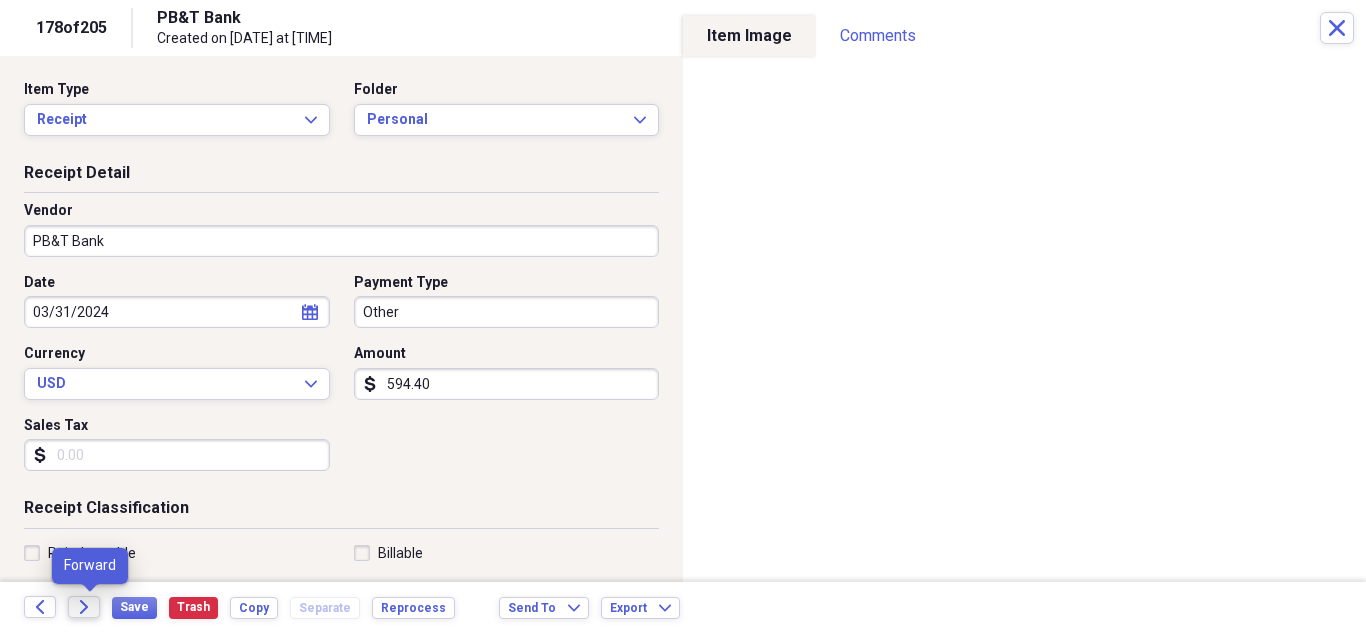 click on "Forward" at bounding box center (84, 607) 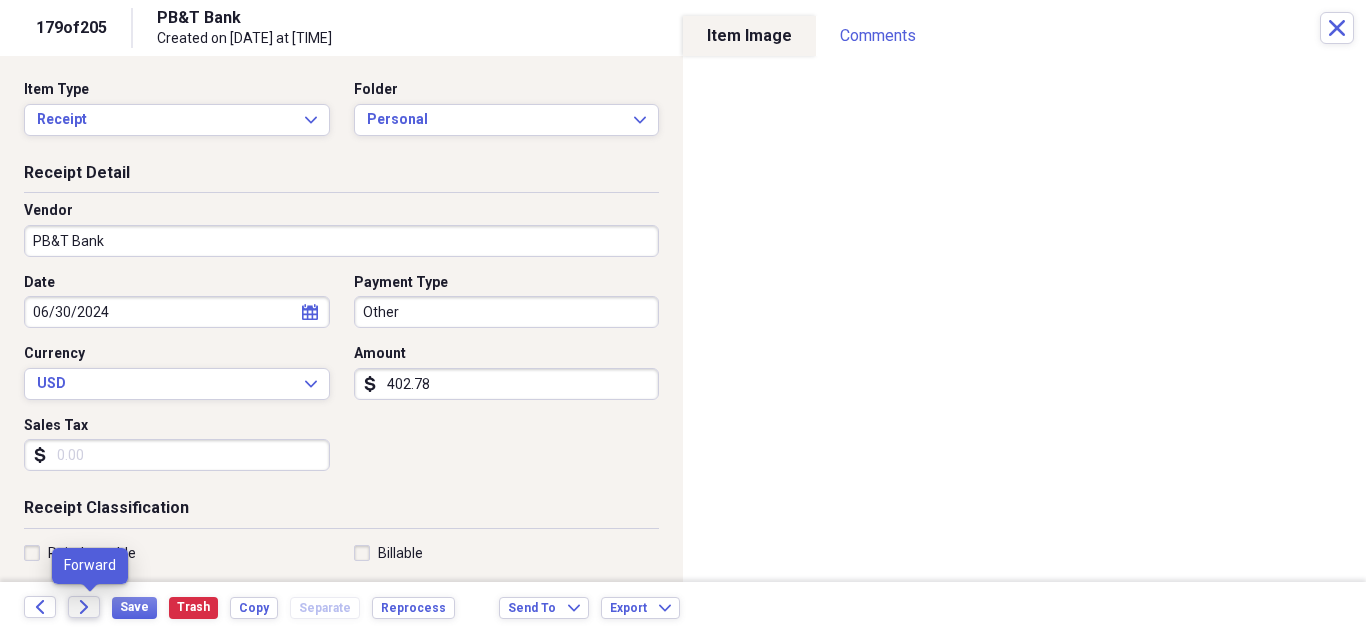 click on "Forward" at bounding box center [84, 607] 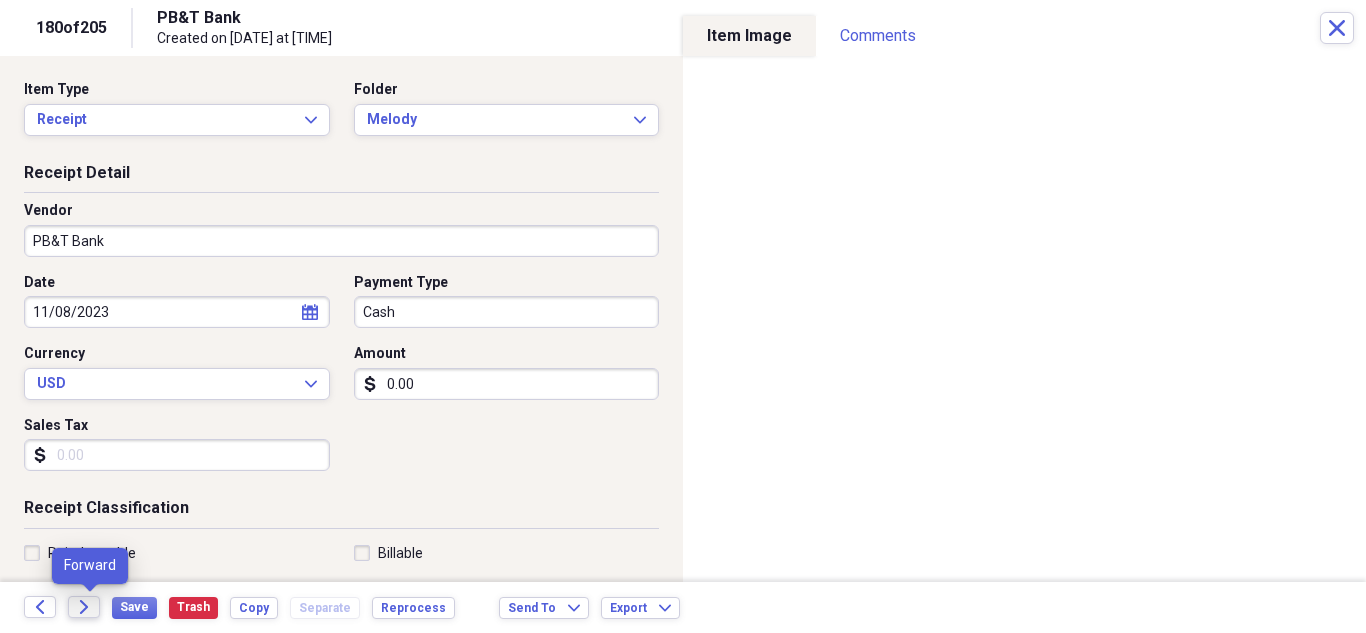 click on "Forward" at bounding box center (84, 607) 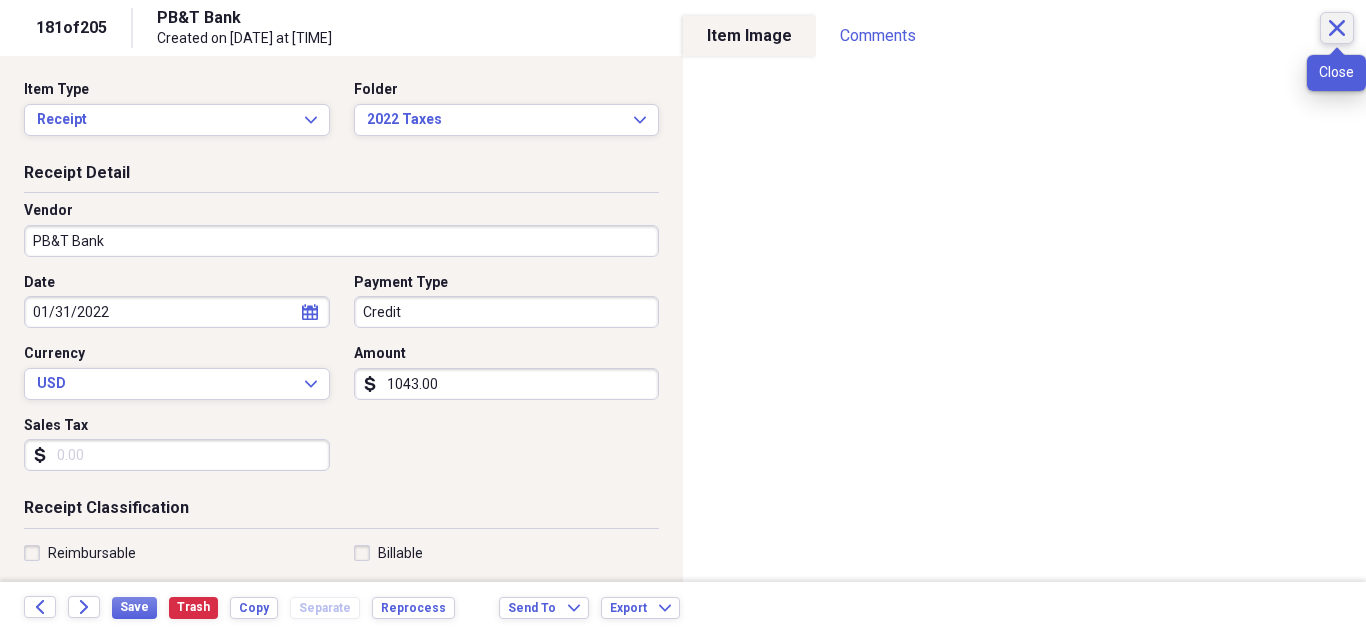 click 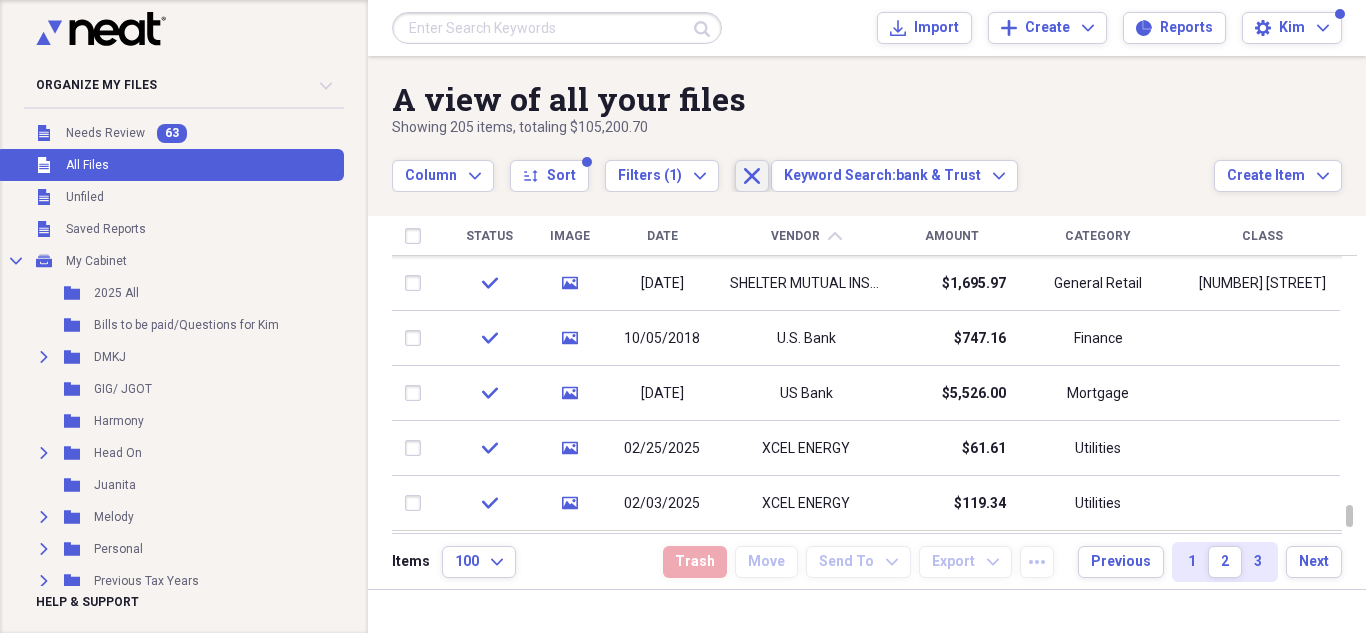 click on "Close" at bounding box center [752, 176] 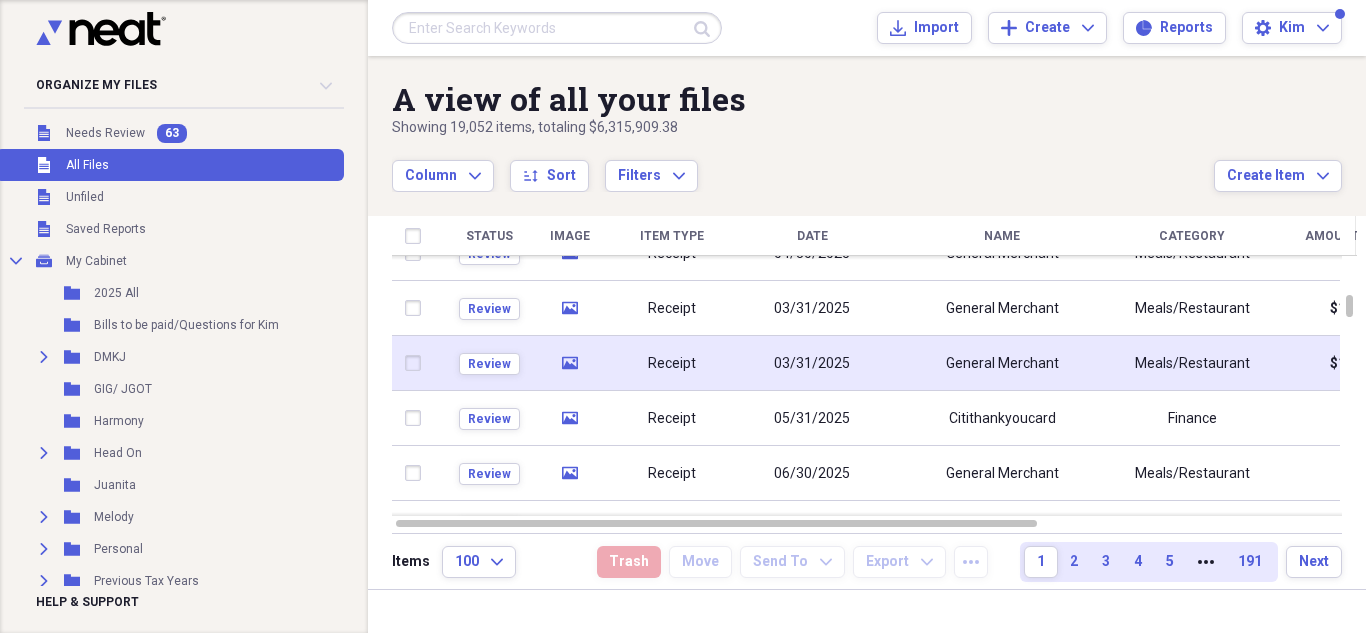 click on "General Merchant" at bounding box center (1002, 364) 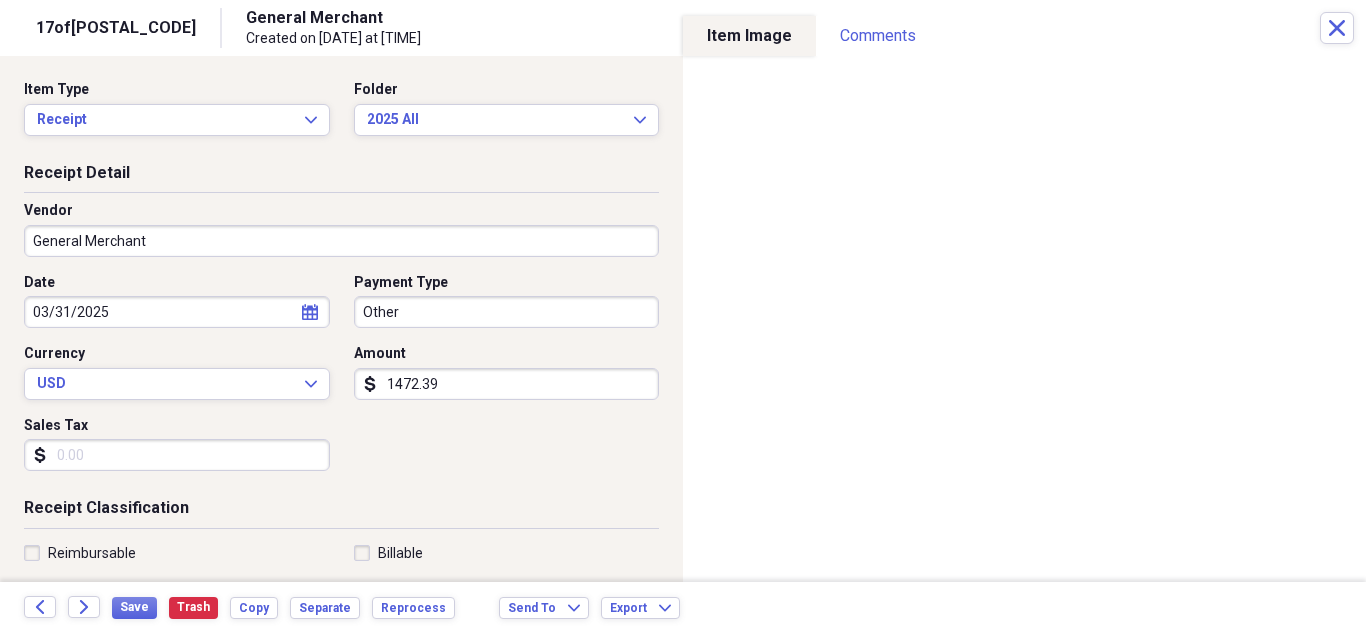 click on "General Merchant" at bounding box center [341, 241] 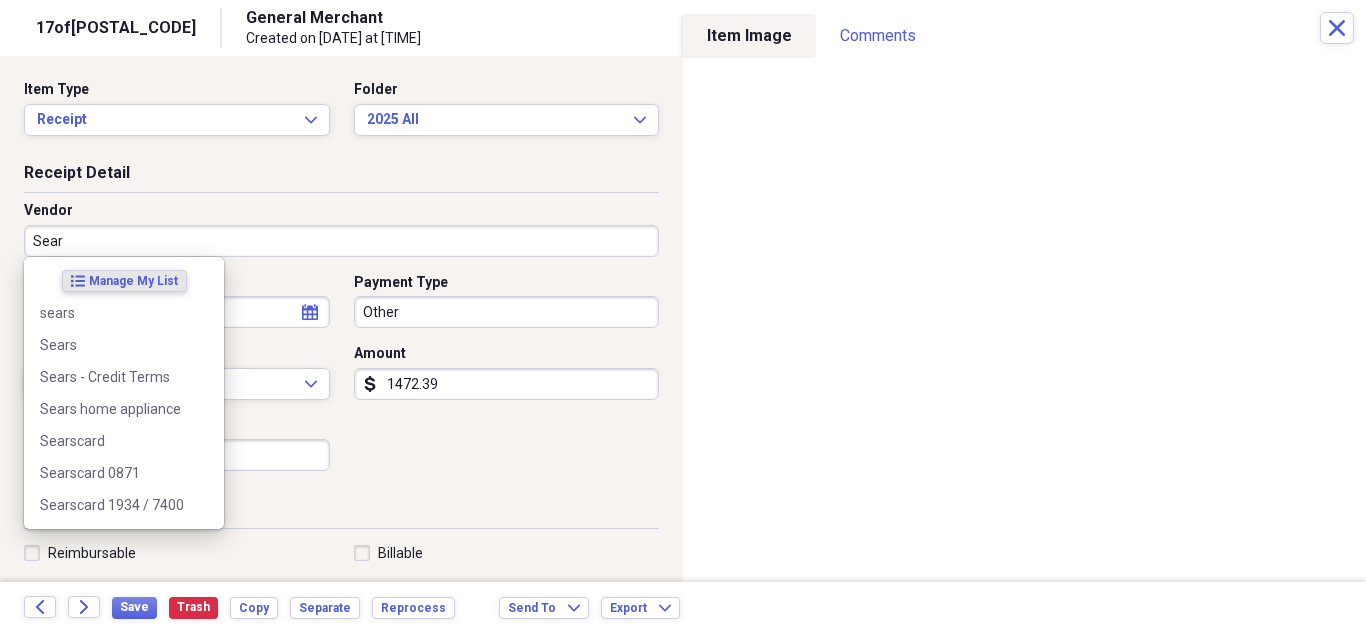 type on "Sears" 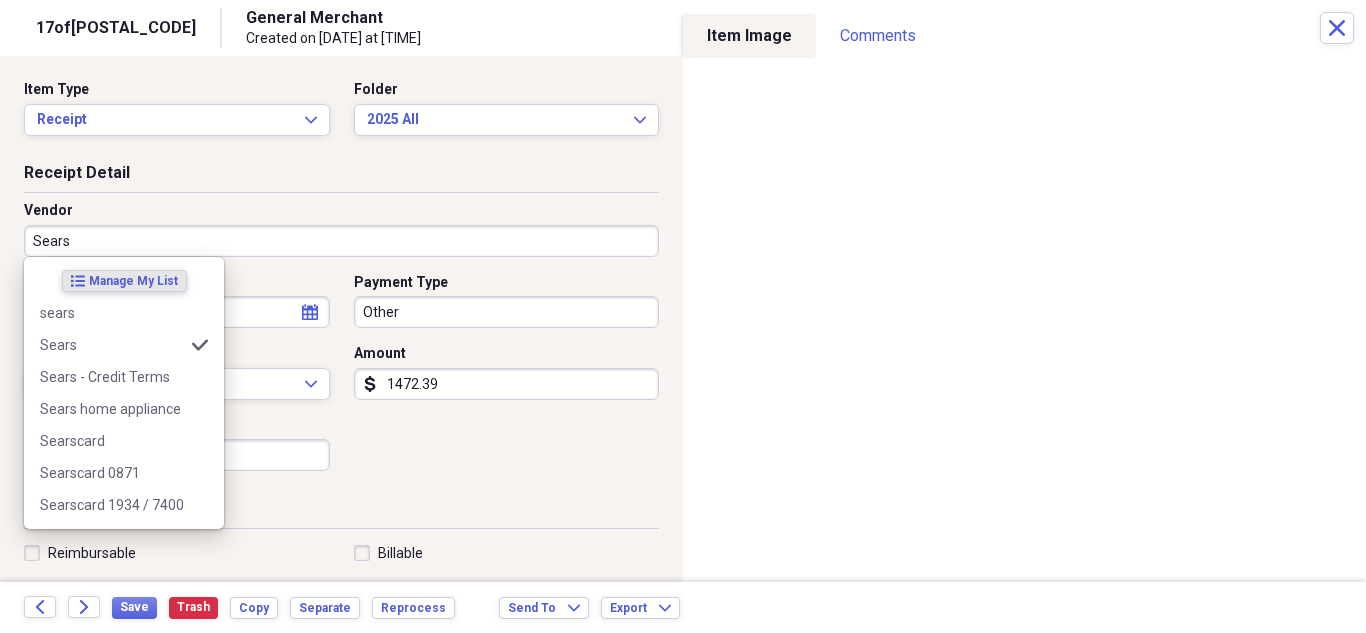 type on "Credit Card" 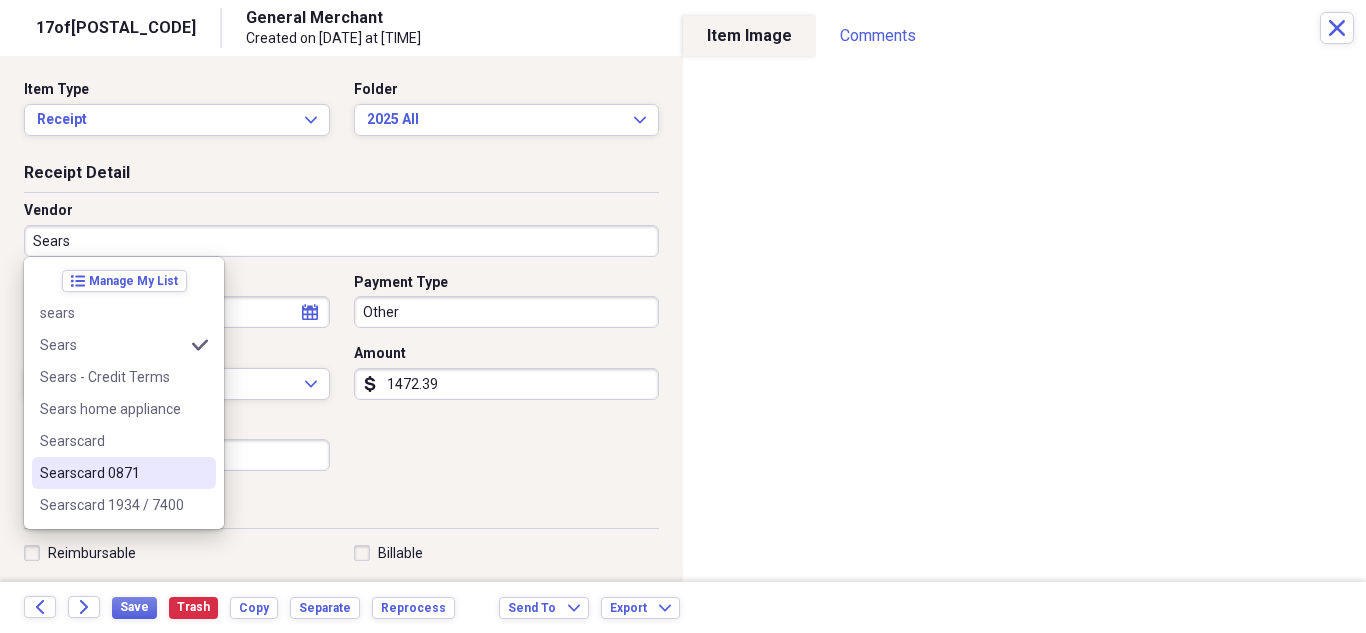 click on "Searscard 0871" at bounding box center [112, 473] 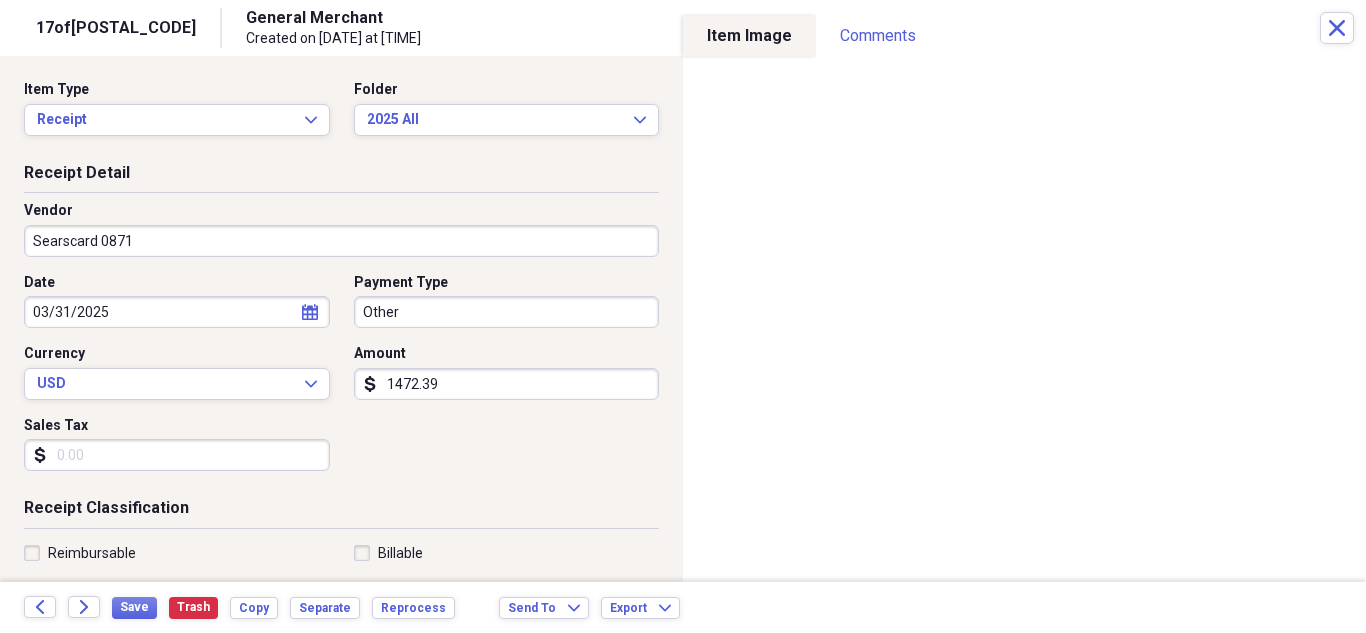 type on "Fuel/Auto" 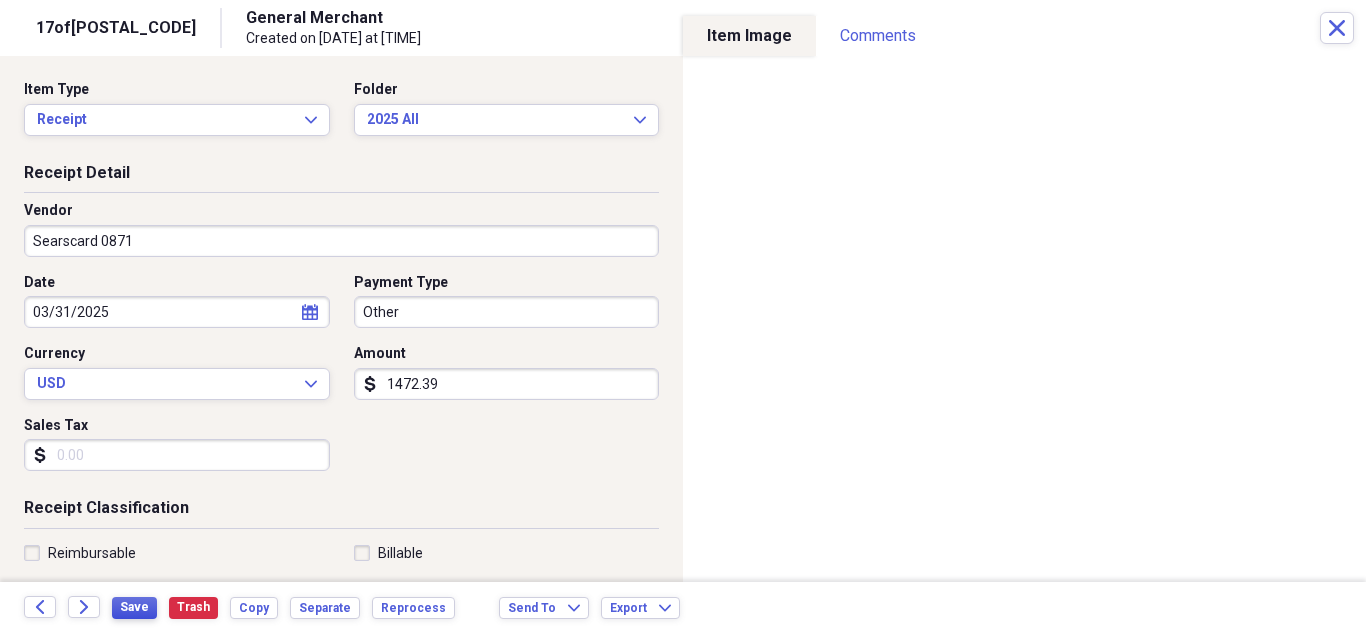 click on "Save" at bounding box center (134, 607) 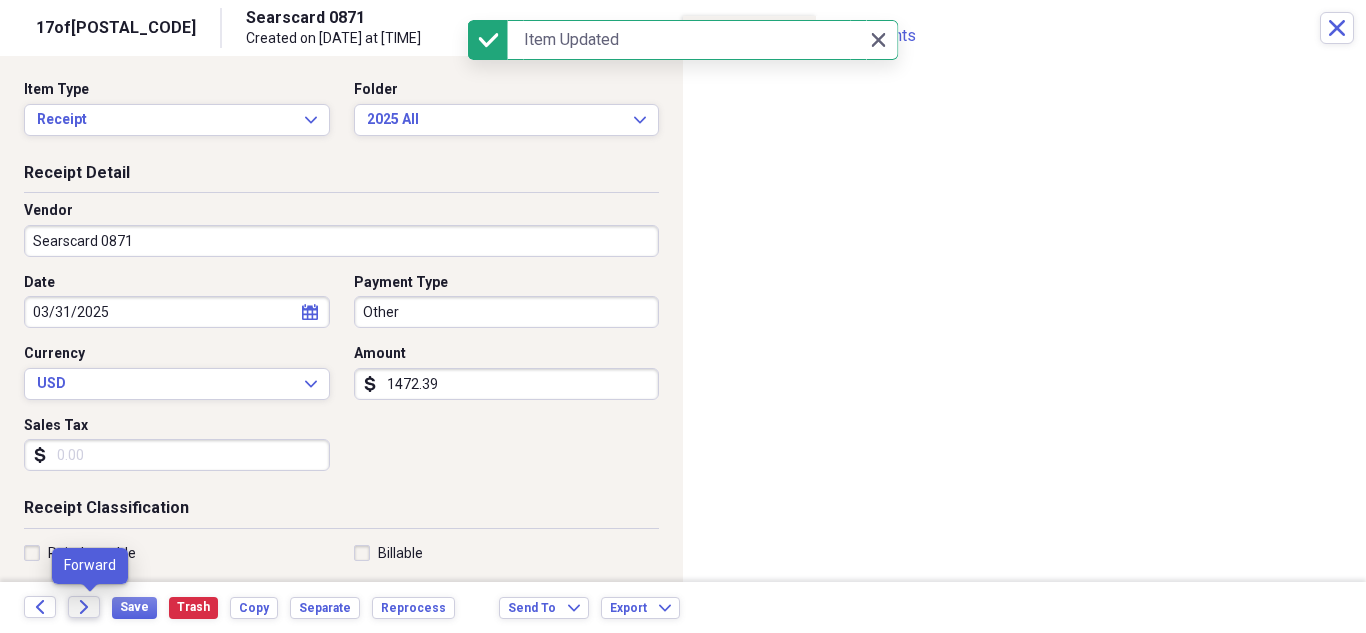 click on "Forward" 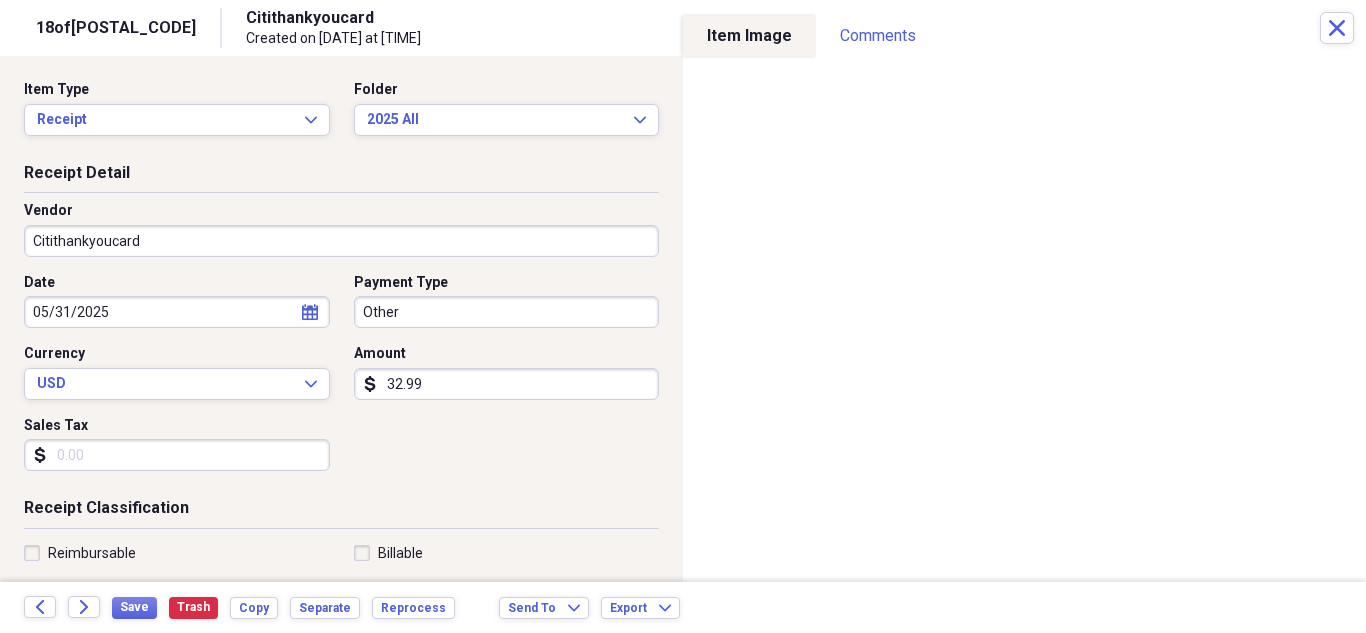click on "Citithankyoucard" at bounding box center [341, 241] 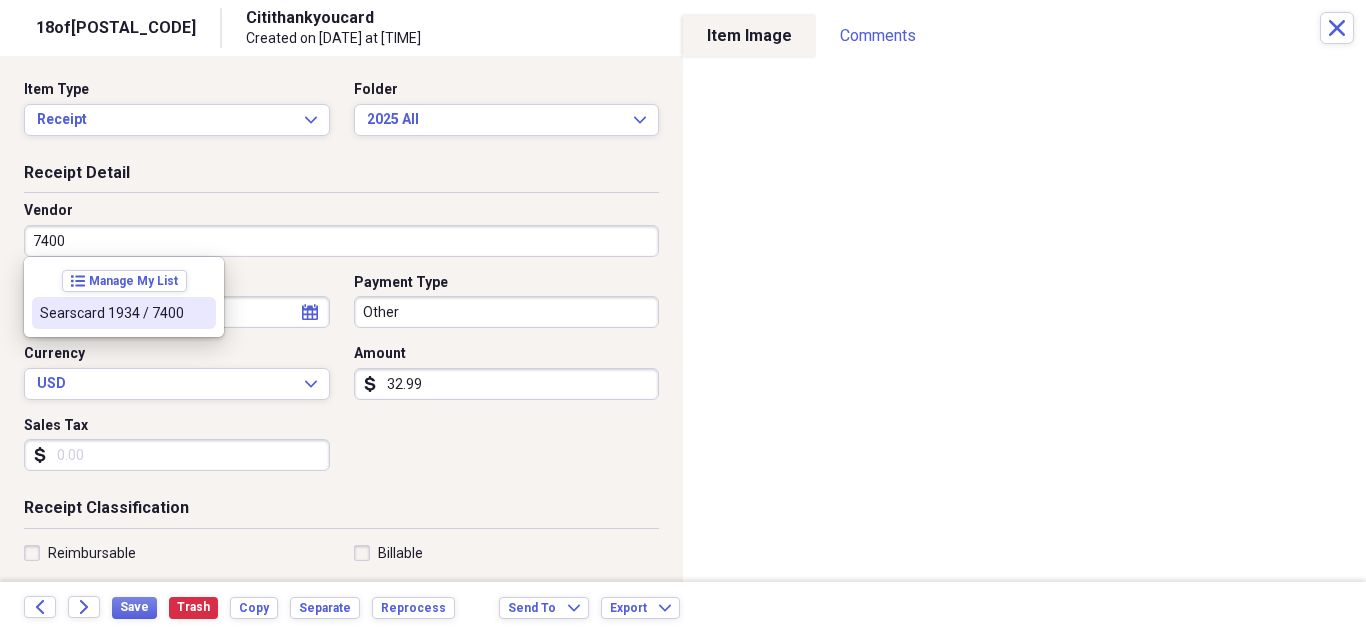 click on "Searscard 1934 / 7400" at bounding box center (124, 313) 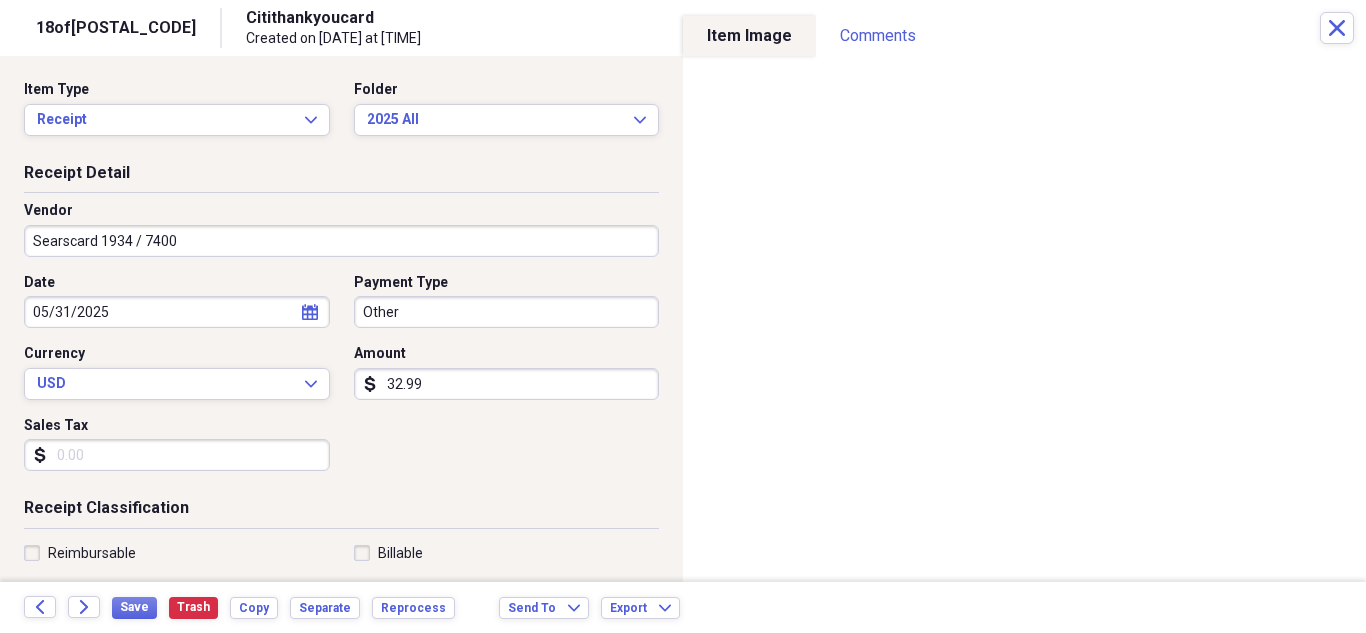 type on "Fuel/Auto" 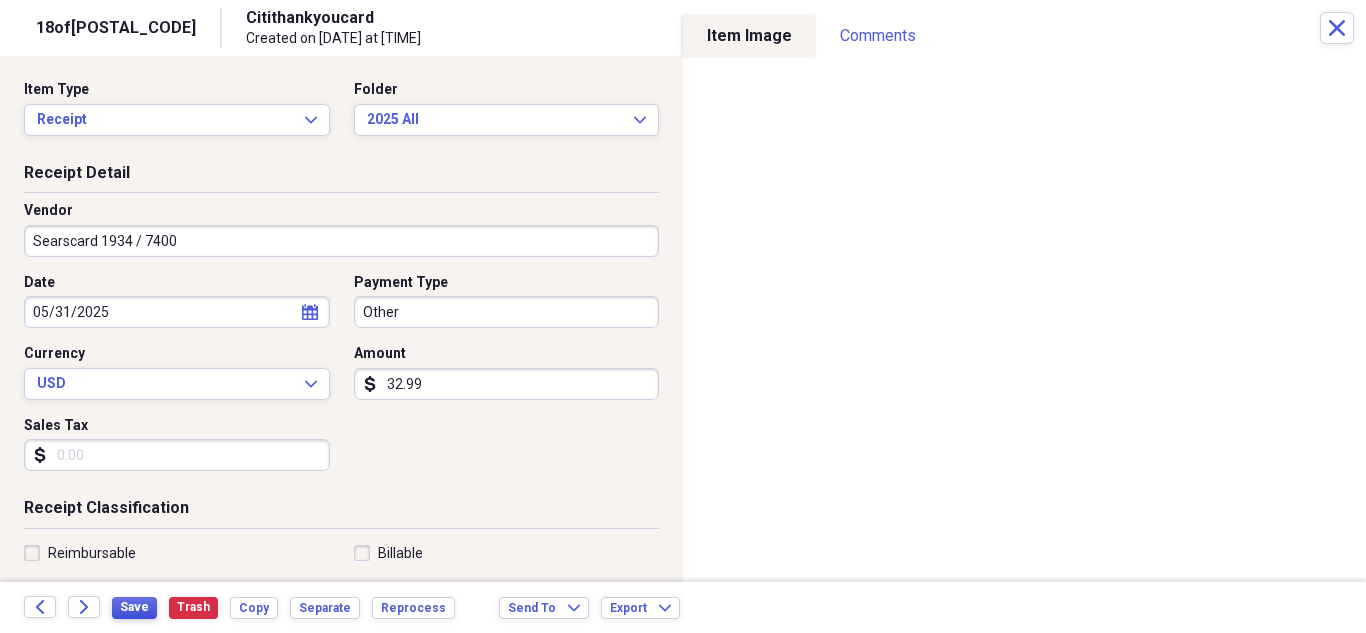 click on "Save" at bounding box center [134, 607] 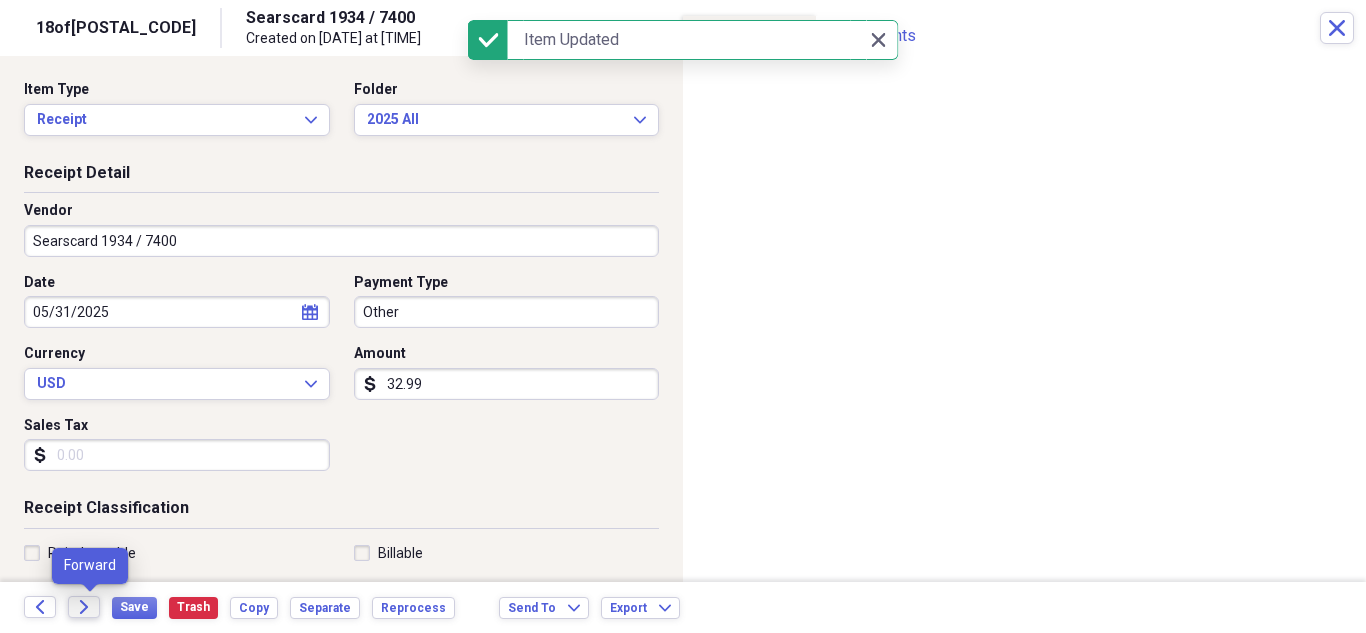 click on "Forward" 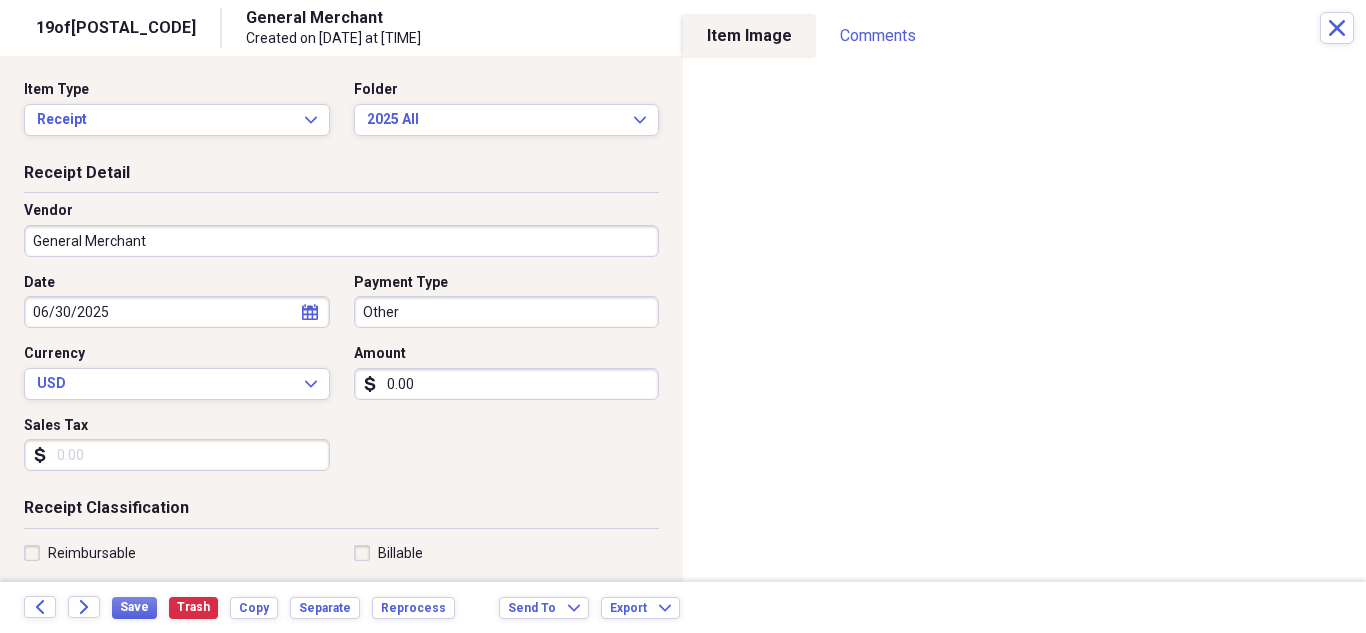 click on "General Merchant" at bounding box center (341, 241) 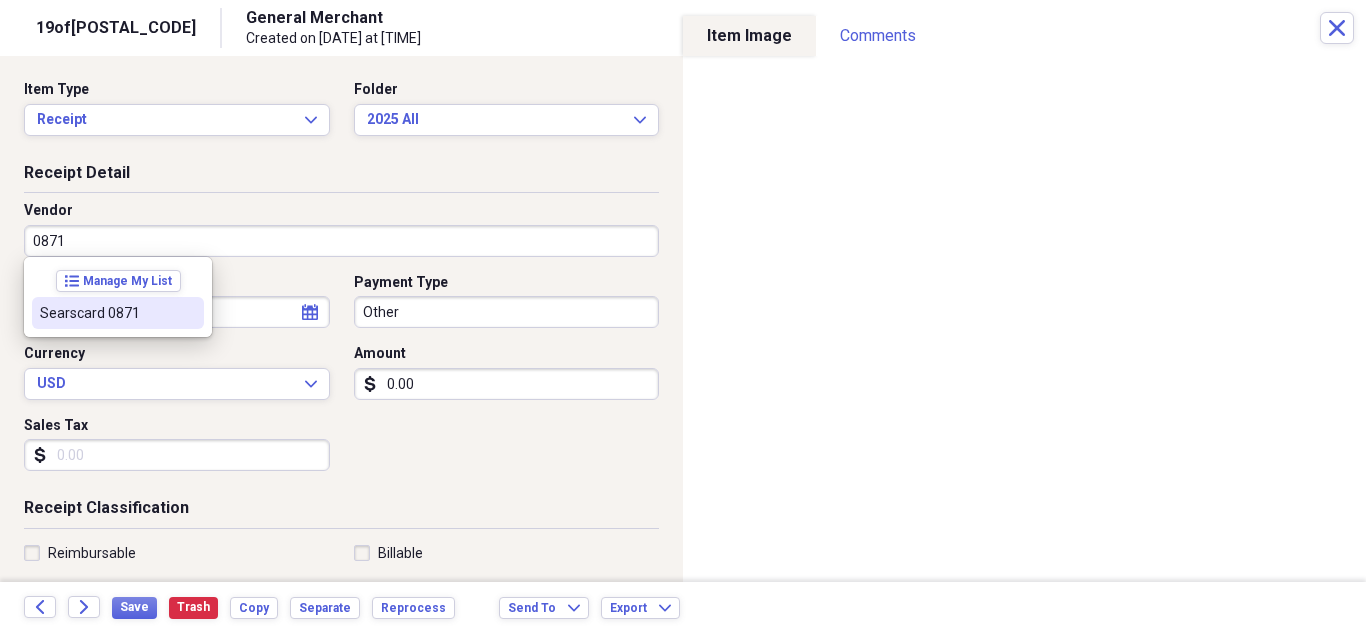 click on "Searscard 0871" at bounding box center (106, 313) 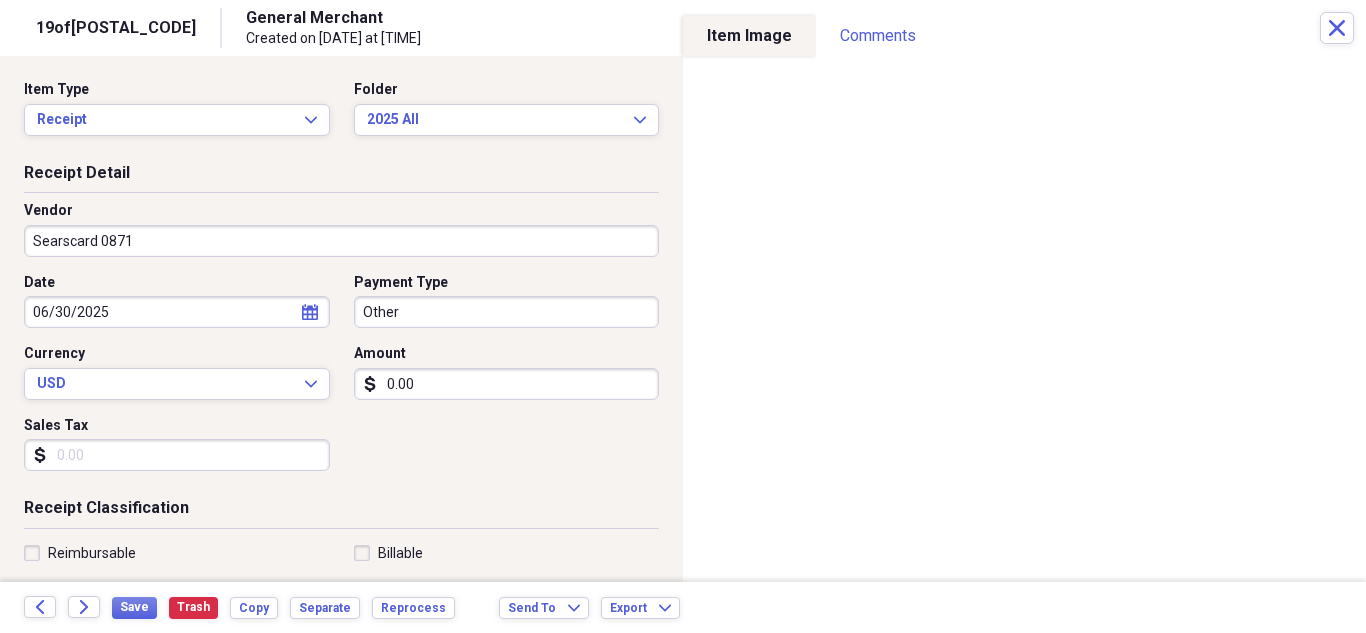 type on "Fuel/Auto" 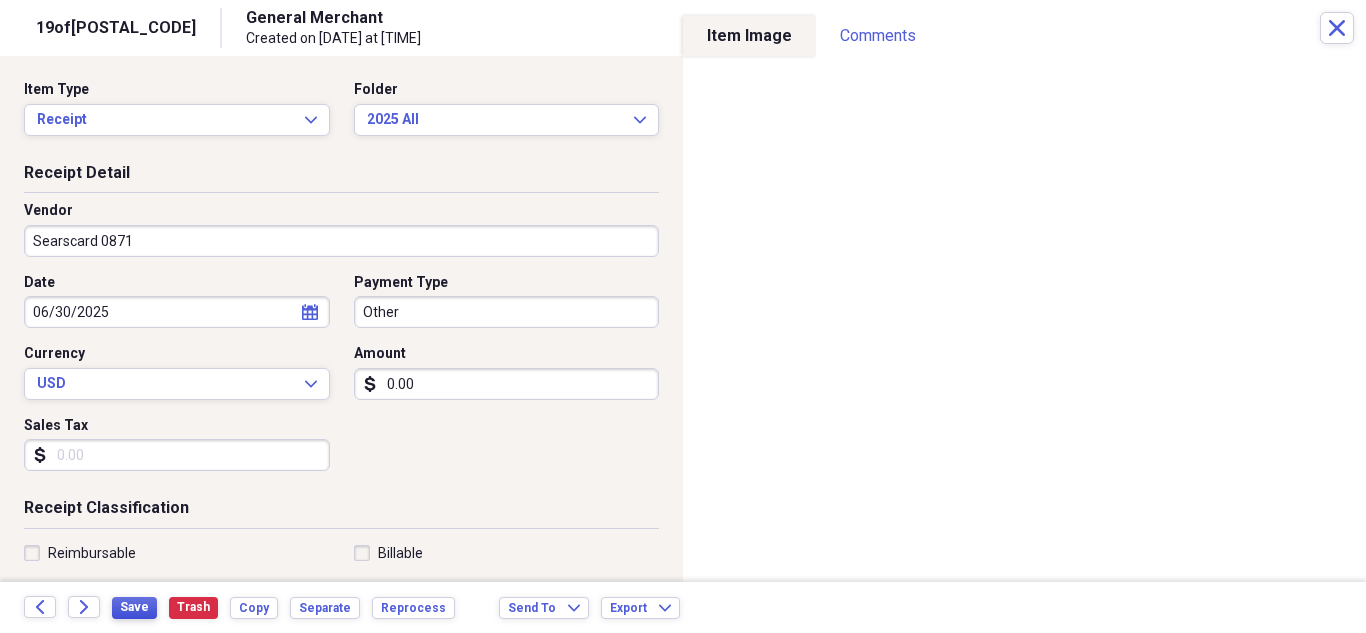 click on "Save" at bounding box center (134, 607) 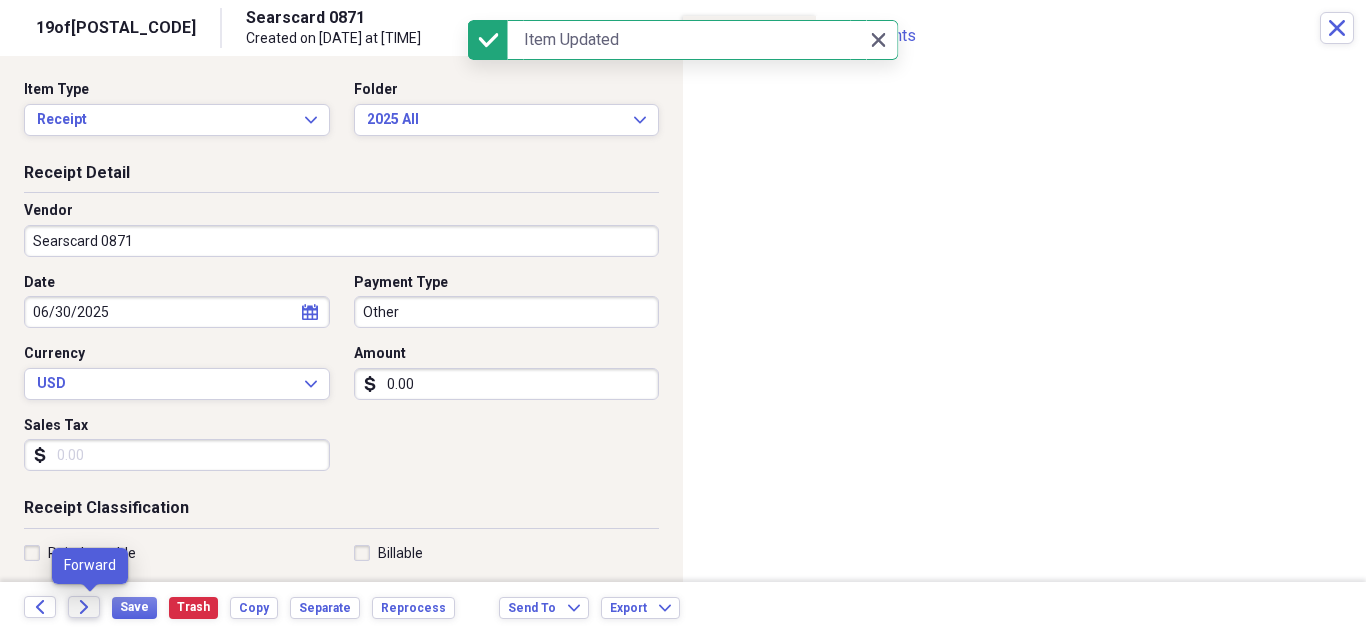 click on "Forward" 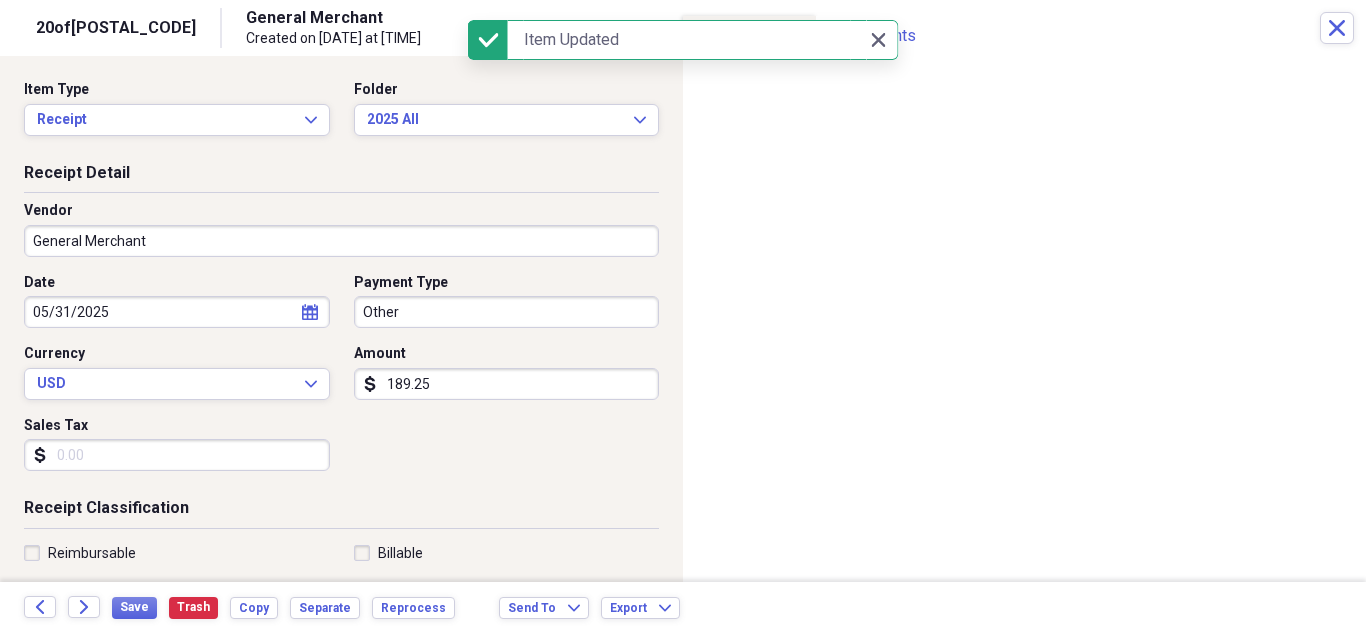 click on "General Merchant" at bounding box center (341, 241) 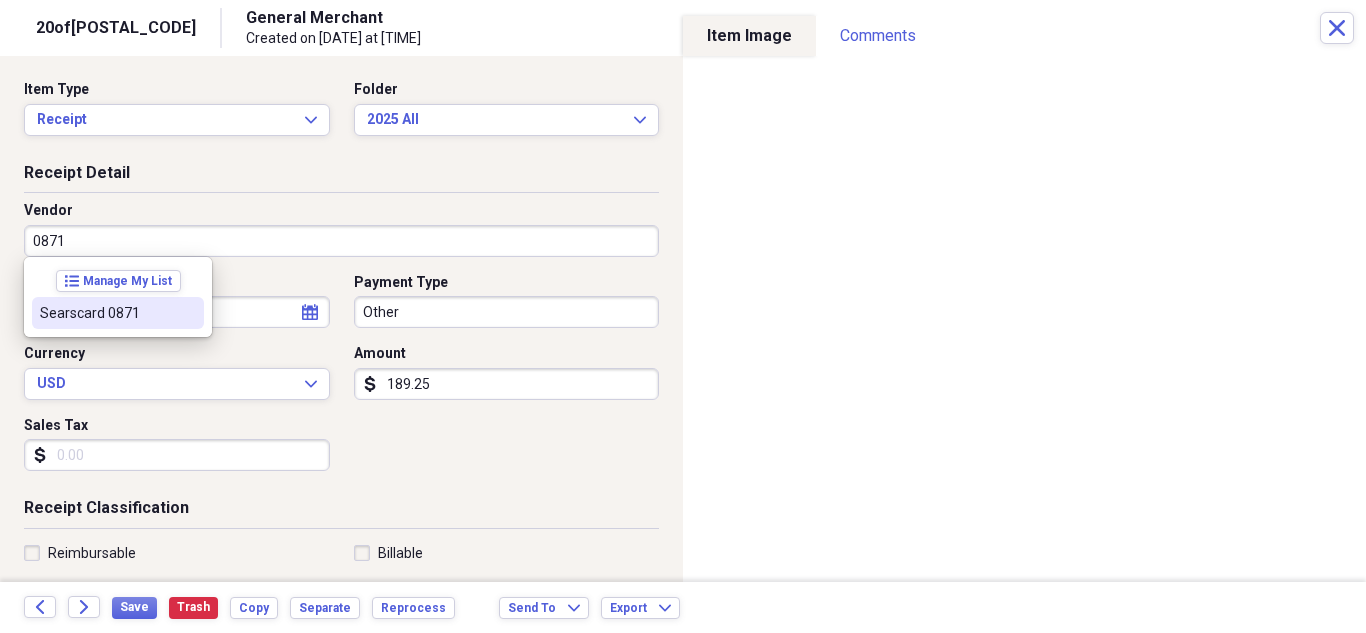 click on "Searscard 0871" at bounding box center (106, 313) 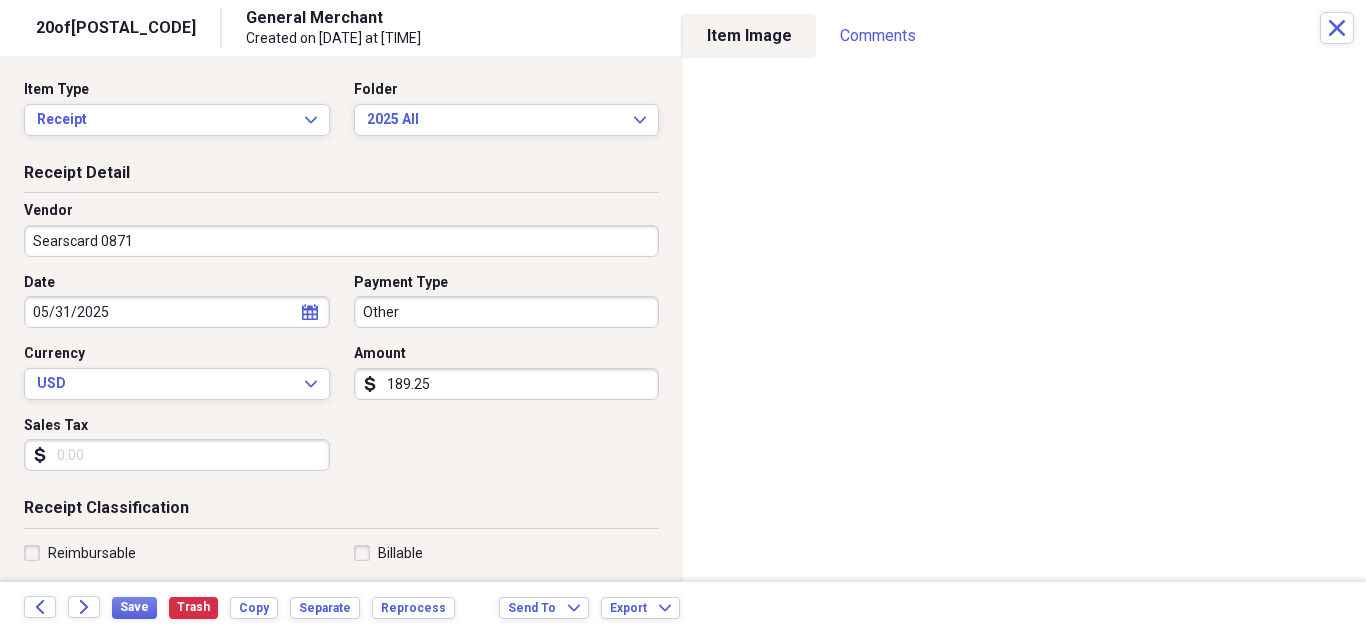 type on "Fuel/Auto" 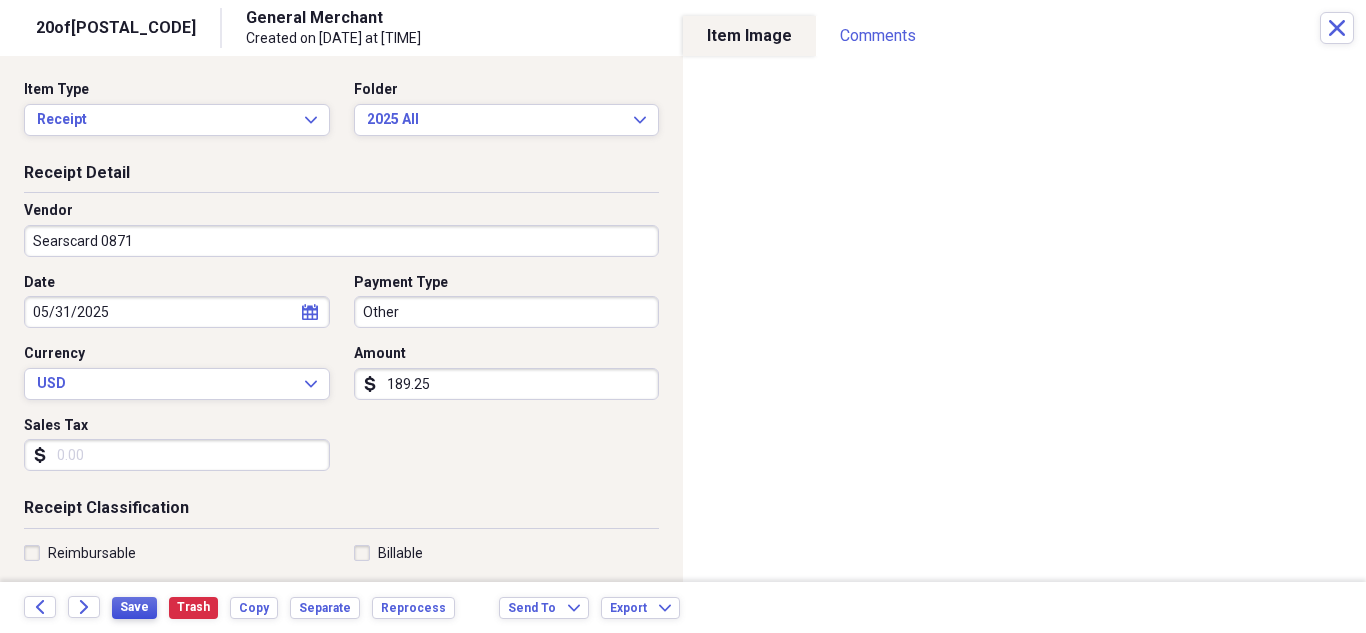 click on "Save" at bounding box center (134, 607) 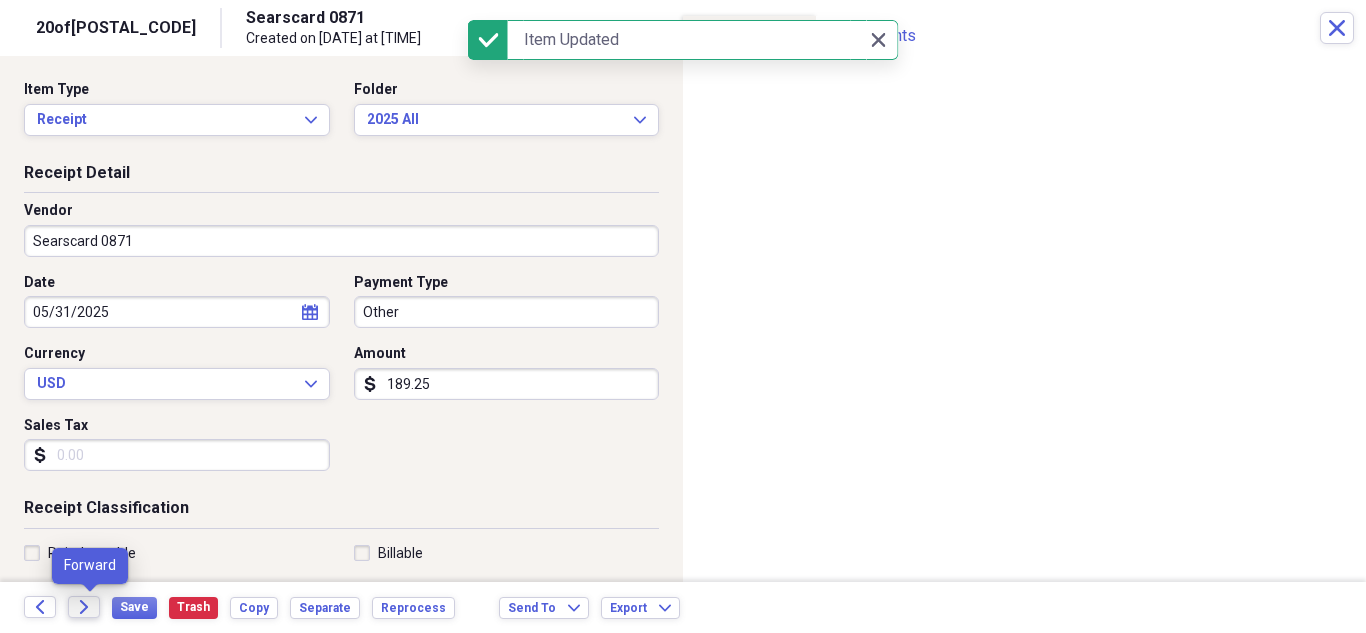 click 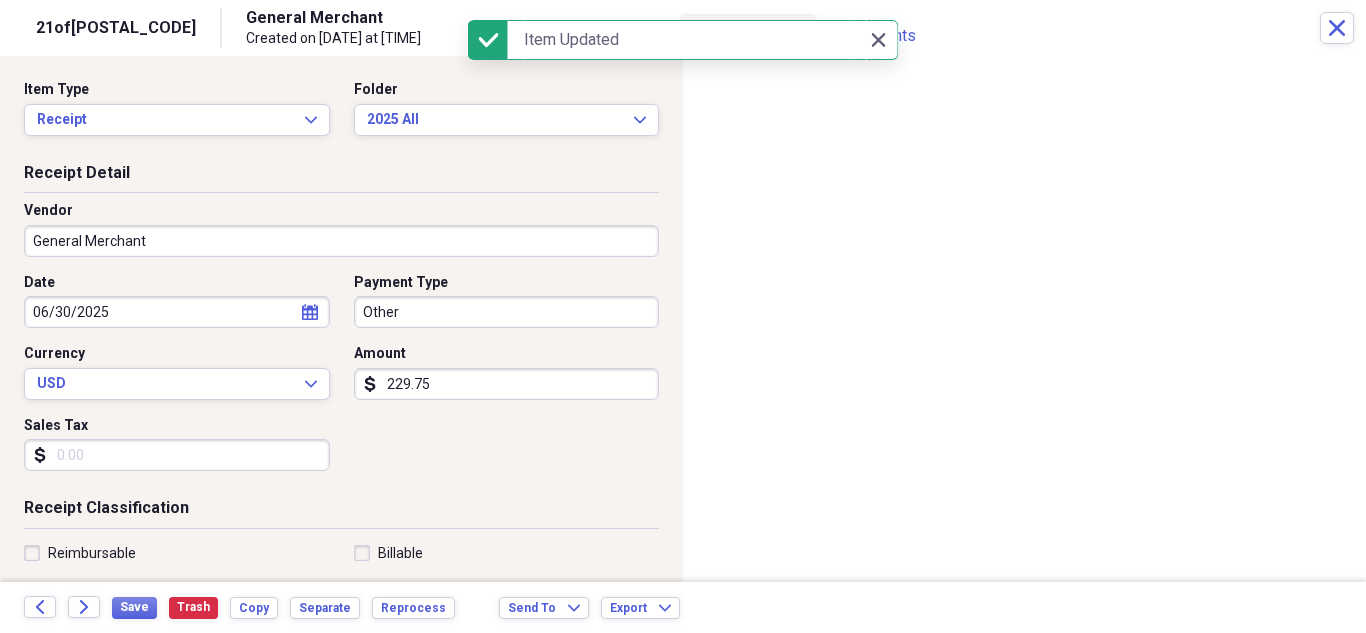click on "General Merchant" at bounding box center [341, 241] 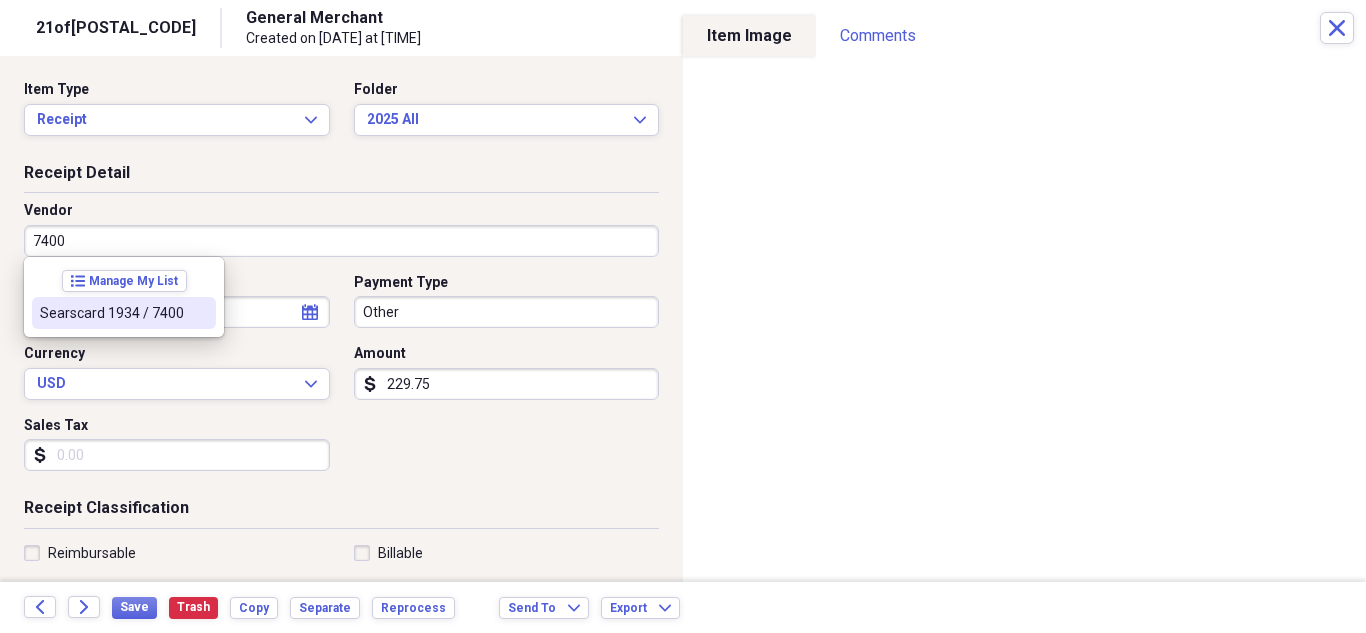 click on "Searscard 1934 / 7400" at bounding box center (112, 313) 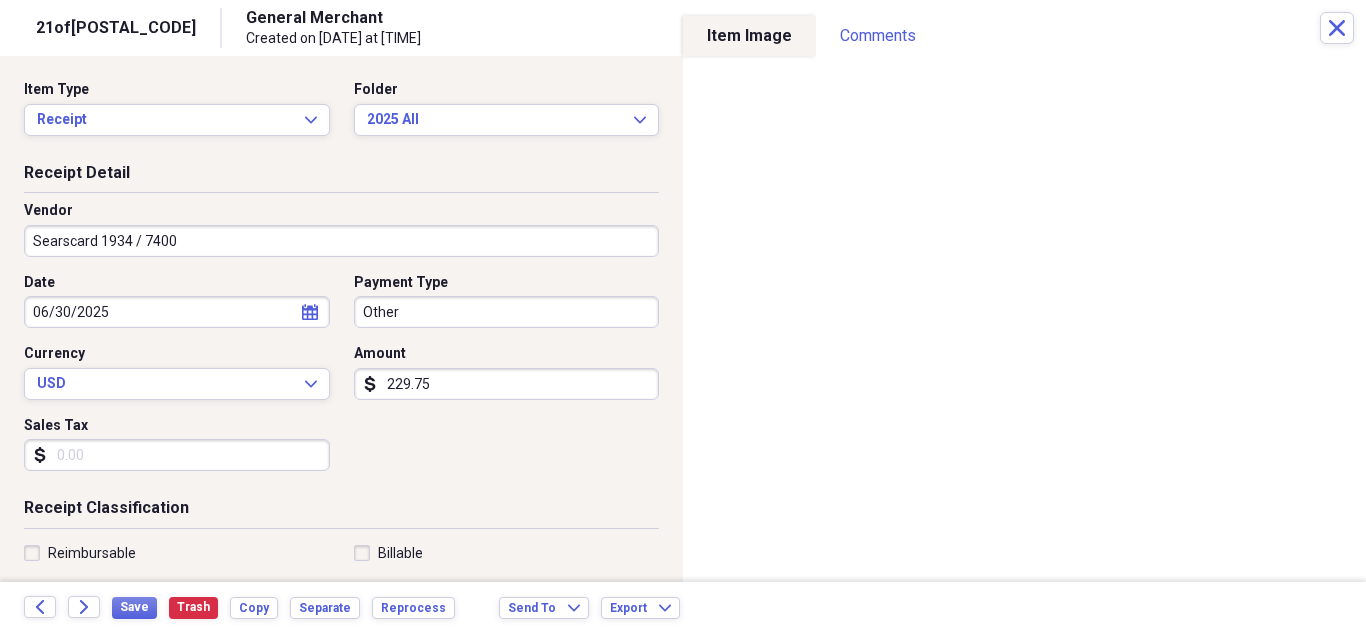 type on "Fuel/Auto" 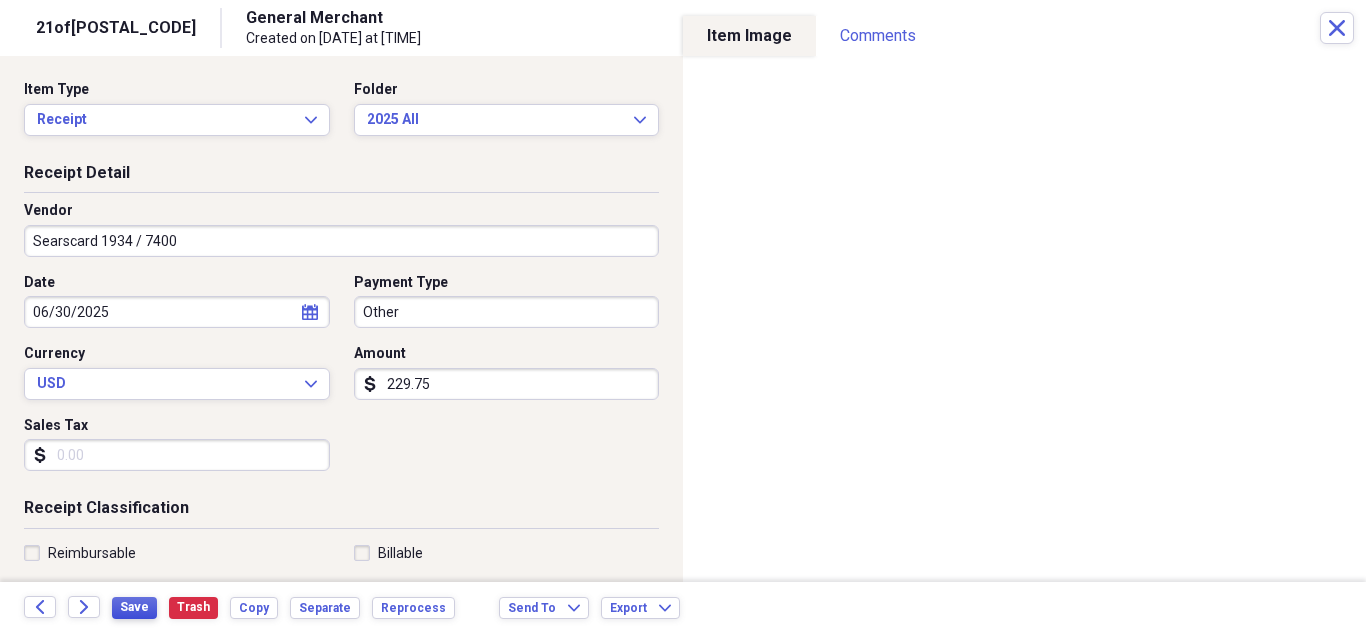 click on "Save" at bounding box center [134, 607] 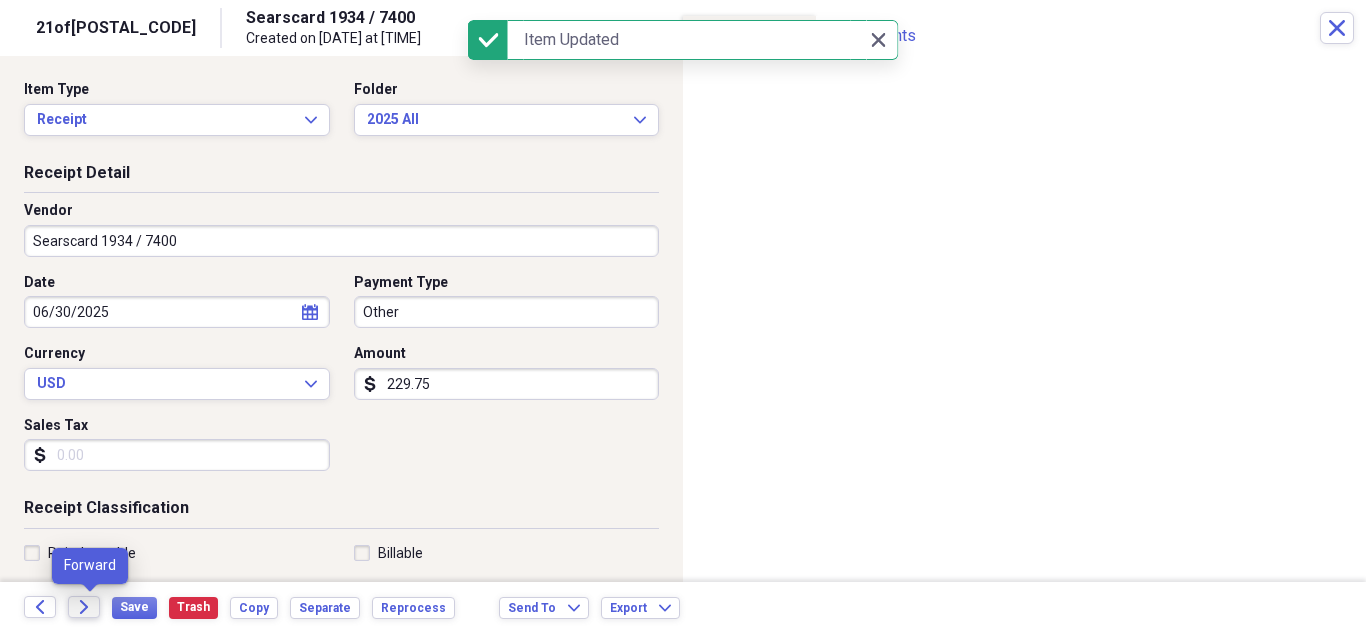 click on "Forward" 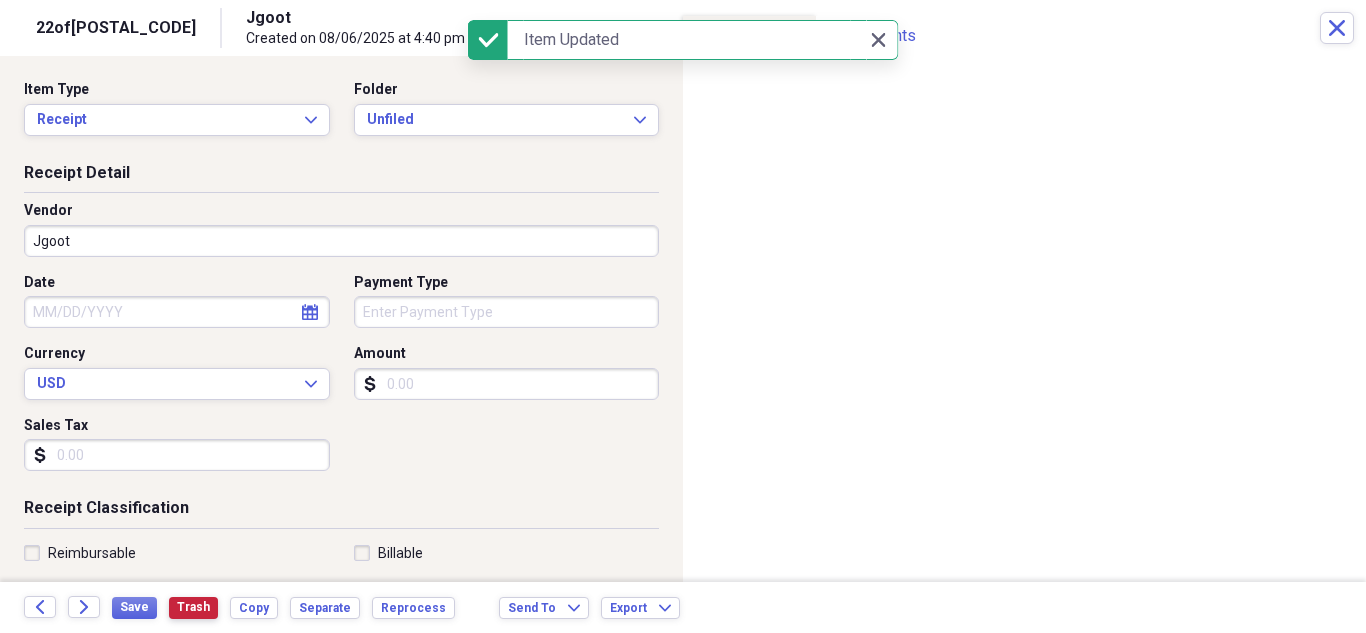 click on "Trash" at bounding box center [193, 607] 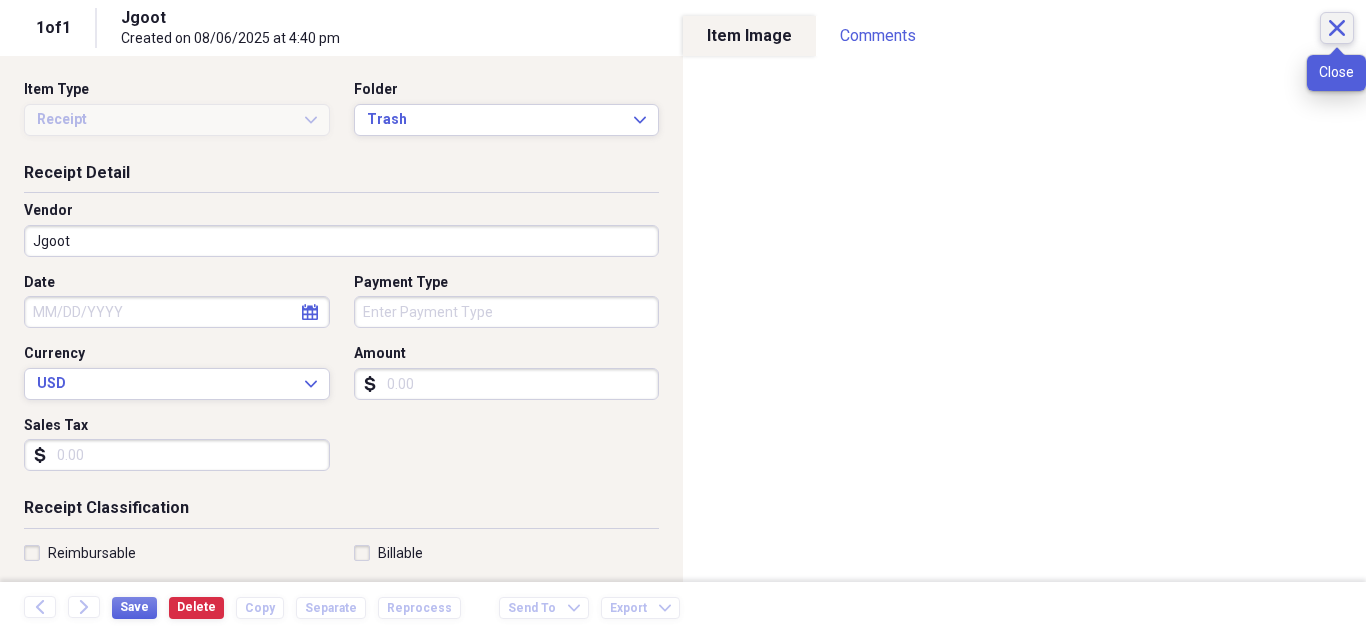 click 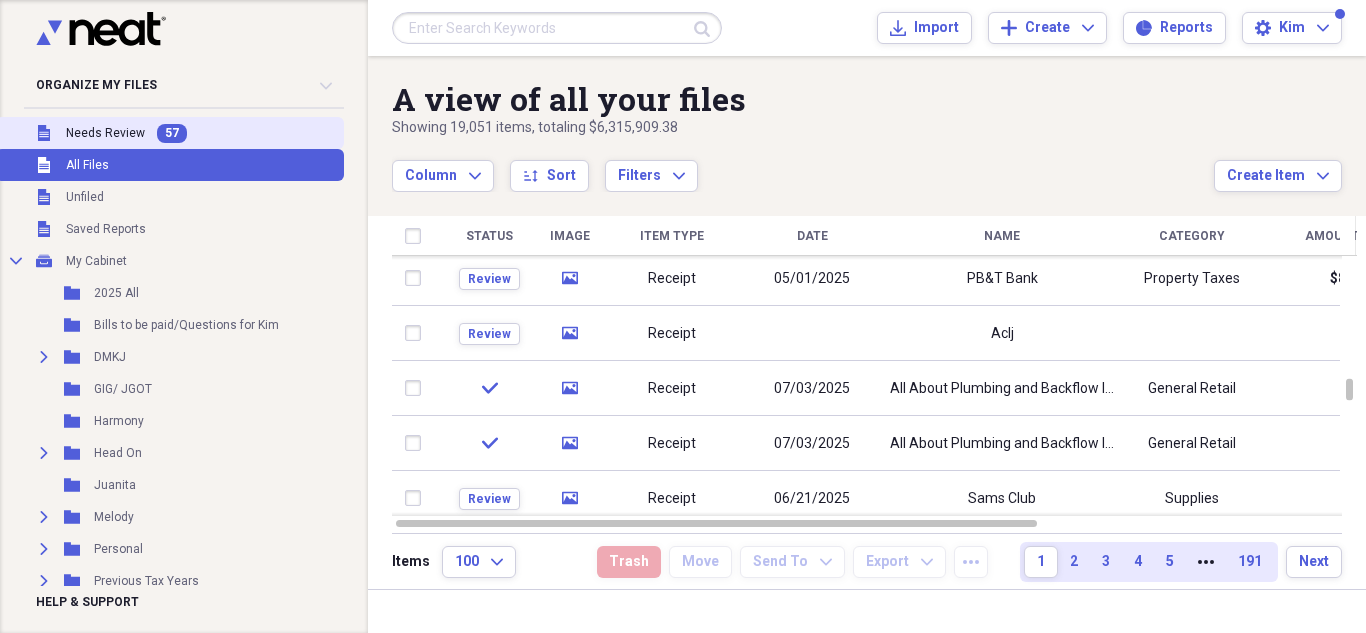 click on "Needs Review" at bounding box center [105, 133] 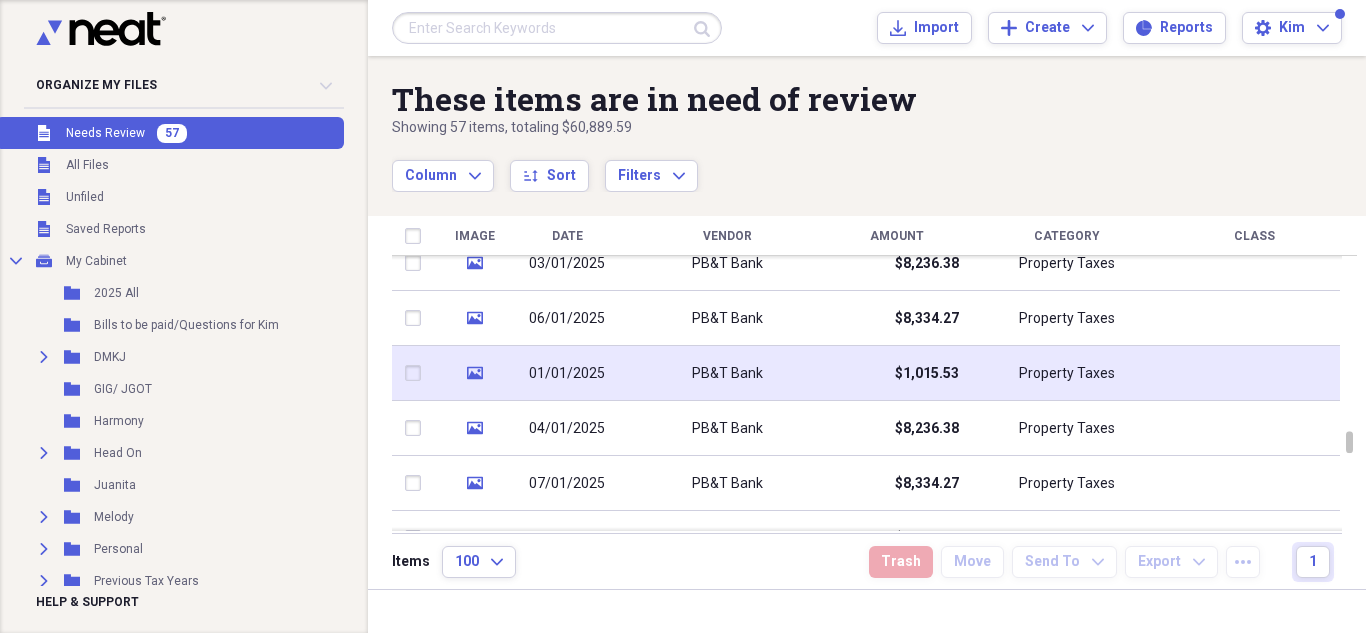click on "$1,015.53" at bounding box center (927, 374) 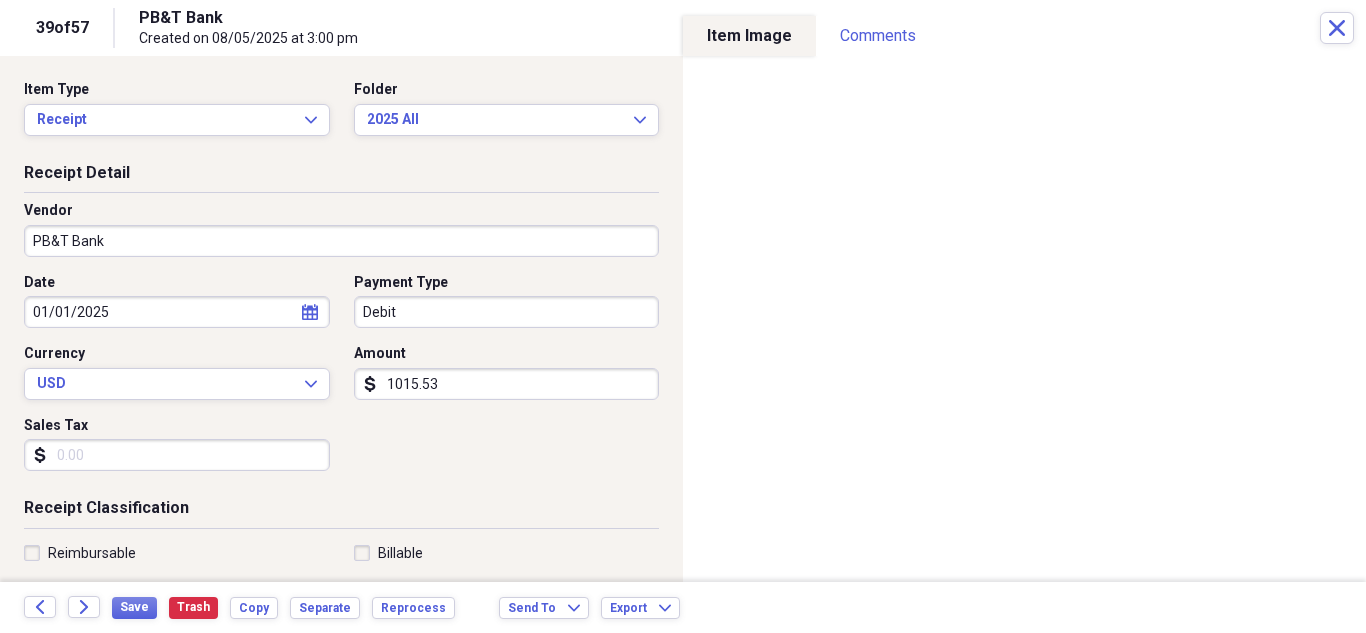 click on "calendar" 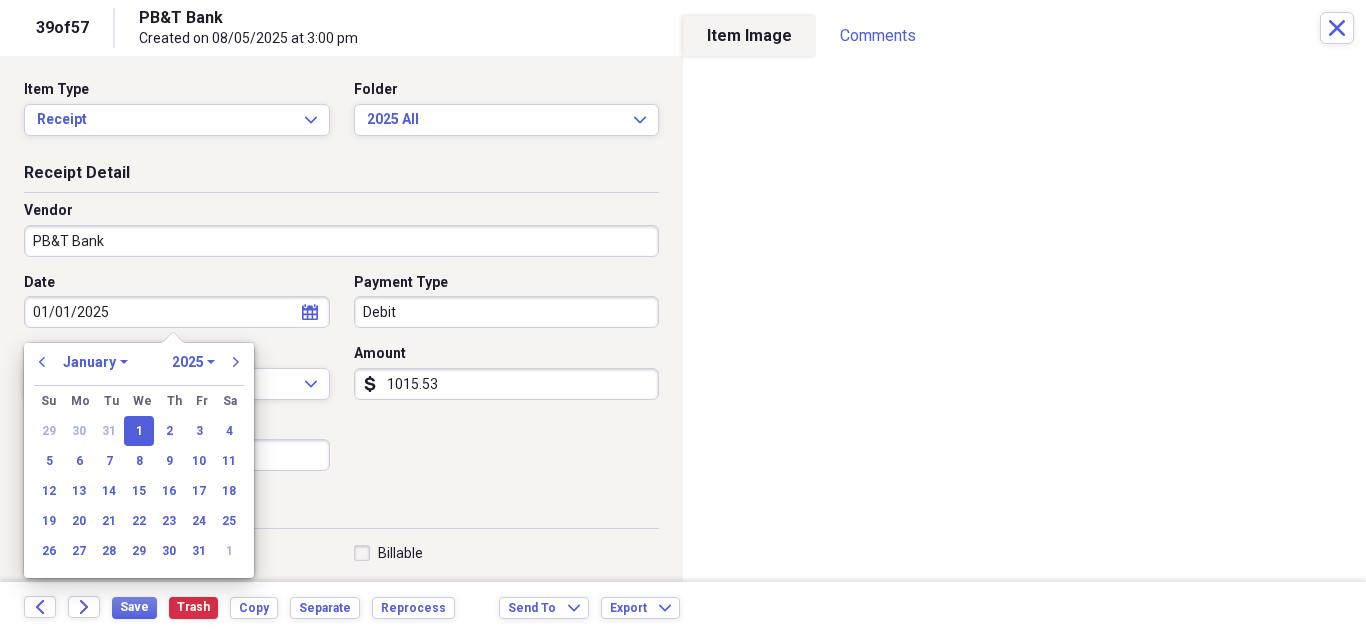 click on "31" at bounding box center (199, 551) 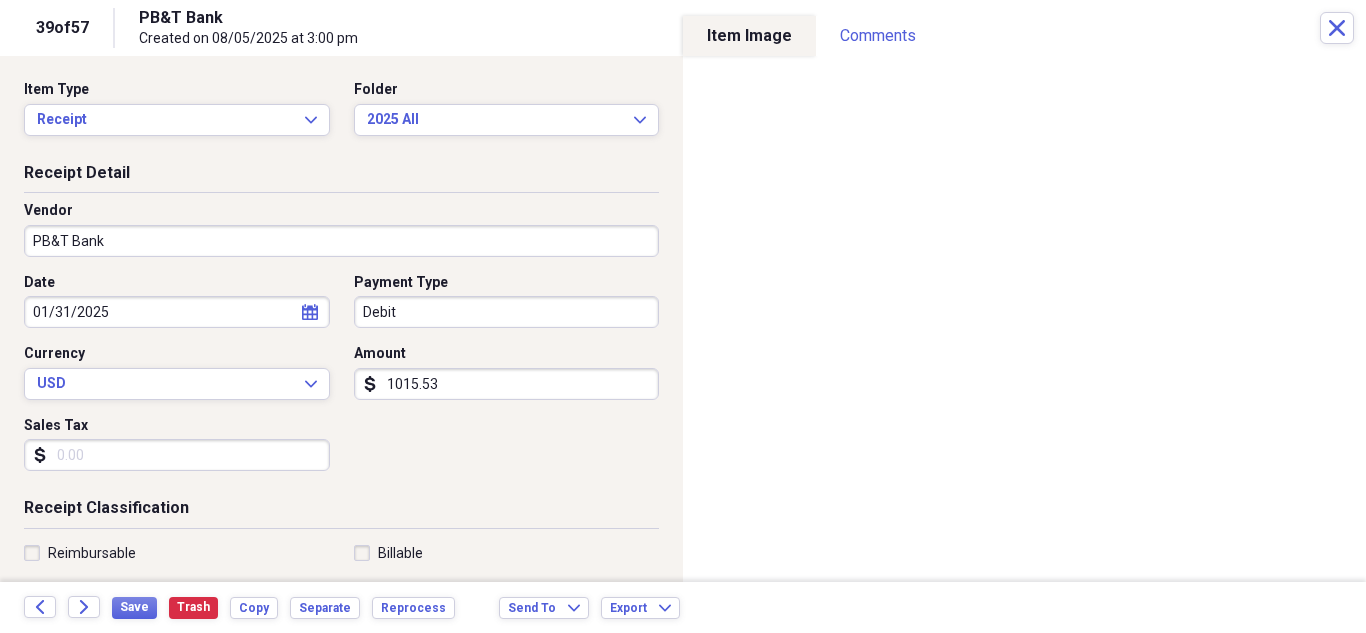 click on "1015.53" at bounding box center (507, 384) 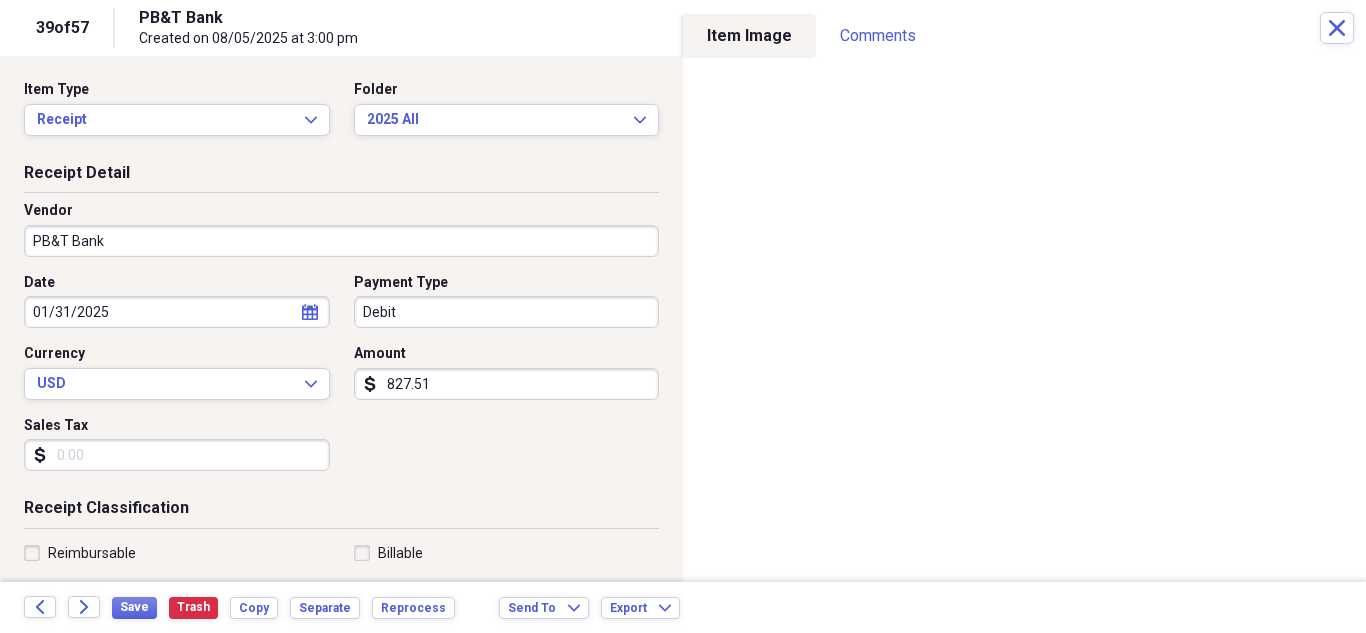 type on "827.51" 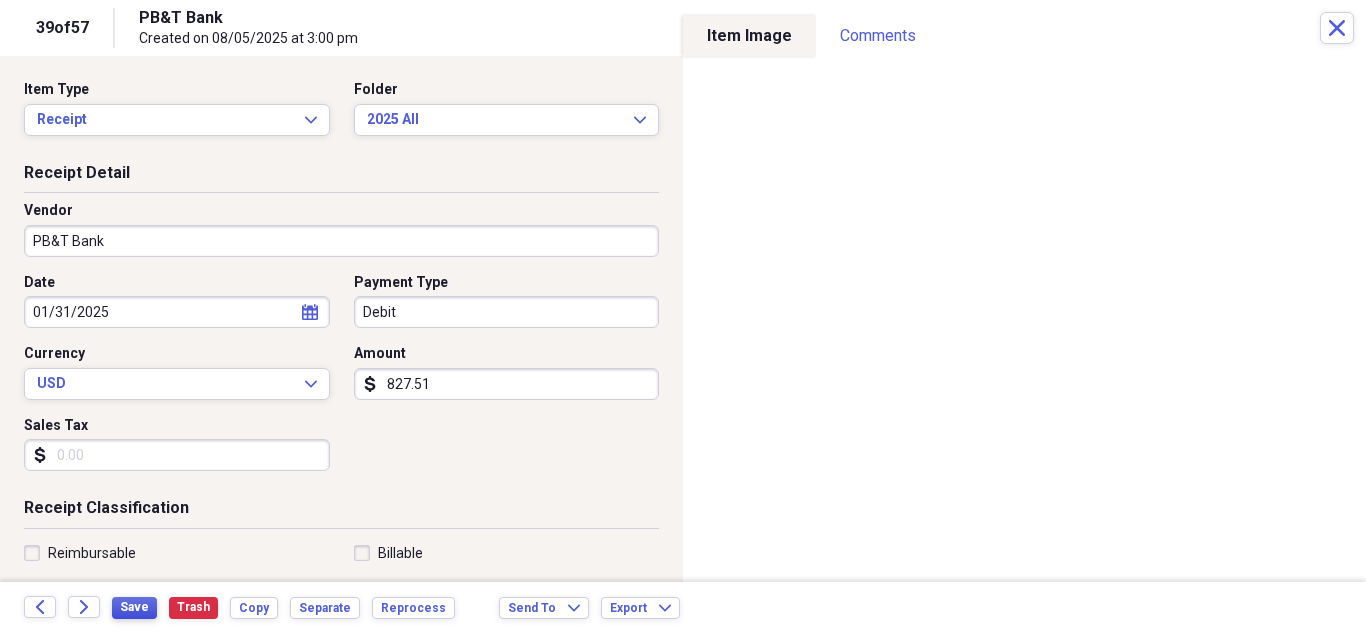 click on "Save" at bounding box center (134, 607) 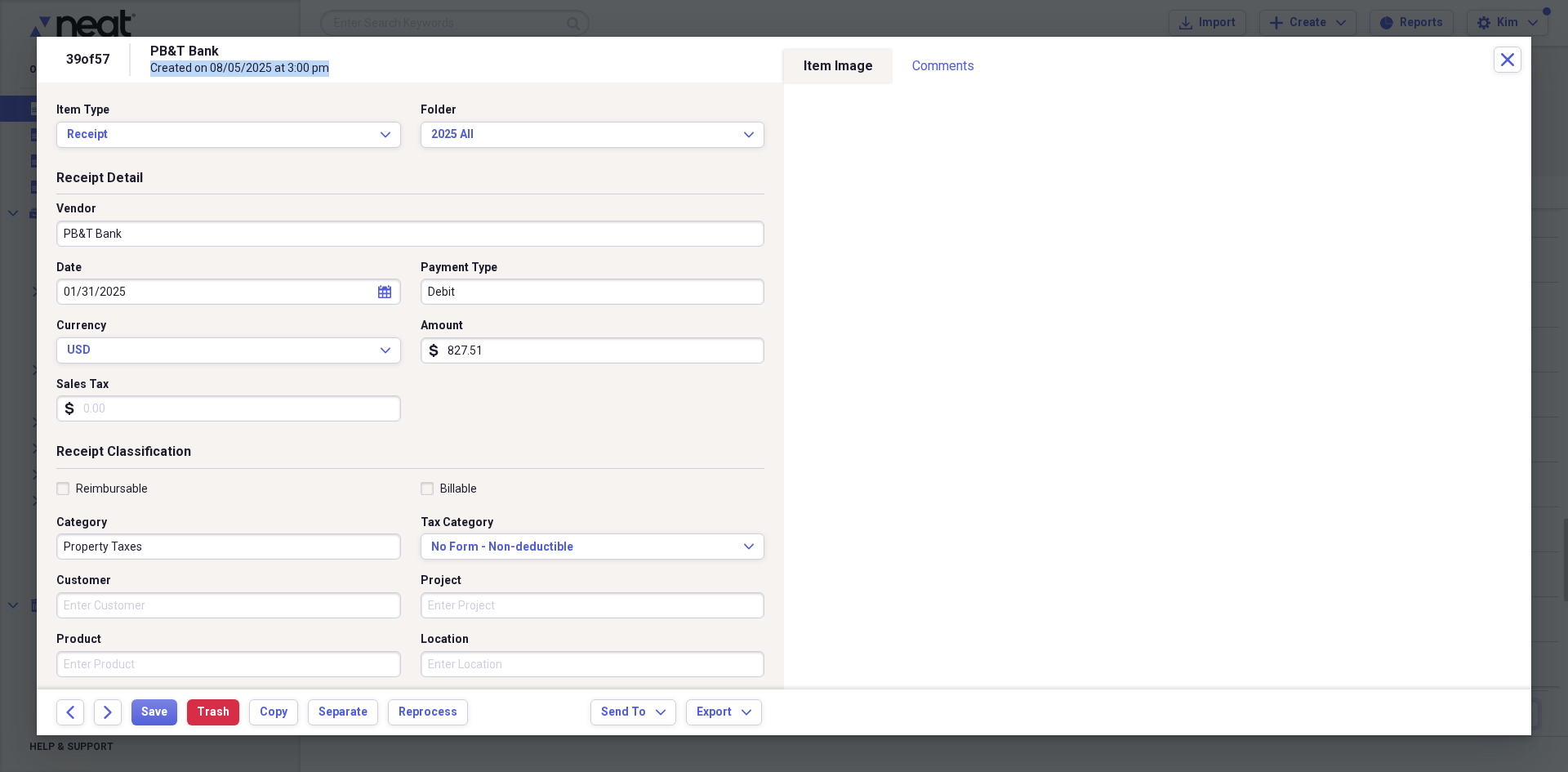 drag, startPoint x: 376, startPoint y: 58, endPoint x: 703, endPoint y: 70, distance: 327.22011 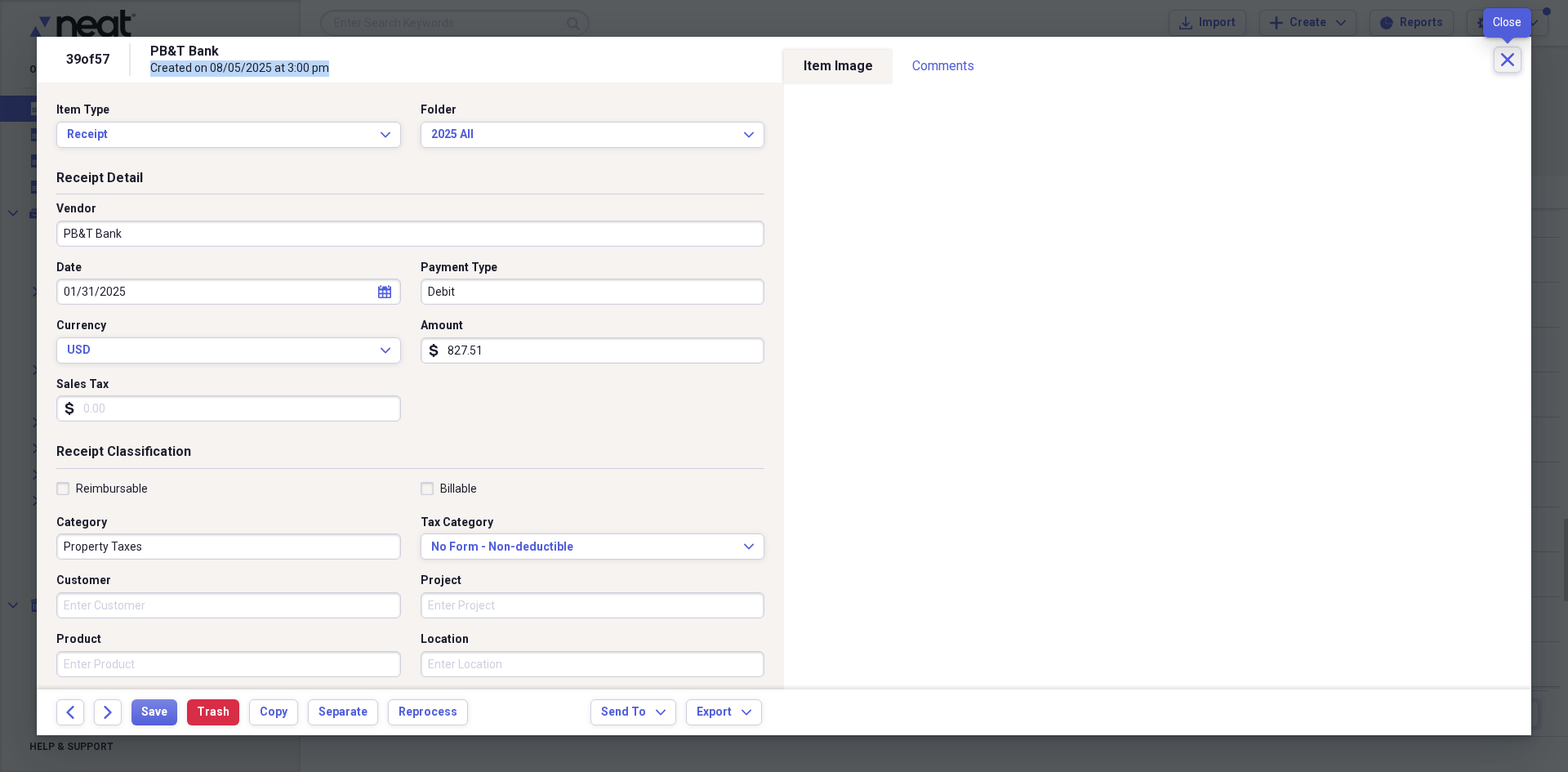 click on "Close" at bounding box center (1508, 60) 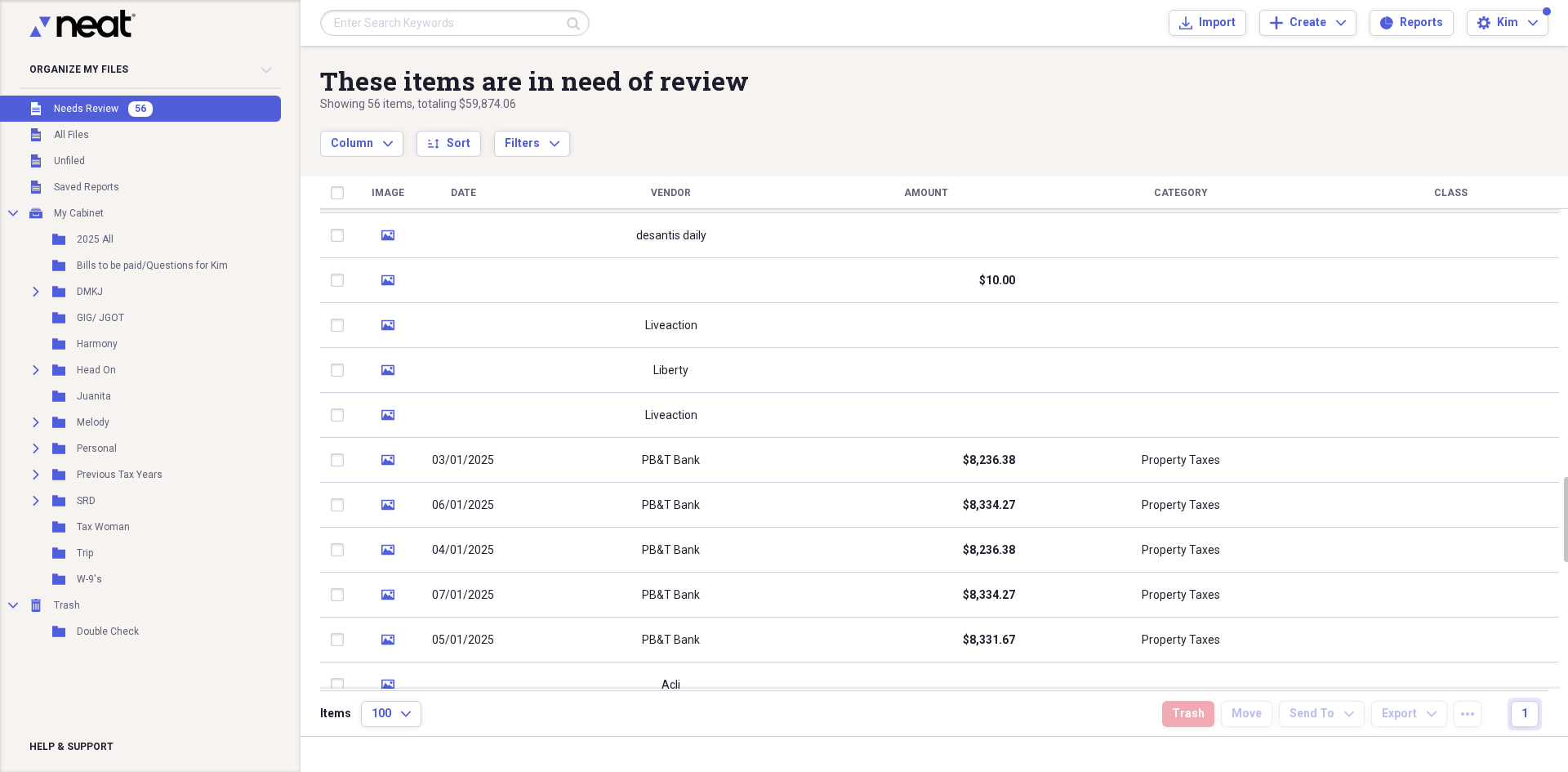 click at bounding box center [455, 23] 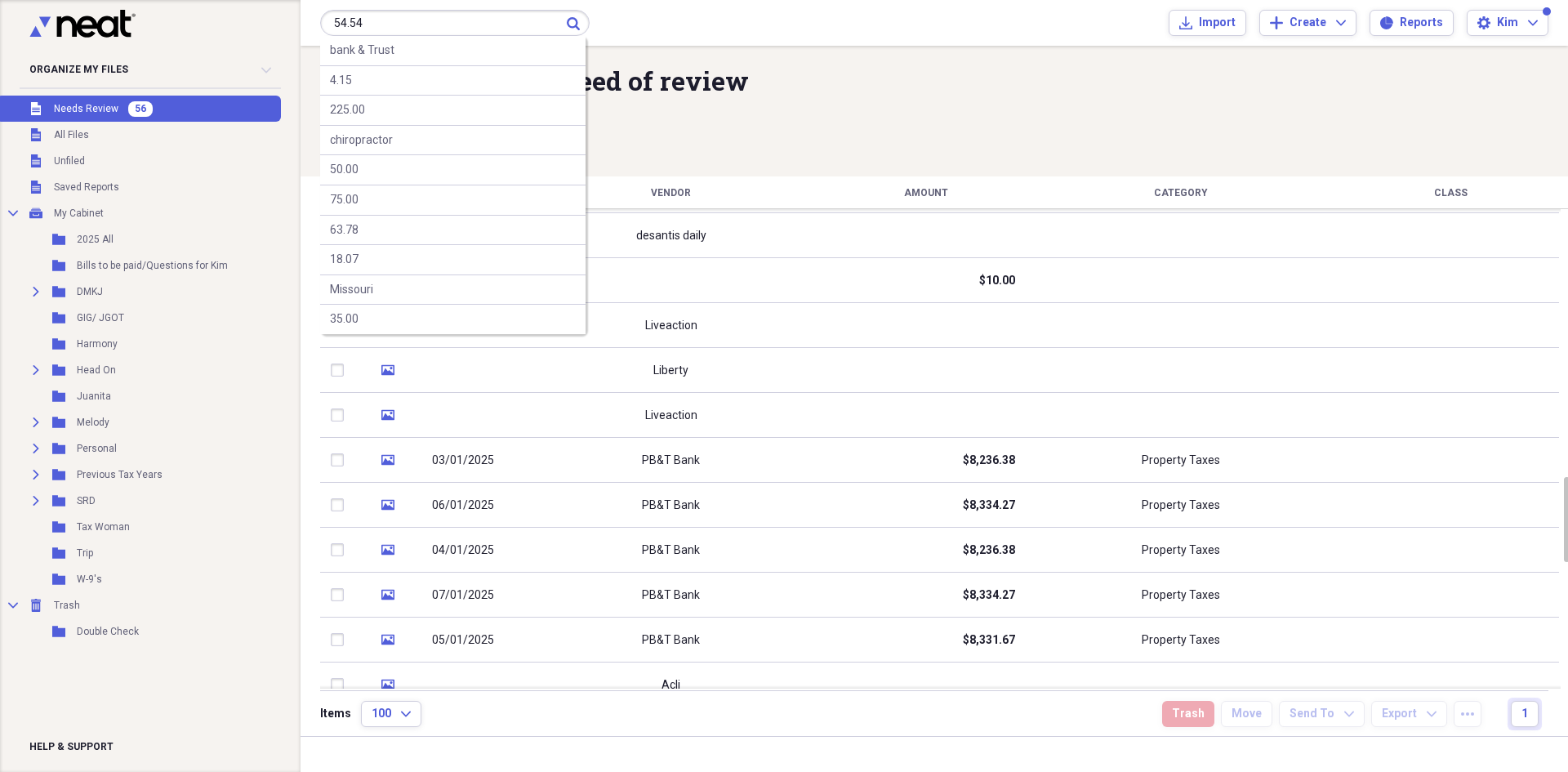 type on "54.54" 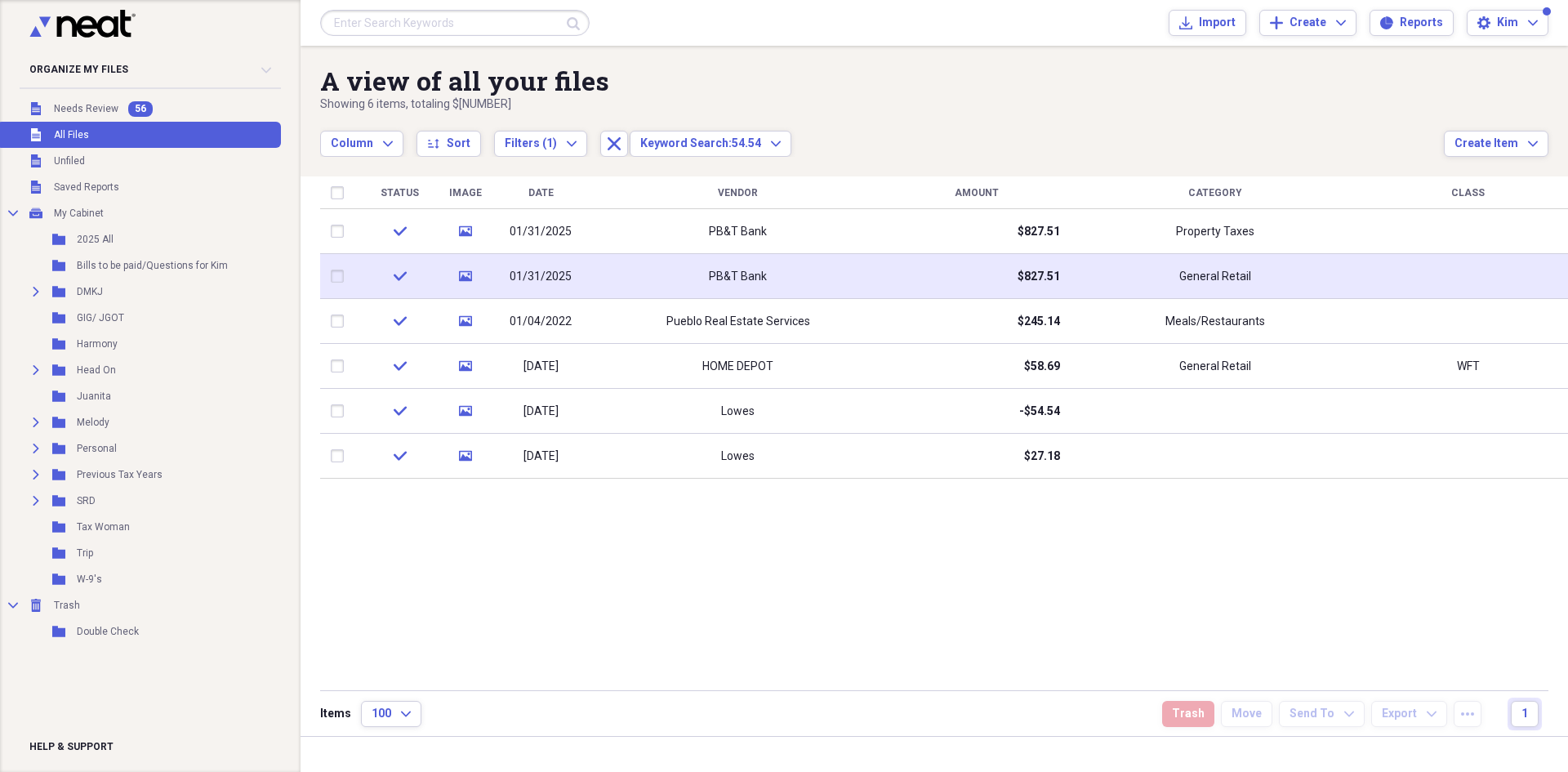 click on "PB&T Bank" at bounding box center (737, 277) 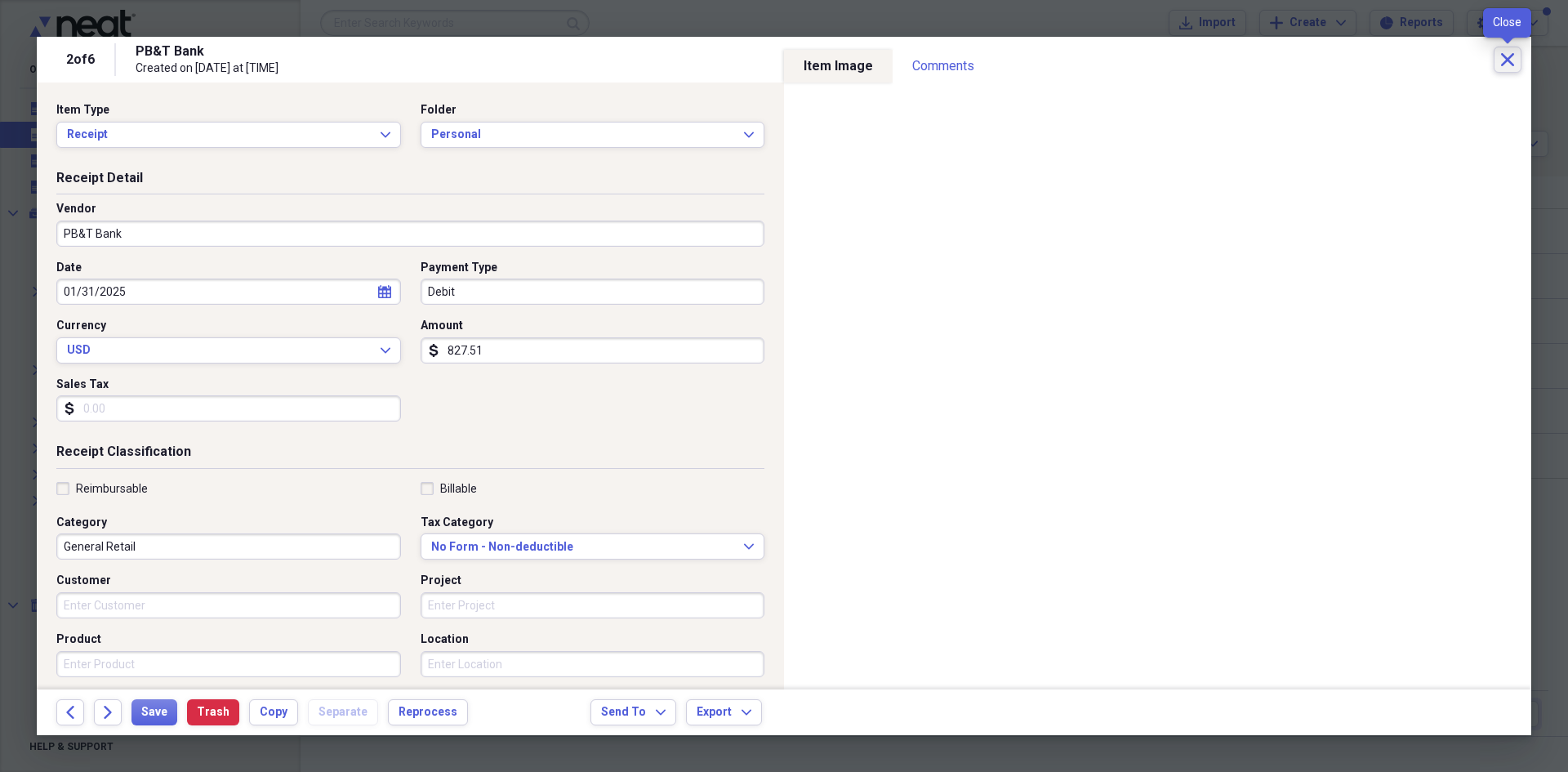 click 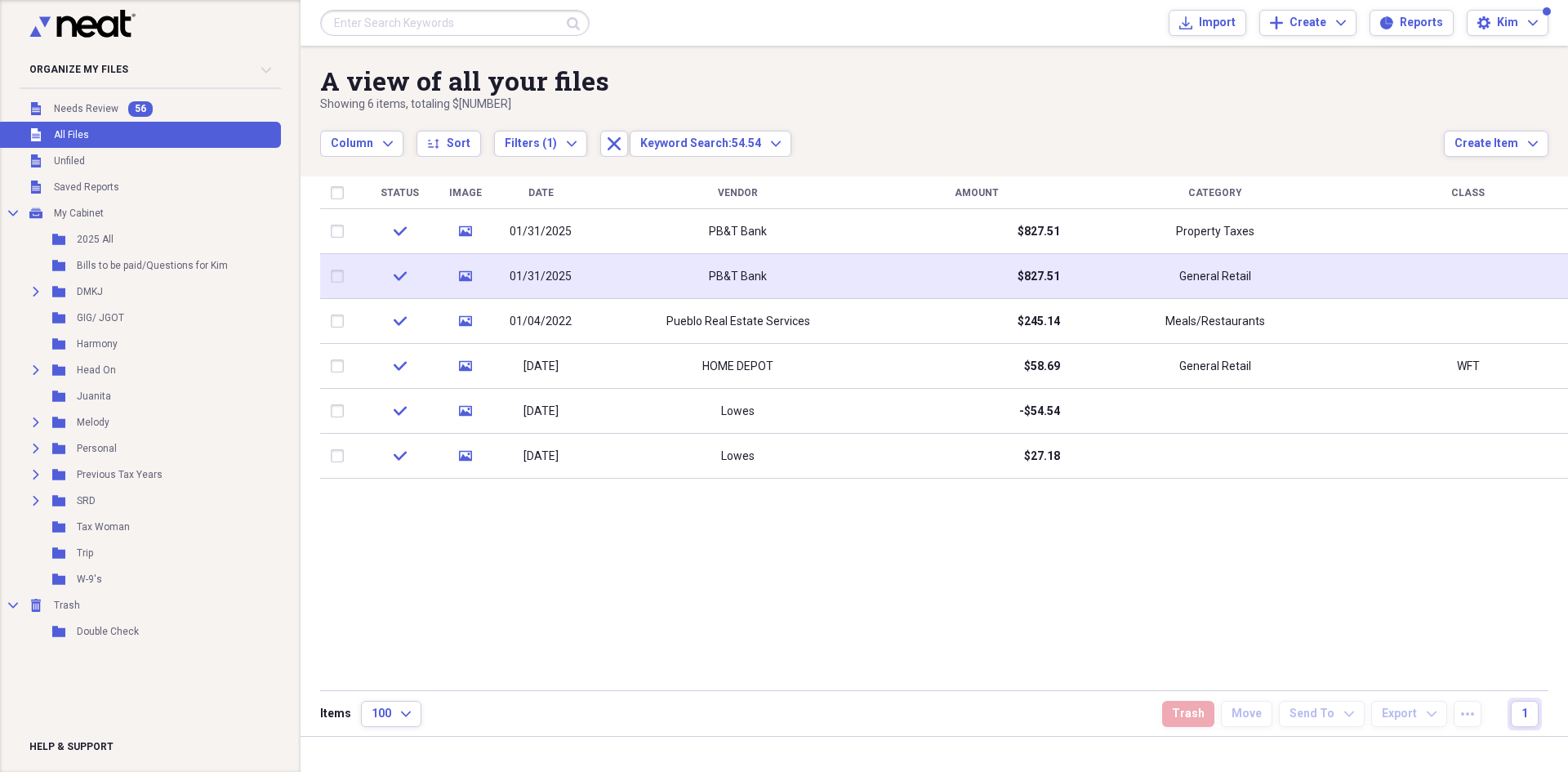 click on "PB&T Bank" at bounding box center [737, 277] 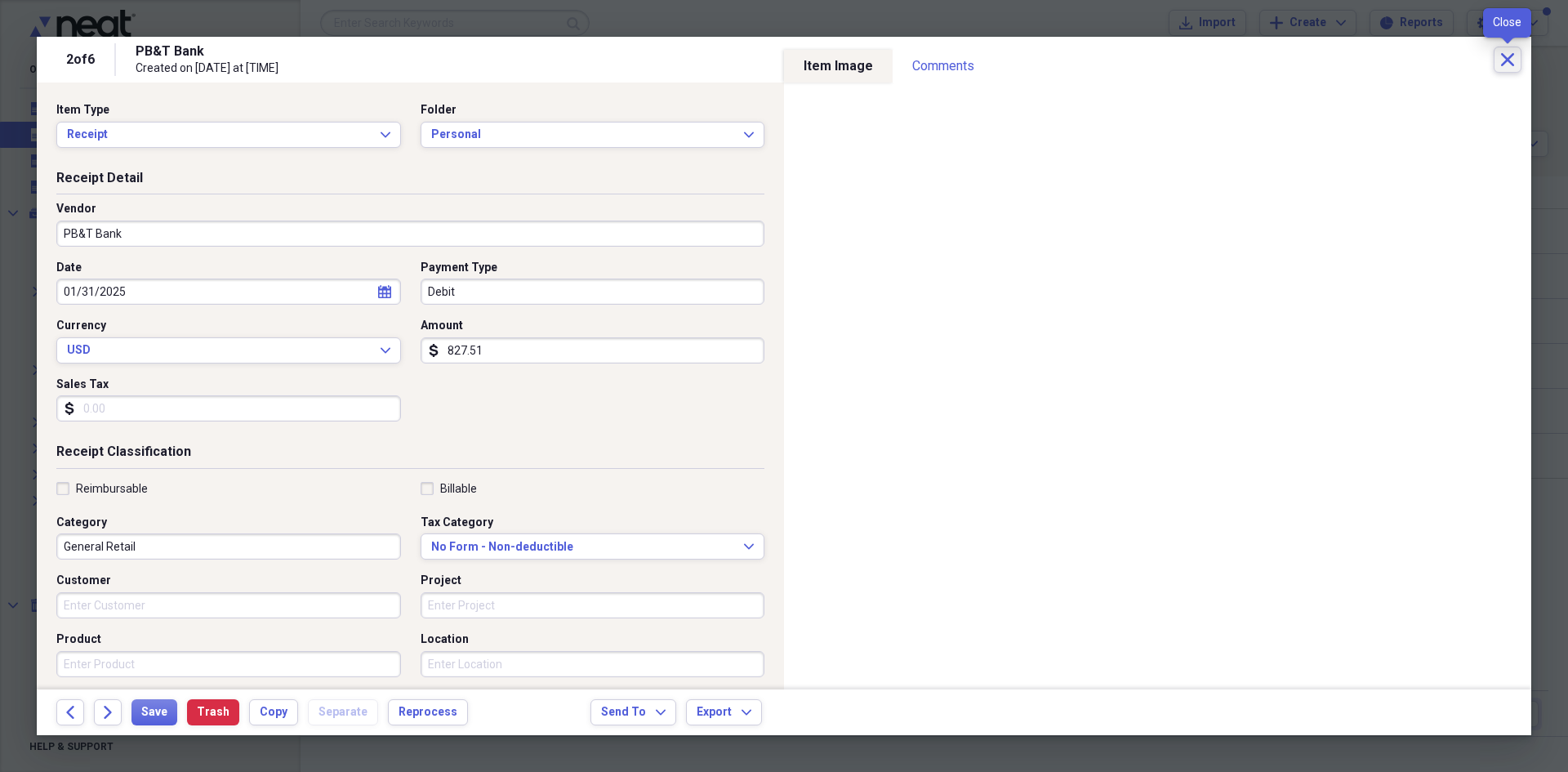 click on "Close" 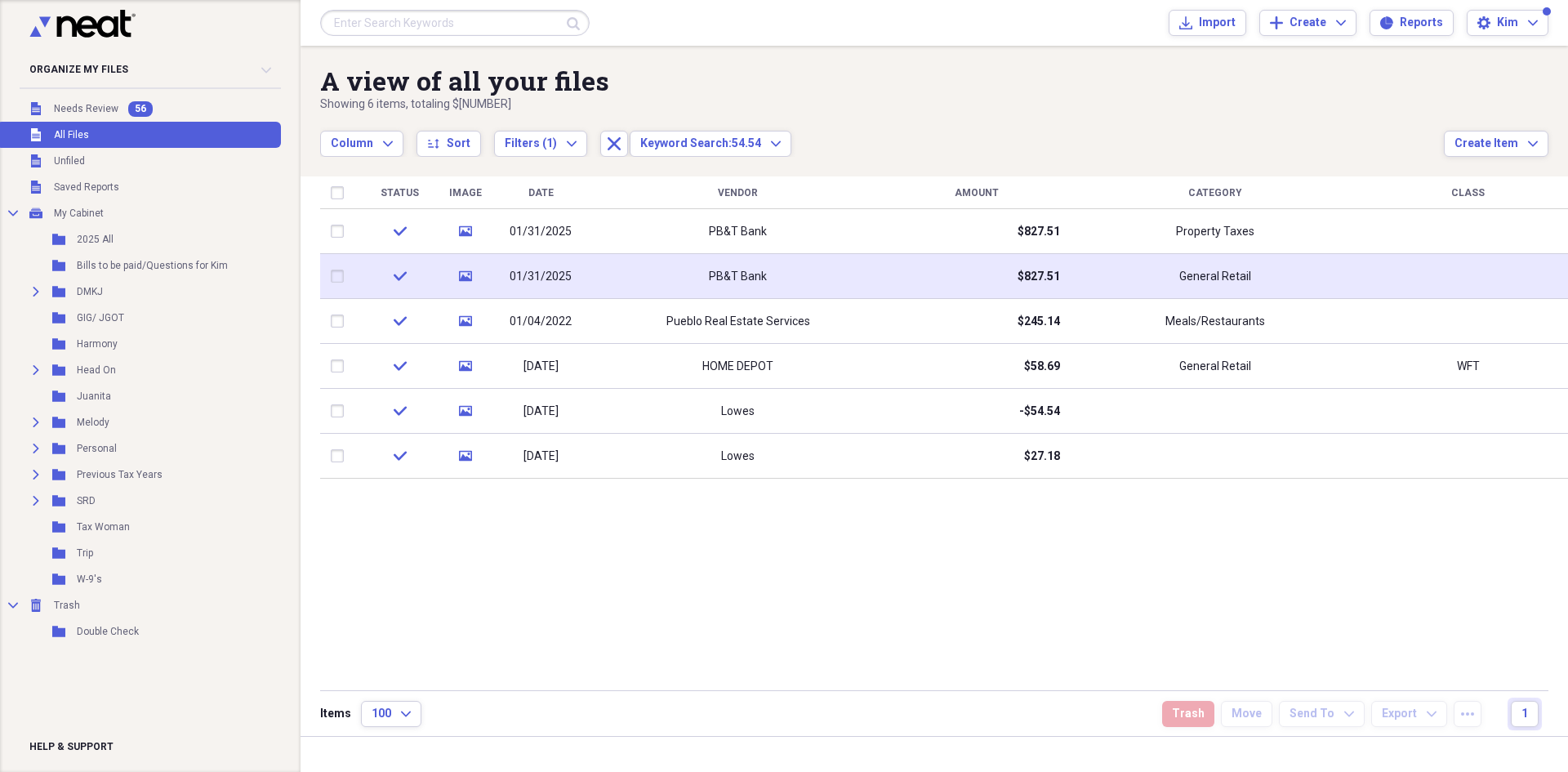 click on "PB&T Bank" at bounding box center [737, 276] 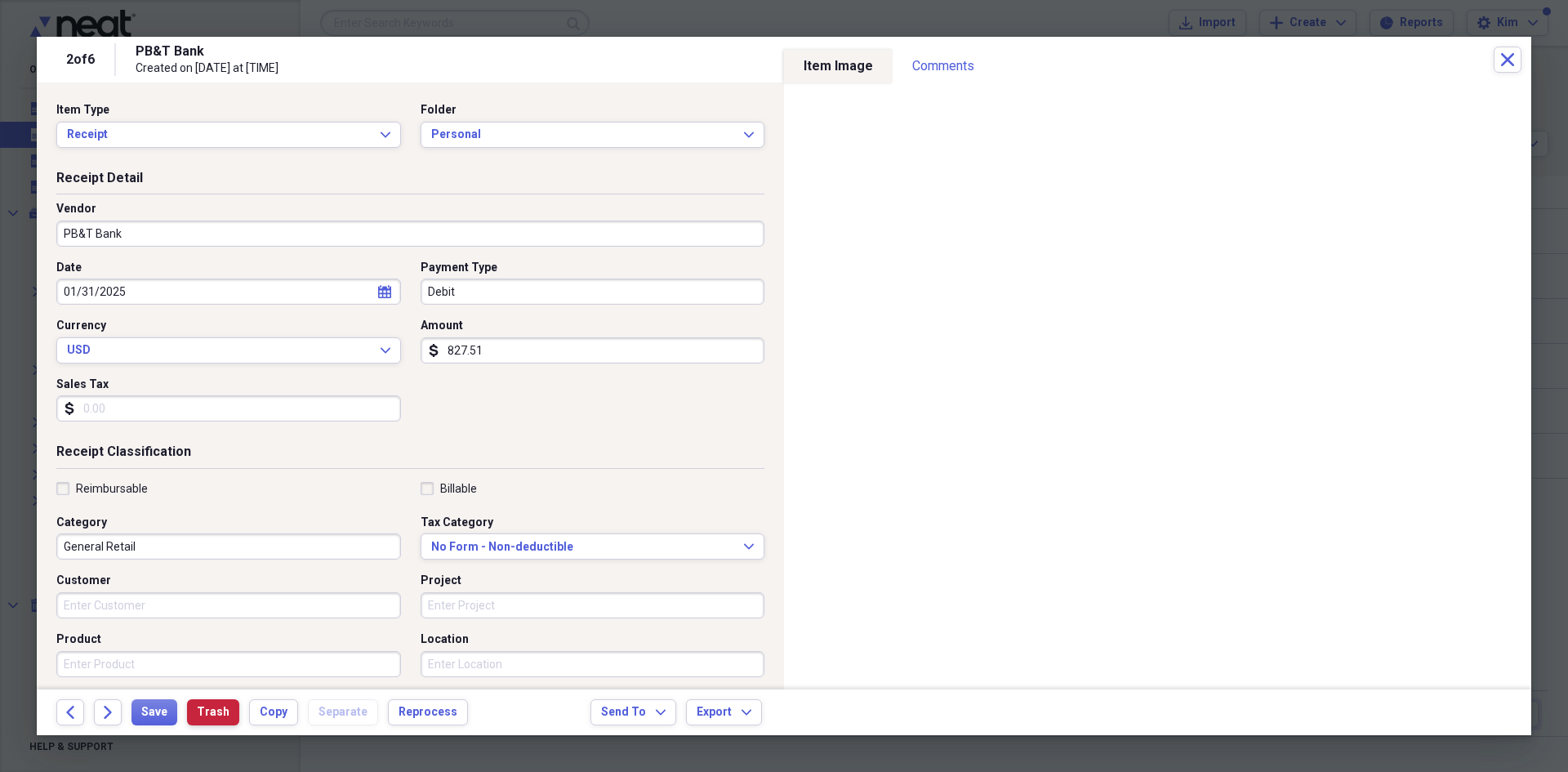 click on "Trash" at bounding box center (213, 712) 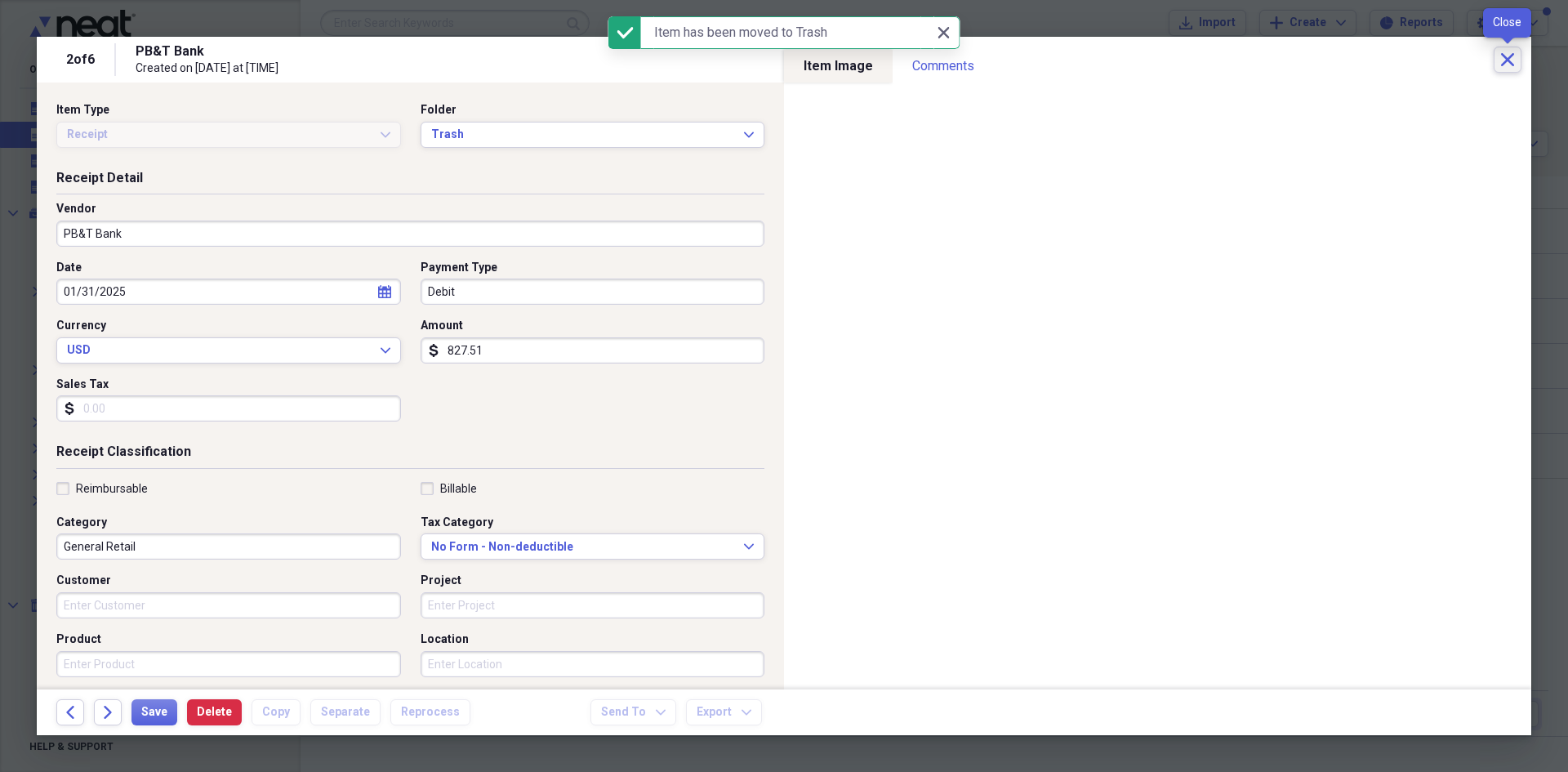 click 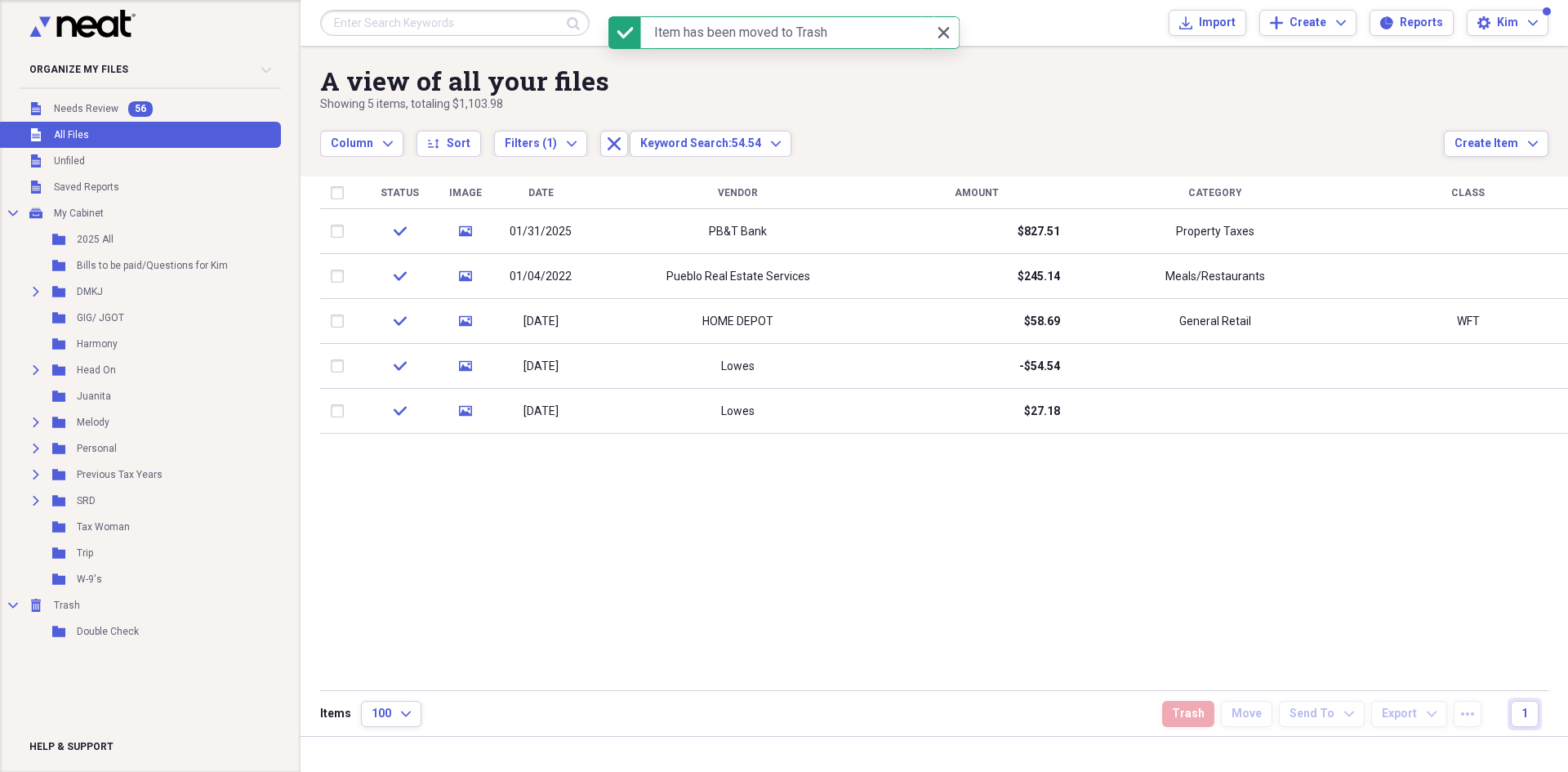 click at bounding box center [455, 23] 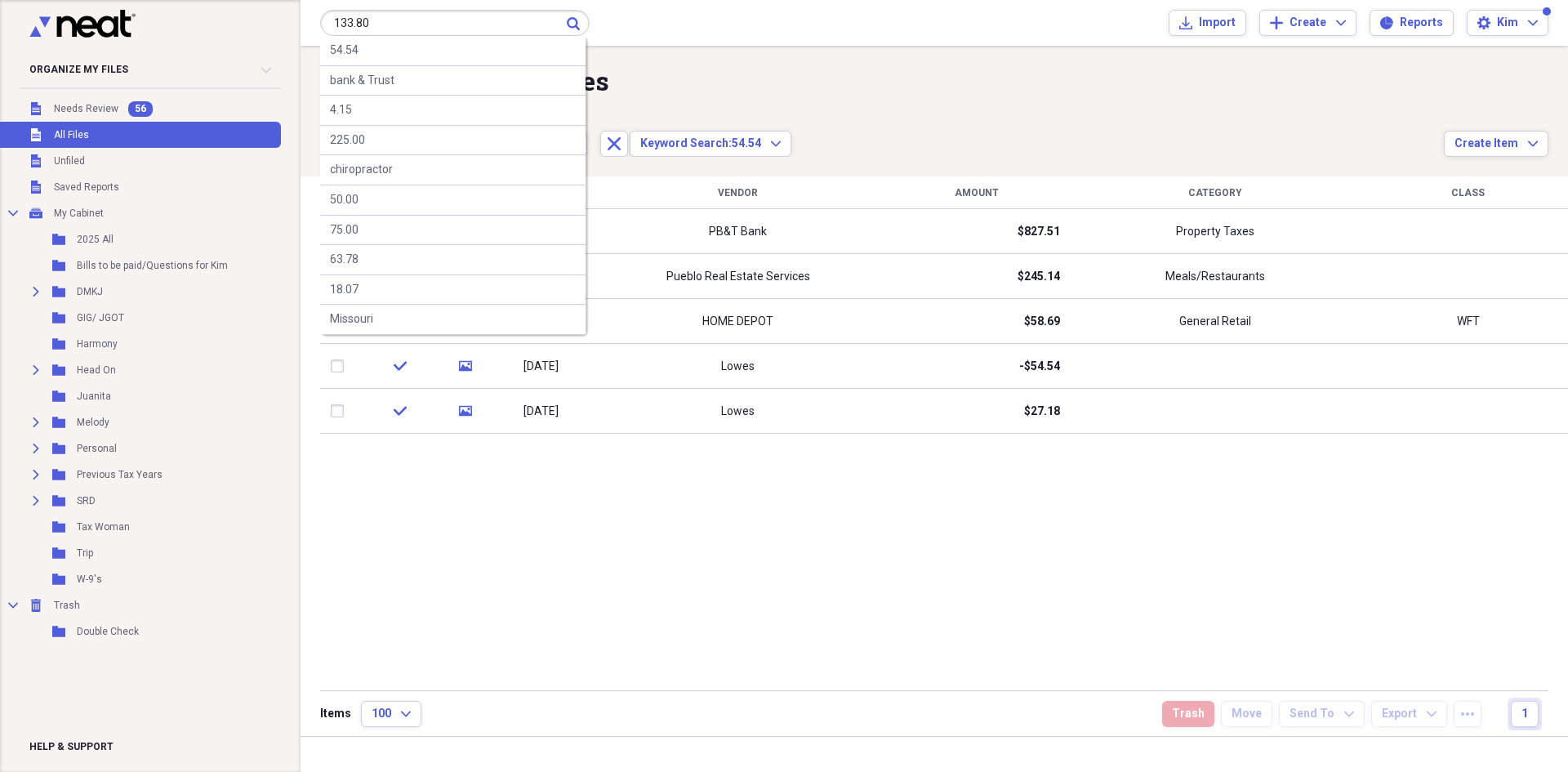 type on "133.80" 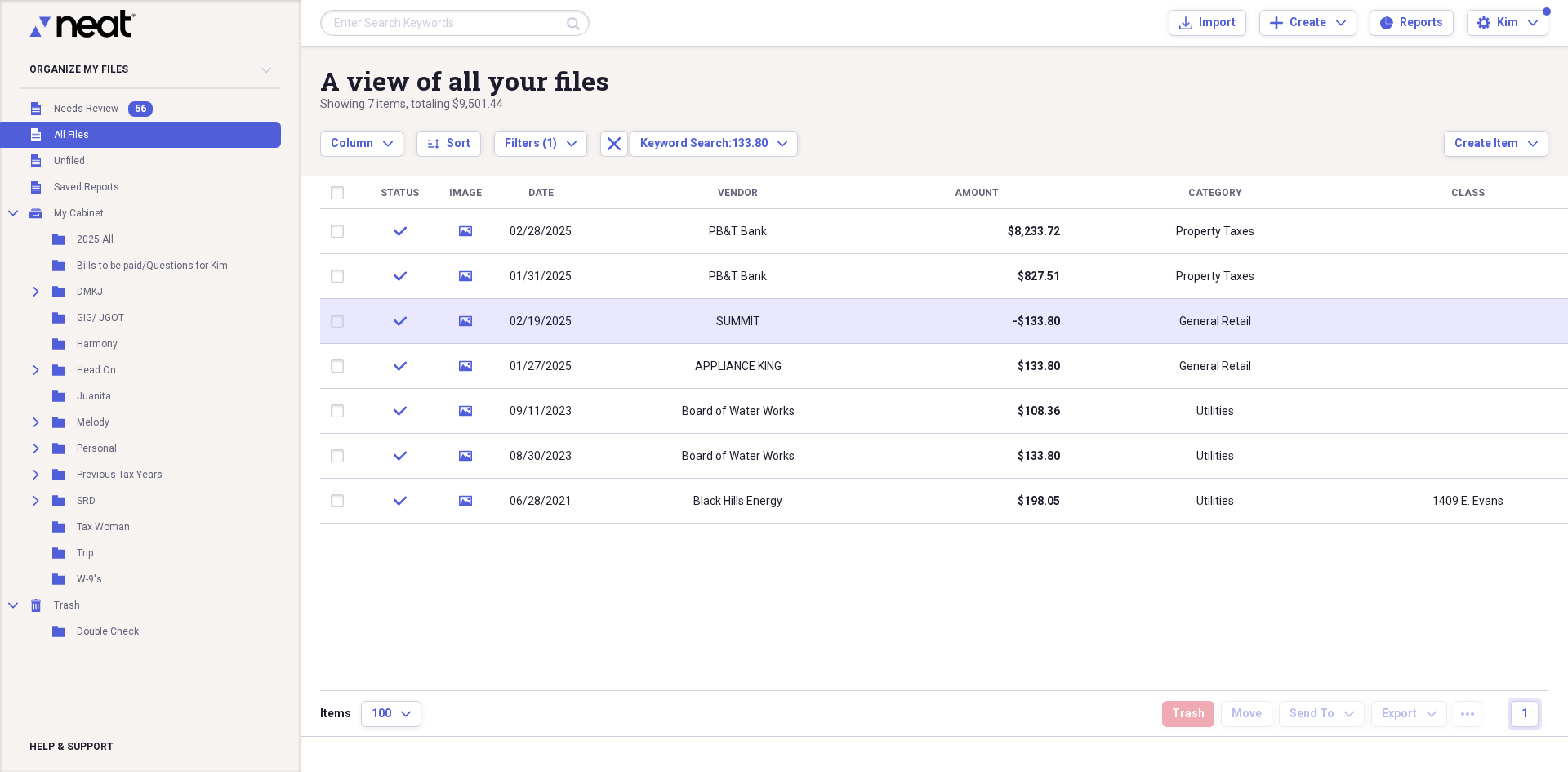 click on "SUMMIT" at bounding box center (737, 321) 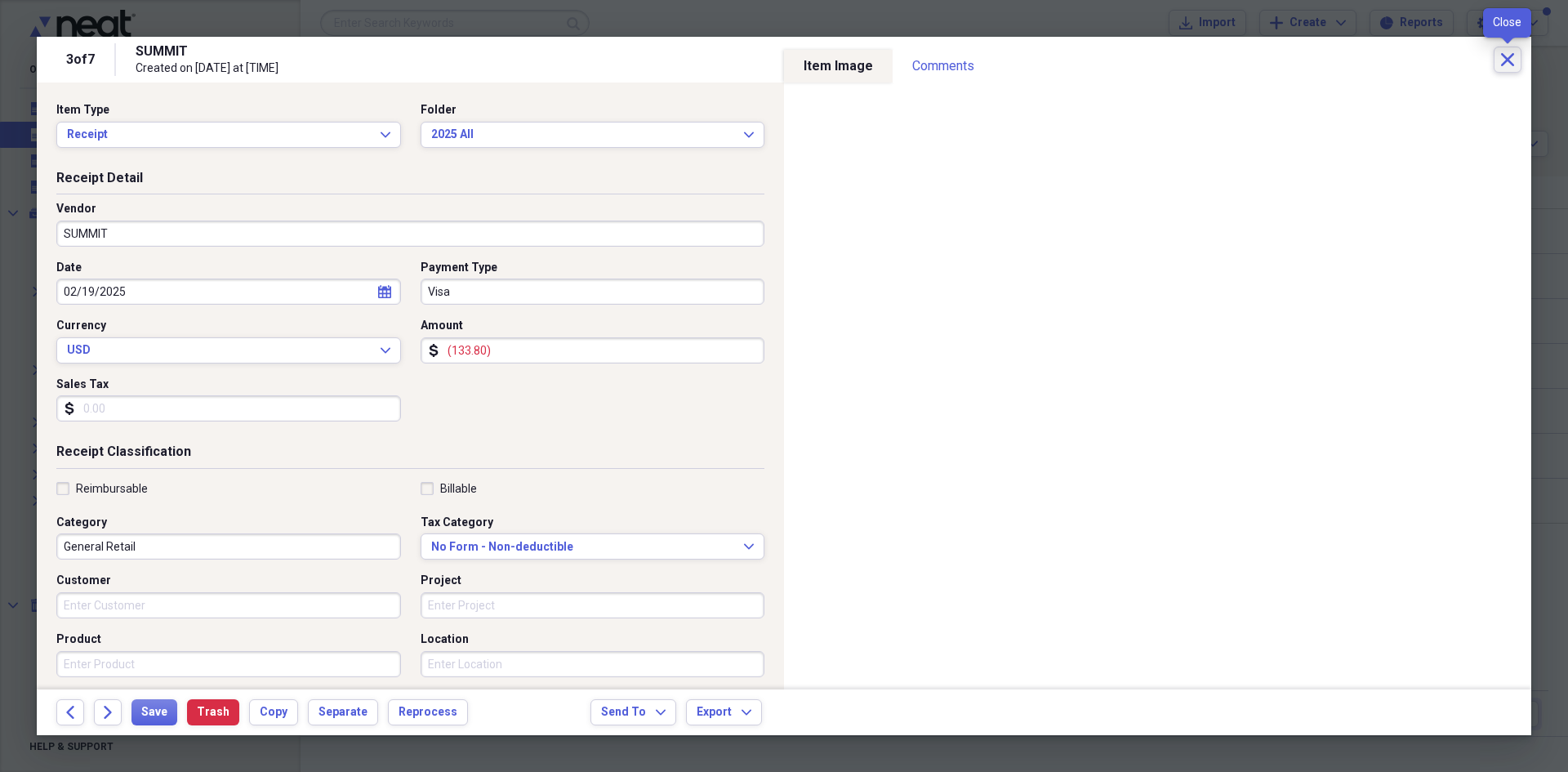 click 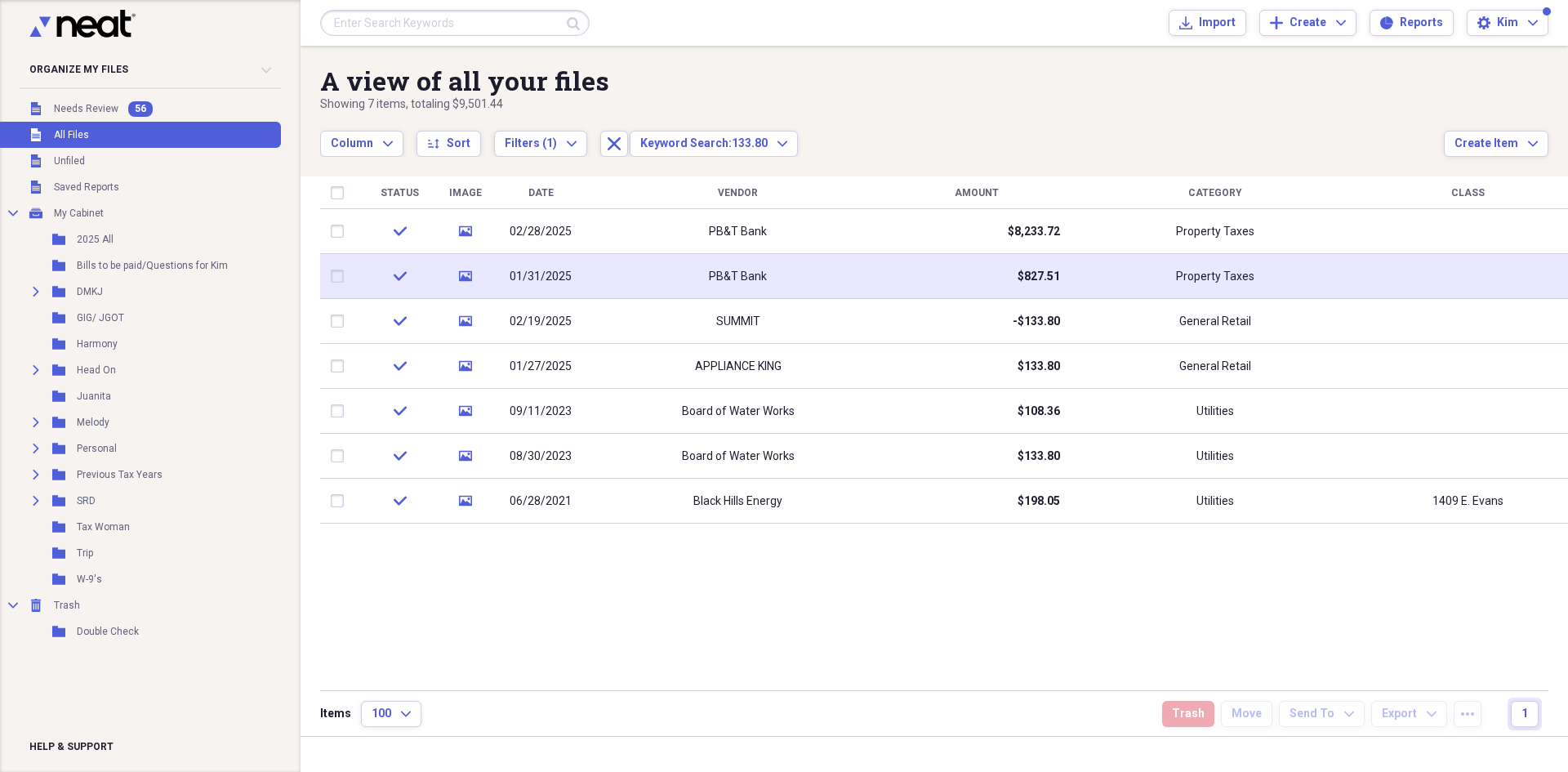 click on "PB&T Bank" at bounding box center [737, 276] 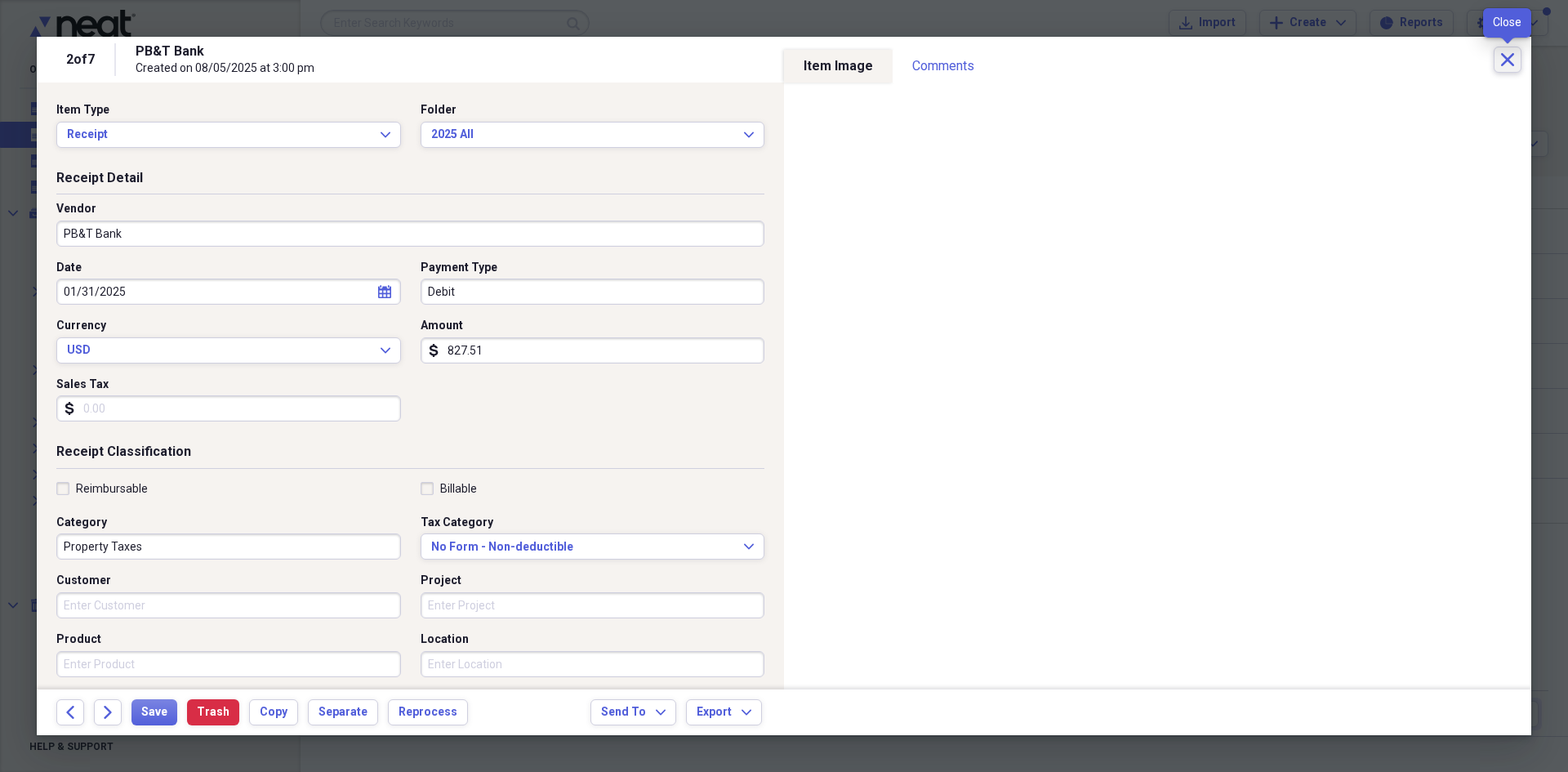 click on "Close" at bounding box center [1508, 60] 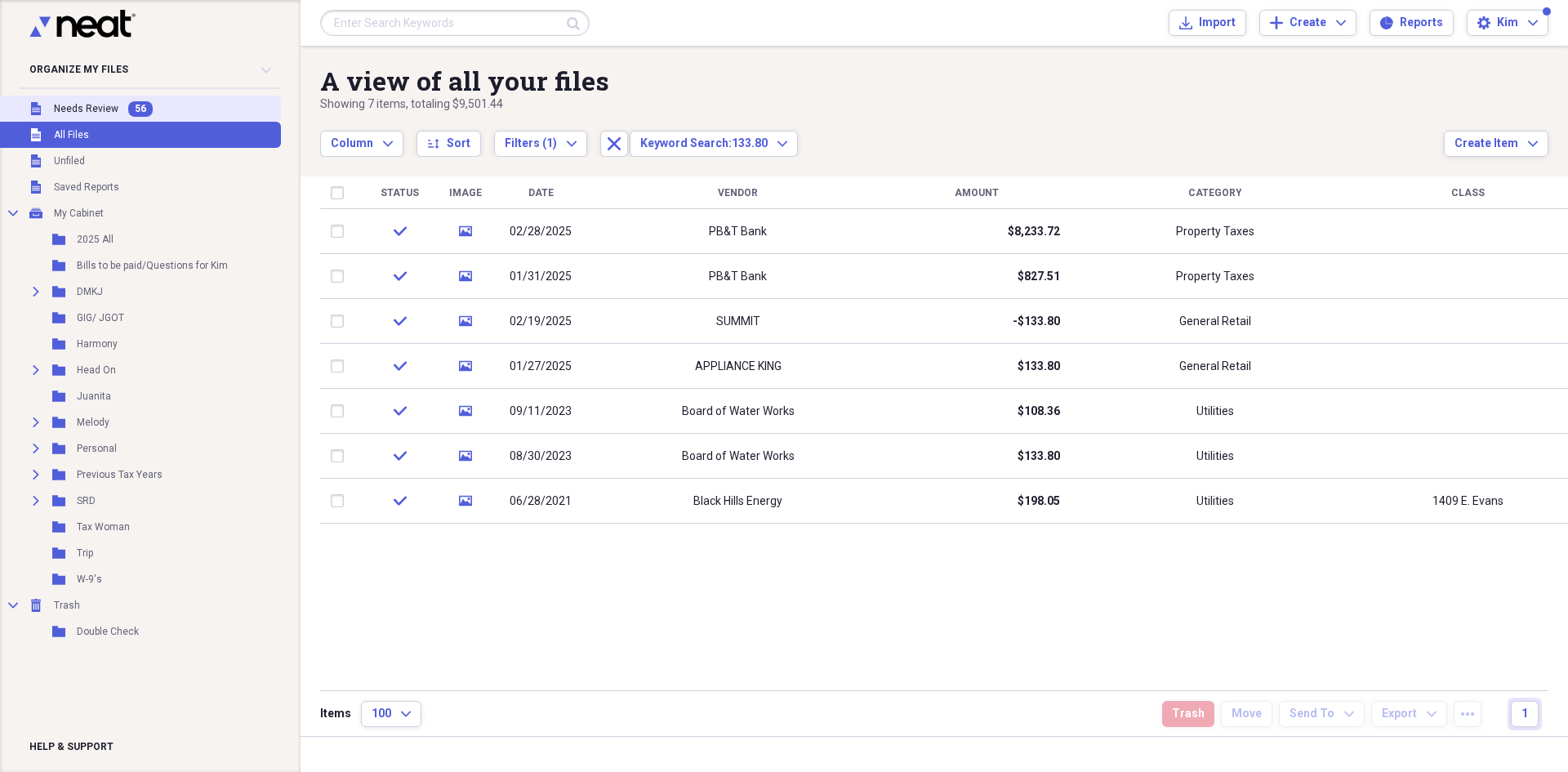 click on "Needs Review" at bounding box center (86, 109) 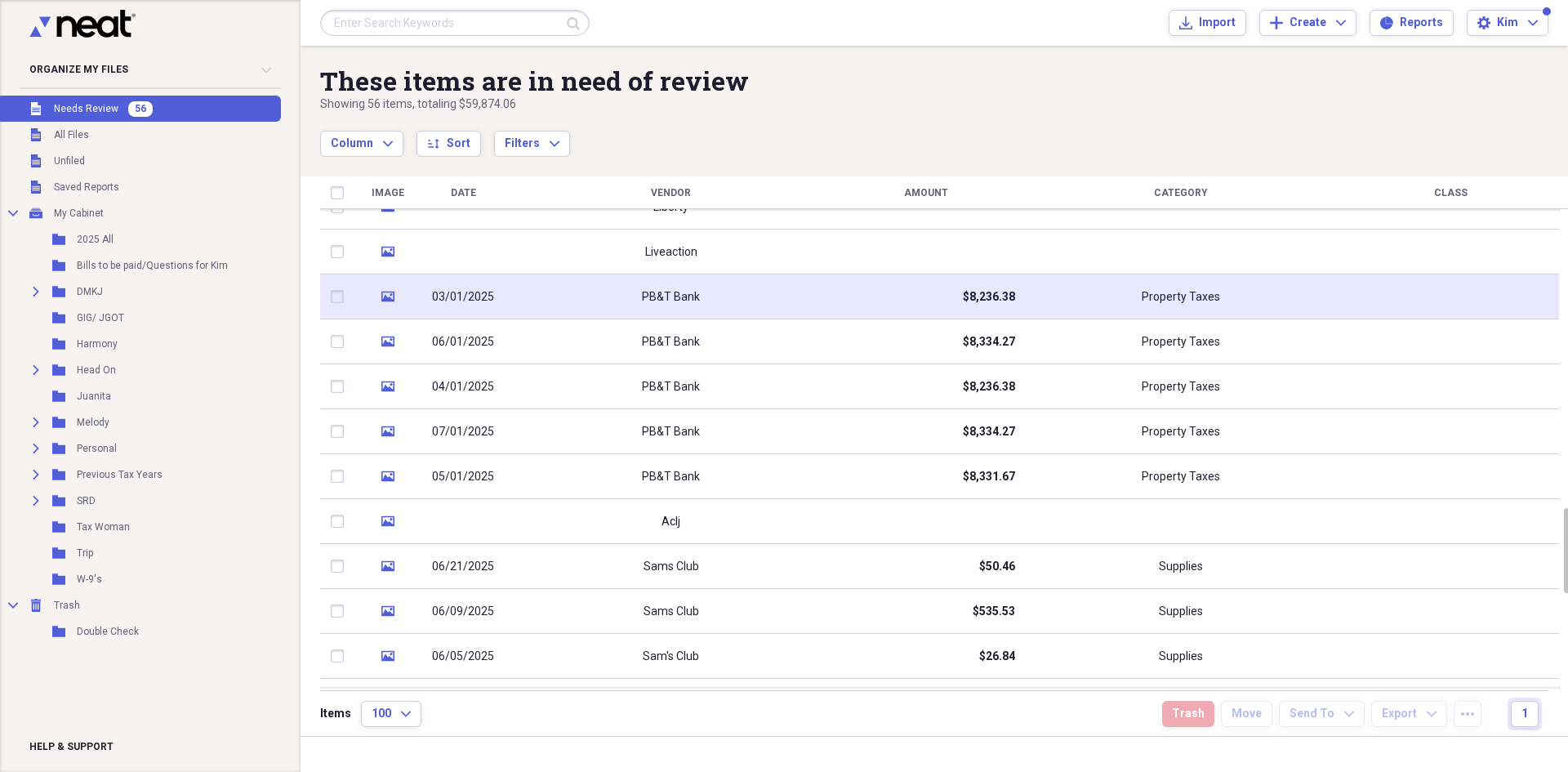 click on "PB&T Bank" at bounding box center (670, 297) 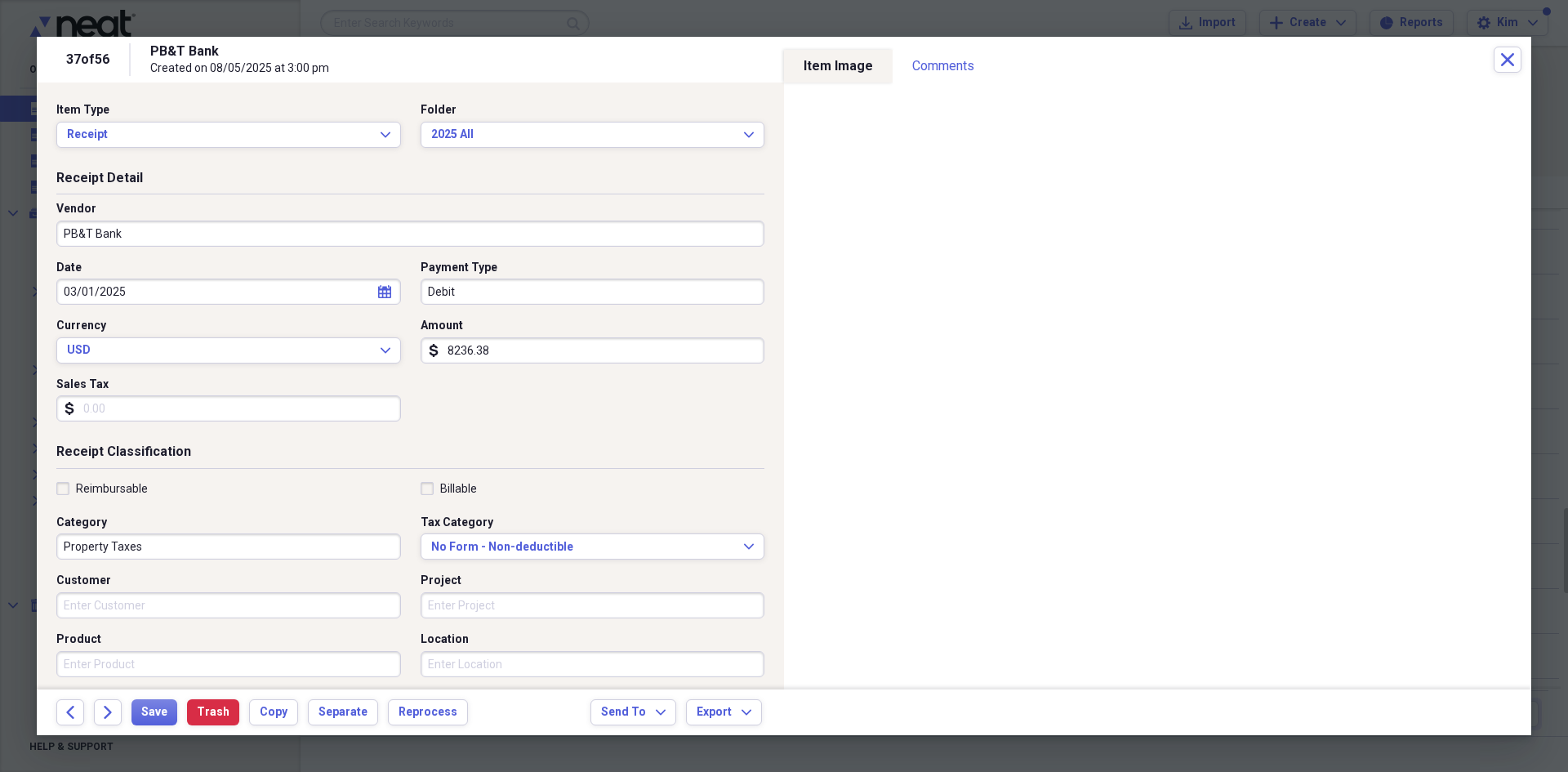 click 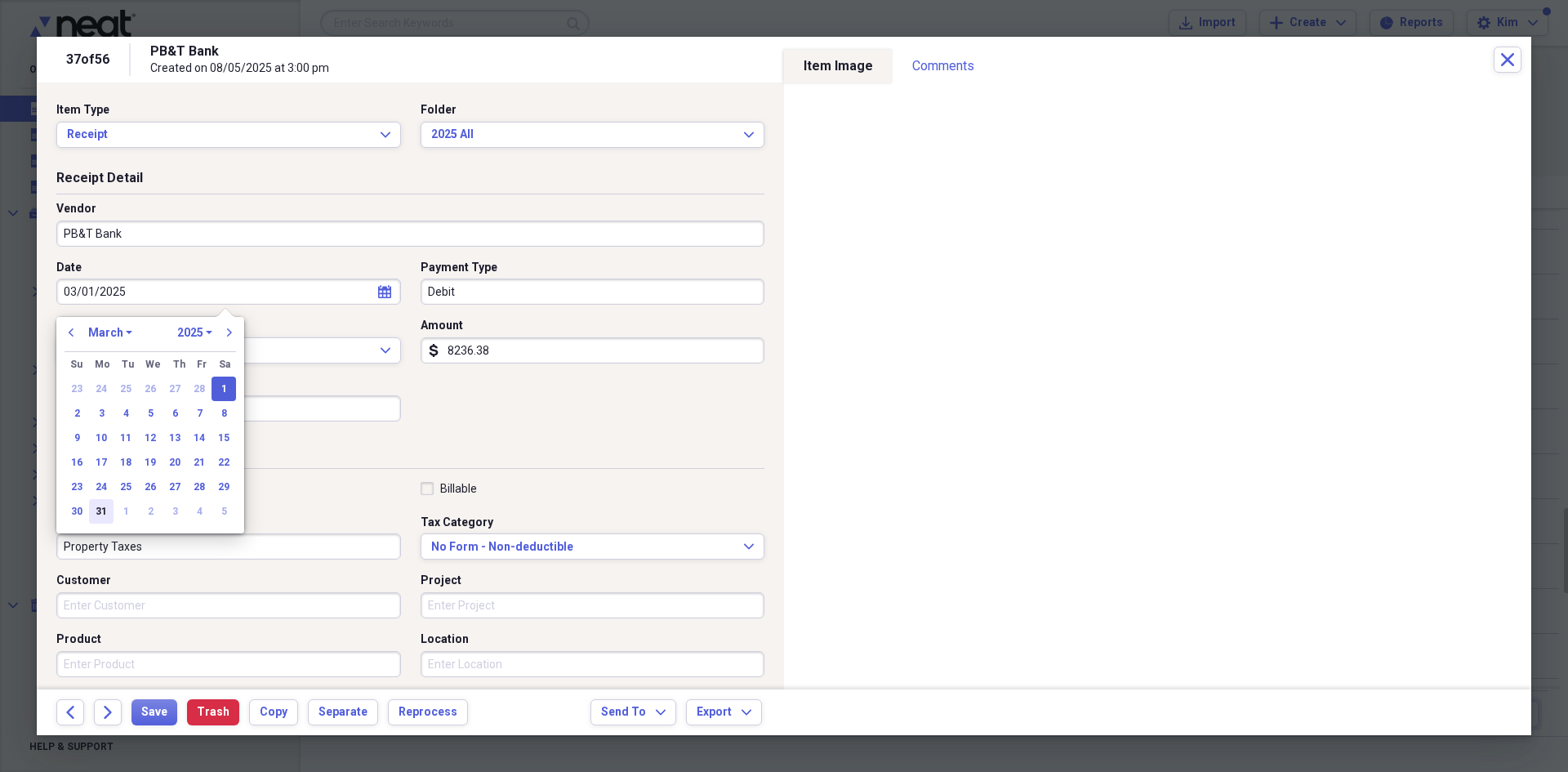 click on "31" at bounding box center (101, 511) 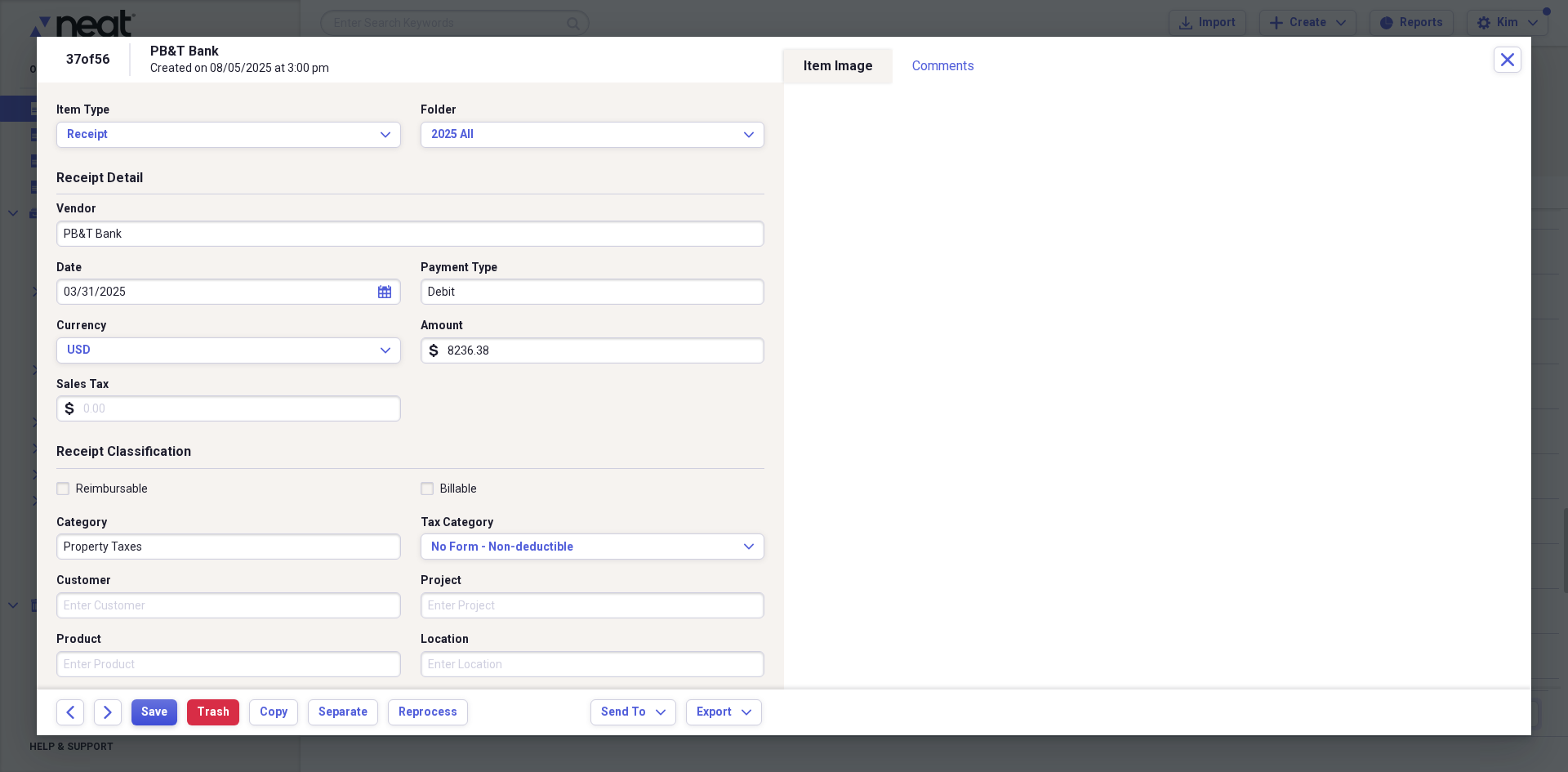 click on "Save" at bounding box center [154, 712] 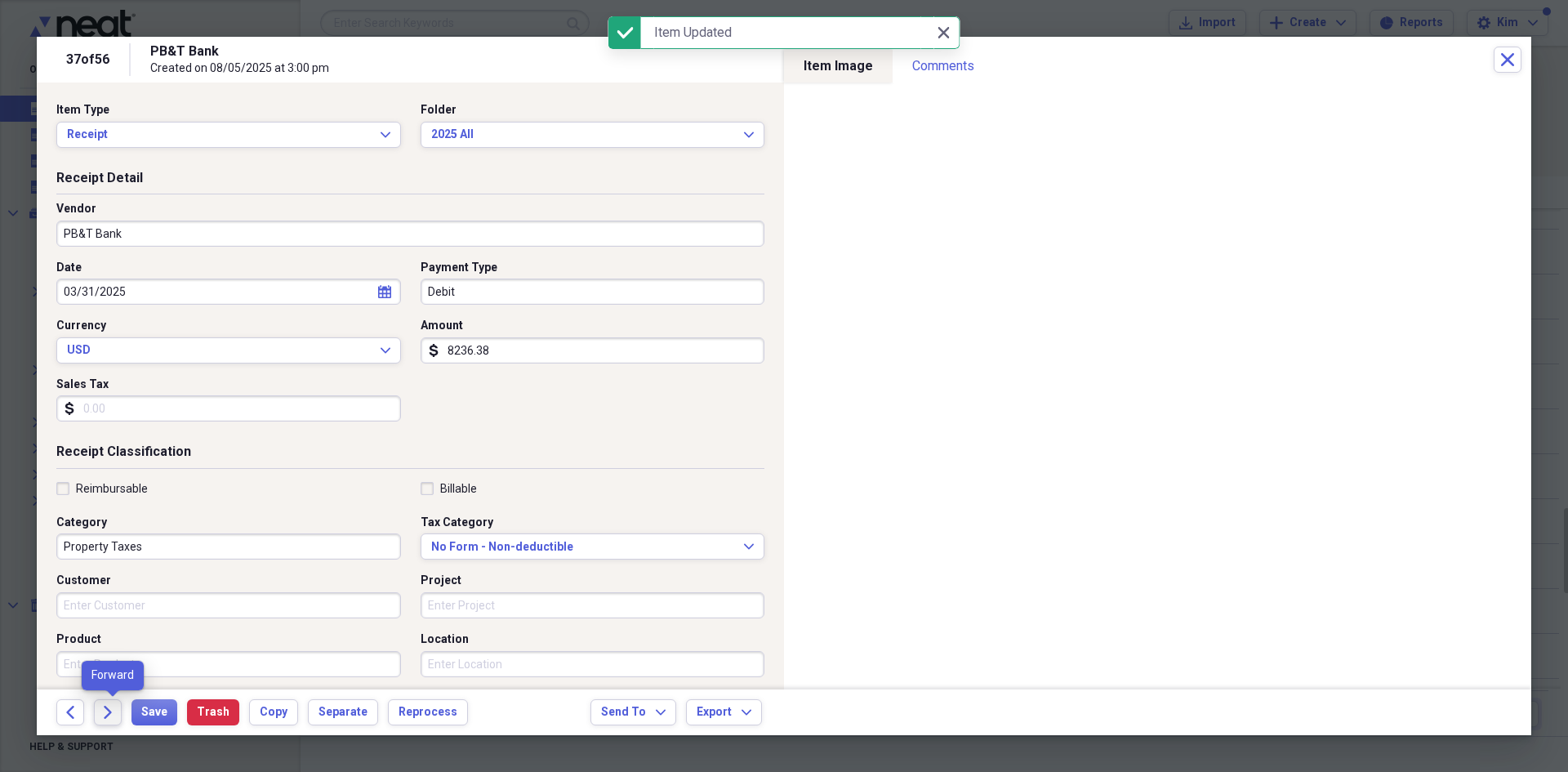 click on "Forward" 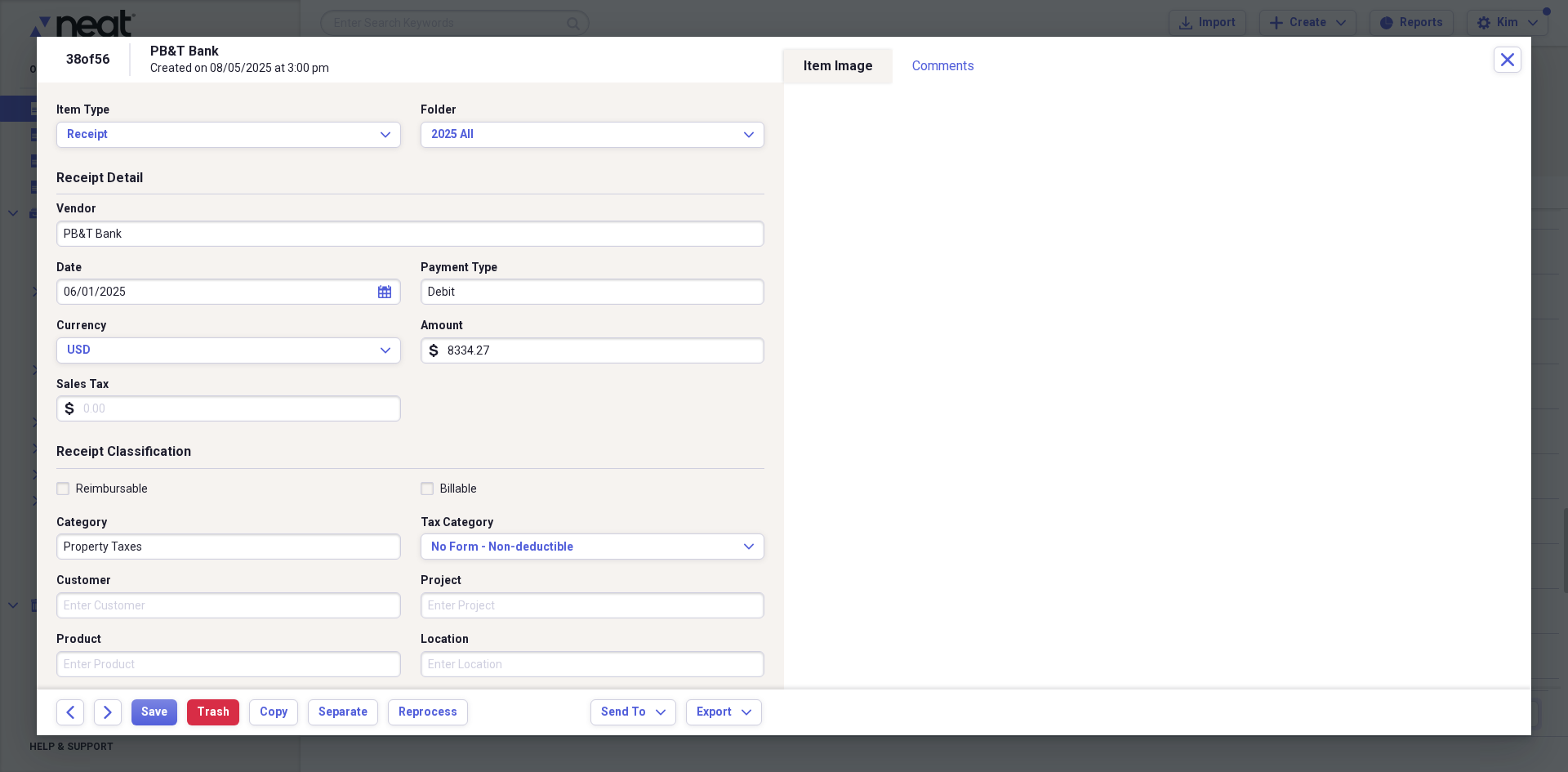 click 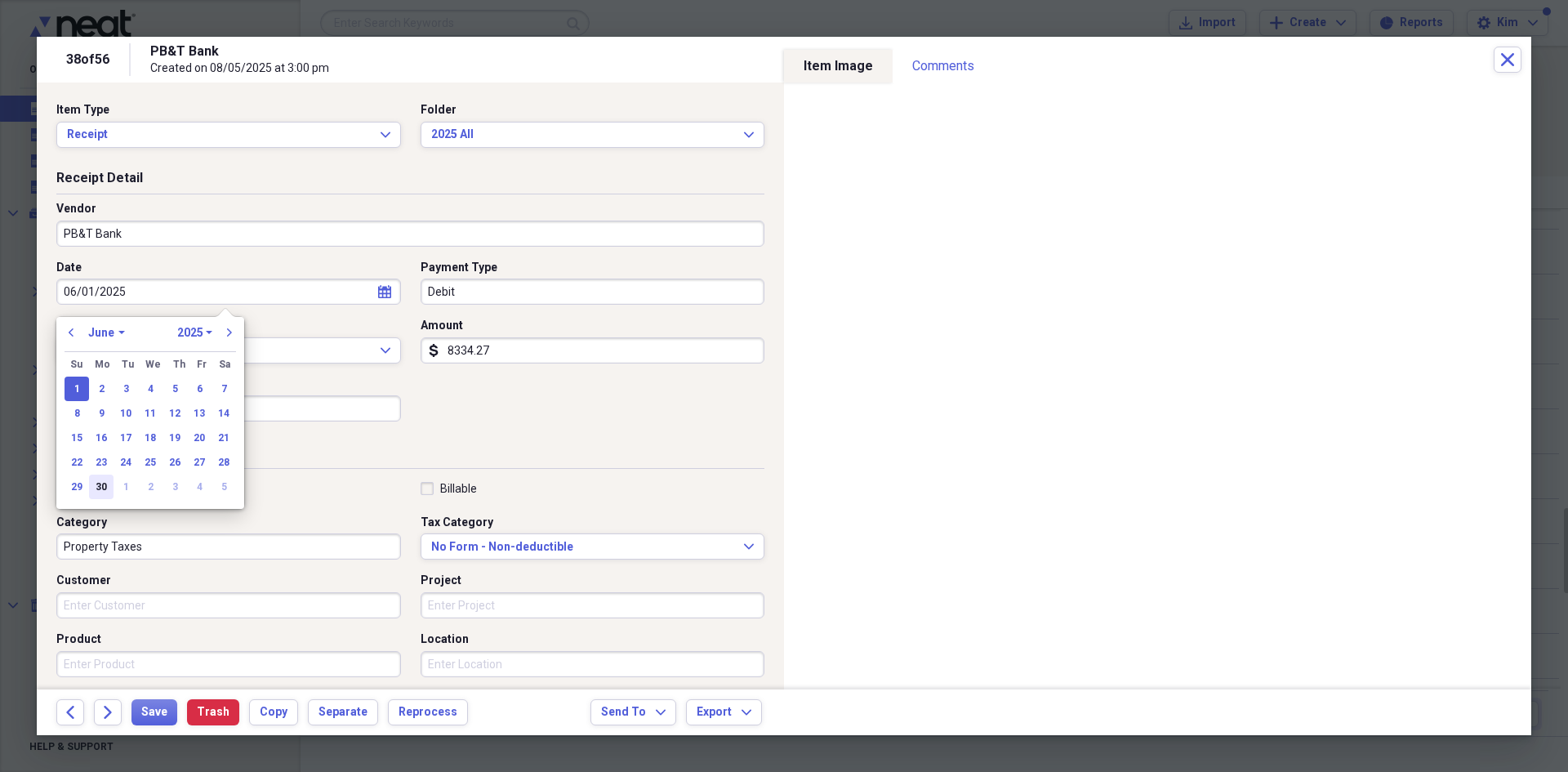 click on "30" at bounding box center [101, 487] 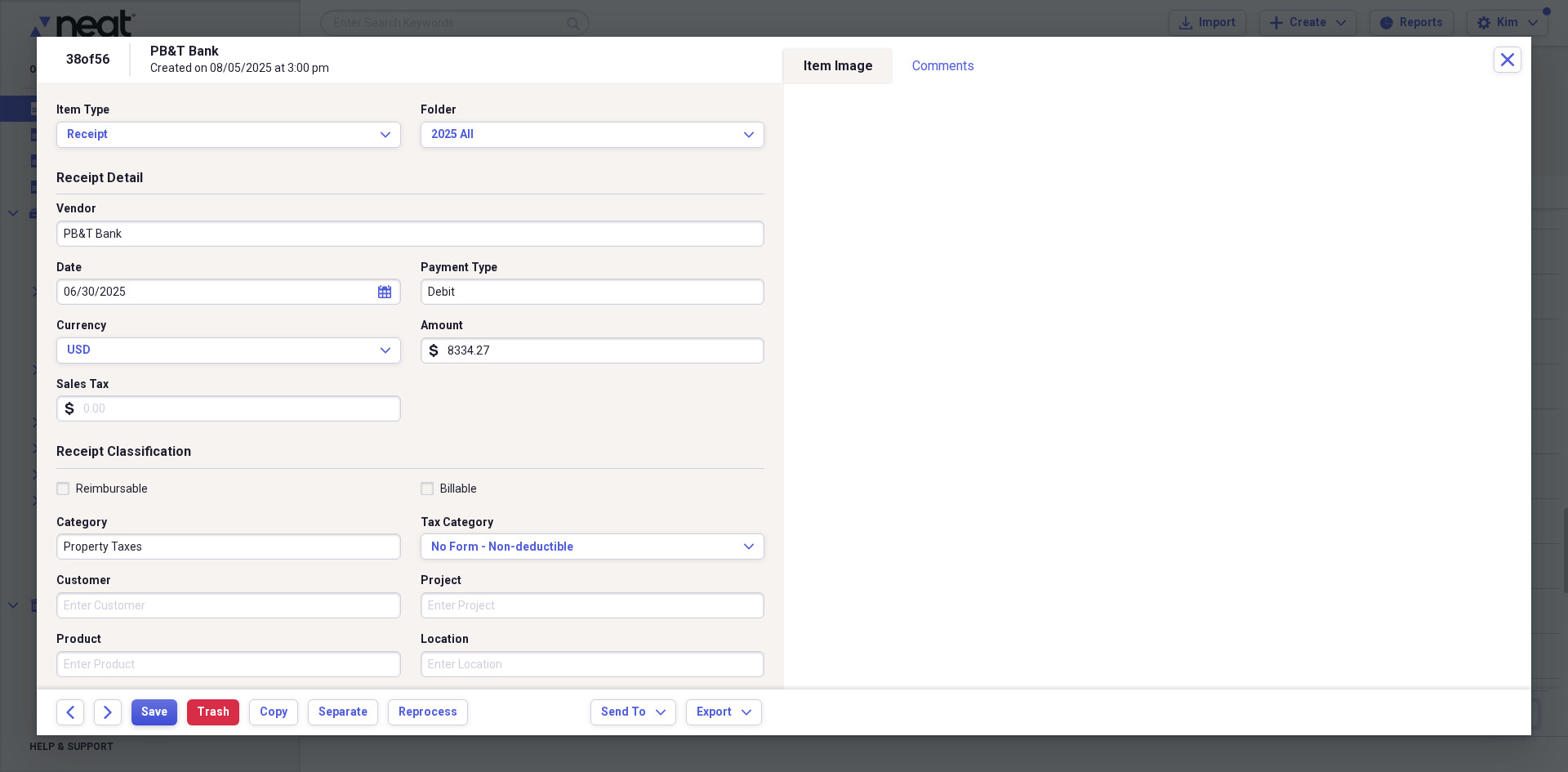 click on "Save" at bounding box center [154, 712] 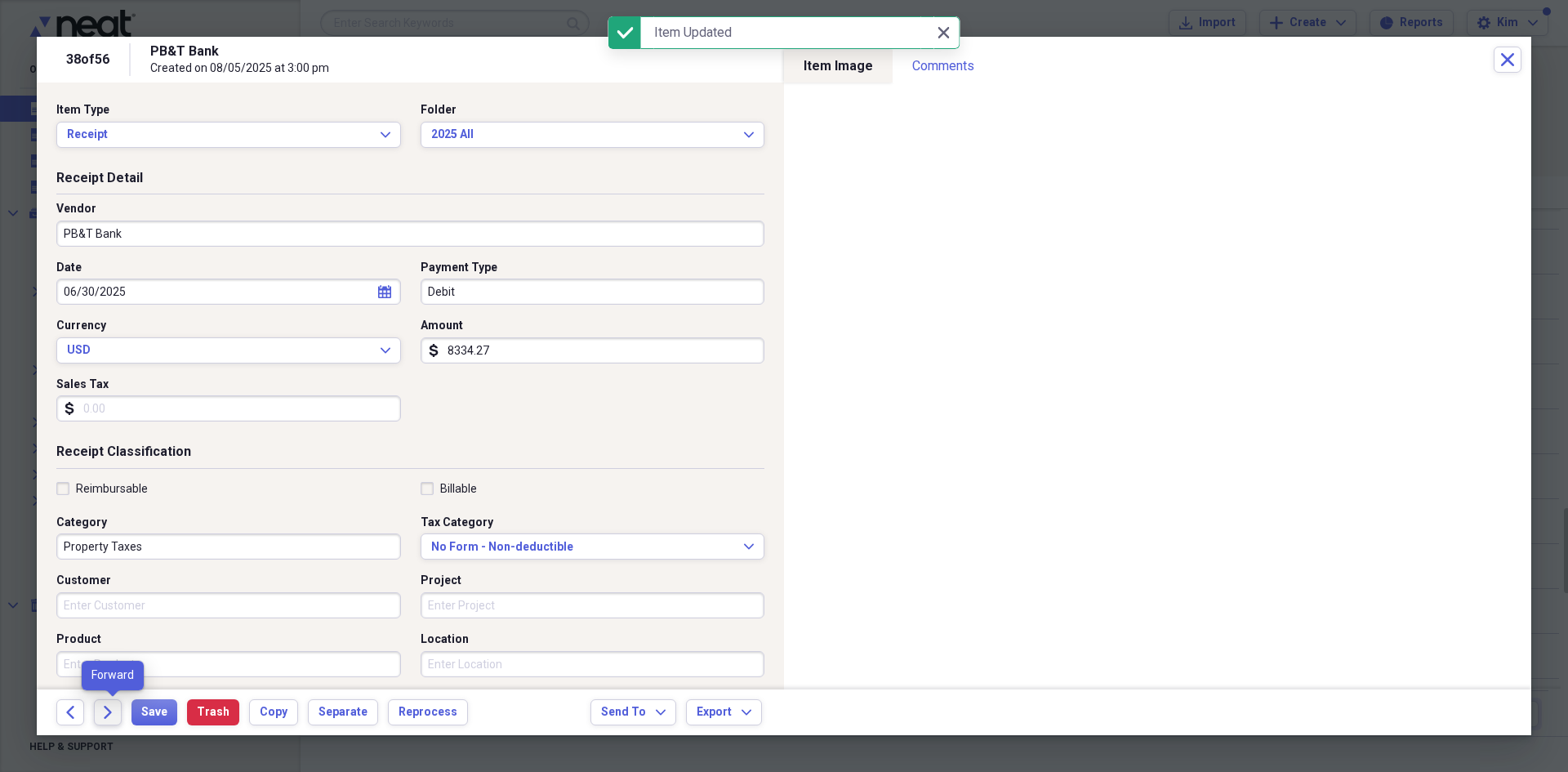 click on "Forward" 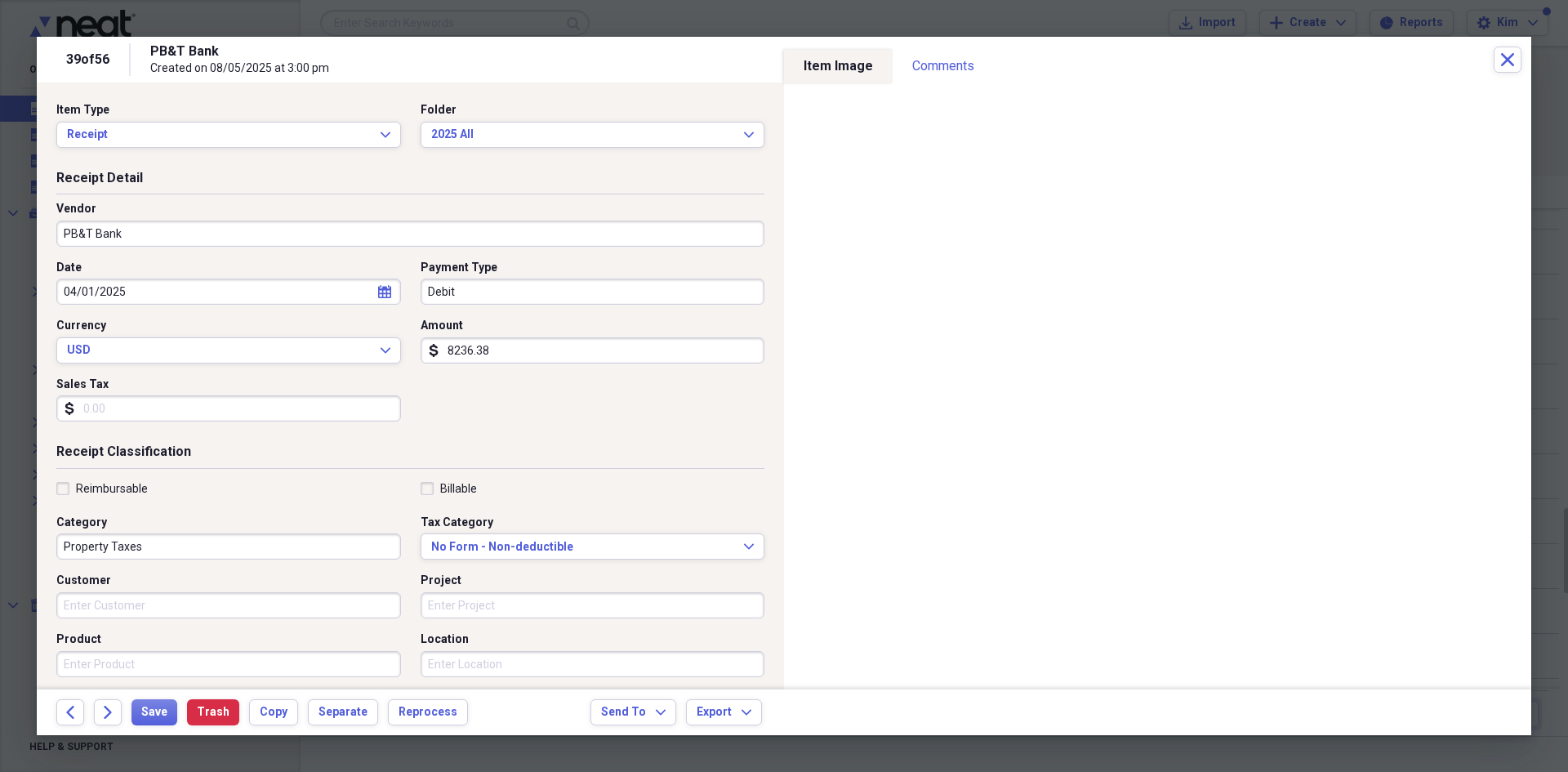 click on "calendar" 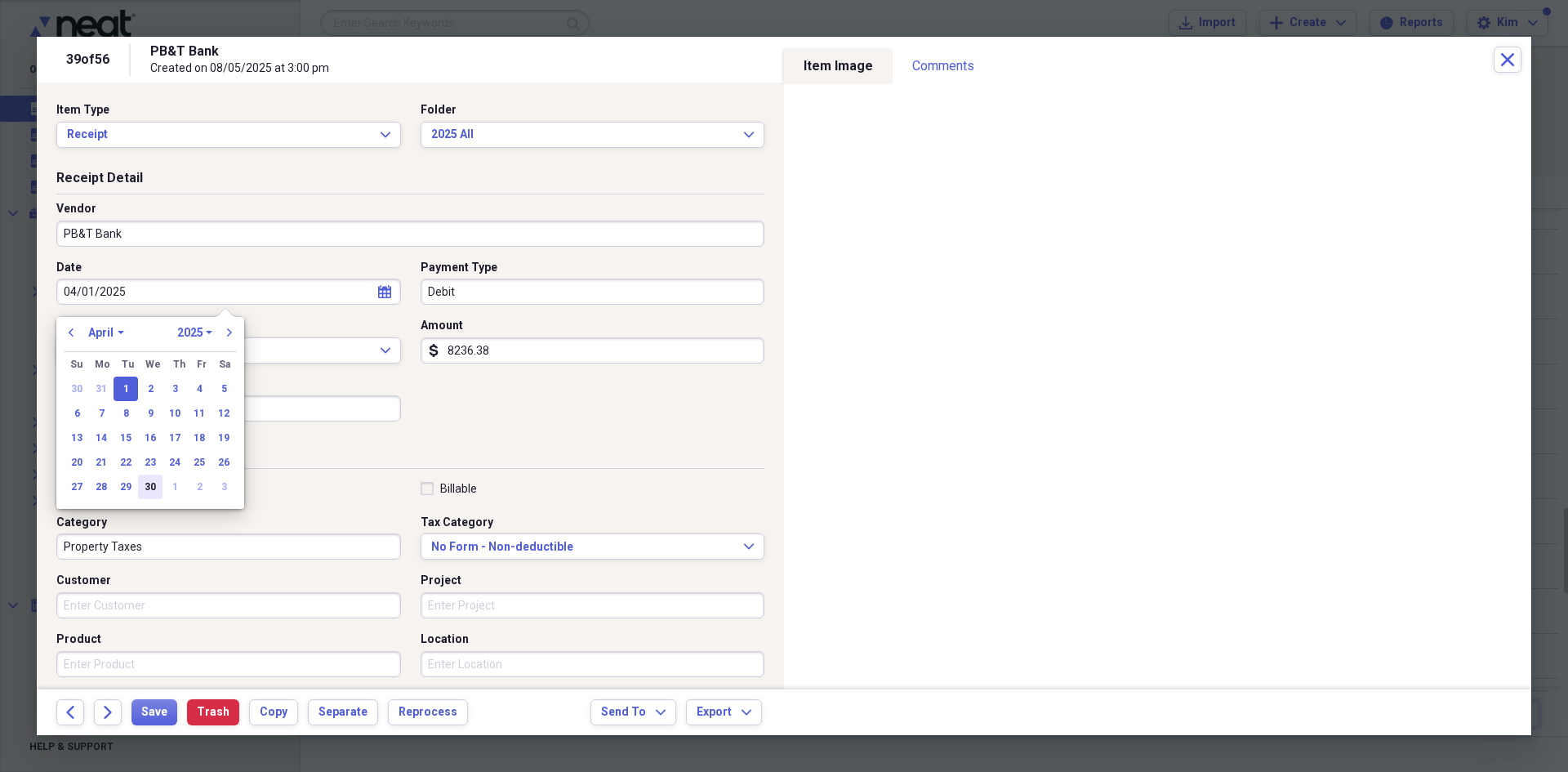 click on "30" at bounding box center (150, 487) 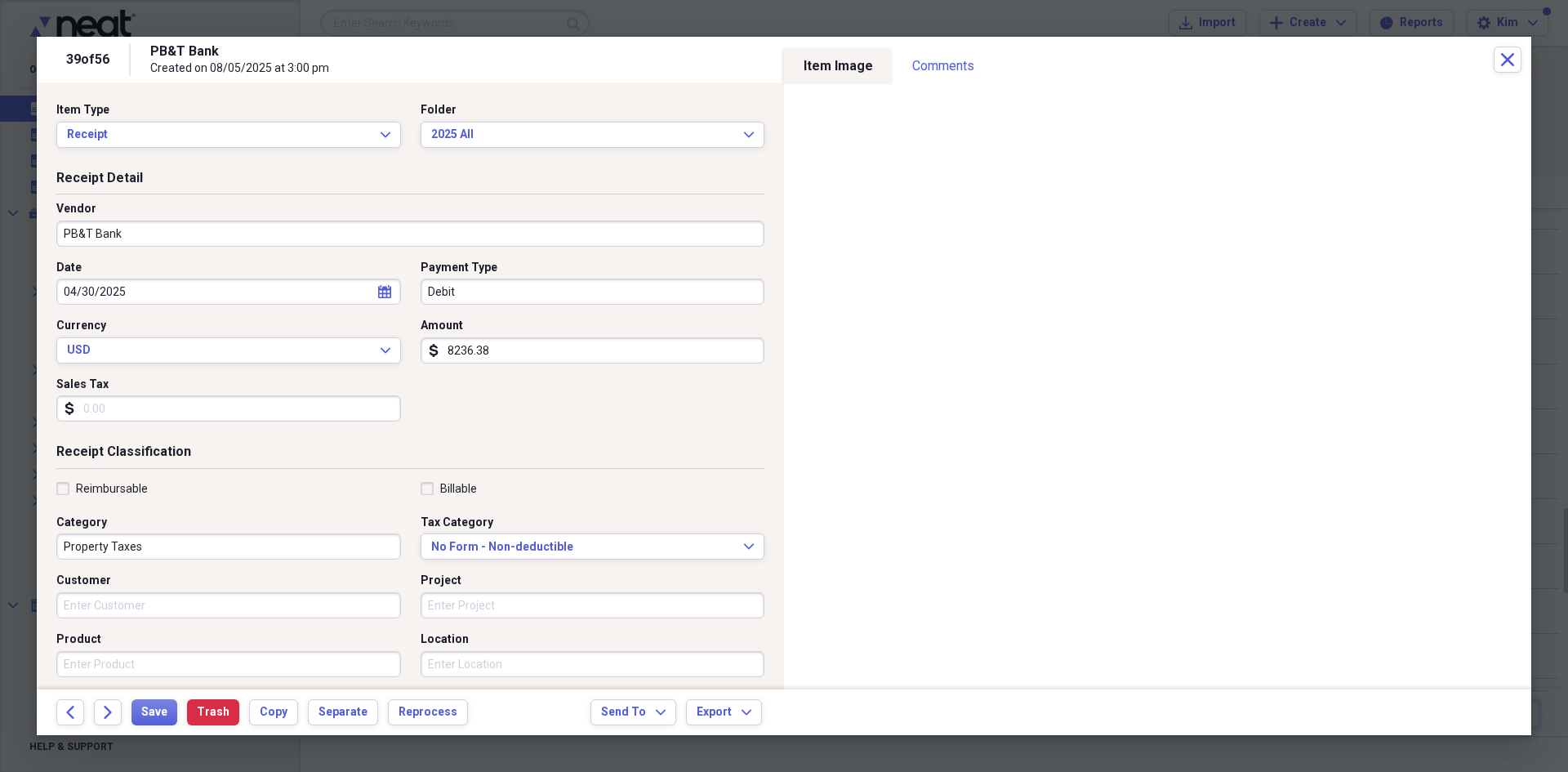click on "8236.38" at bounding box center [593, 350] 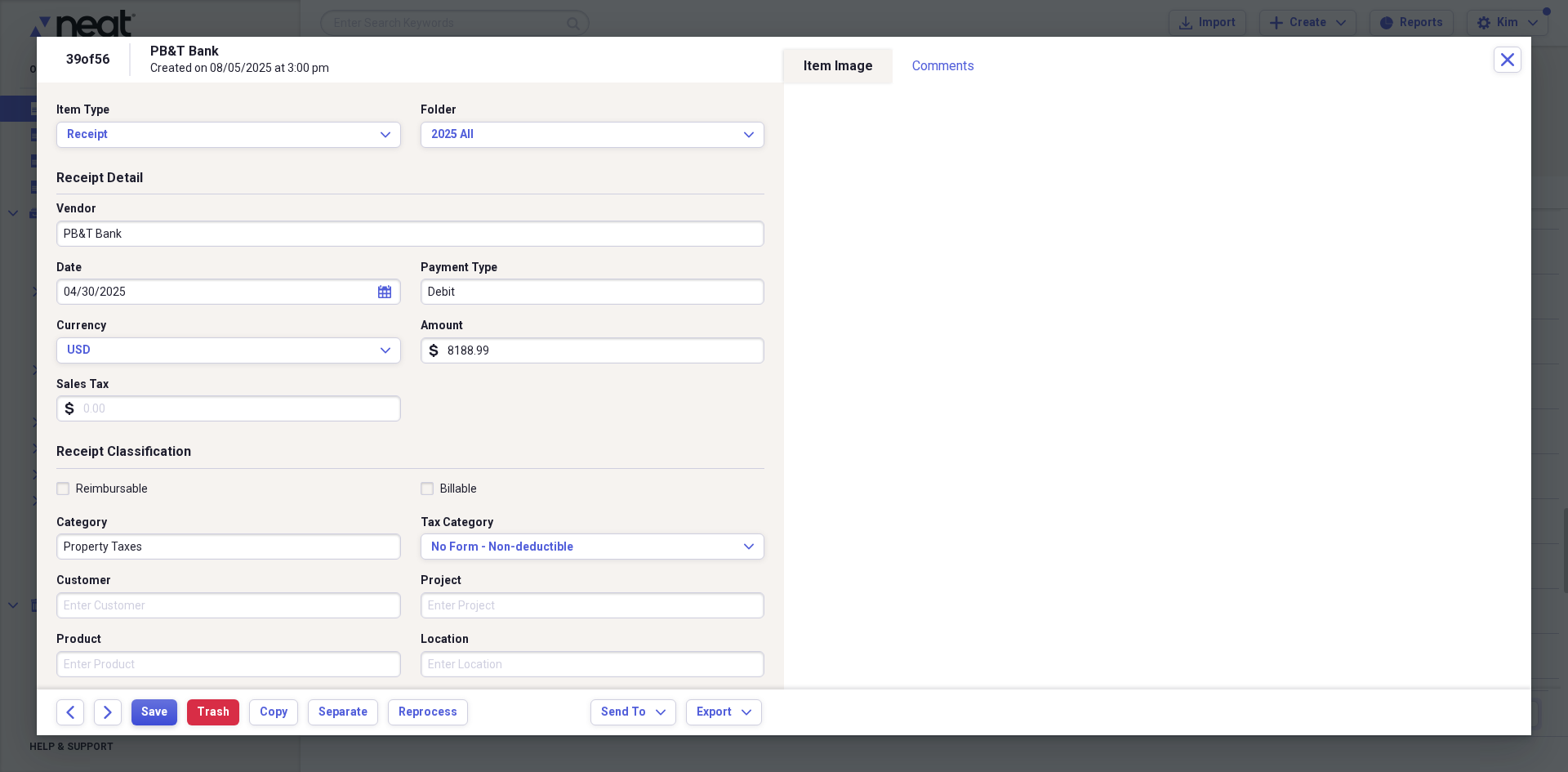 type on "8188.99" 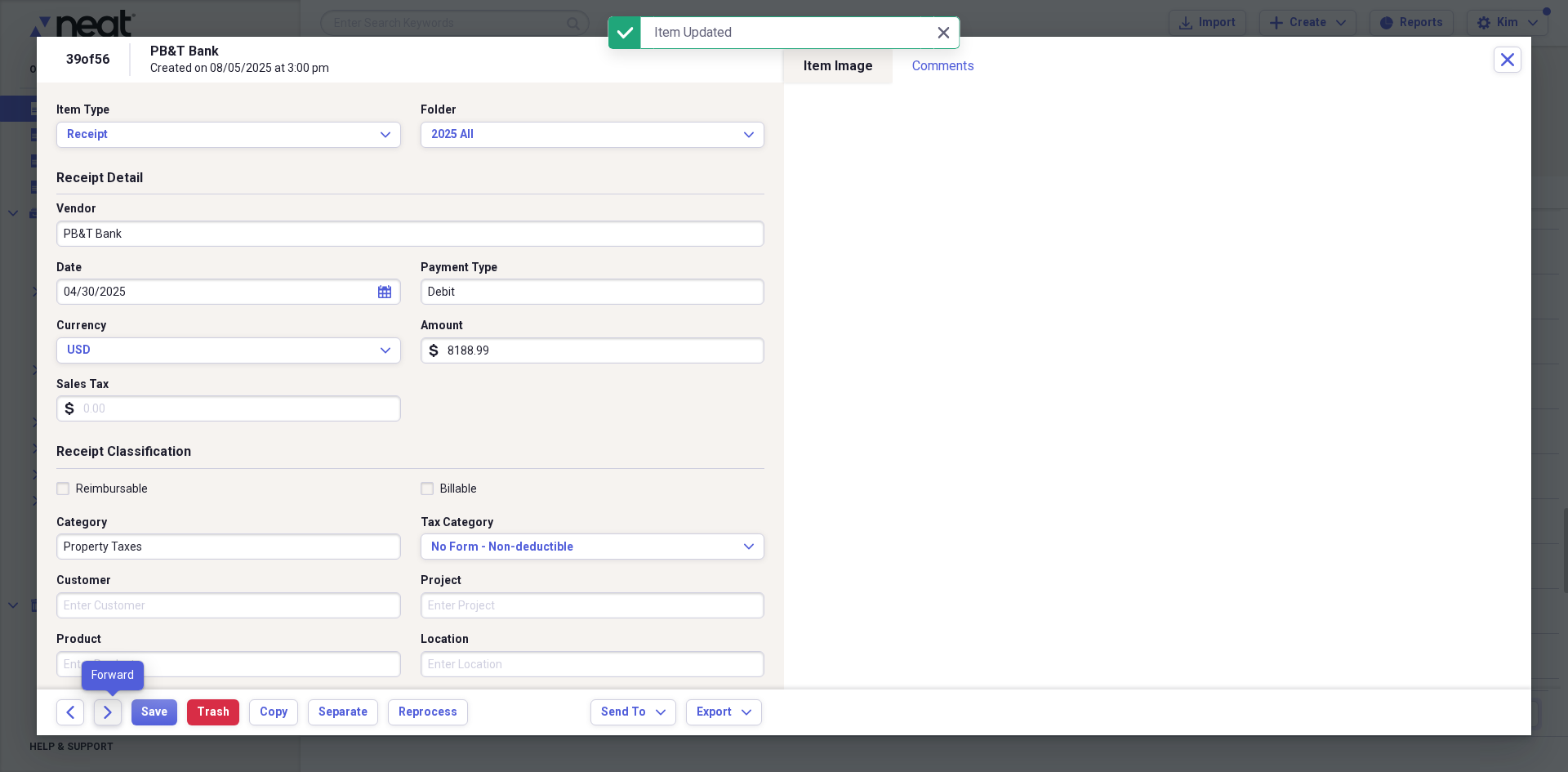click on "Forward" 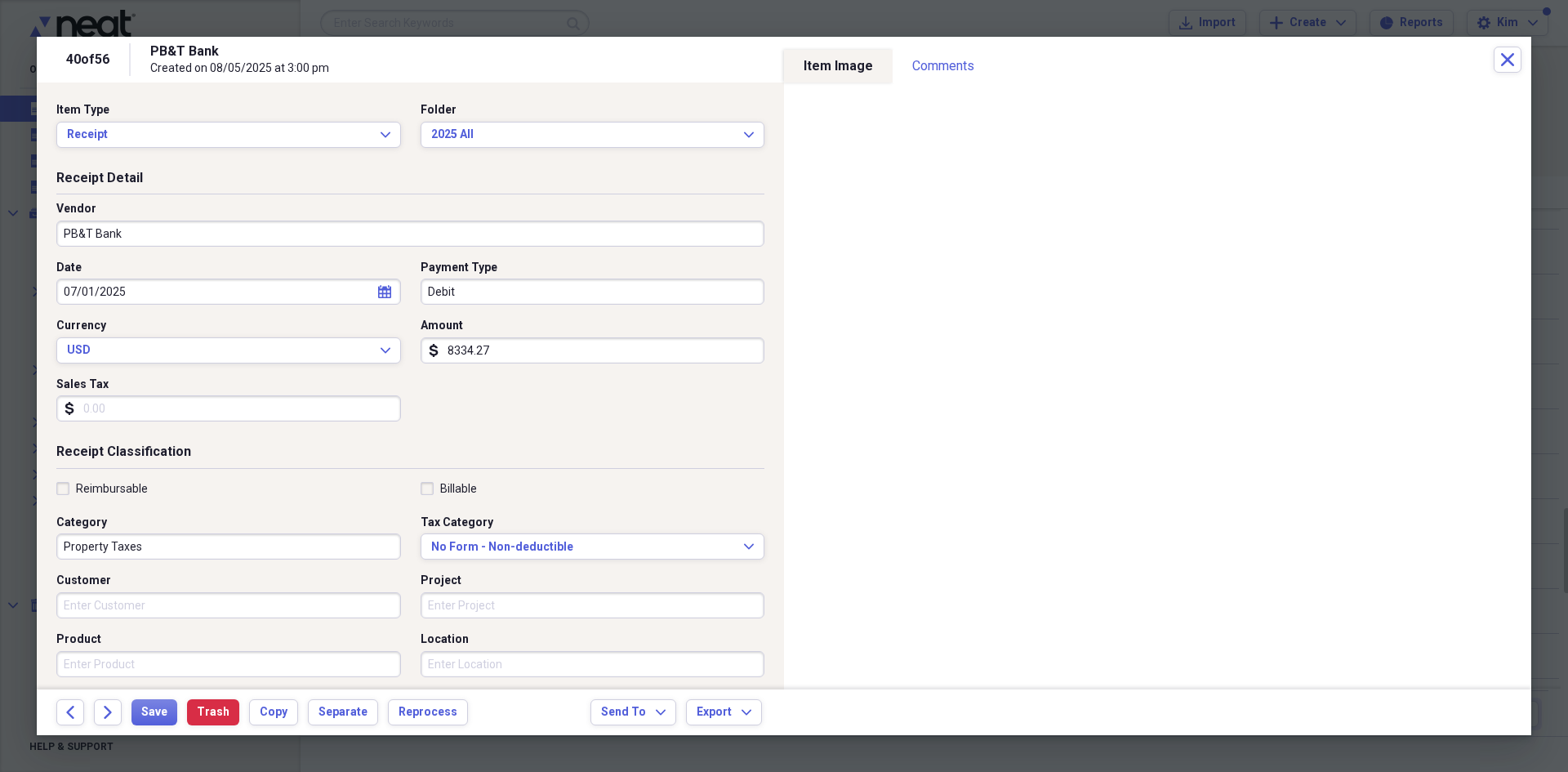 click on "calendar Calendar" at bounding box center [385, 292] 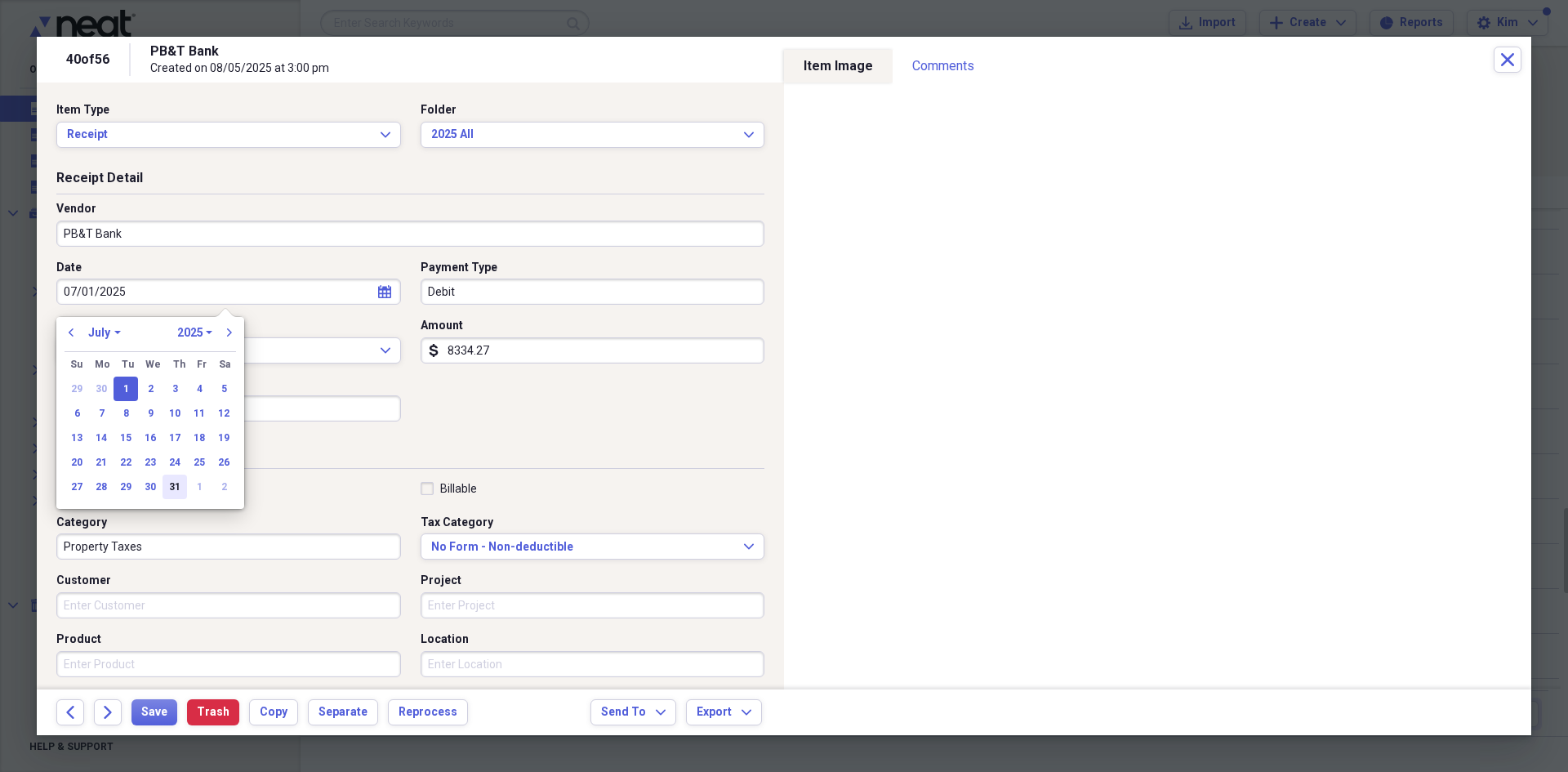 click on "31" at bounding box center [175, 487] 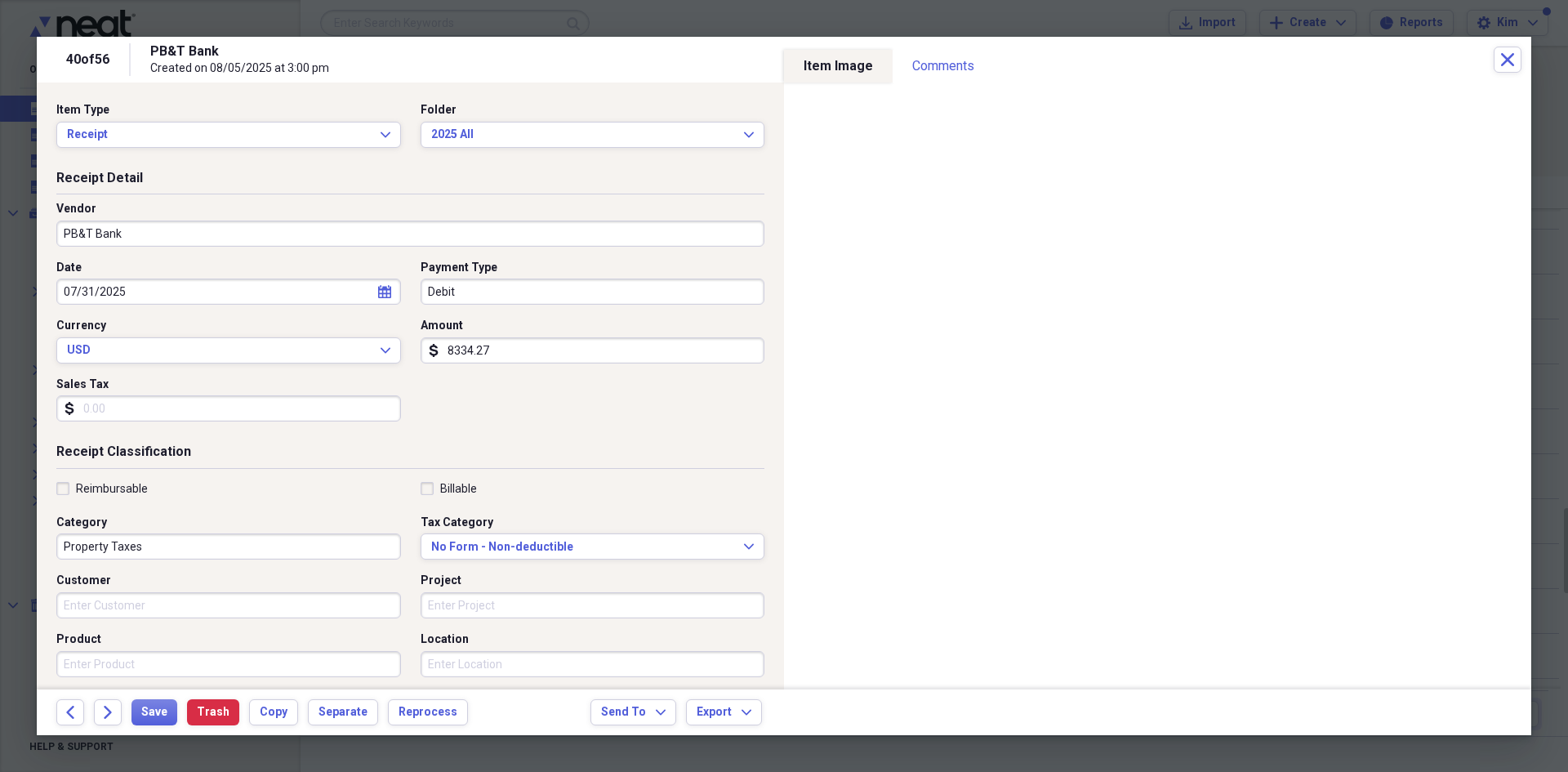 click on "8334.27" at bounding box center [593, 350] 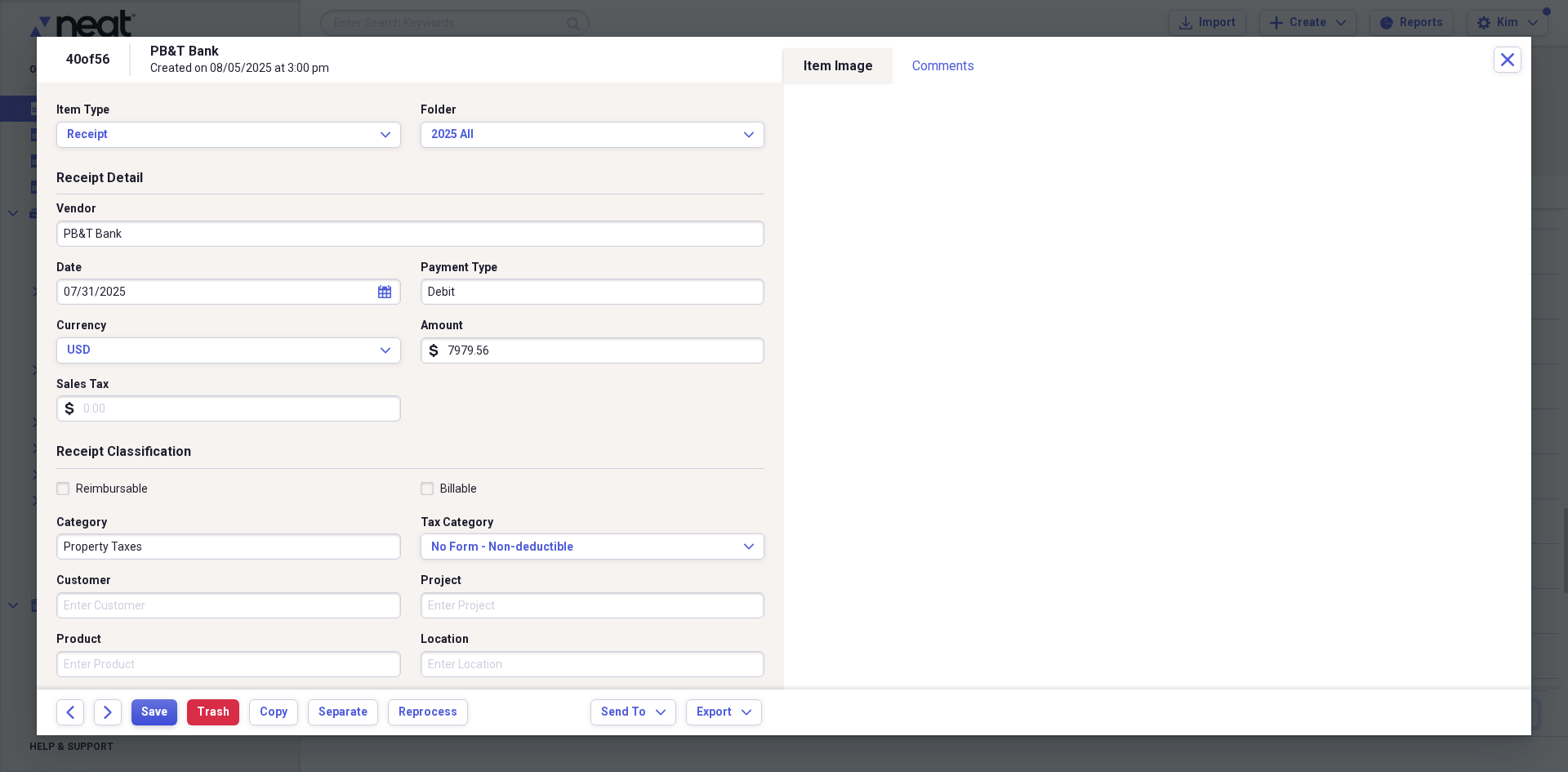 type on "7979.56" 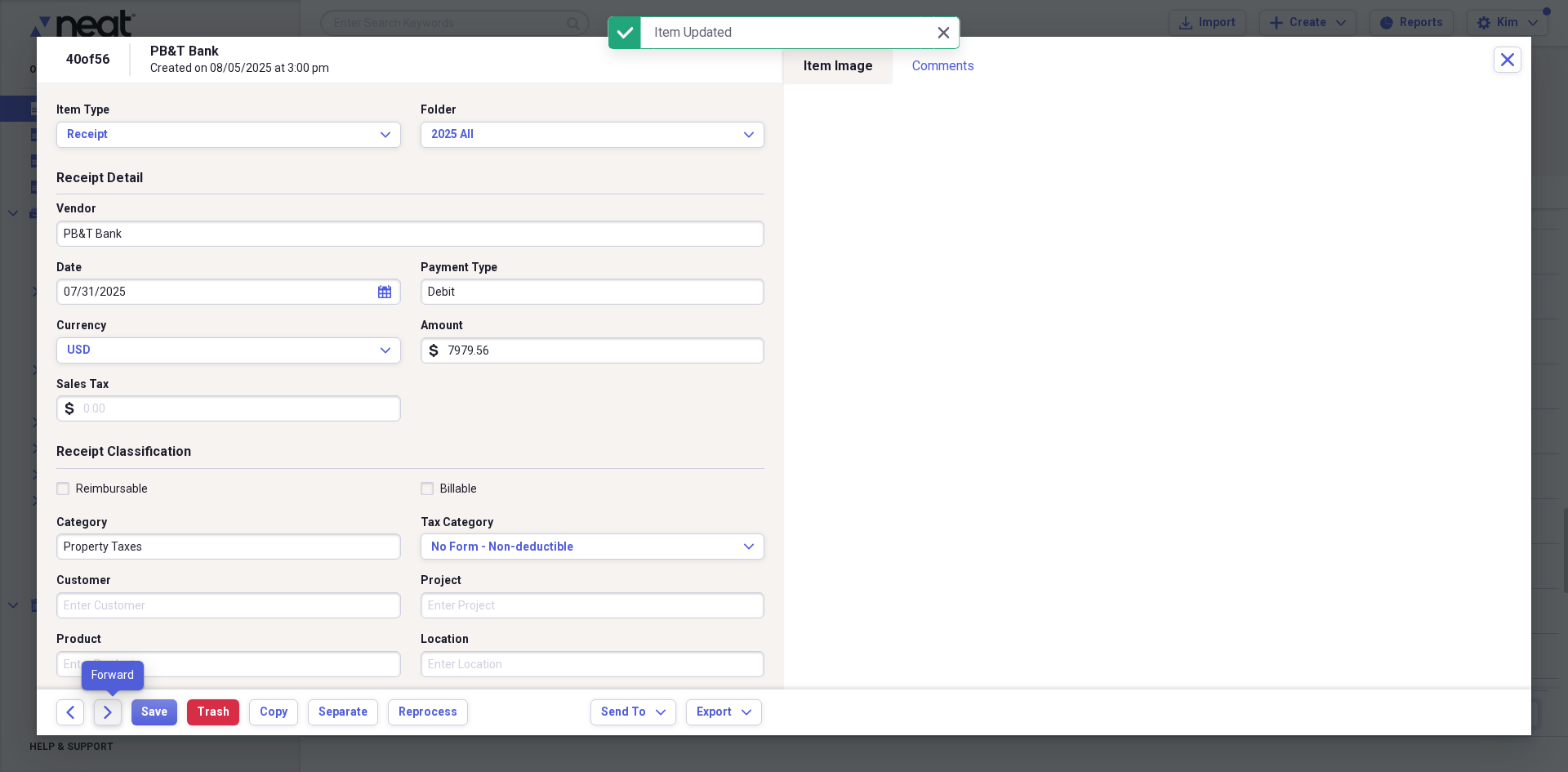 click 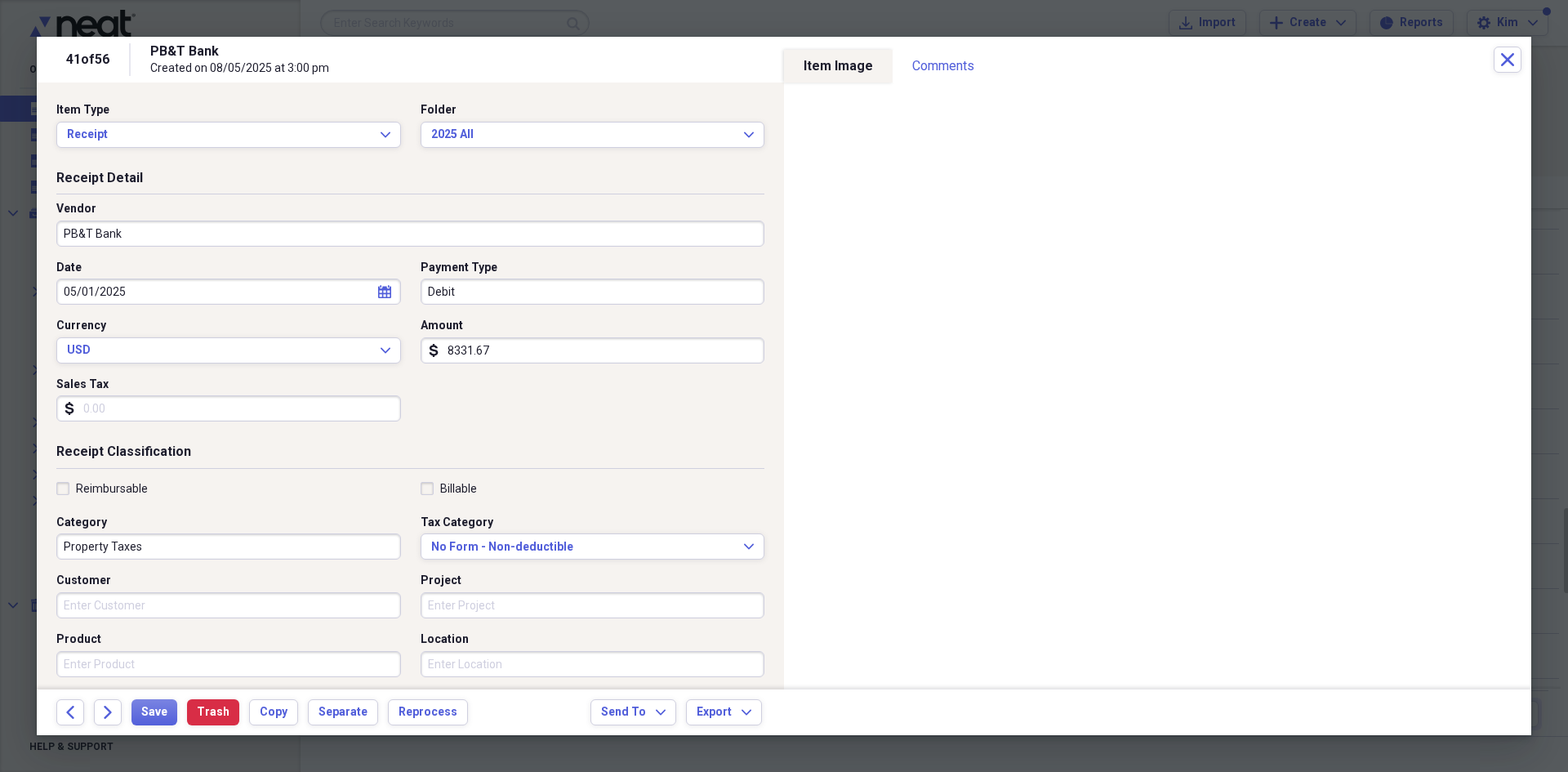 click 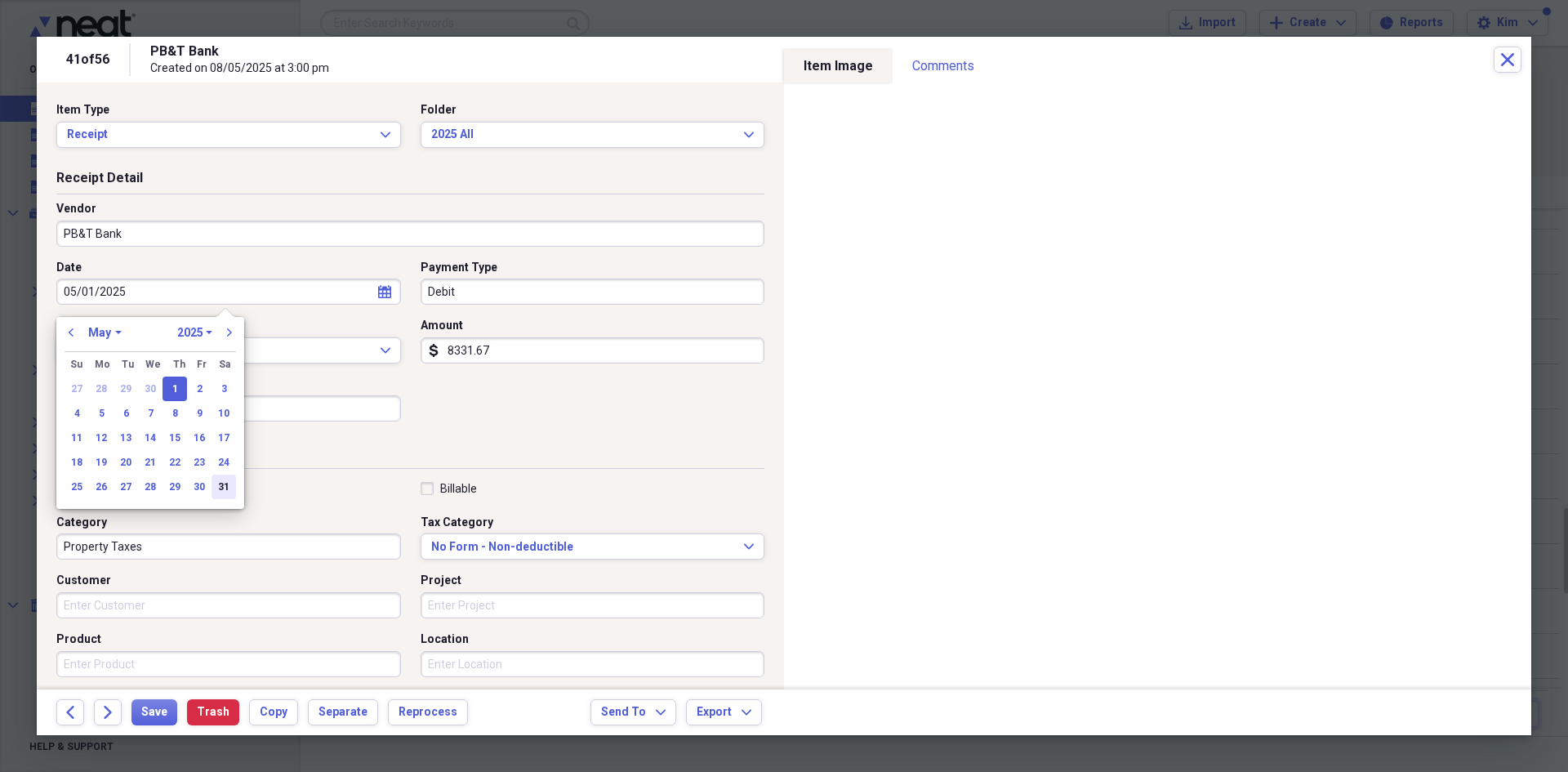 click on "31" at bounding box center (224, 487) 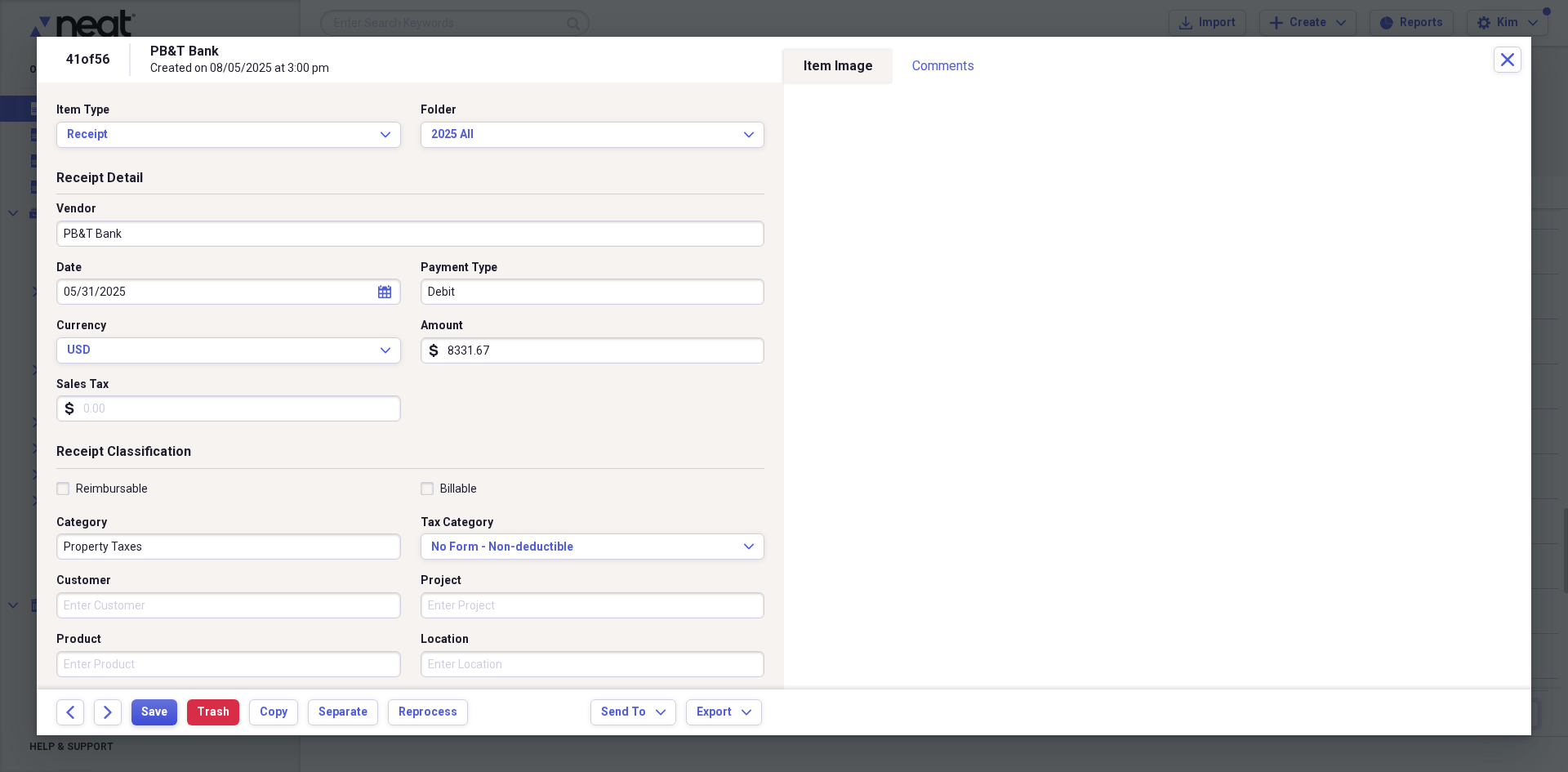 click on "Save" at bounding box center (154, 712) 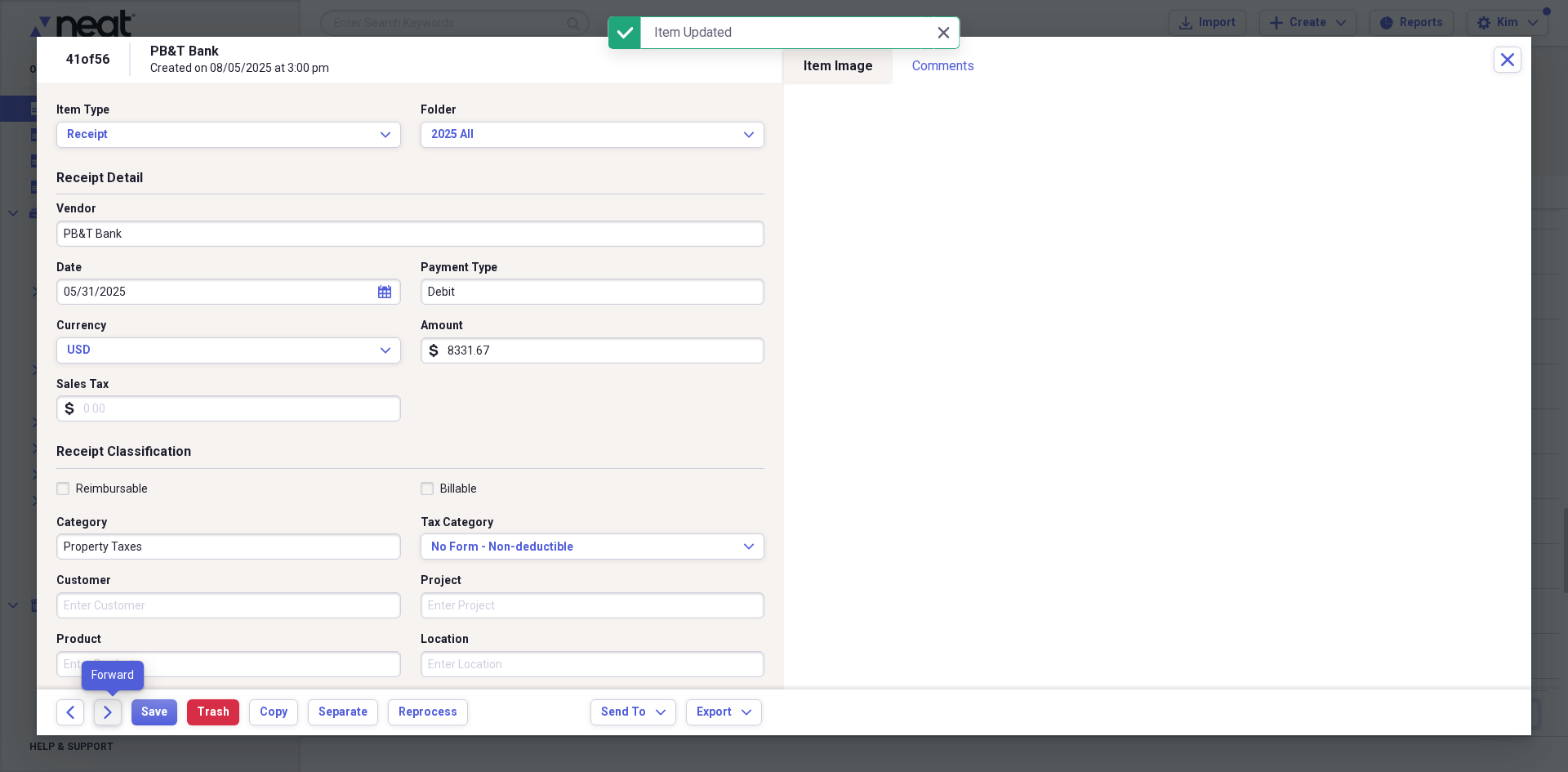 click on "Forward" 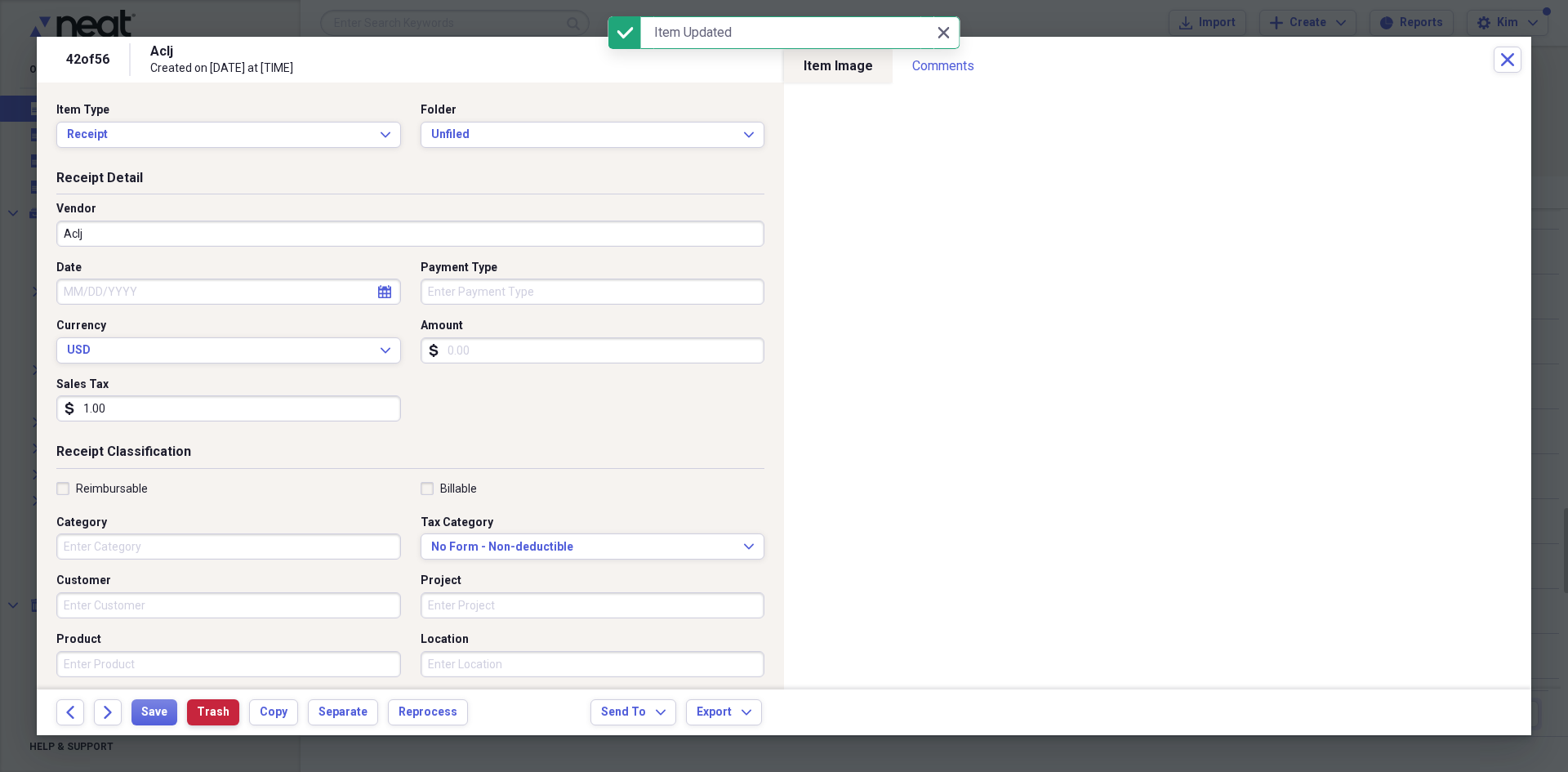 click on "Trash" at bounding box center (213, 712) 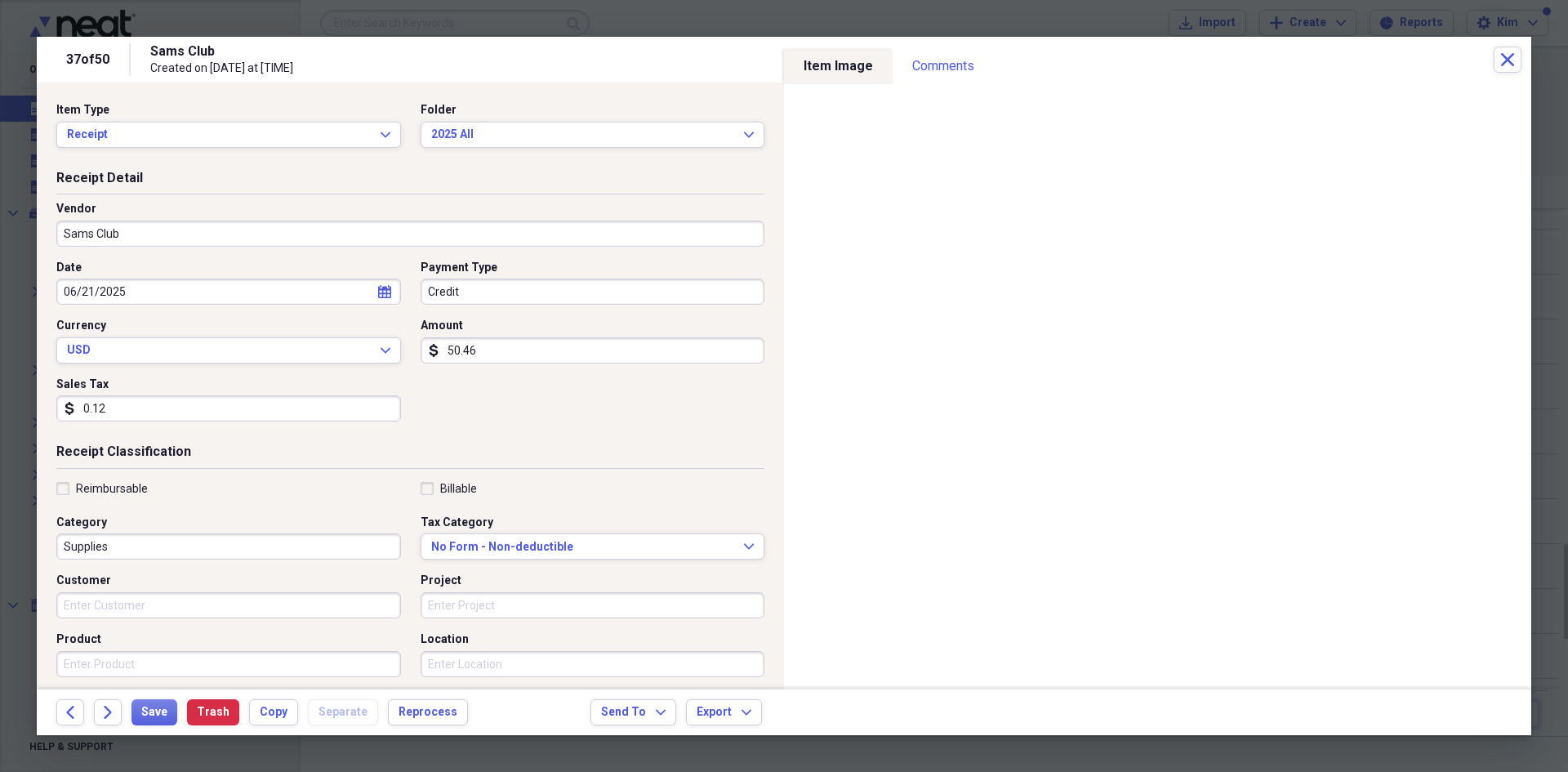 click 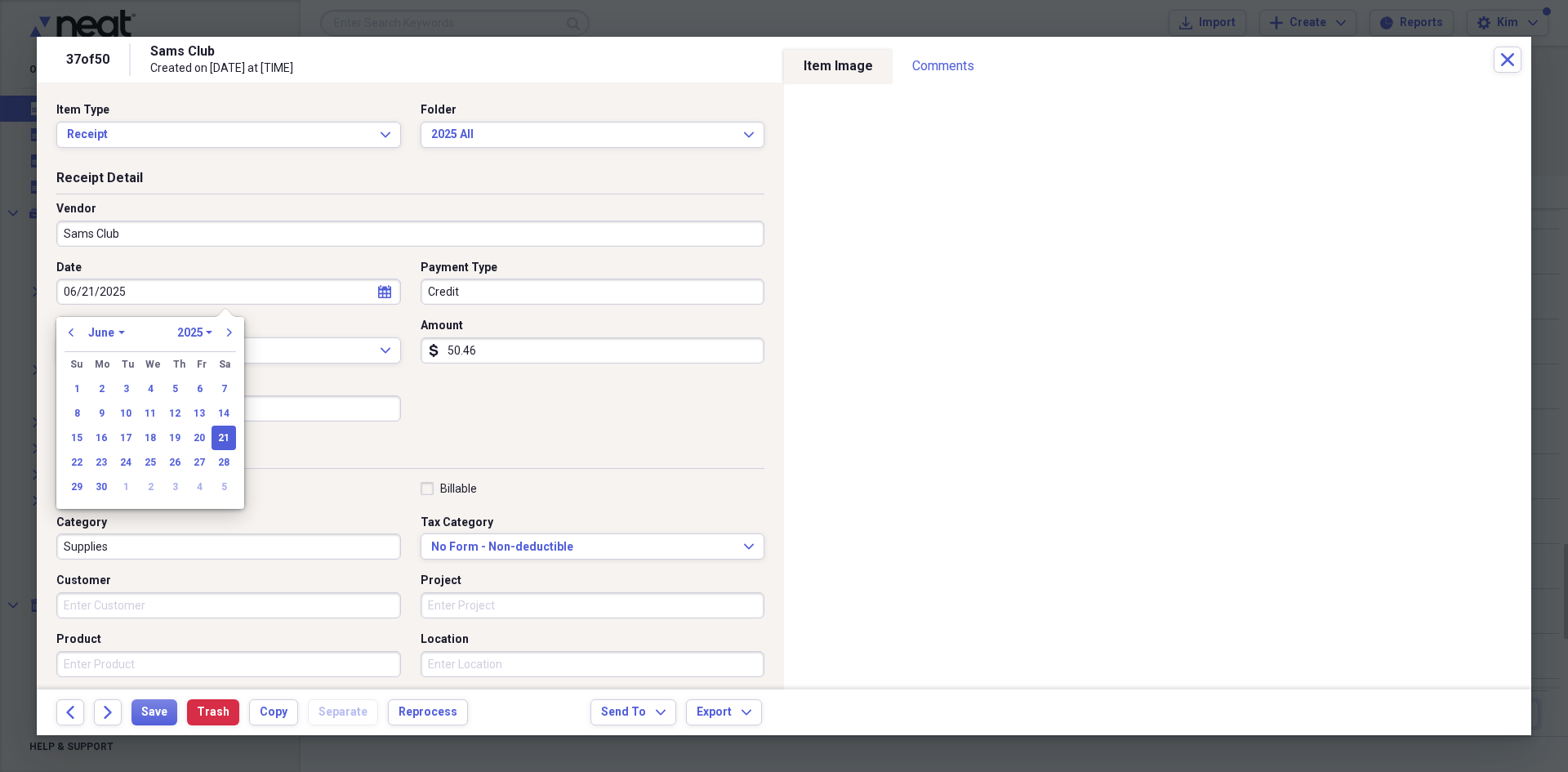 click on "29" at bounding box center [77, 487] 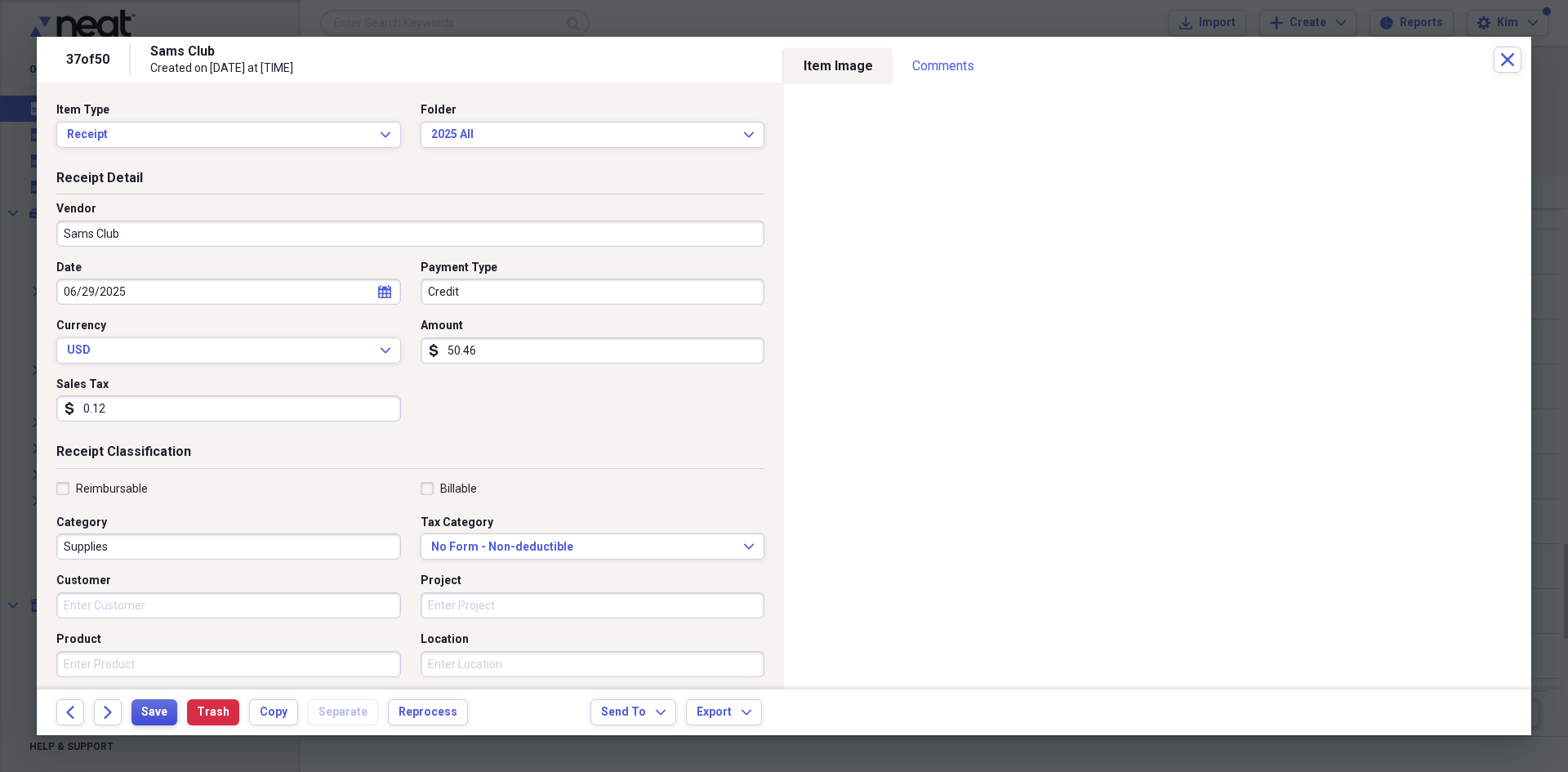 click on "Save" at bounding box center [154, 712] 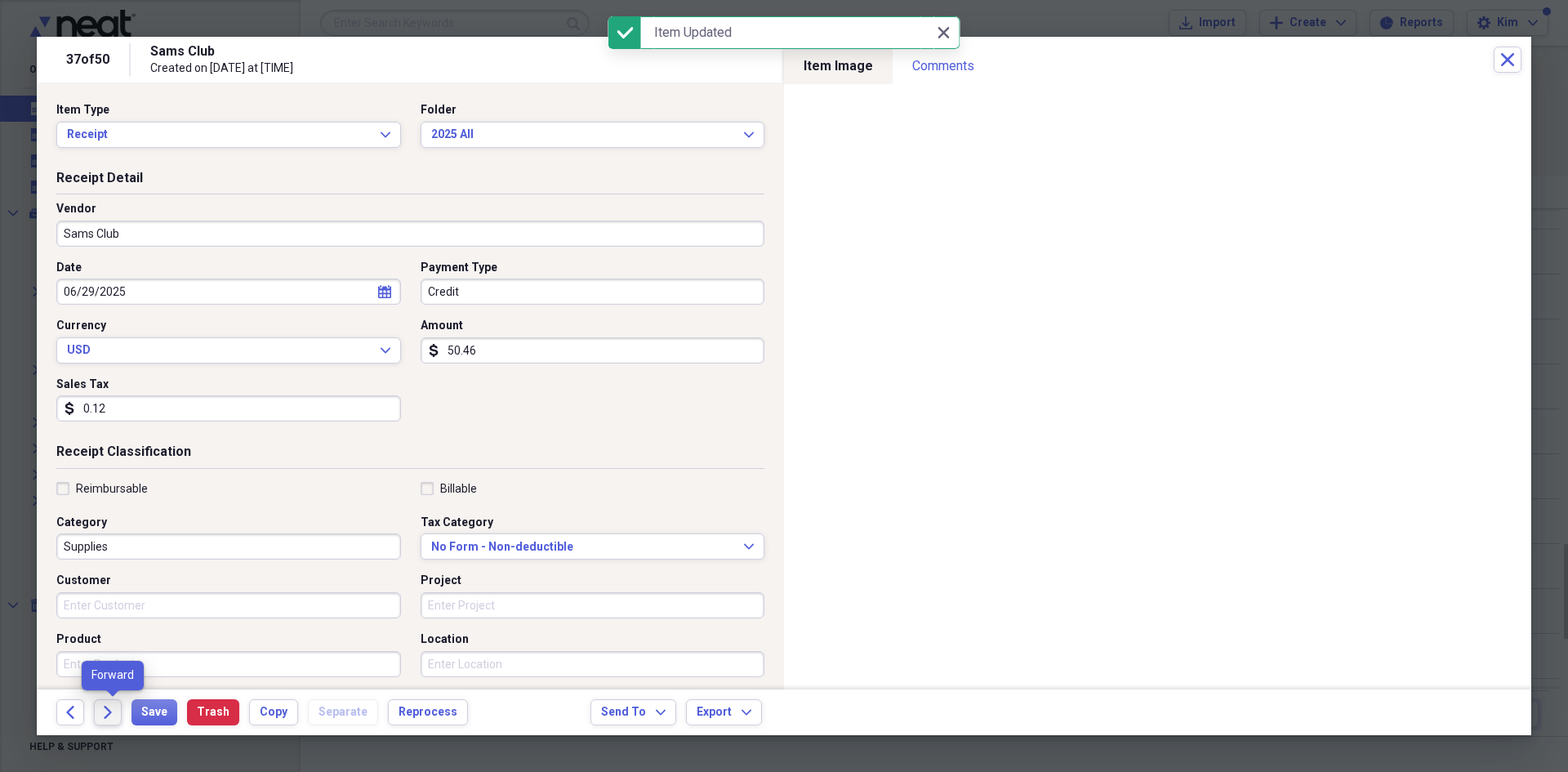 click on "Forward" 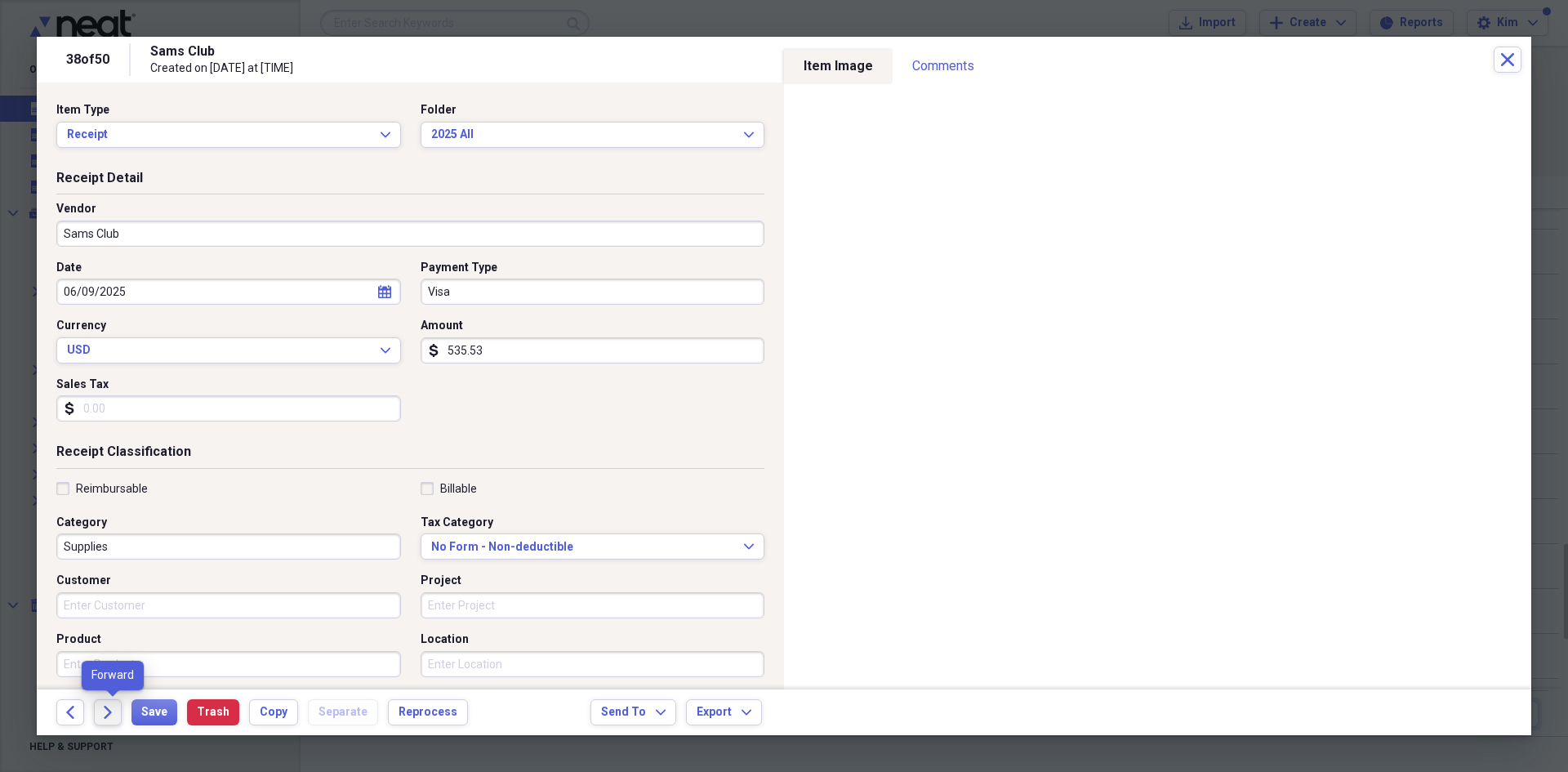 click on "Forward" 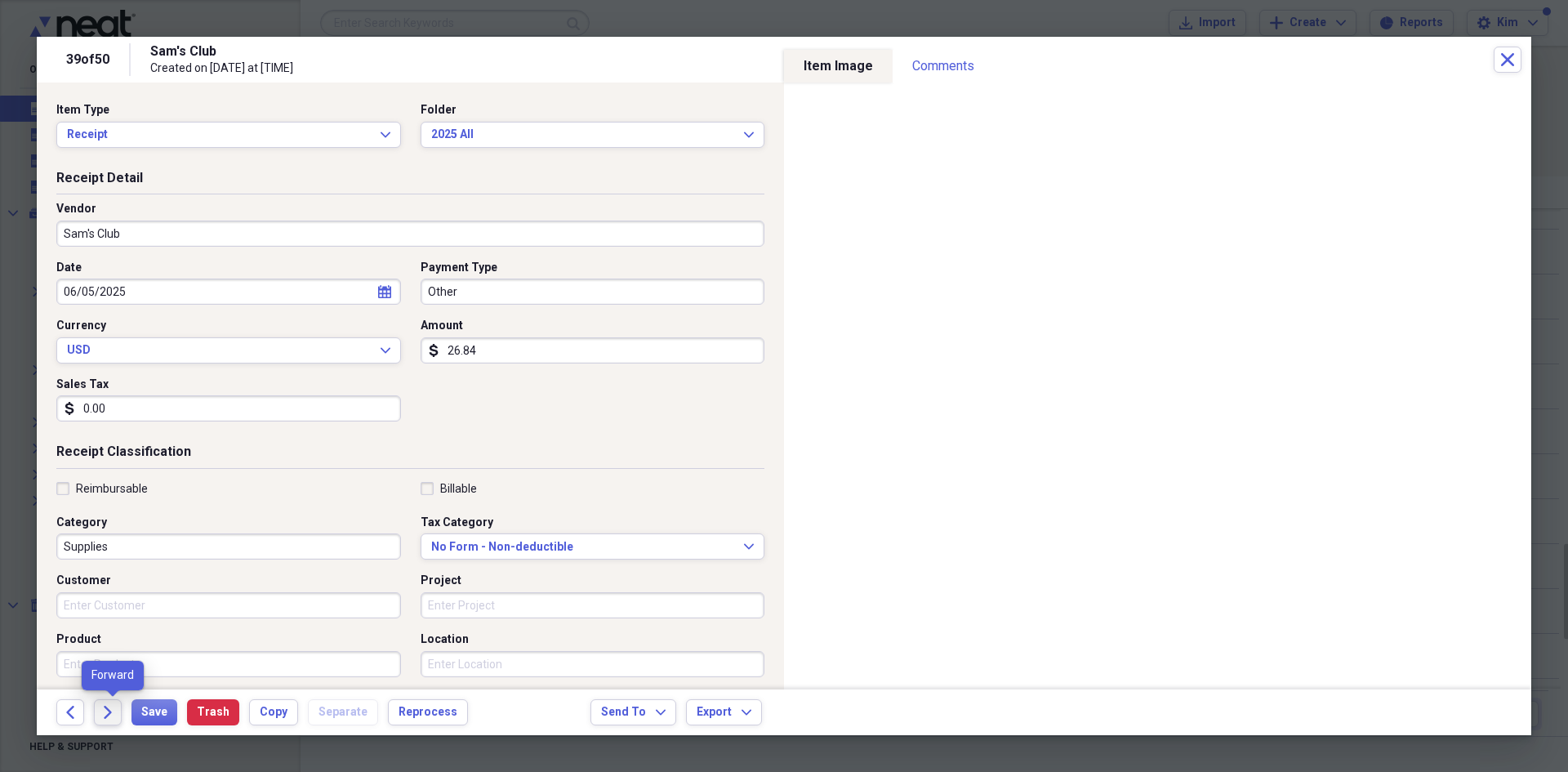 click on "Forward" 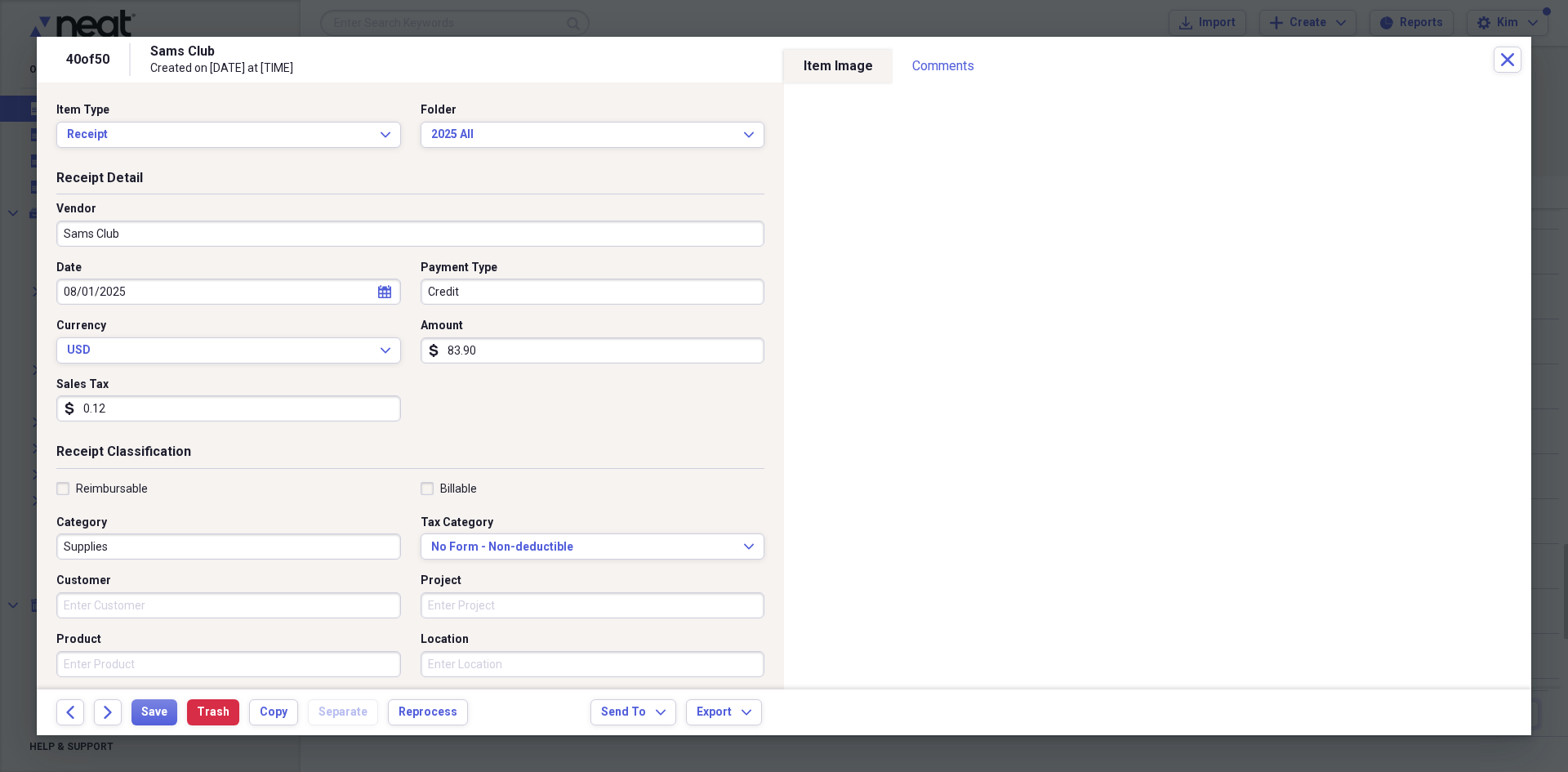 click 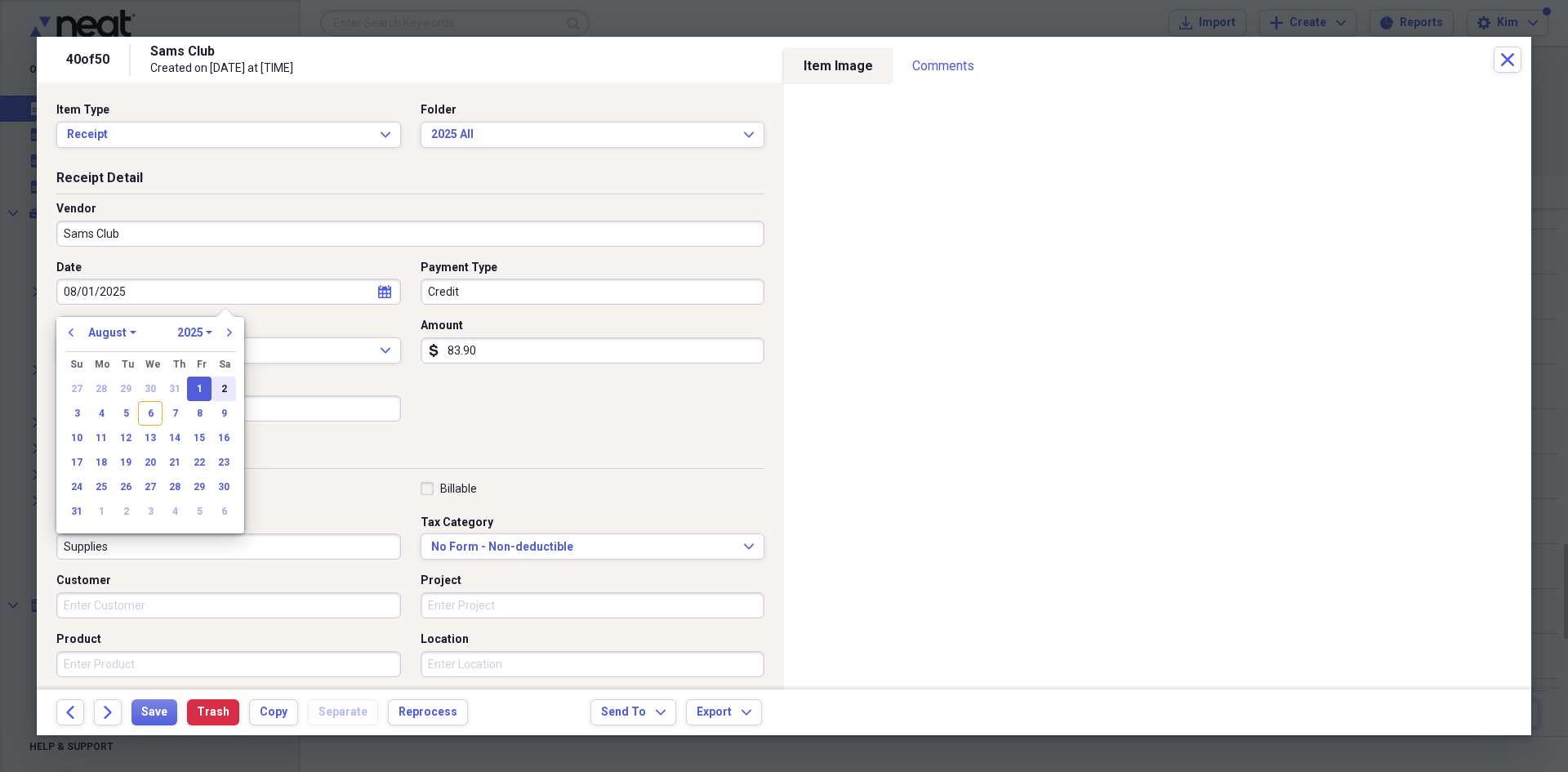click on "2" at bounding box center (224, 389) 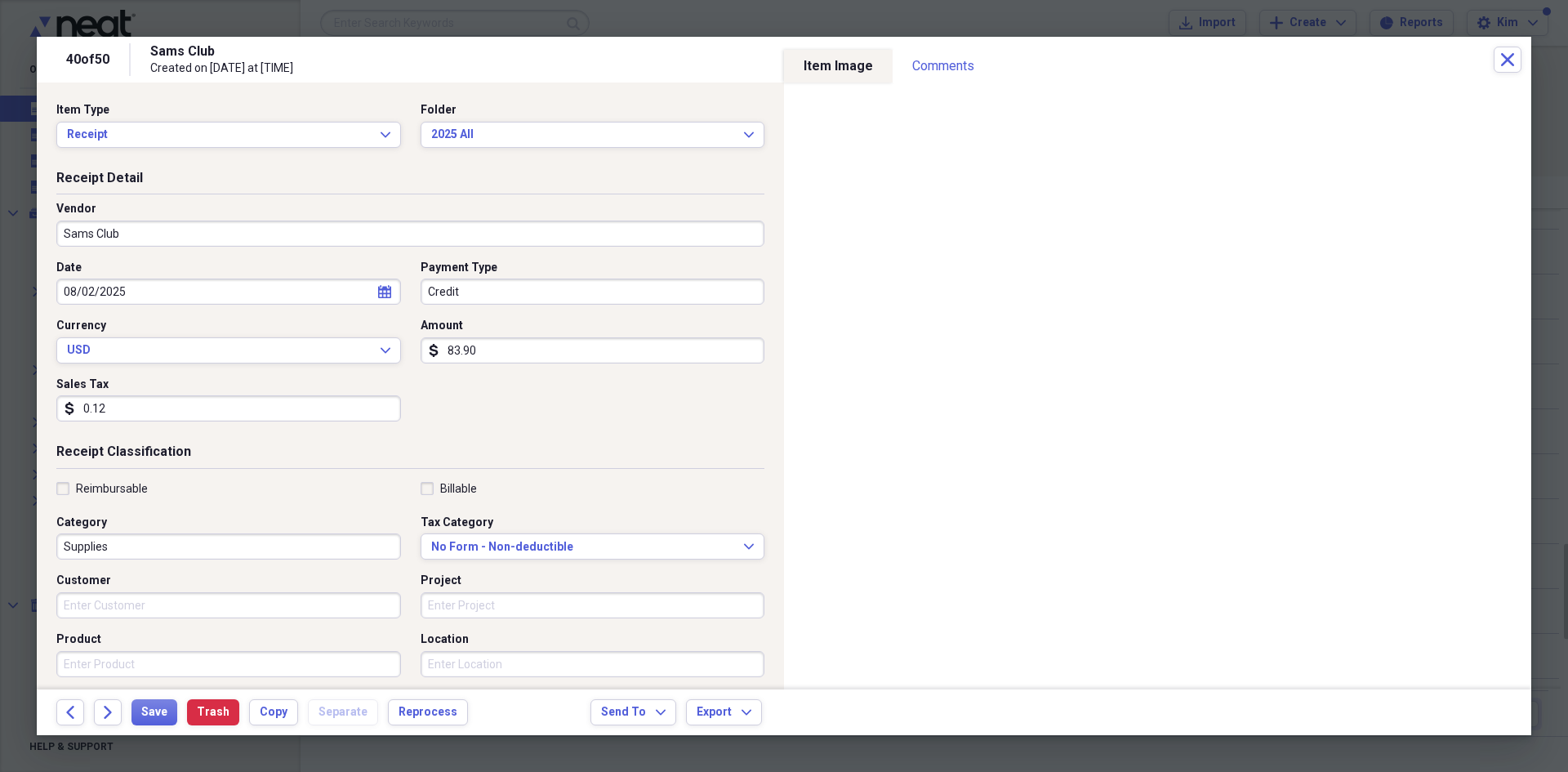 click on "Back Forward Save Trash Copy Separate Reprocess Send To Expand Export Expand" at bounding box center (784, 712) 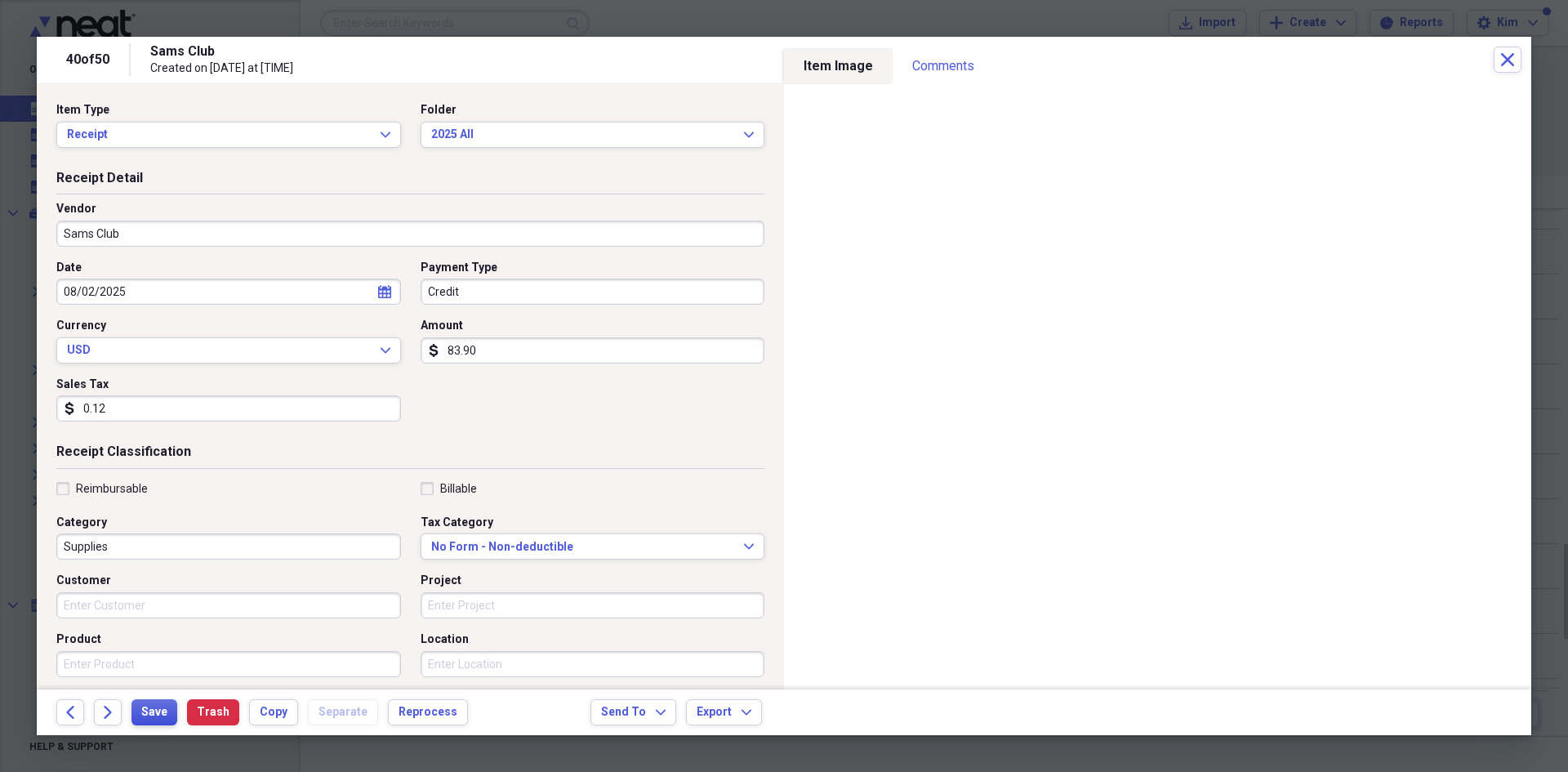 click on "Save" at bounding box center [154, 712] 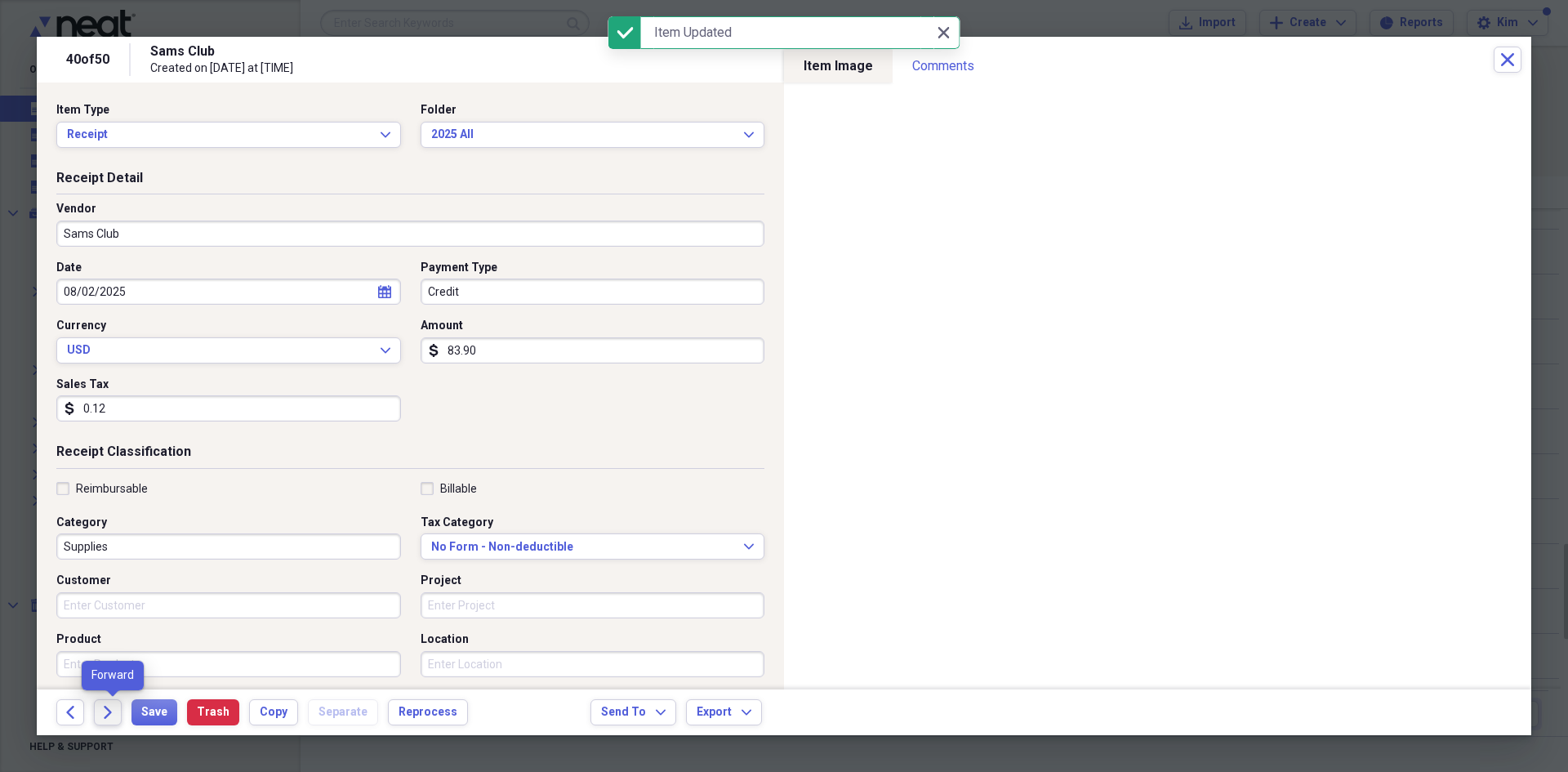 click 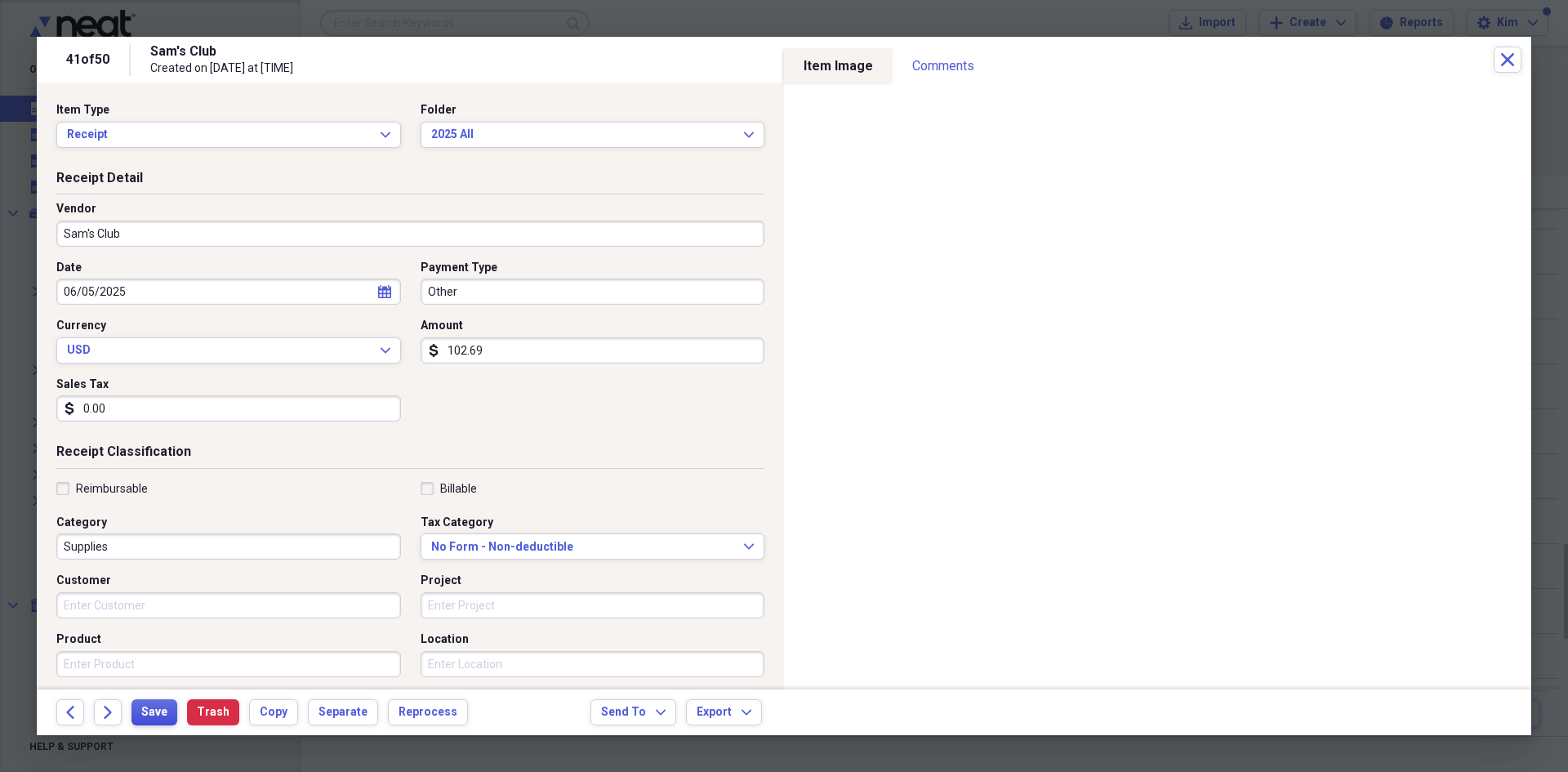 click on "Save" at bounding box center (154, 712) 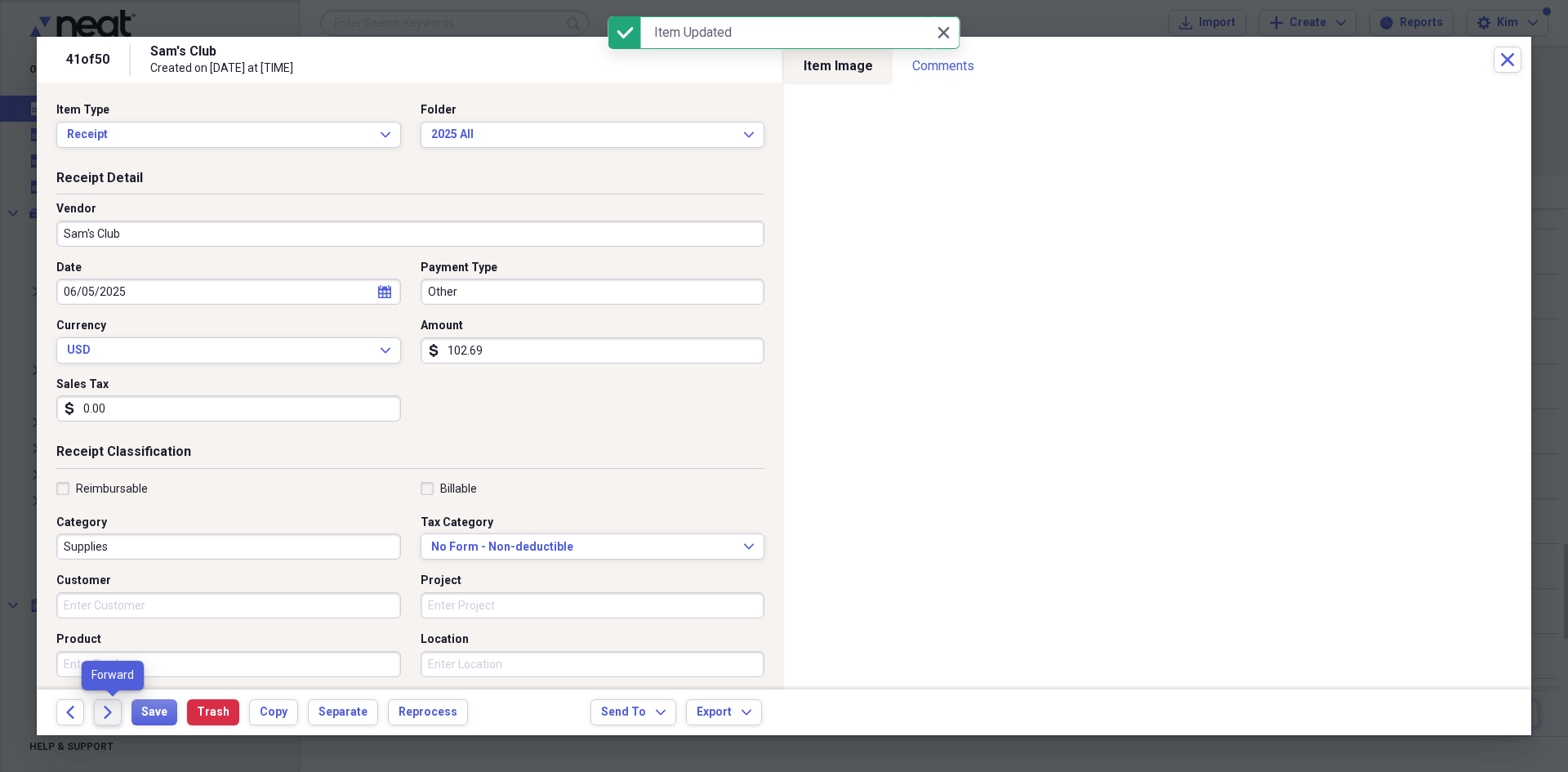 click on "Forward" 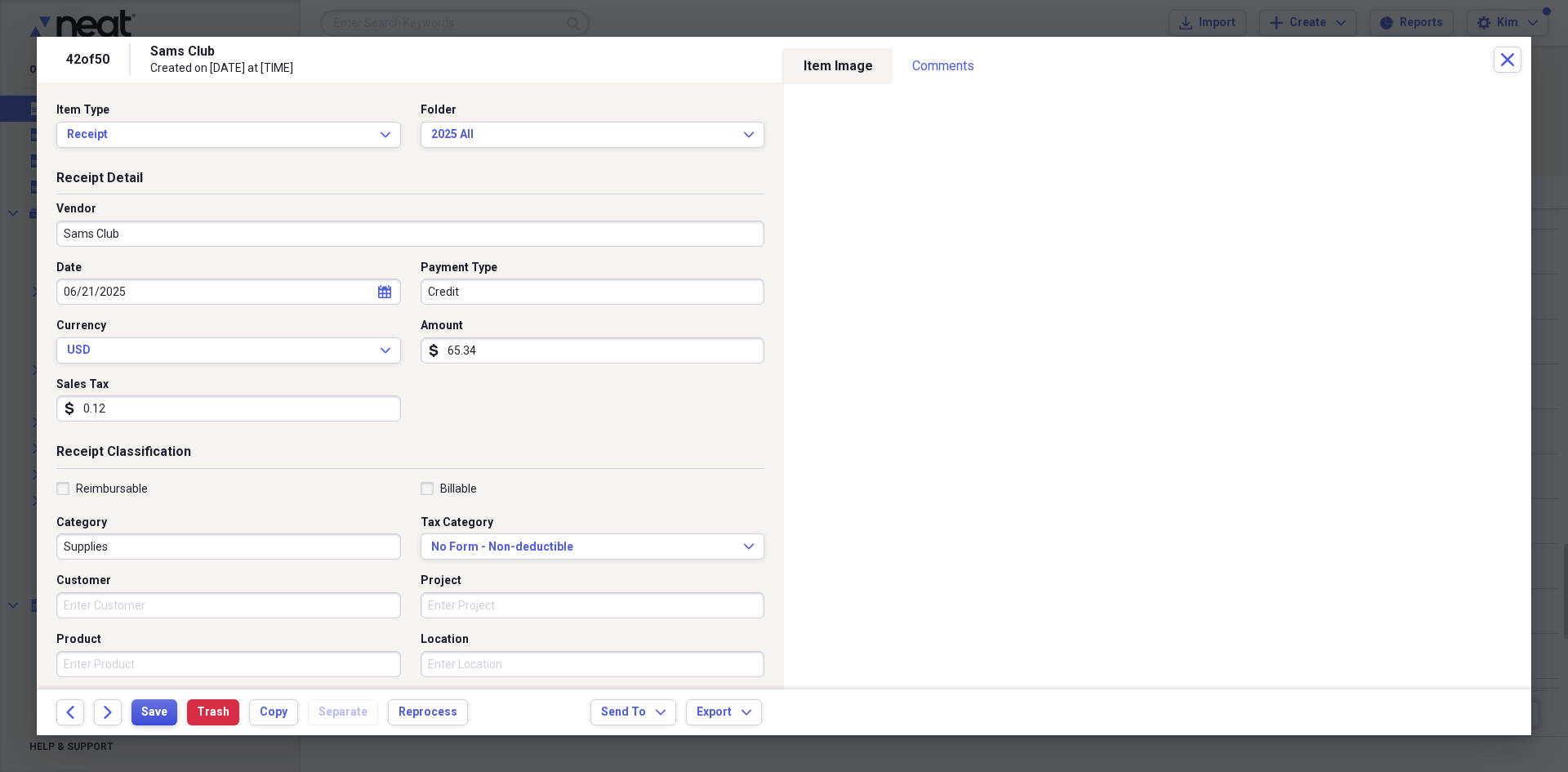 click on "Save" at bounding box center [154, 712] 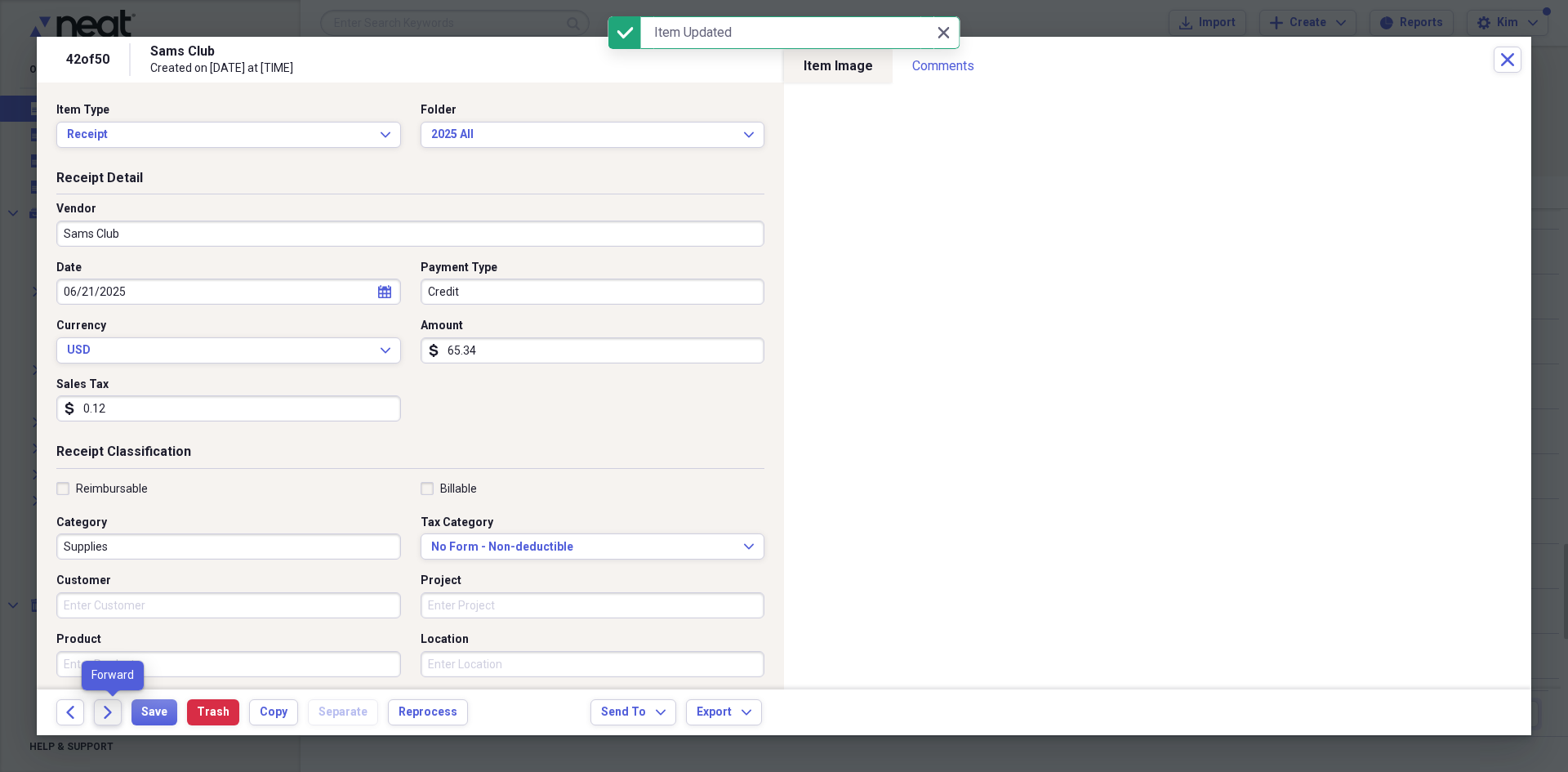 click 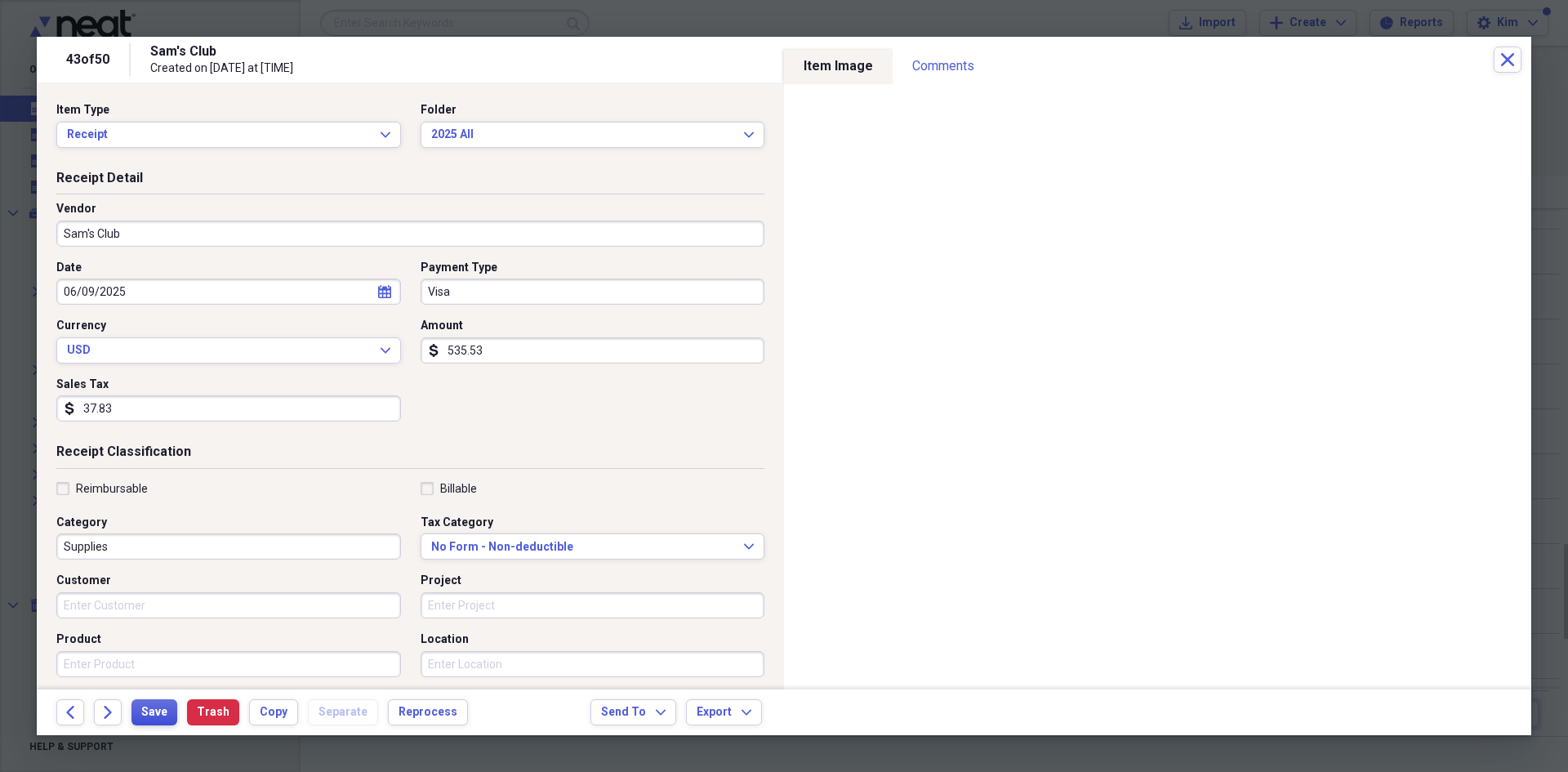 click on "Save" at bounding box center (154, 712) 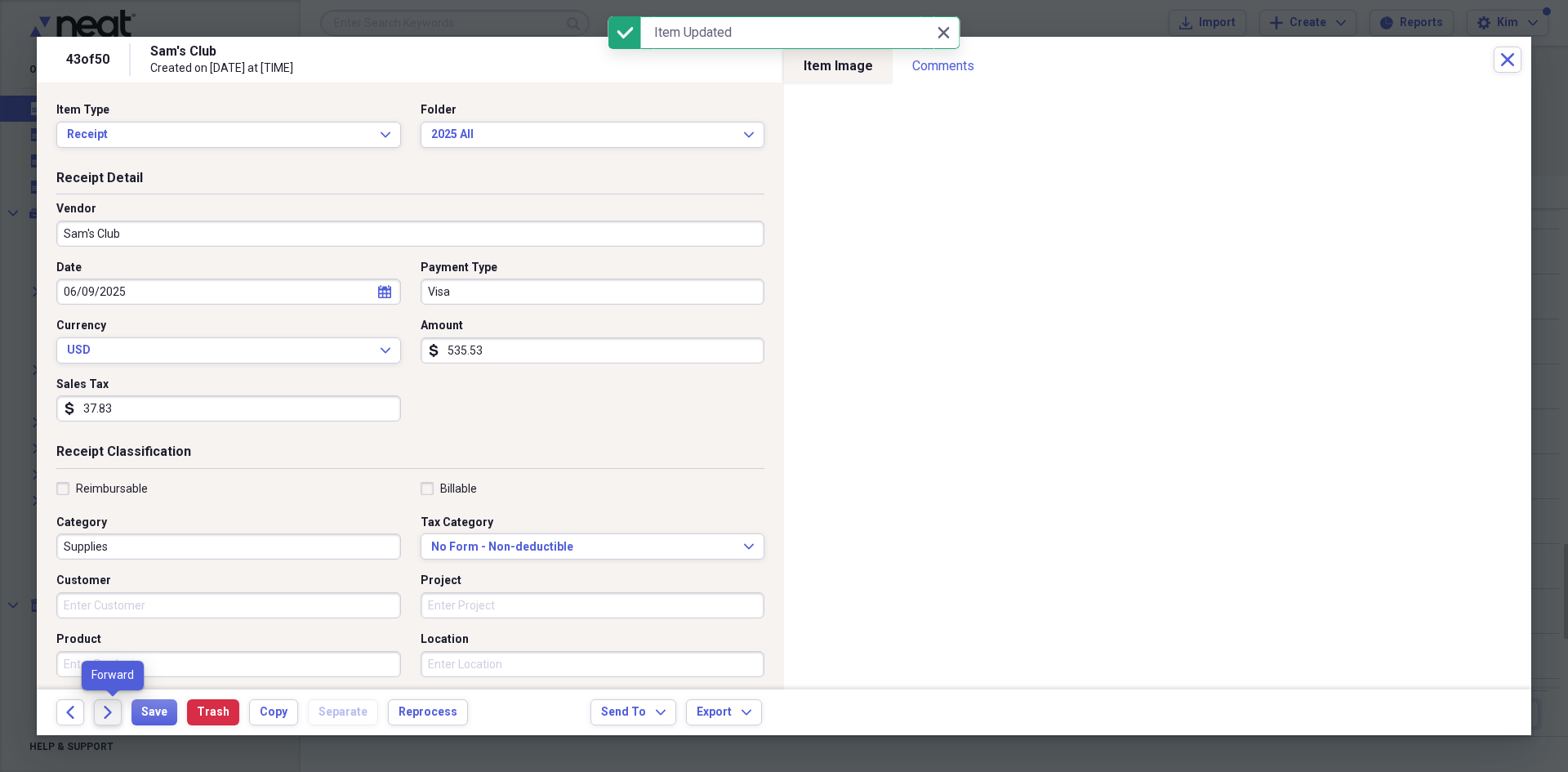 click on "Forward" 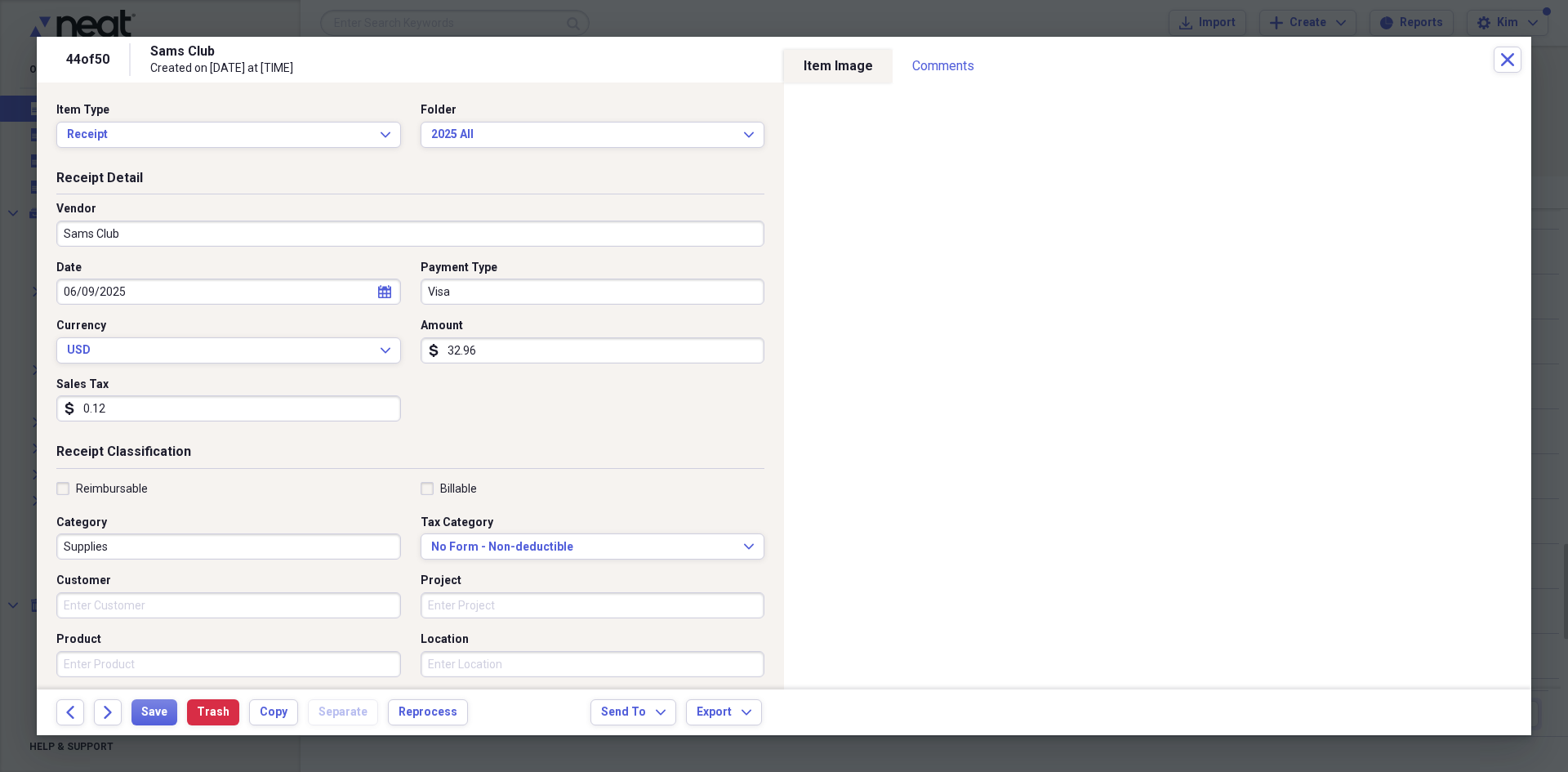 click on "calendar" 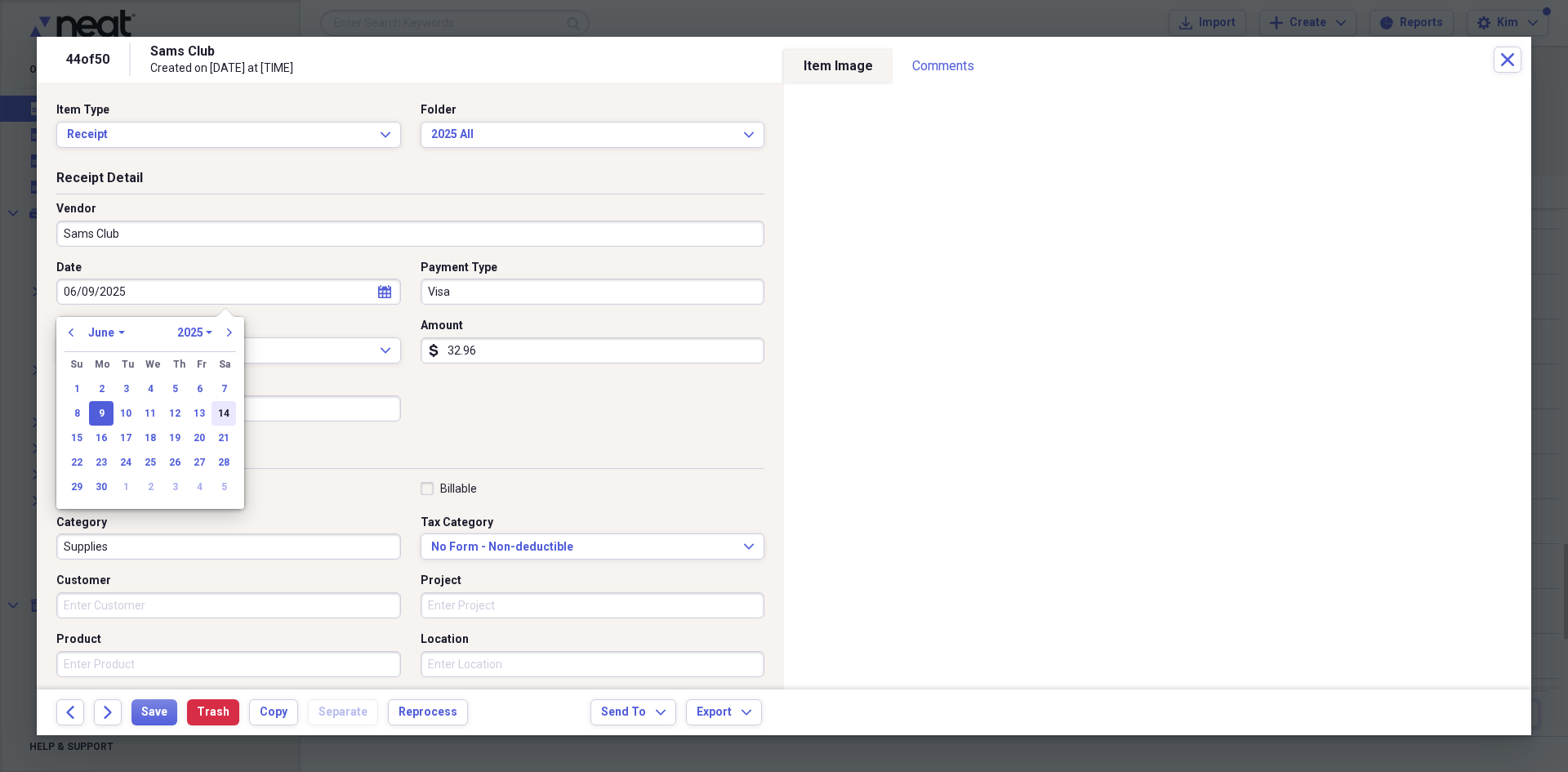 click on "14" at bounding box center (224, 413) 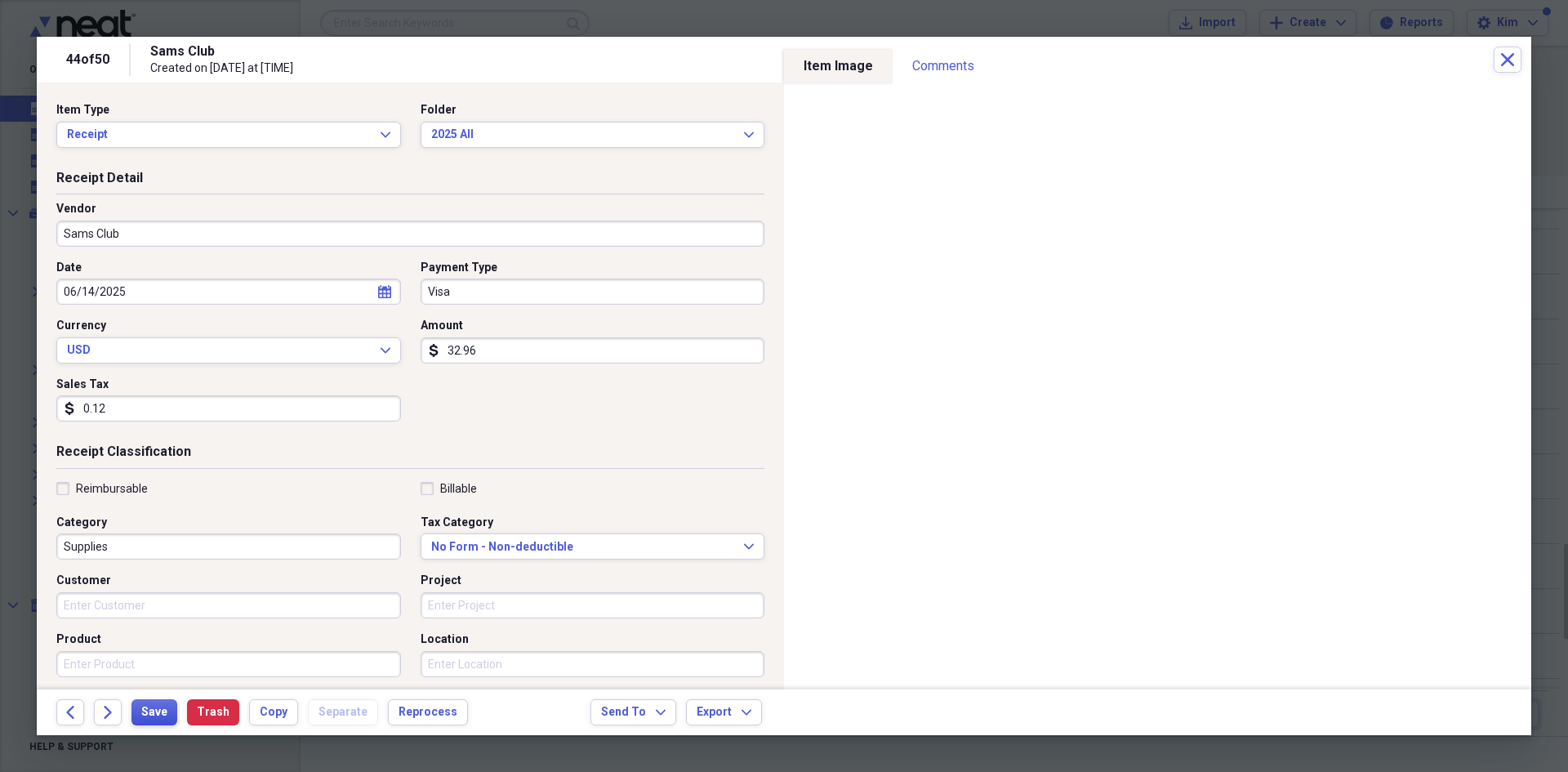 click on "Save" at bounding box center (154, 712) 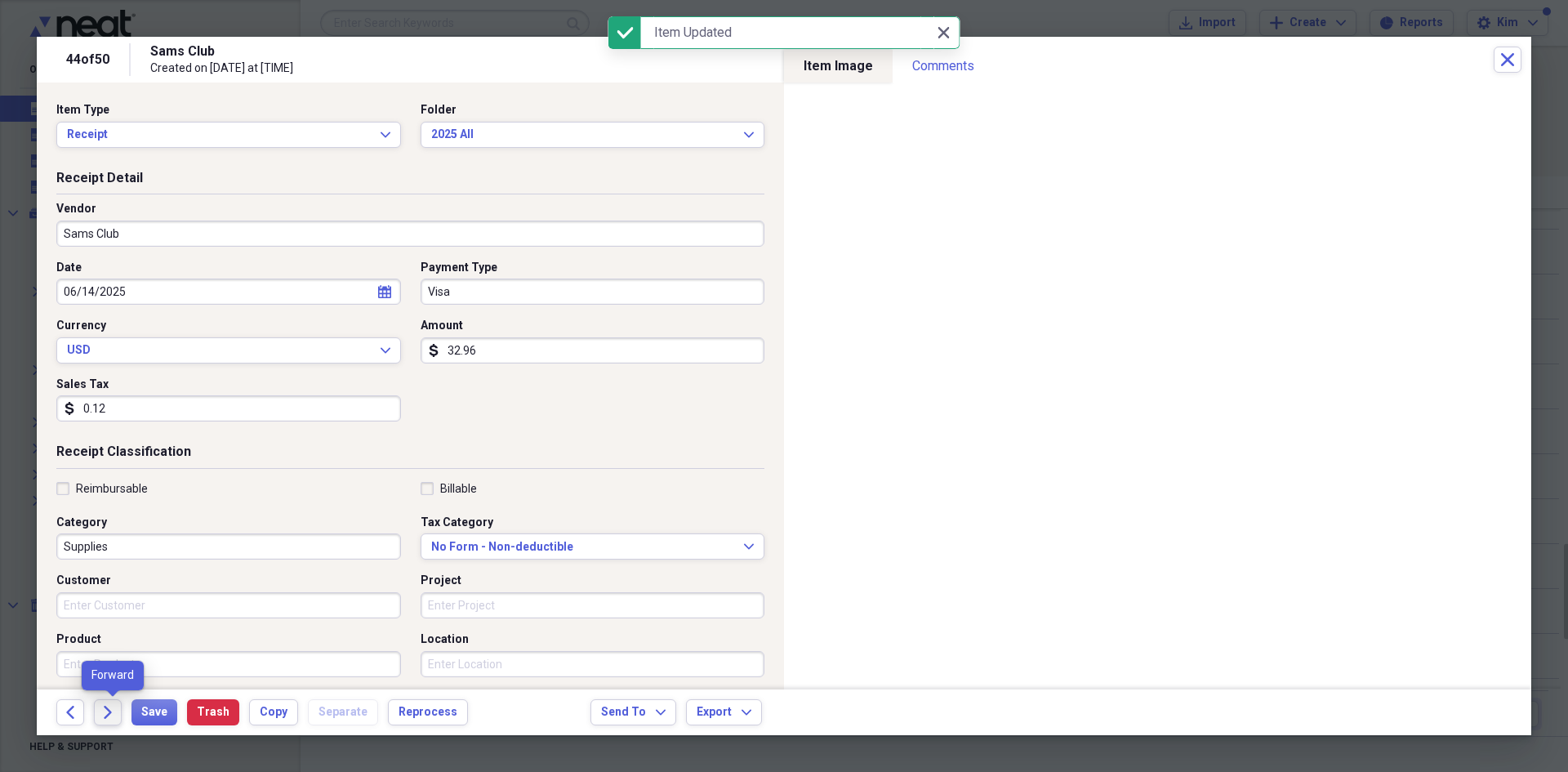 click on "Forward" 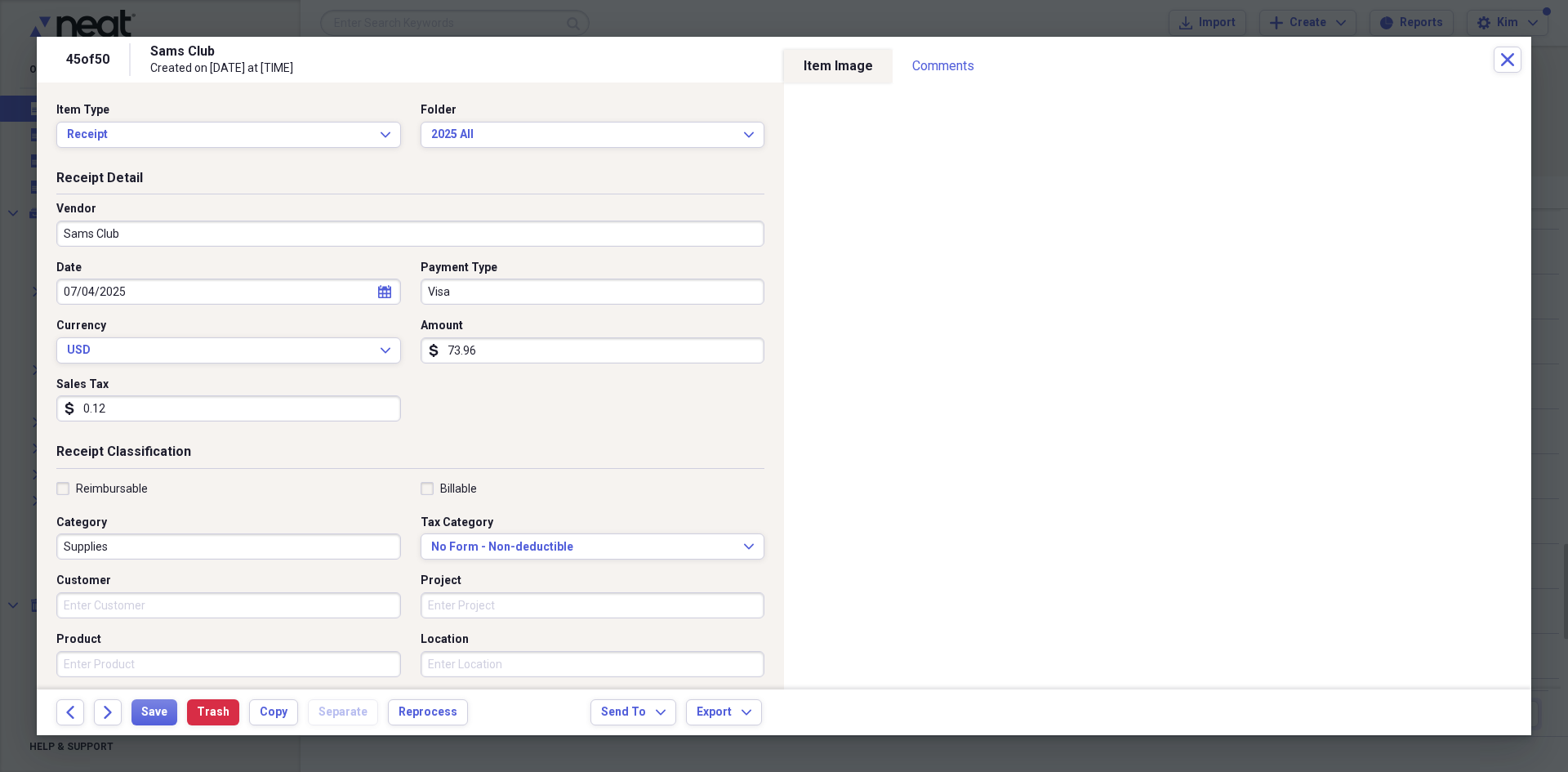 click on "73.96" at bounding box center [593, 350] 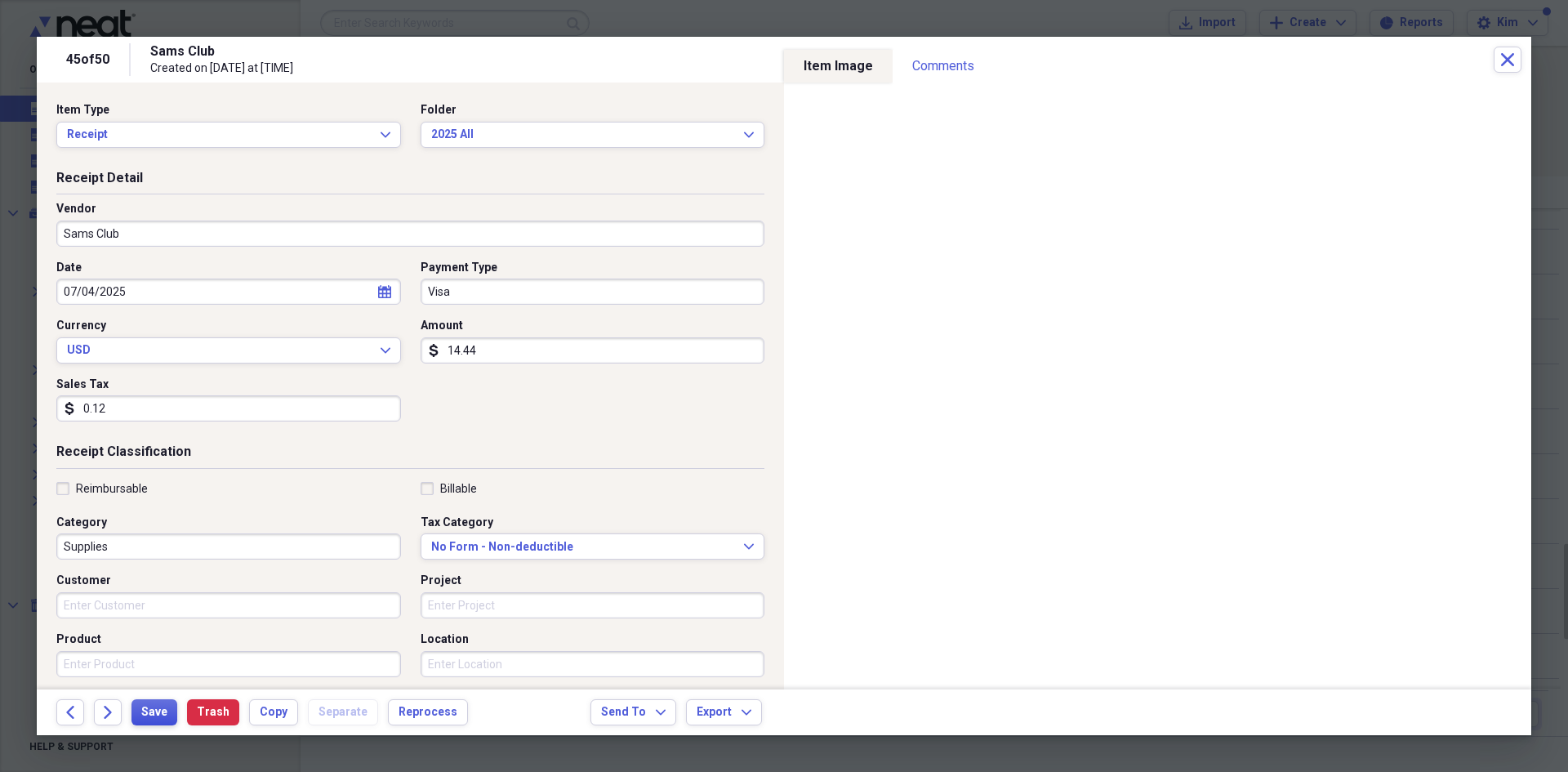 type on "14.44" 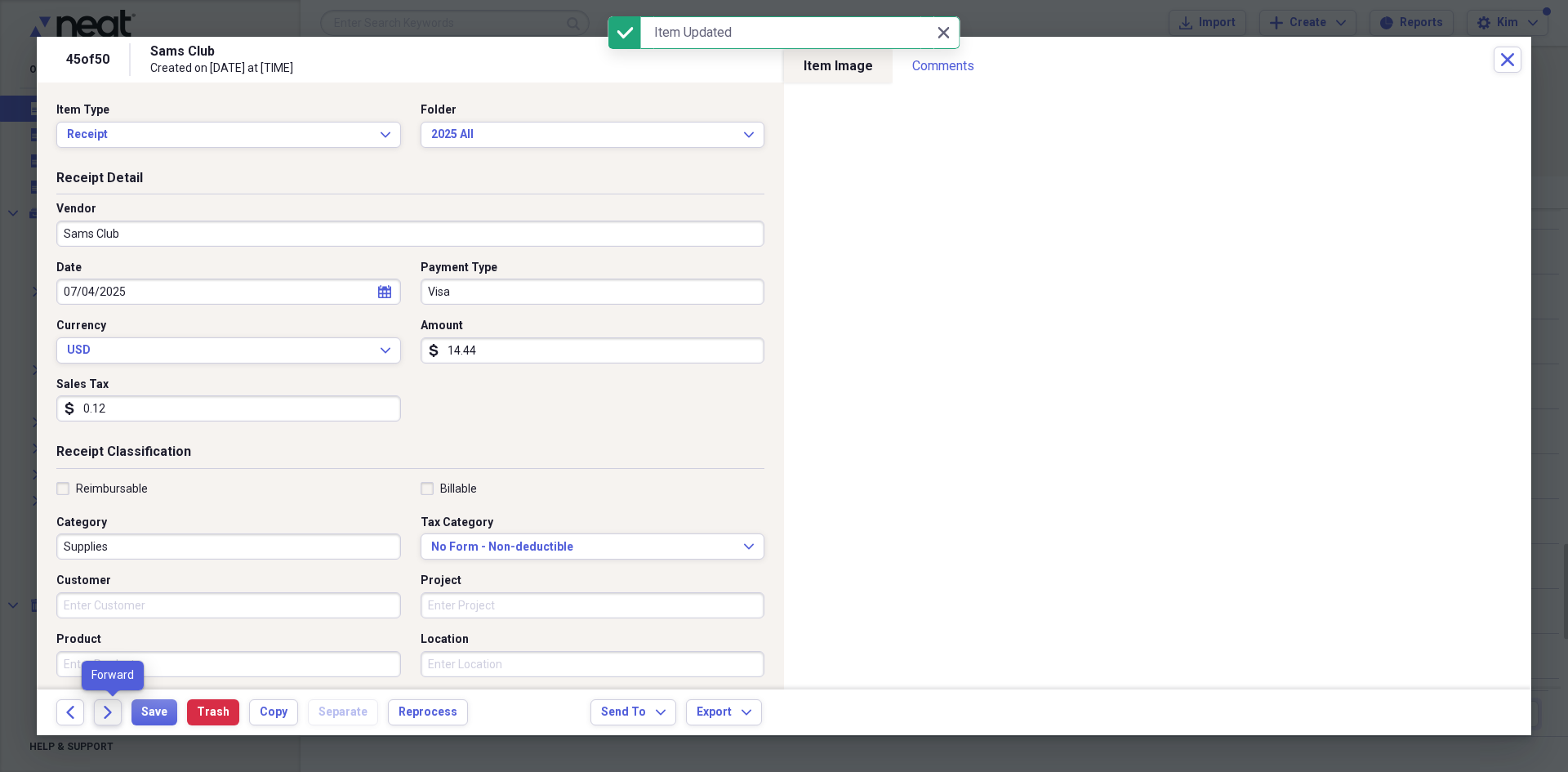 click 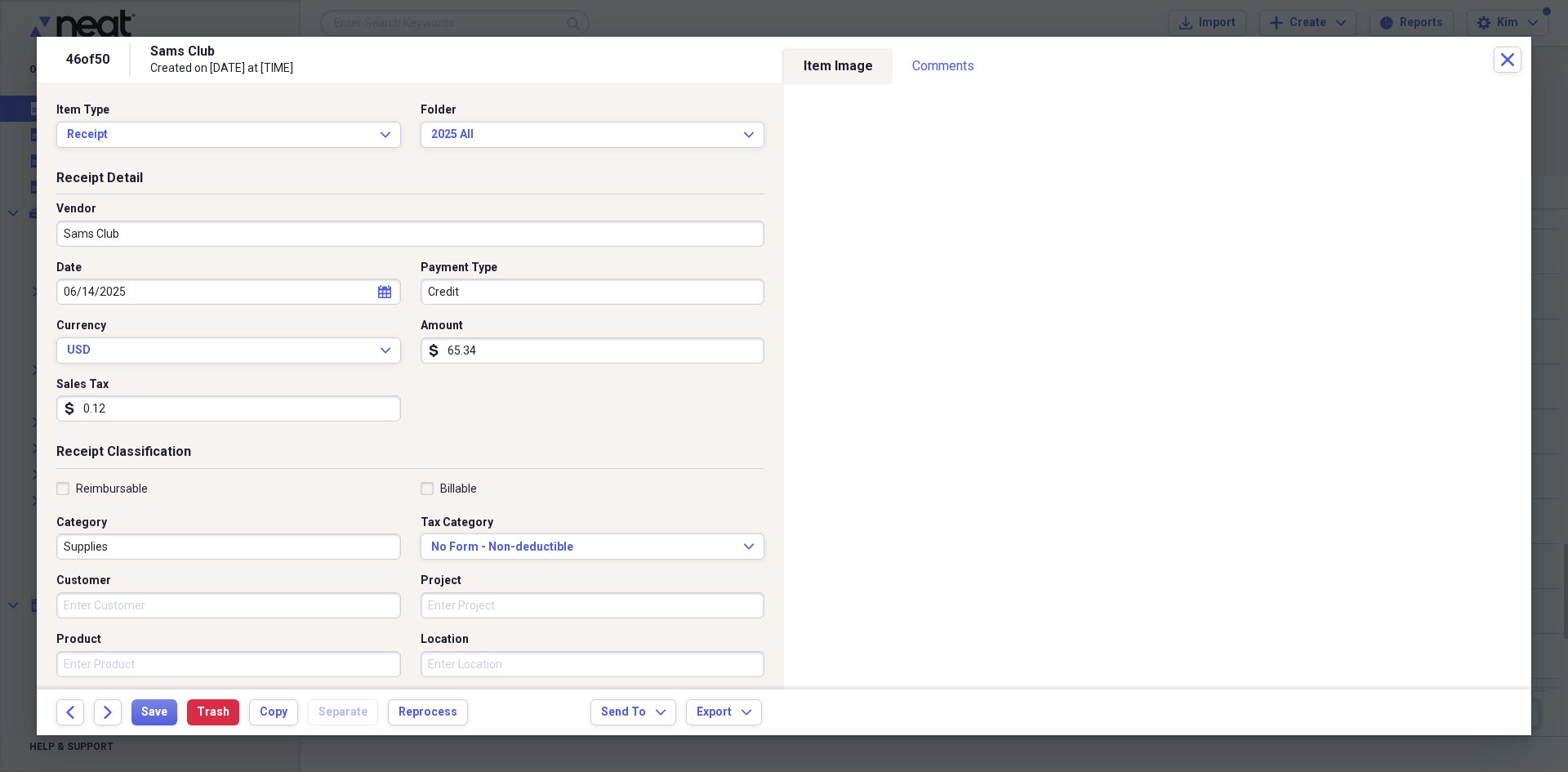 click on "calendar" 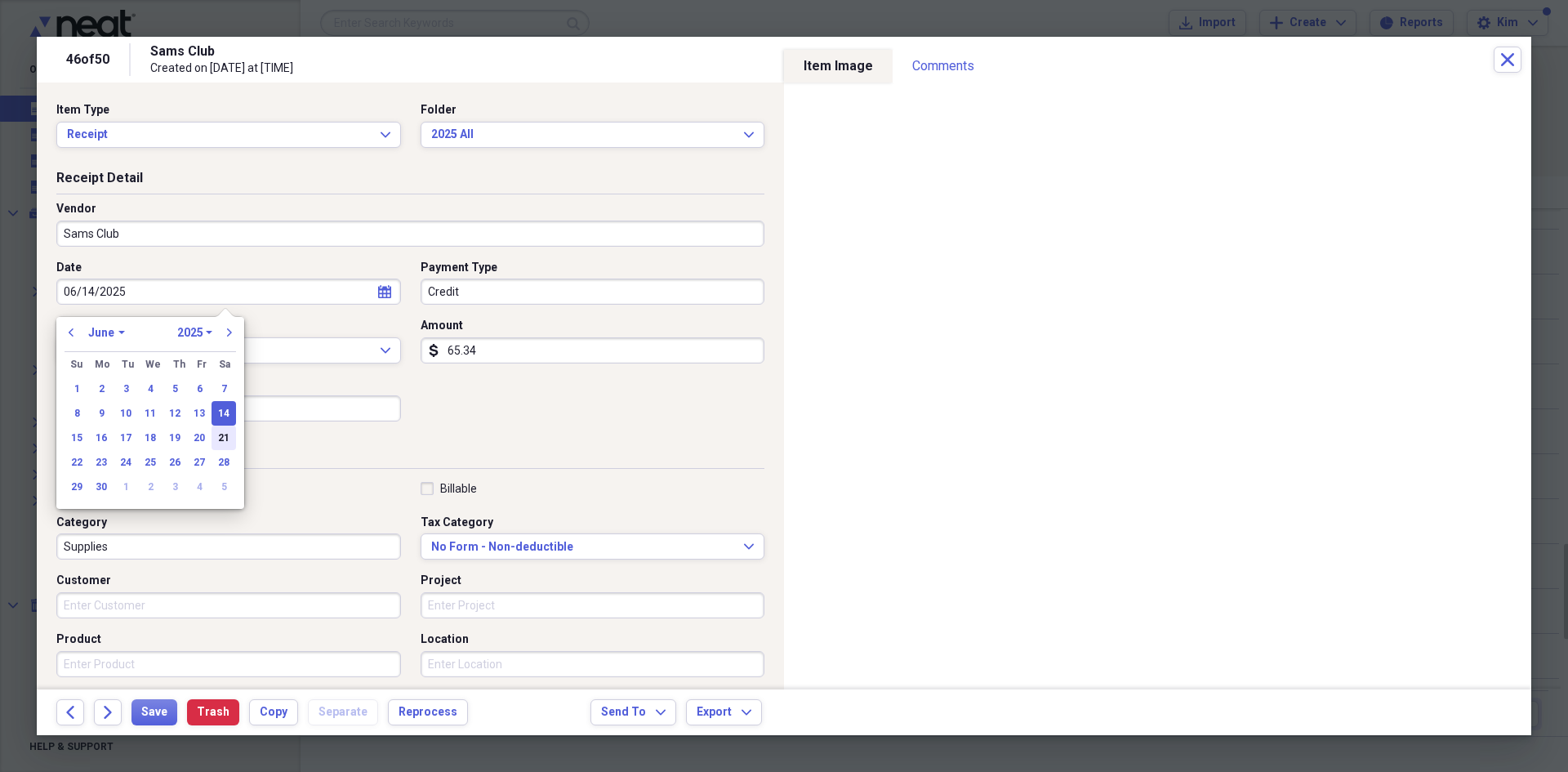 click on "21" at bounding box center [224, 438] 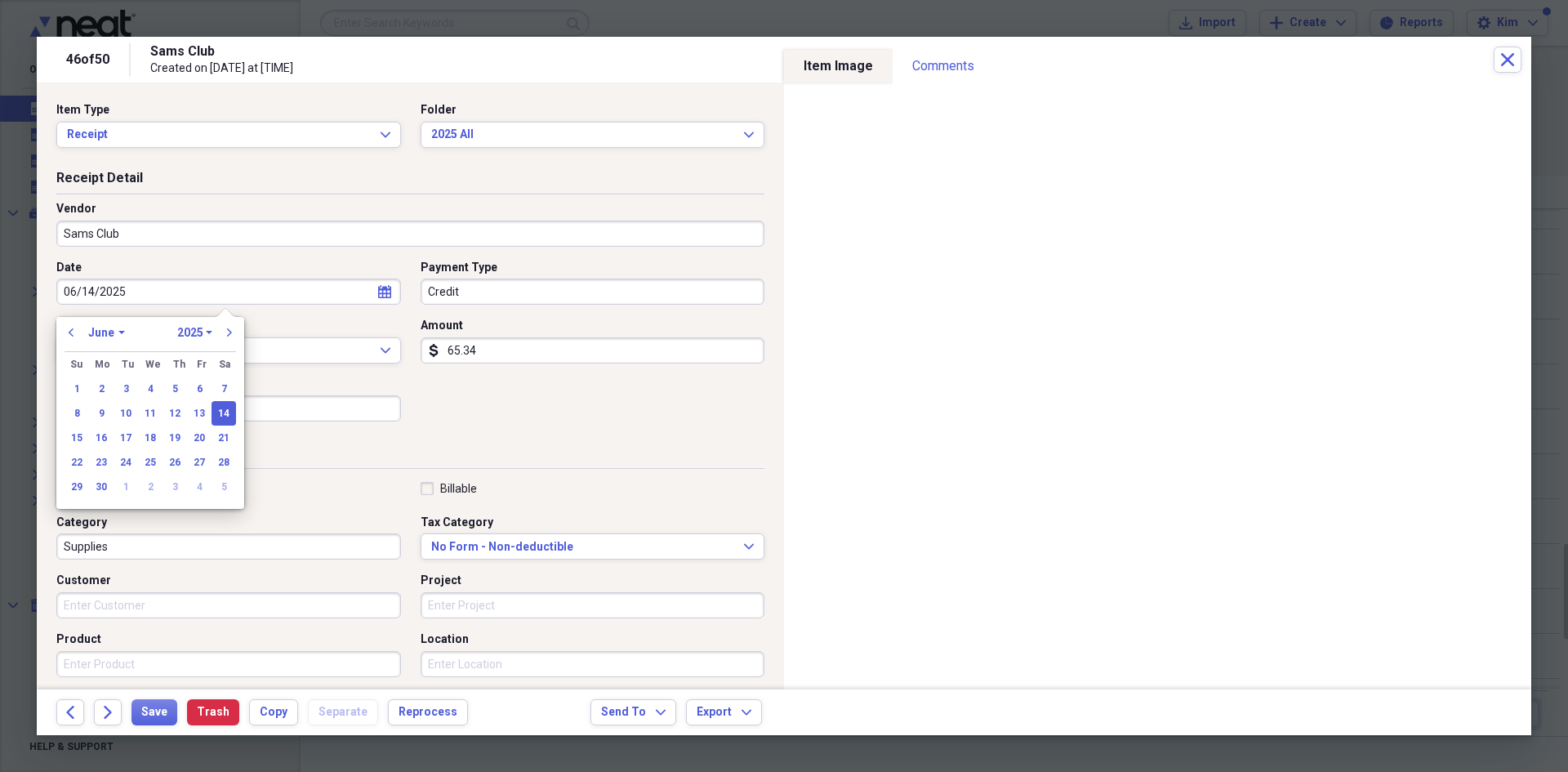 type on "06/21/2025" 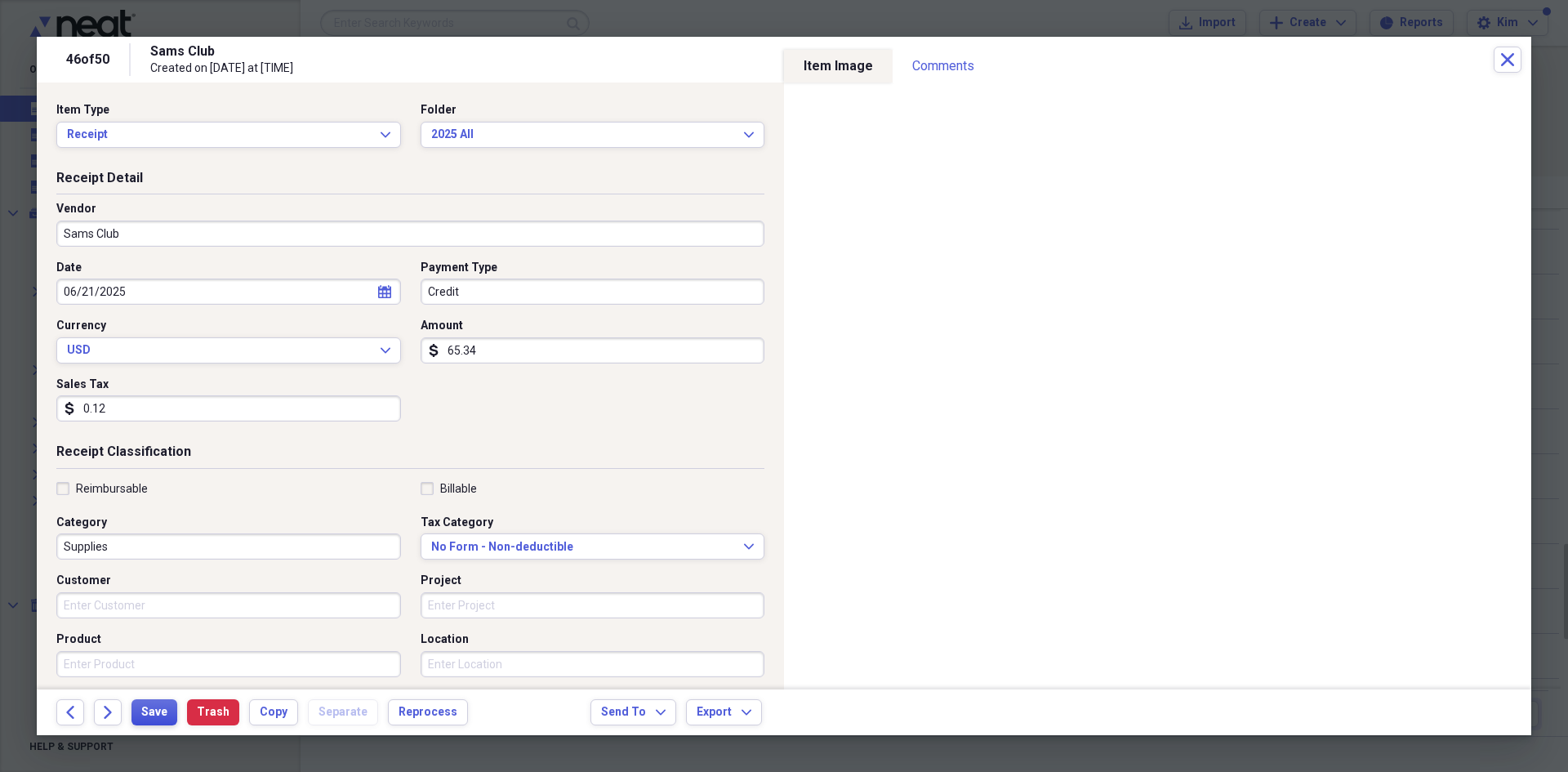 click on "Save" at bounding box center (154, 712) 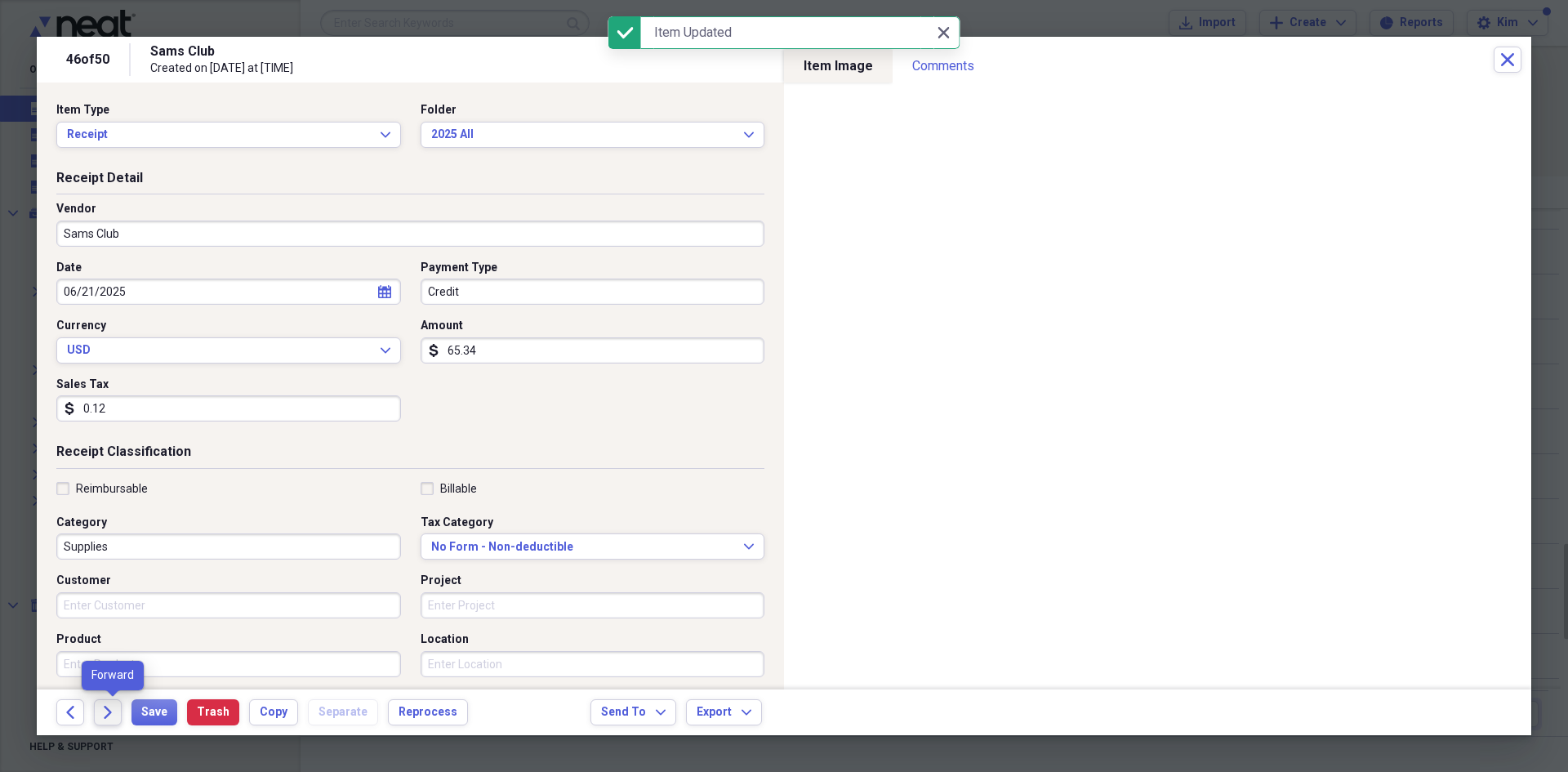 click on "Forward" at bounding box center (108, 712) 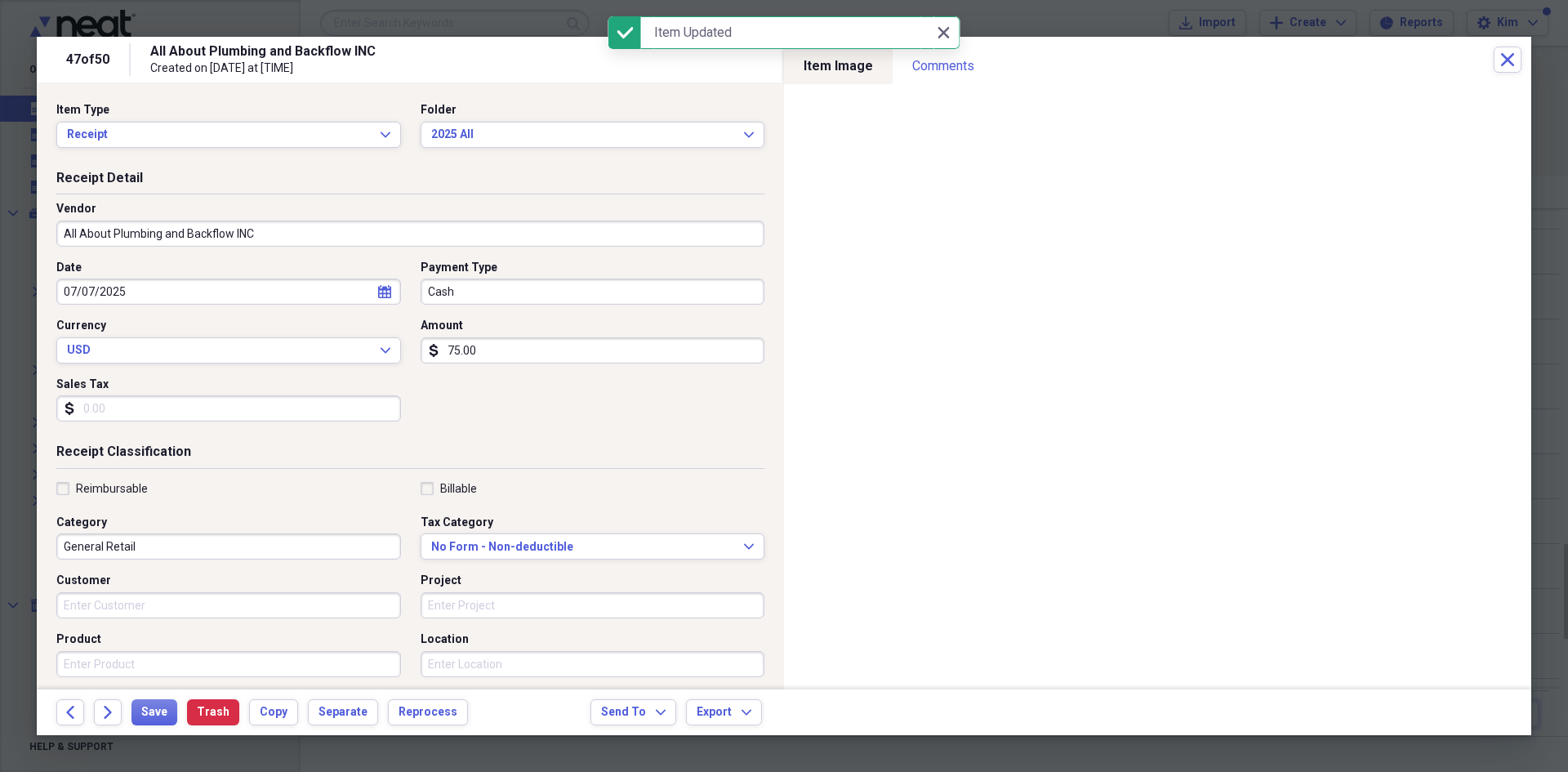 scroll, scrollTop: 227, scrollLeft: 0, axis: vertical 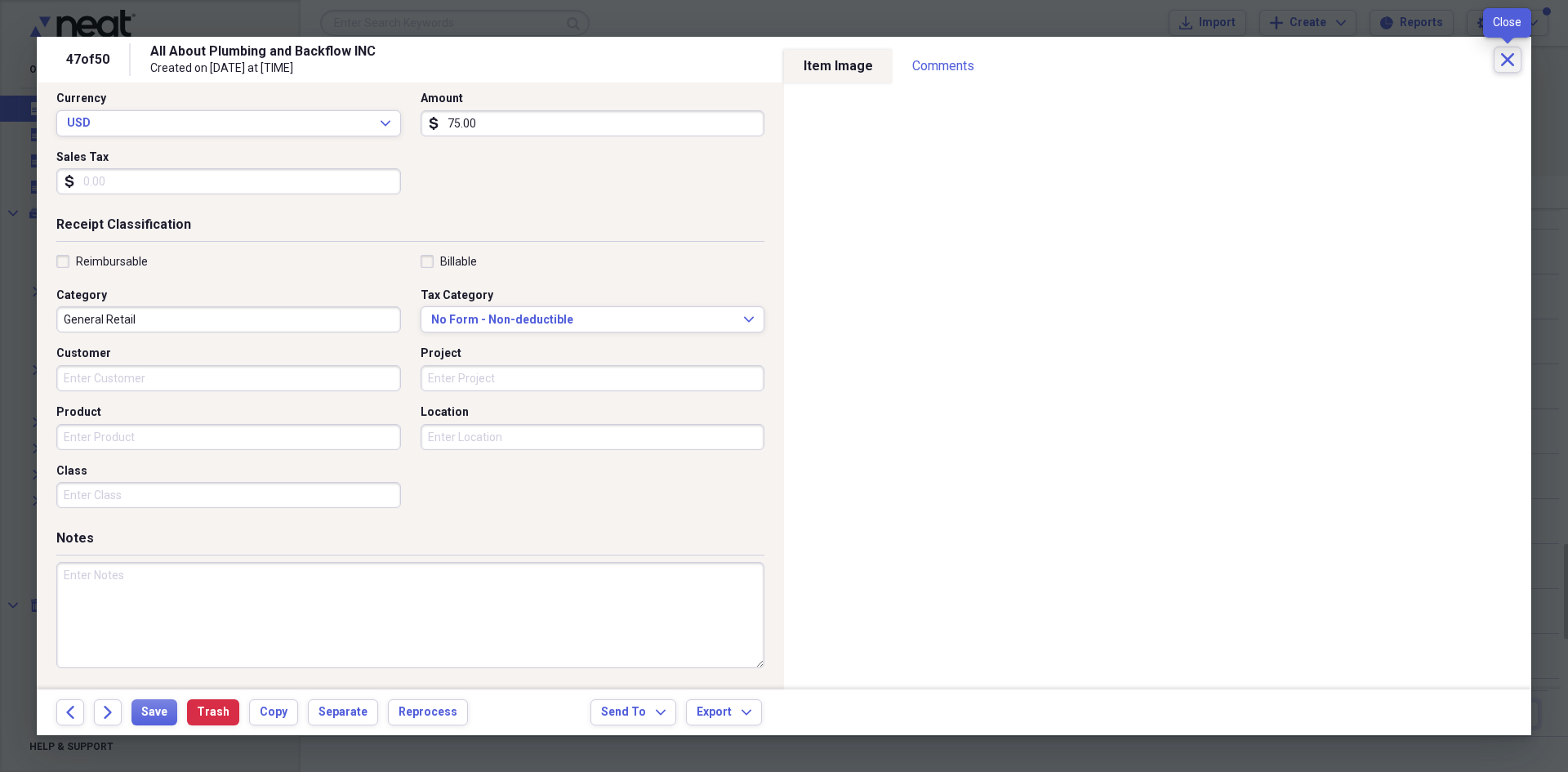 click on "Close" at bounding box center (1508, 60) 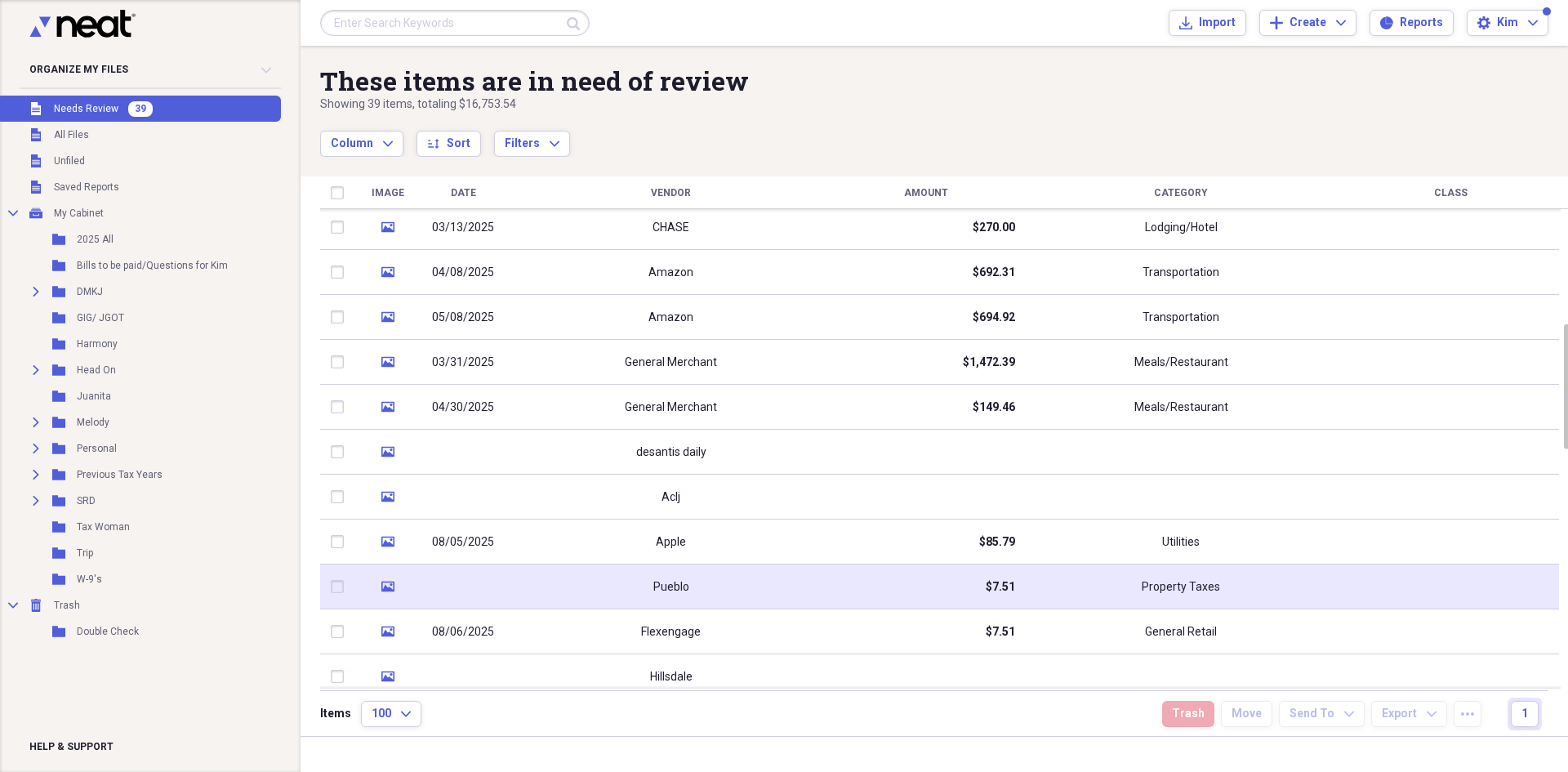 click on "Property Taxes" at bounding box center [1181, 587] 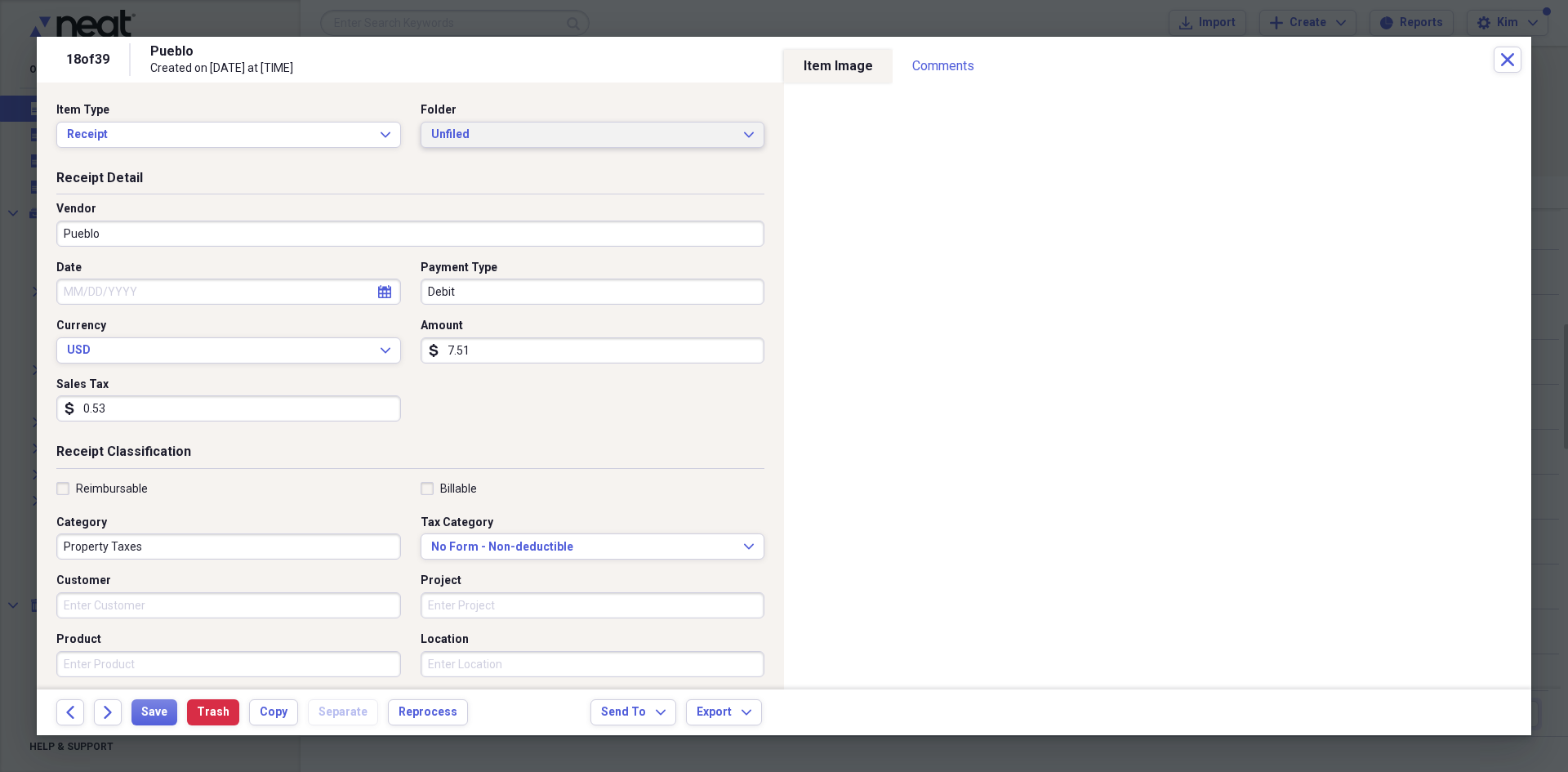 click on "Unfiled Expand" at bounding box center (593, 135) 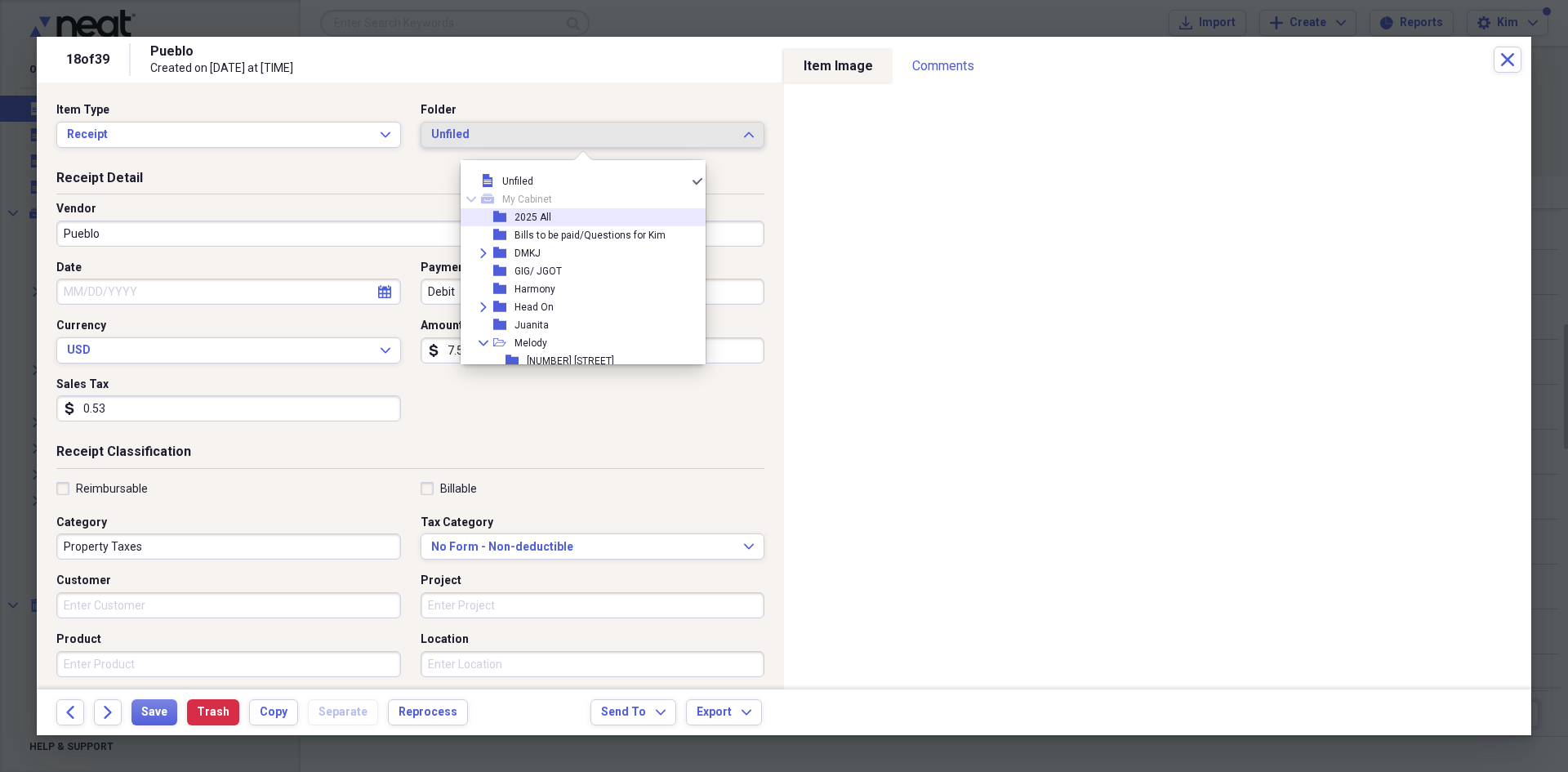 click on "2025 All" at bounding box center [532, 217] 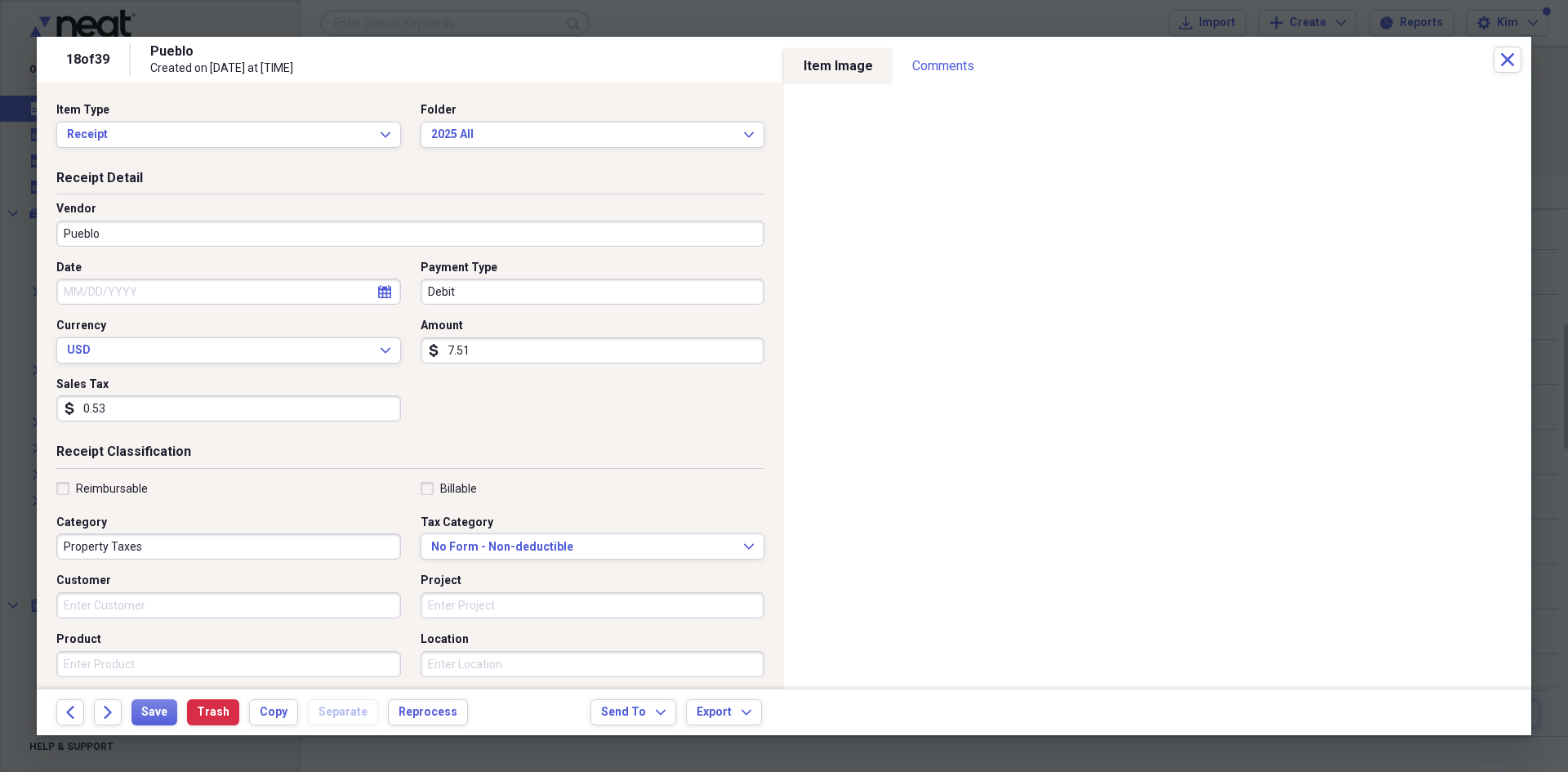 click on "Pueblo" at bounding box center (410, 234) 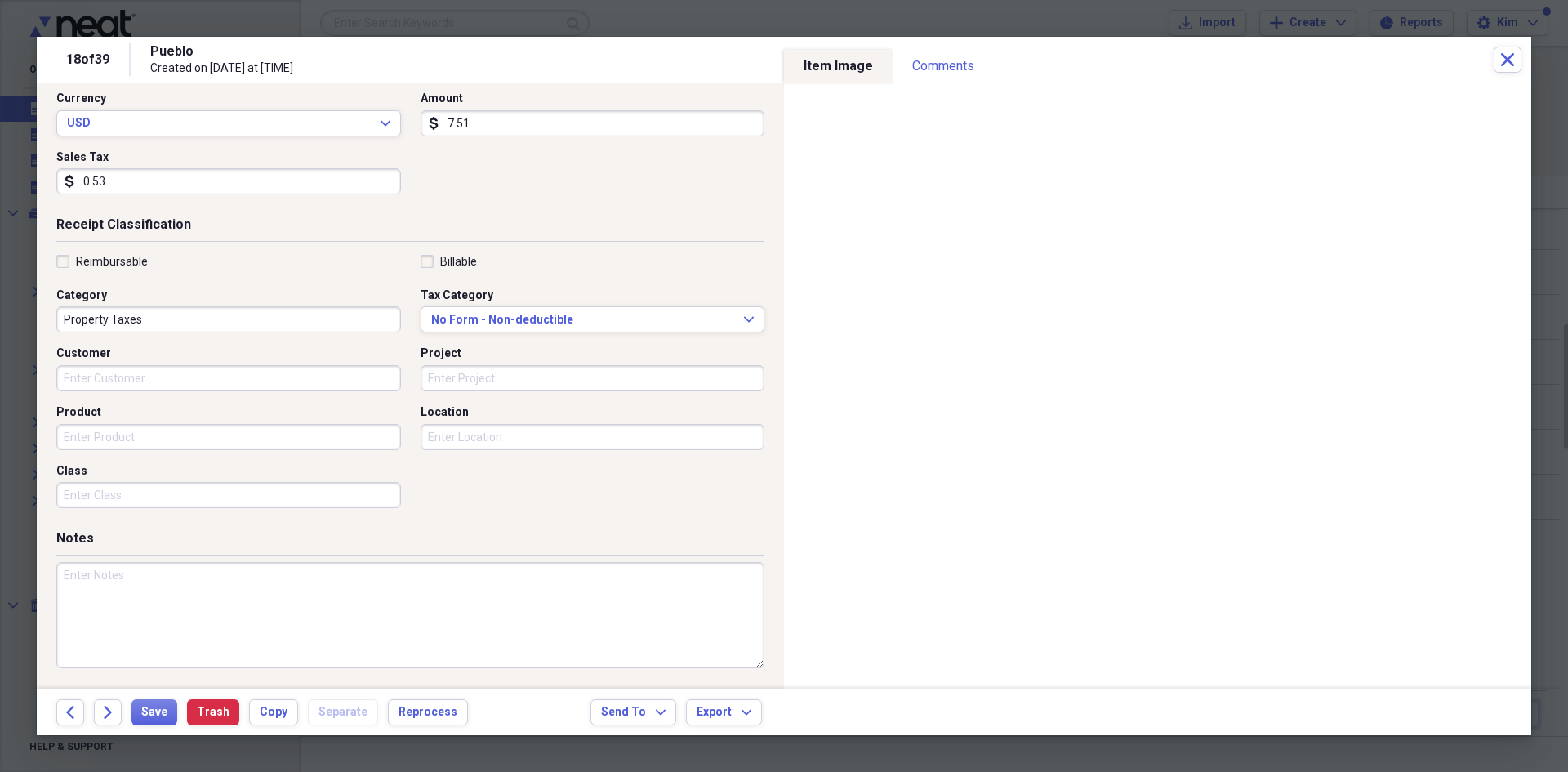 scroll, scrollTop: 0, scrollLeft: 0, axis: both 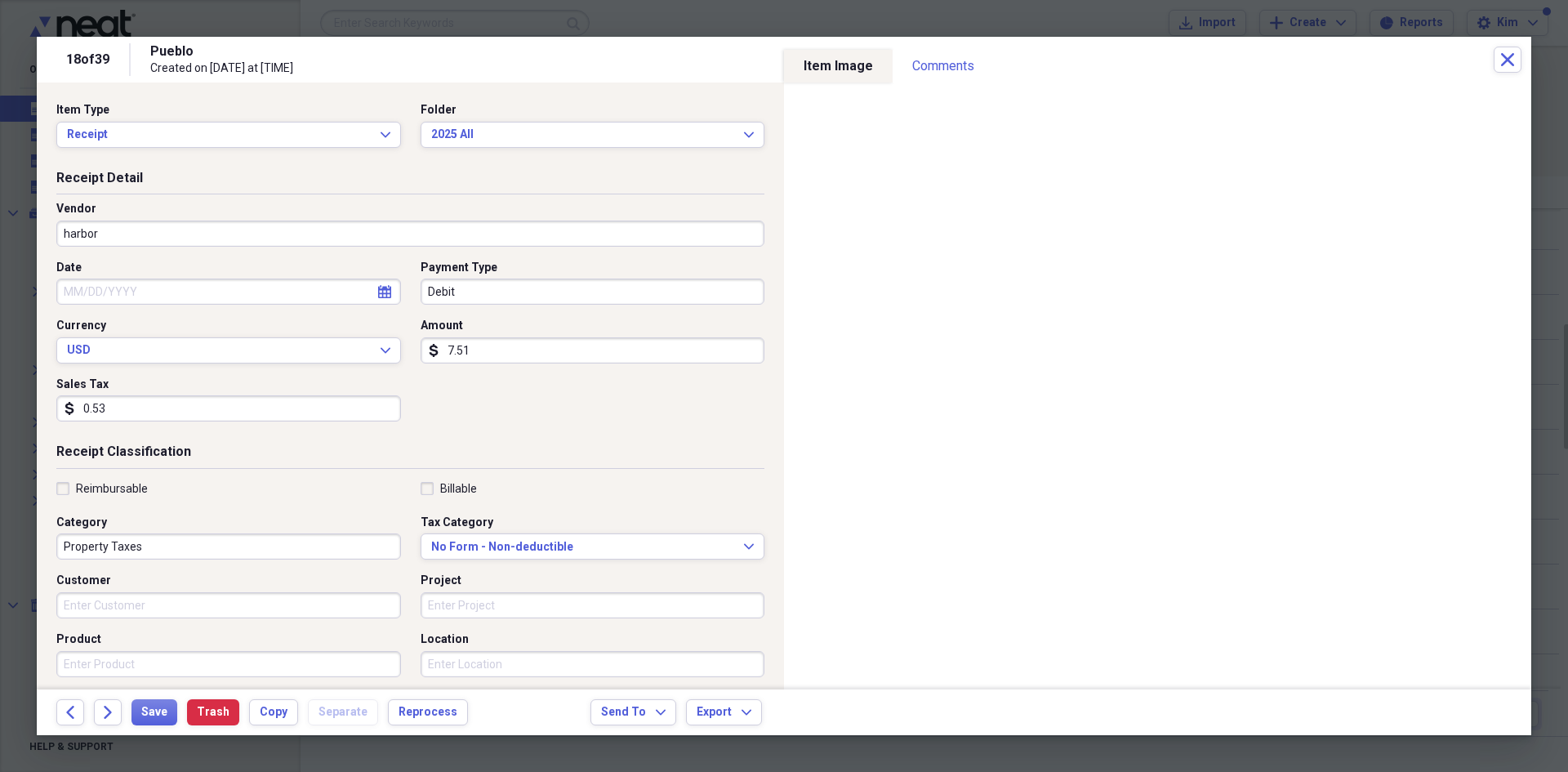 click on "harbor" at bounding box center [410, 234] 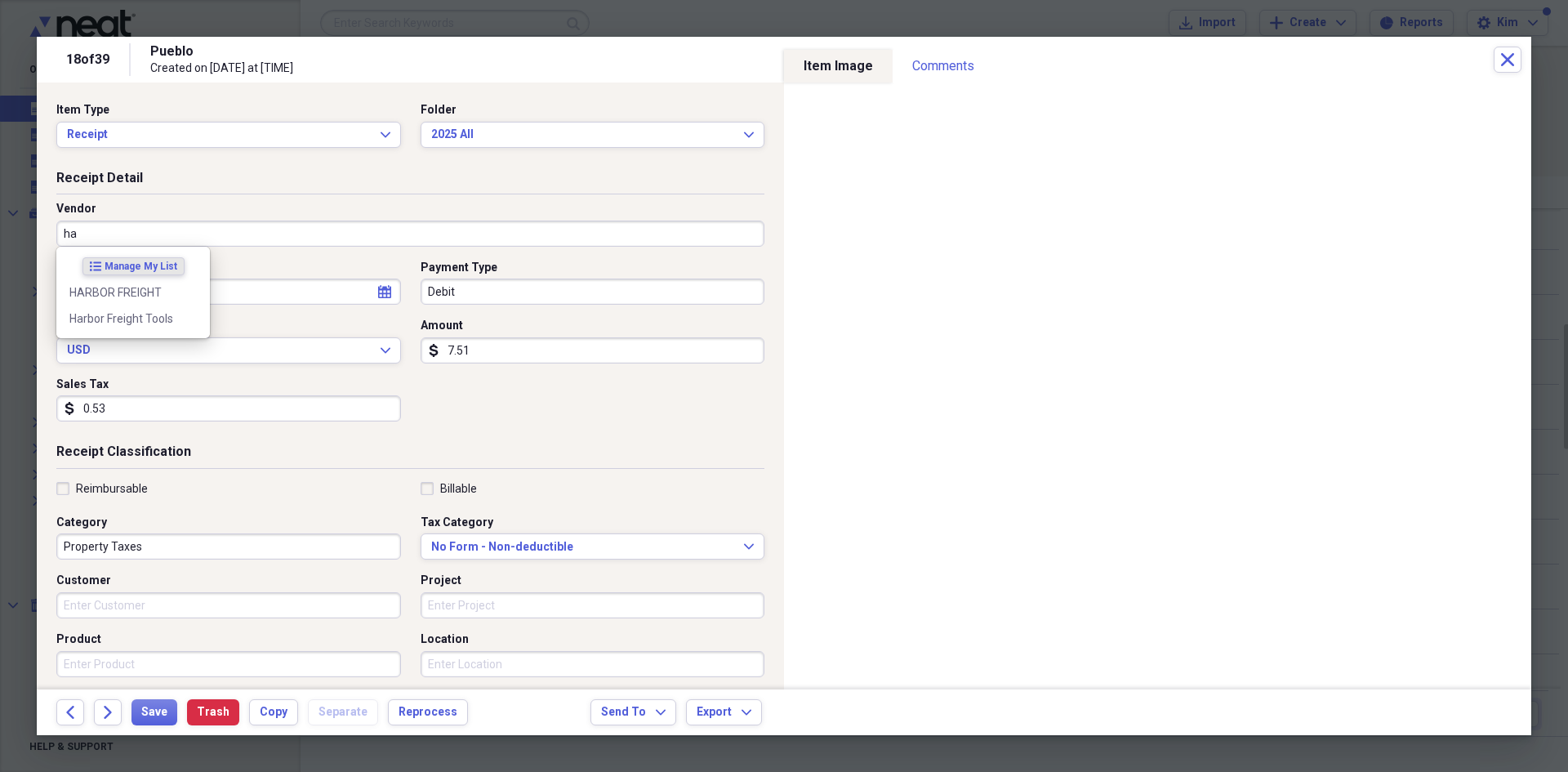 type on "h" 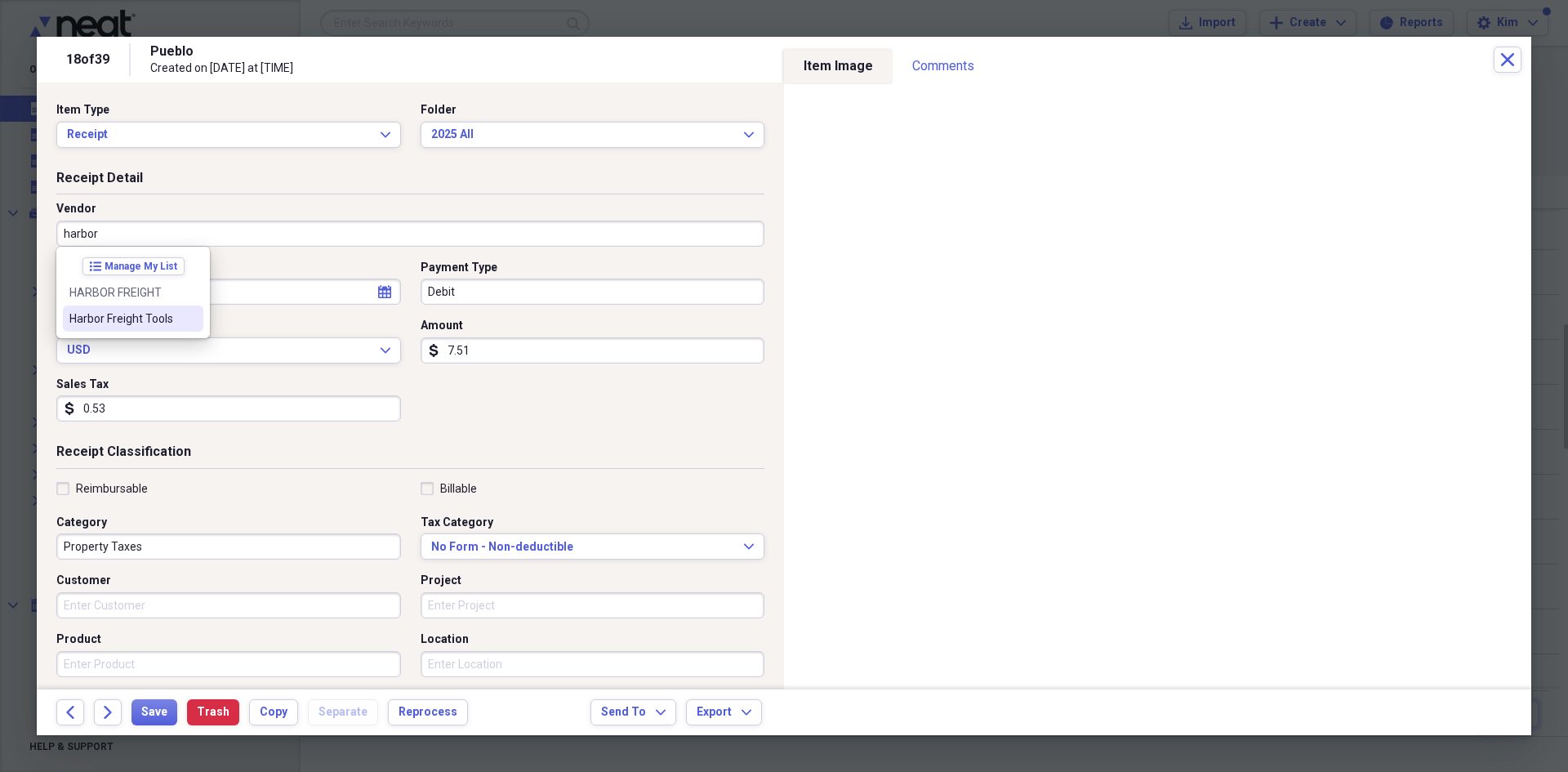 click on "Harbor Freight Tools" at bounding box center [133, 319] 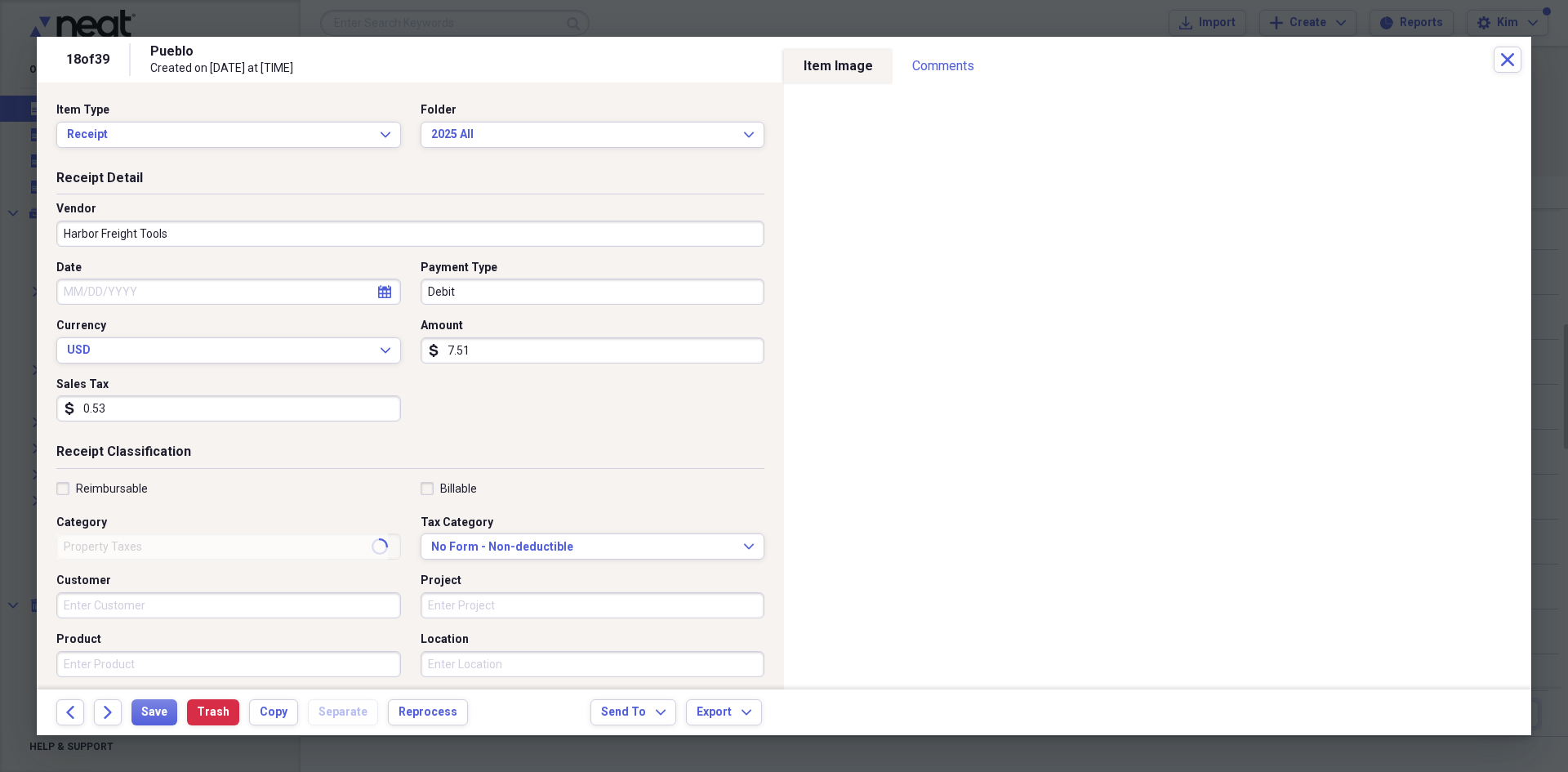 type on "Supplies" 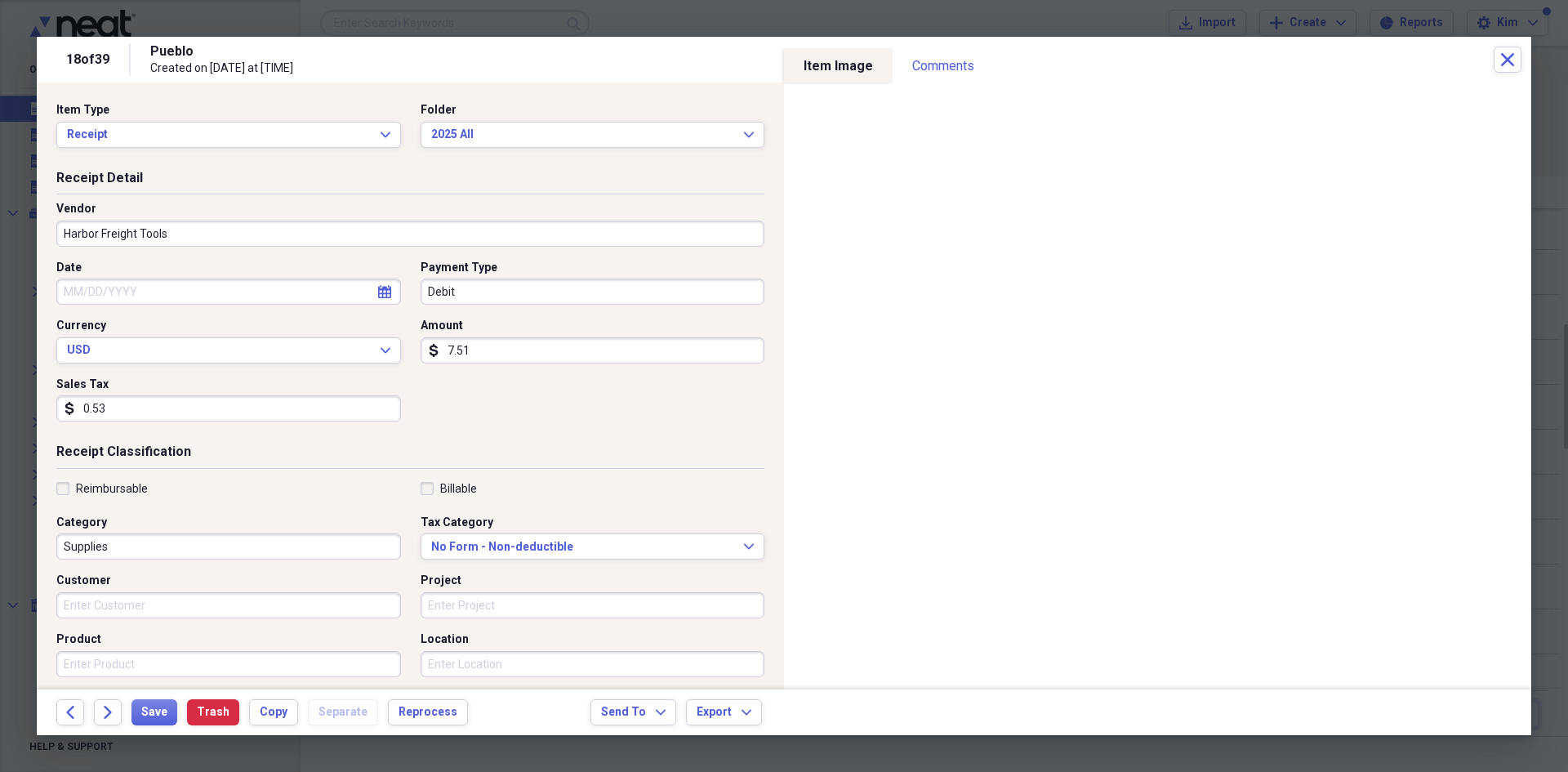 click 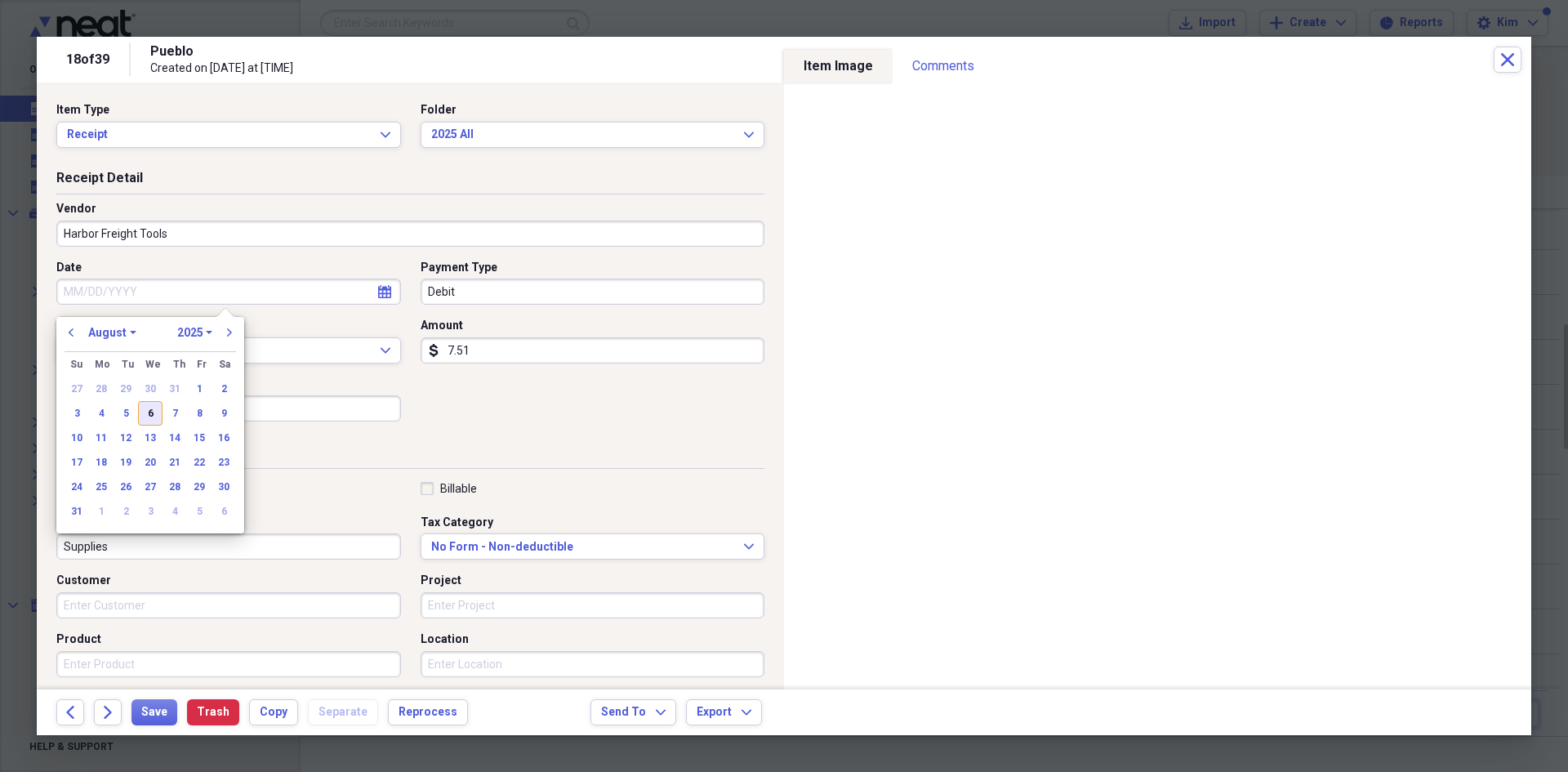 click on "6" at bounding box center [150, 413] 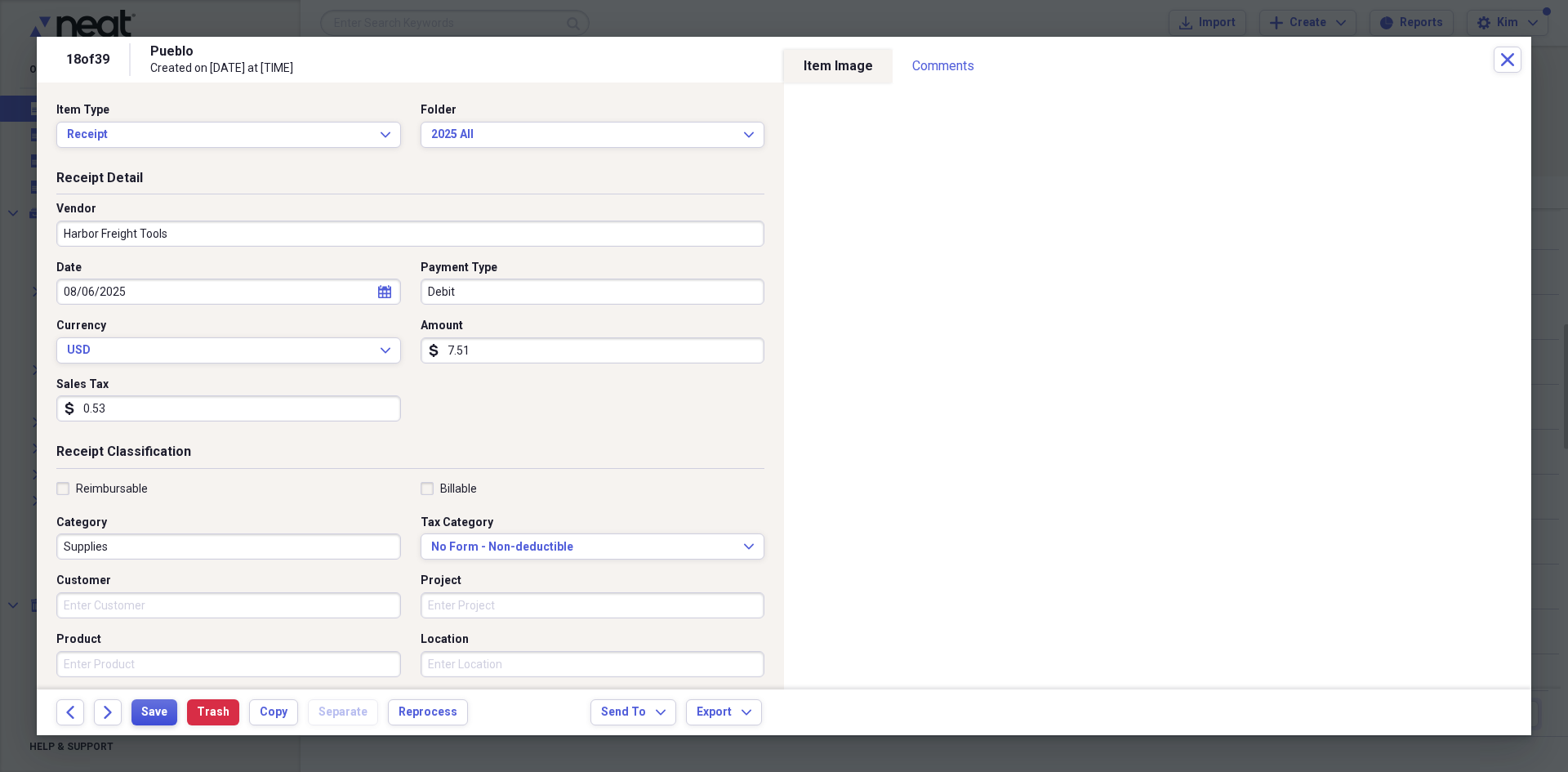click on "Save" at bounding box center (154, 712) 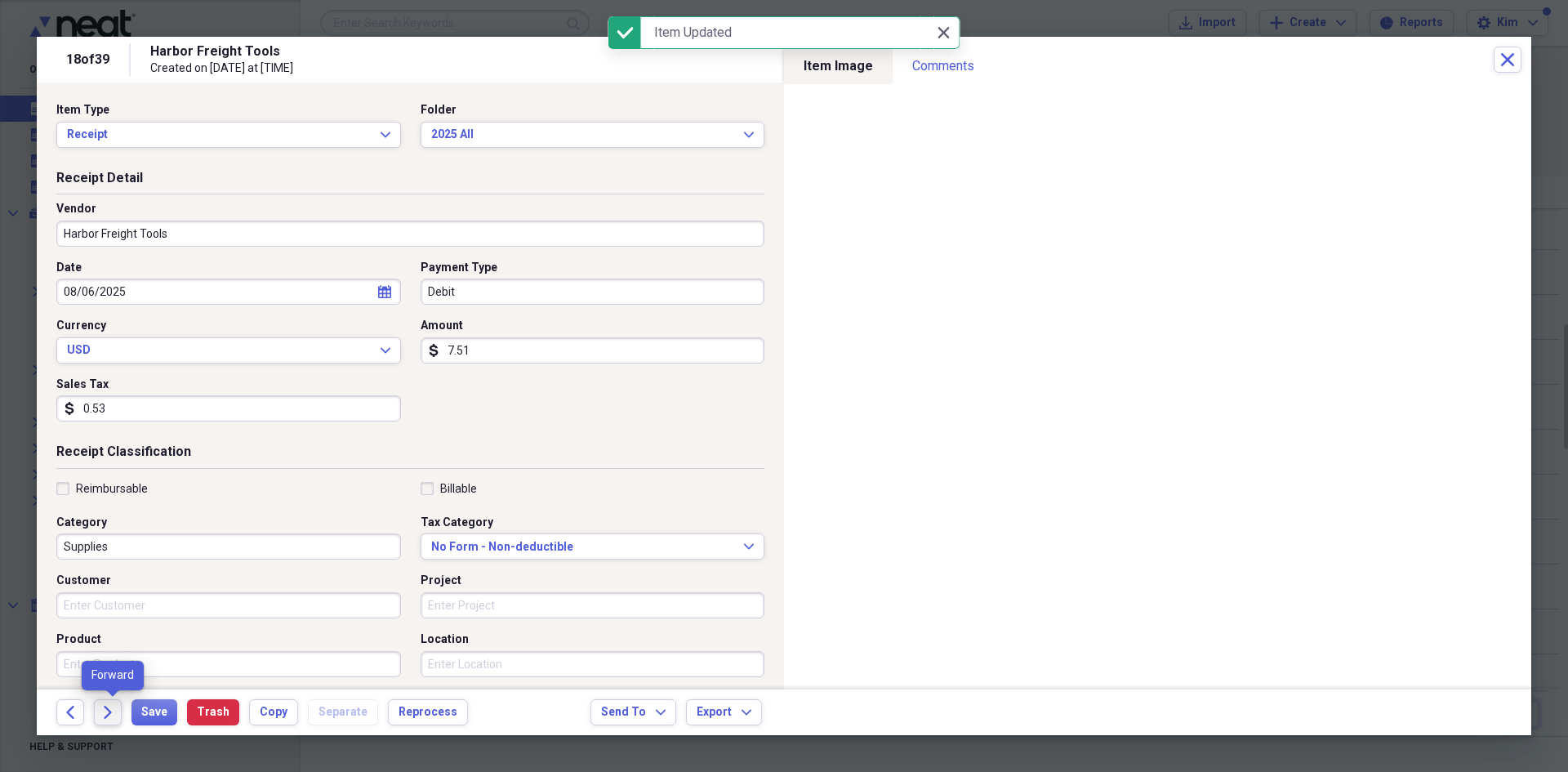 click on "Forward" 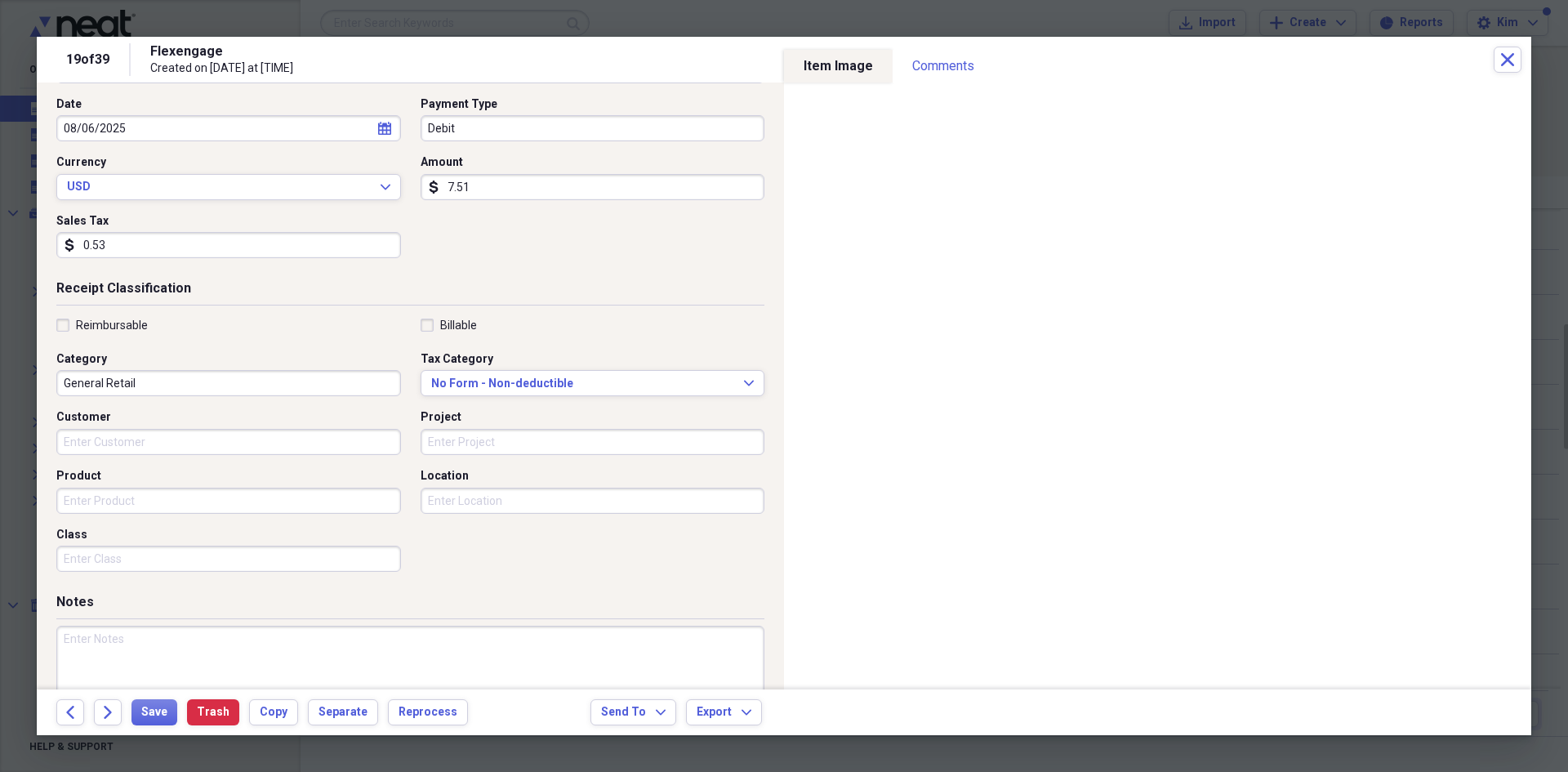 scroll, scrollTop: 0, scrollLeft: 0, axis: both 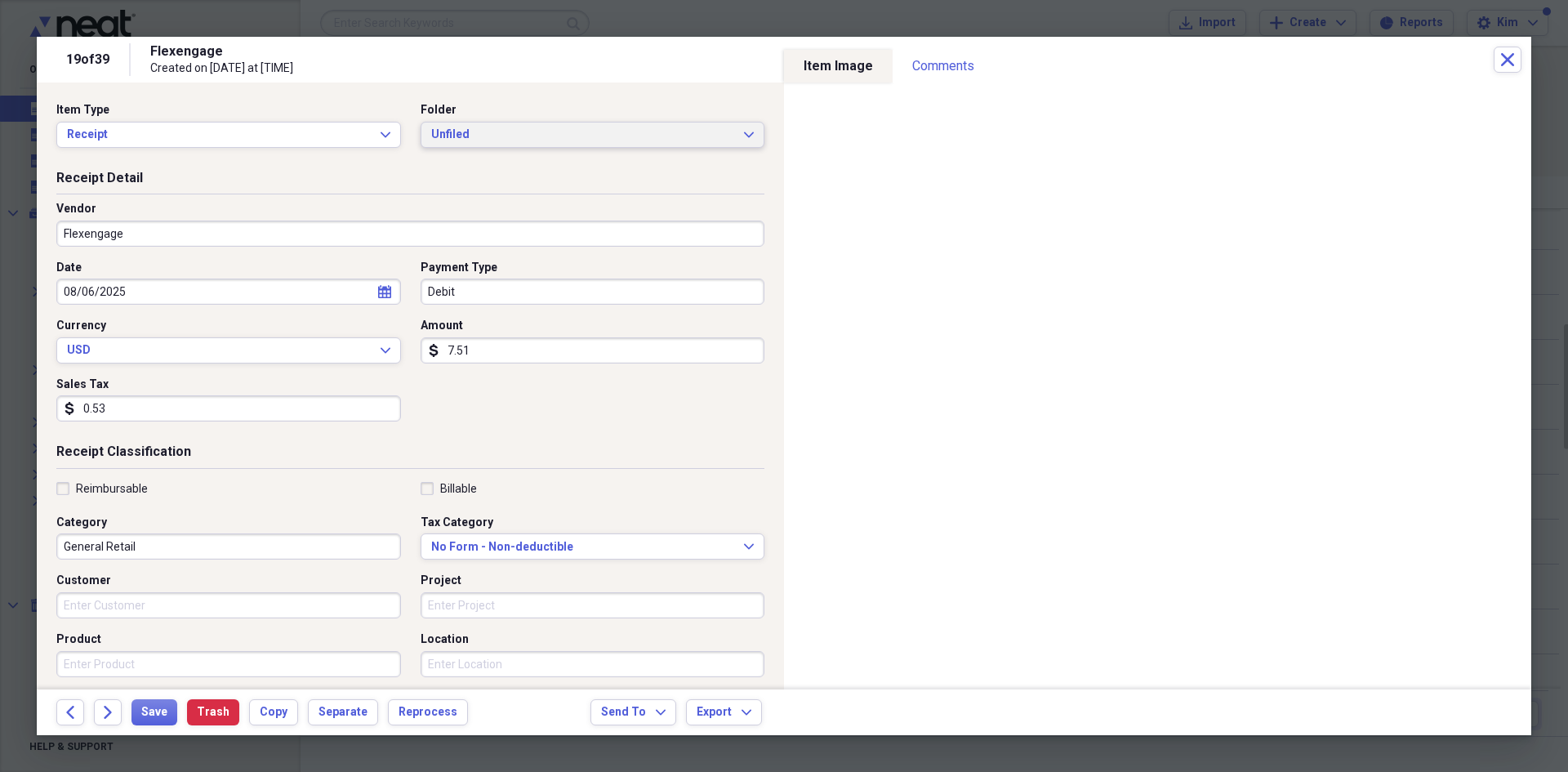 click on "Unfiled" at bounding box center (583, 135) 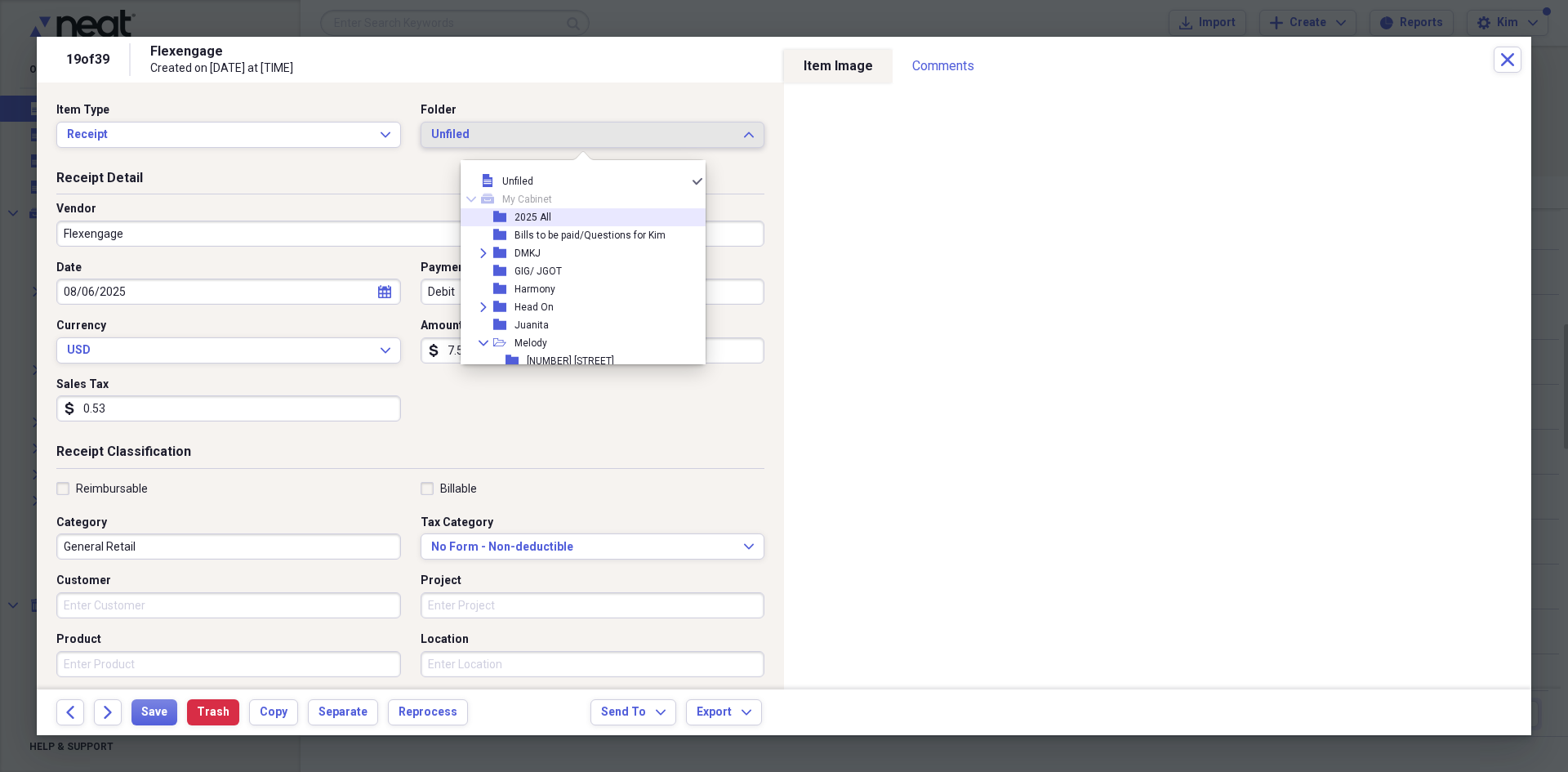 click on "2025 All" at bounding box center (532, 217) 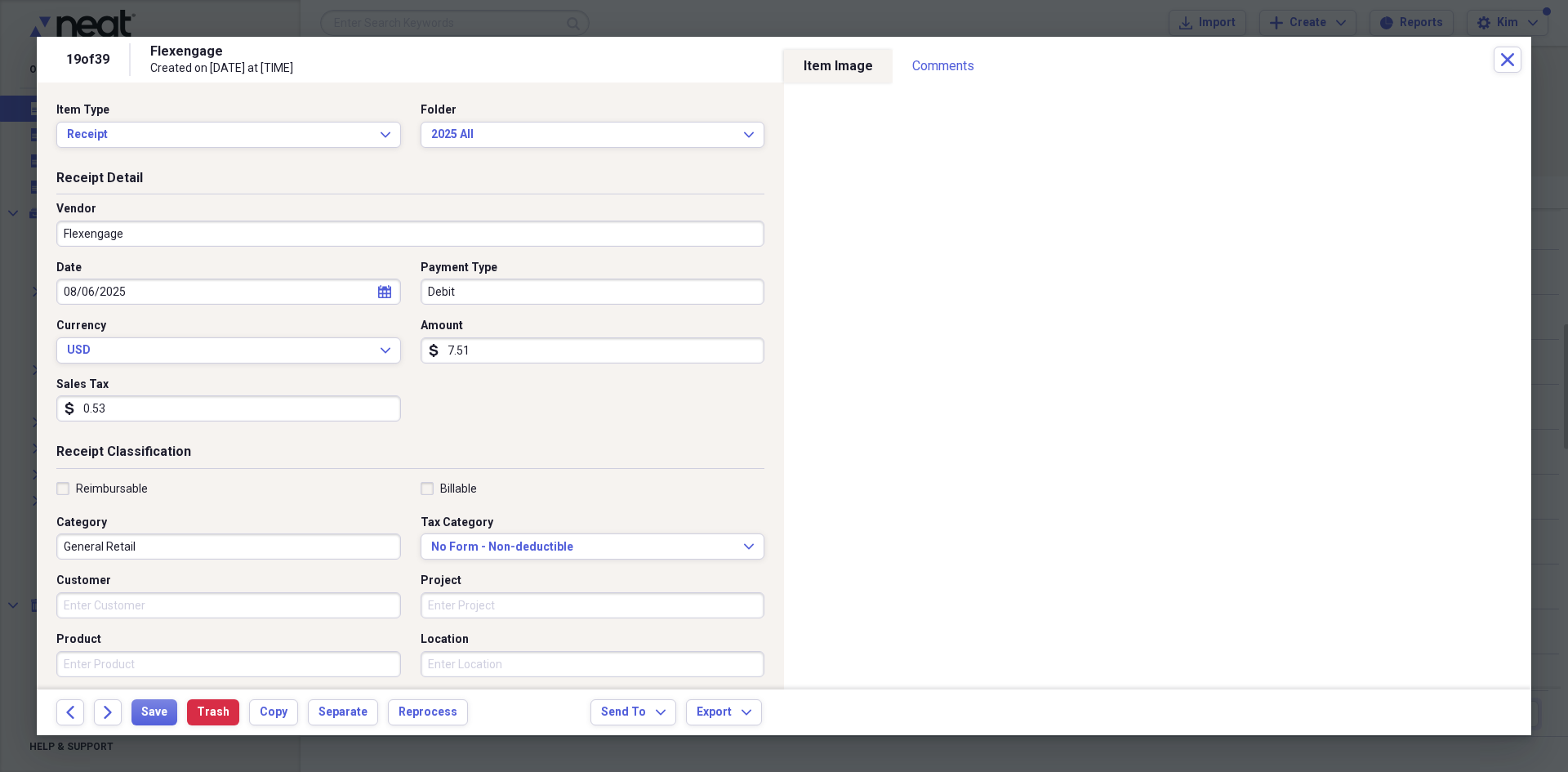 click on "Flexengage" at bounding box center (410, 234) 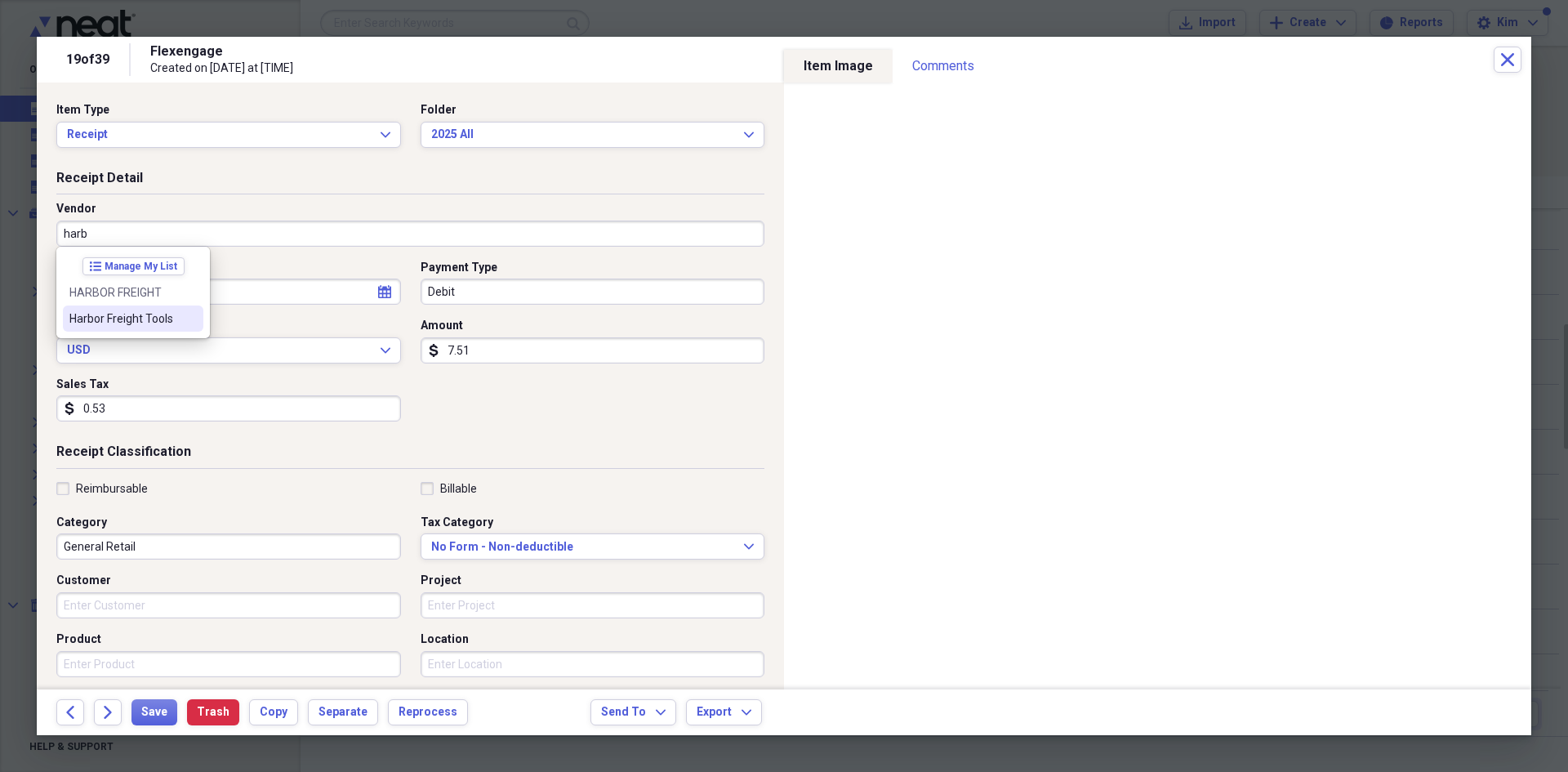 click on "Harbor Freight Tools" at bounding box center (123, 319) 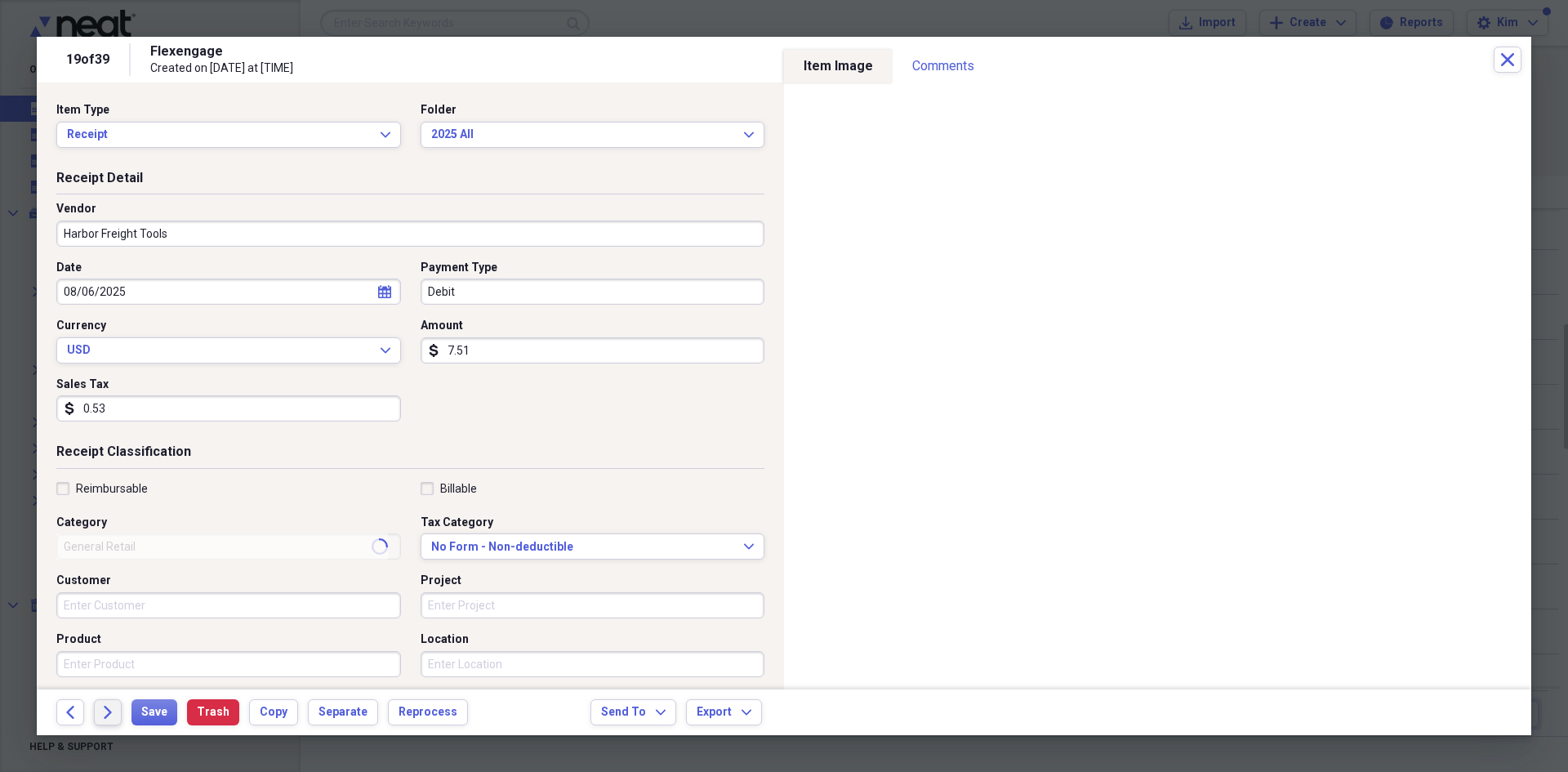 type on "Supplies" 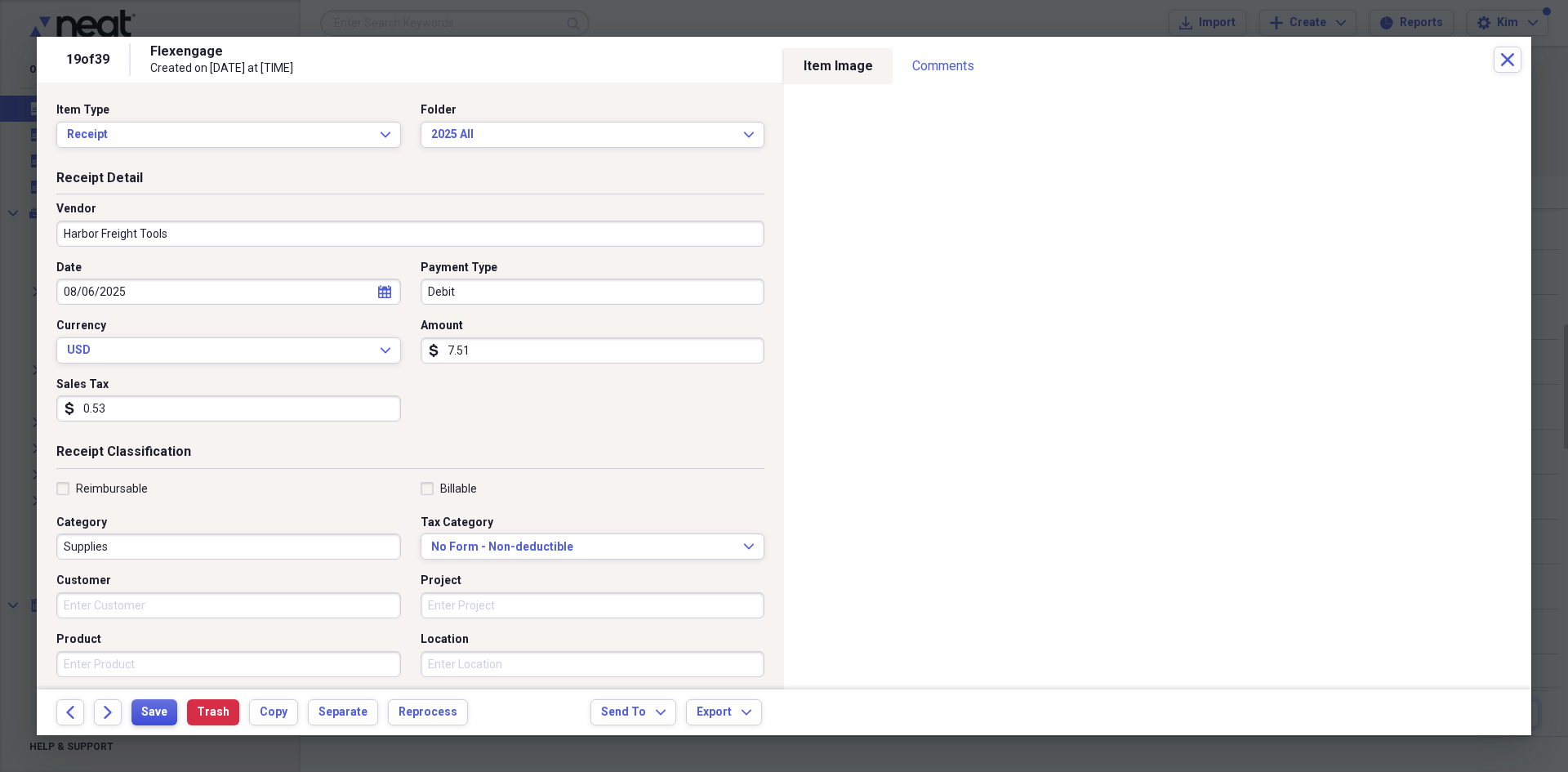 click on "Save" at bounding box center (154, 712) 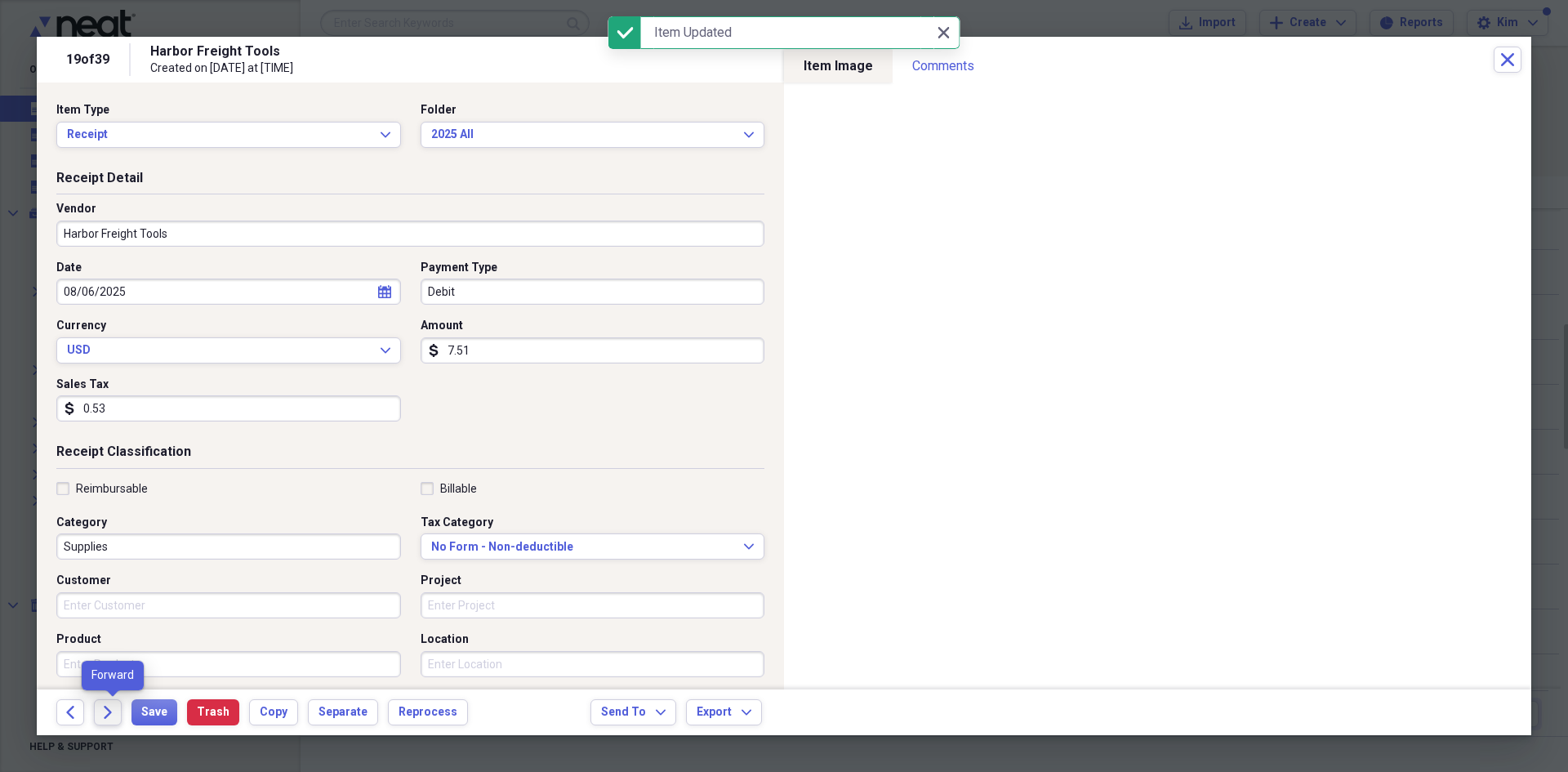click on "Forward" 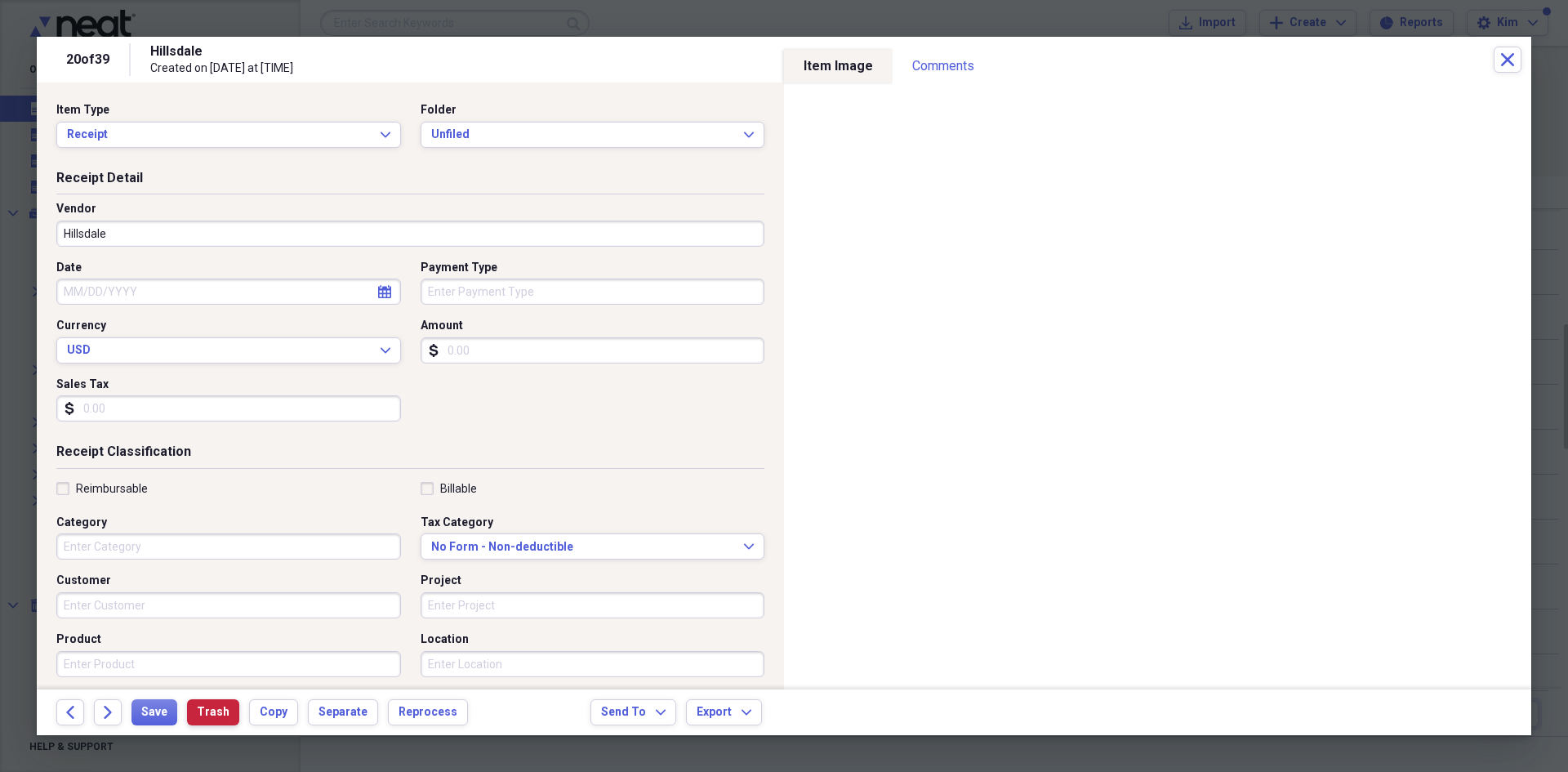 click on "Trash" at bounding box center (213, 712) 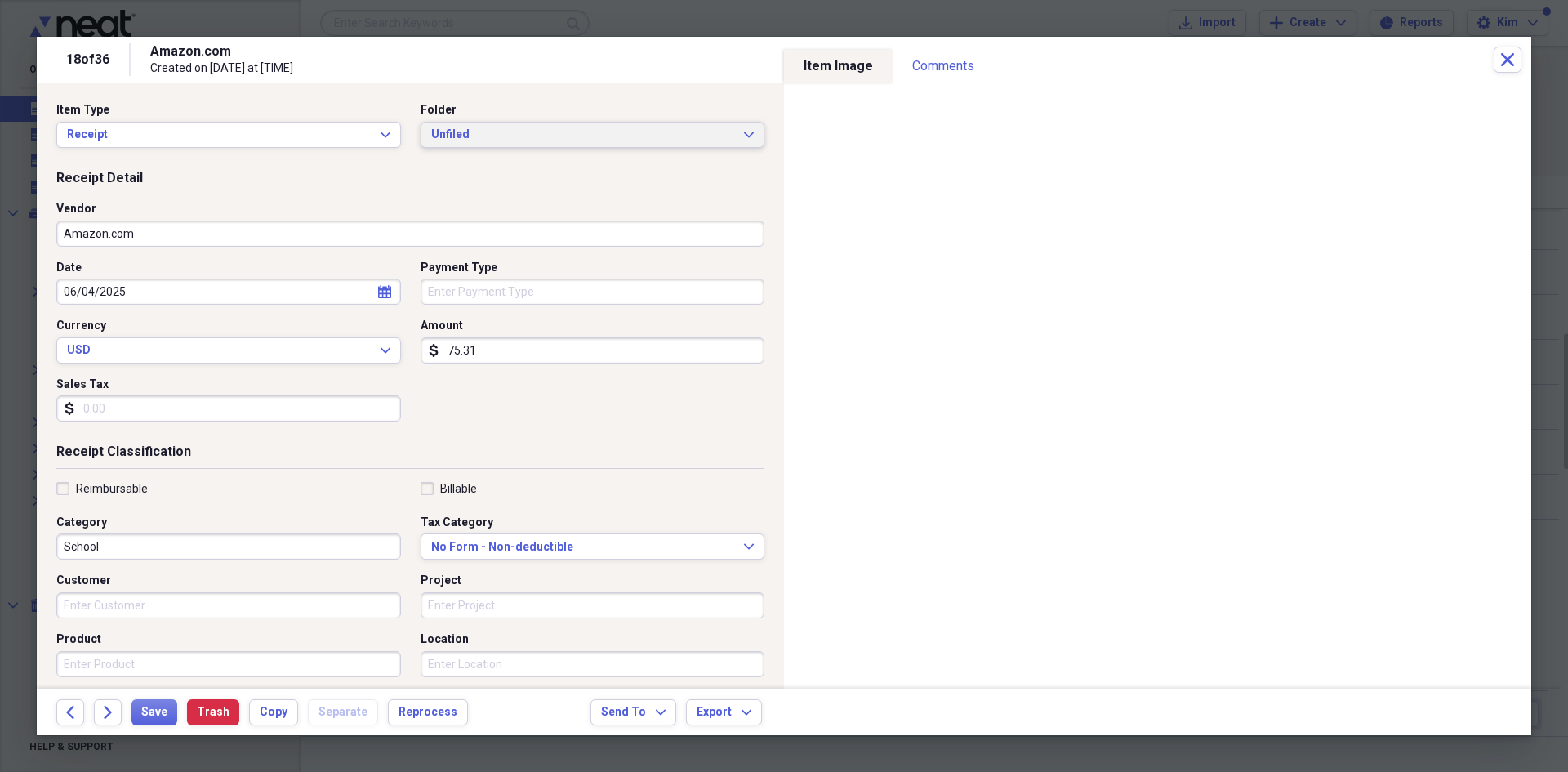 click on "Unfiled" at bounding box center [583, 135] 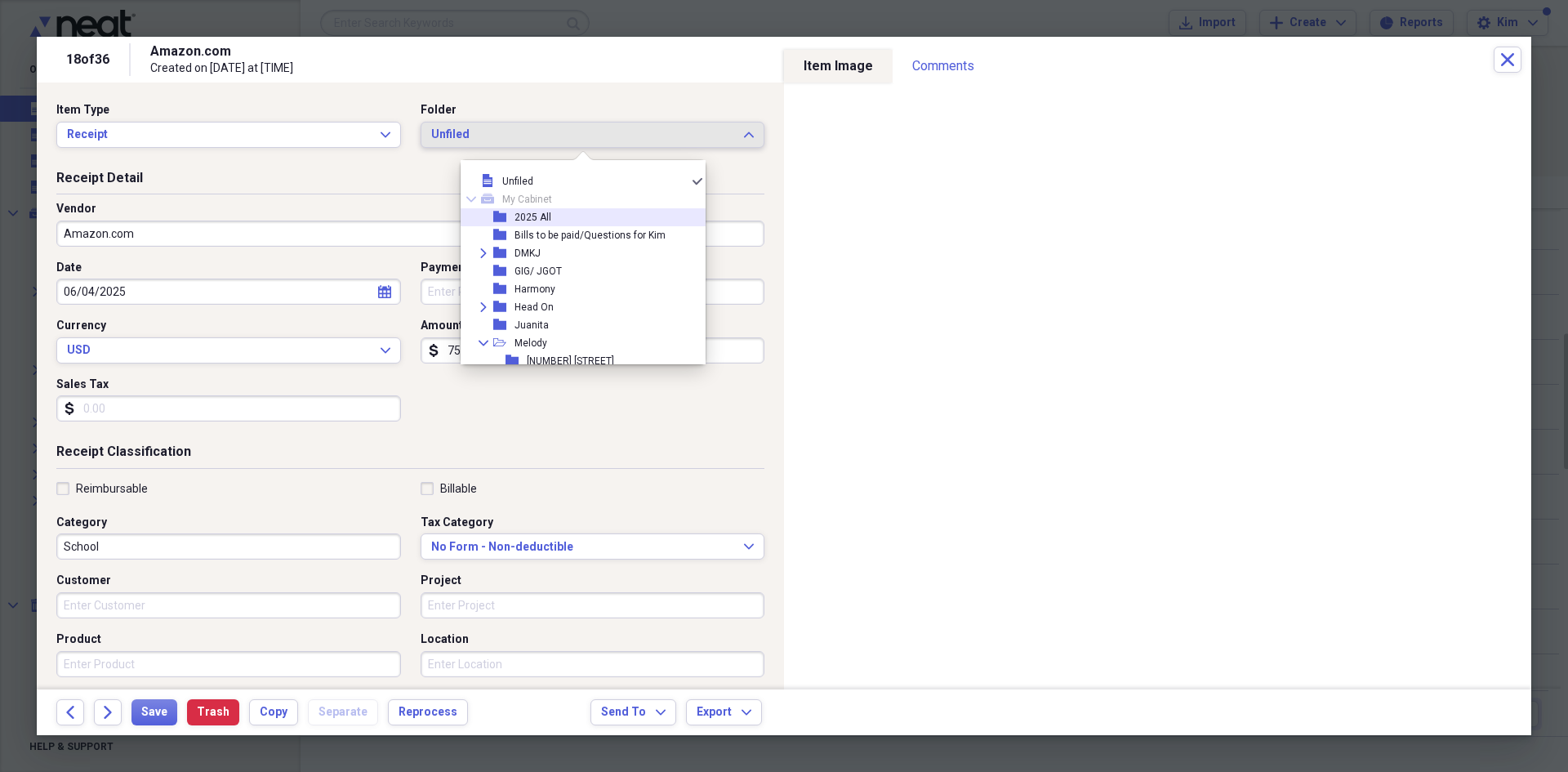 click on "2025 All" at bounding box center [532, 217] 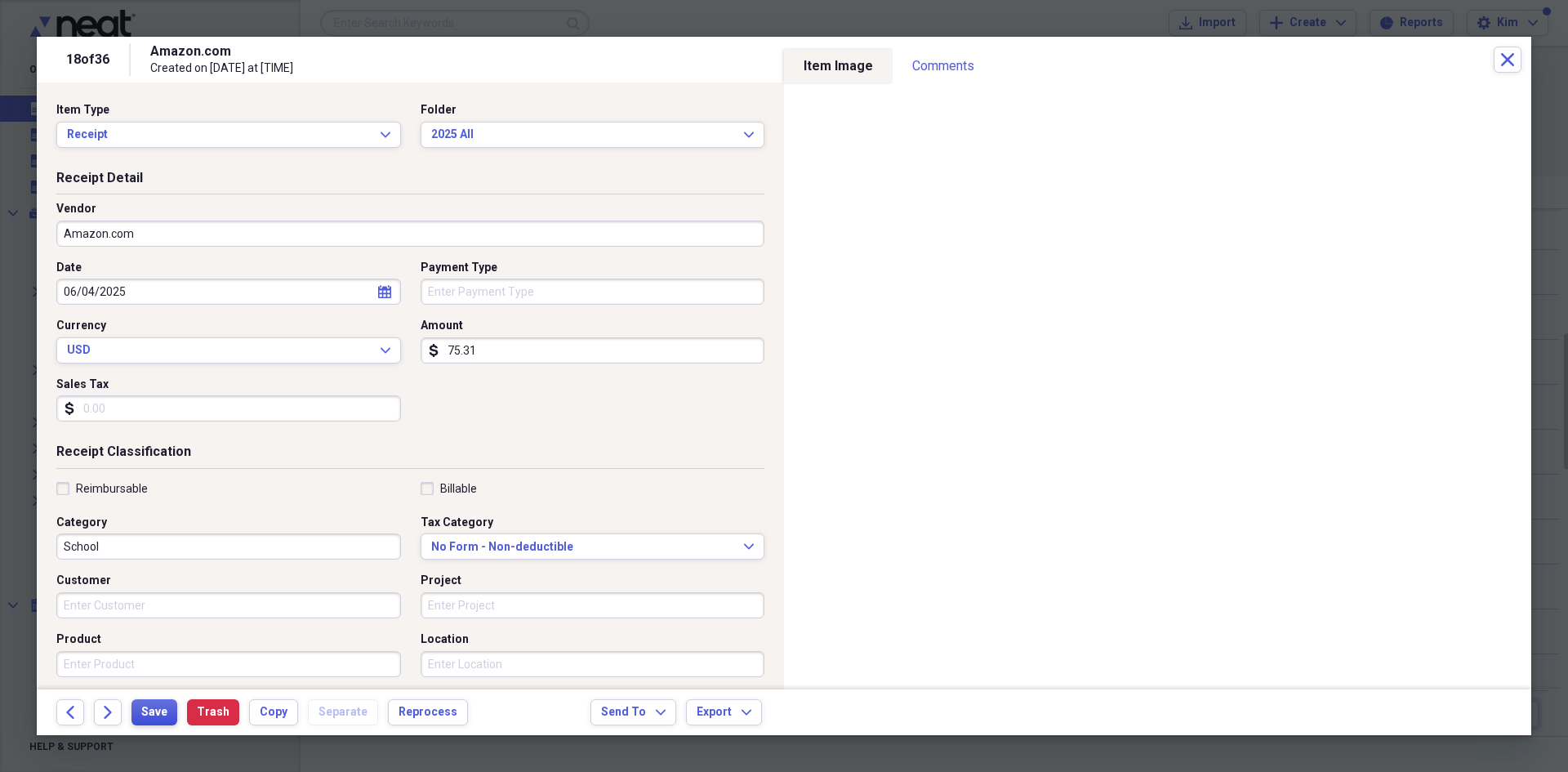 click on "Save" at bounding box center (154, 712) 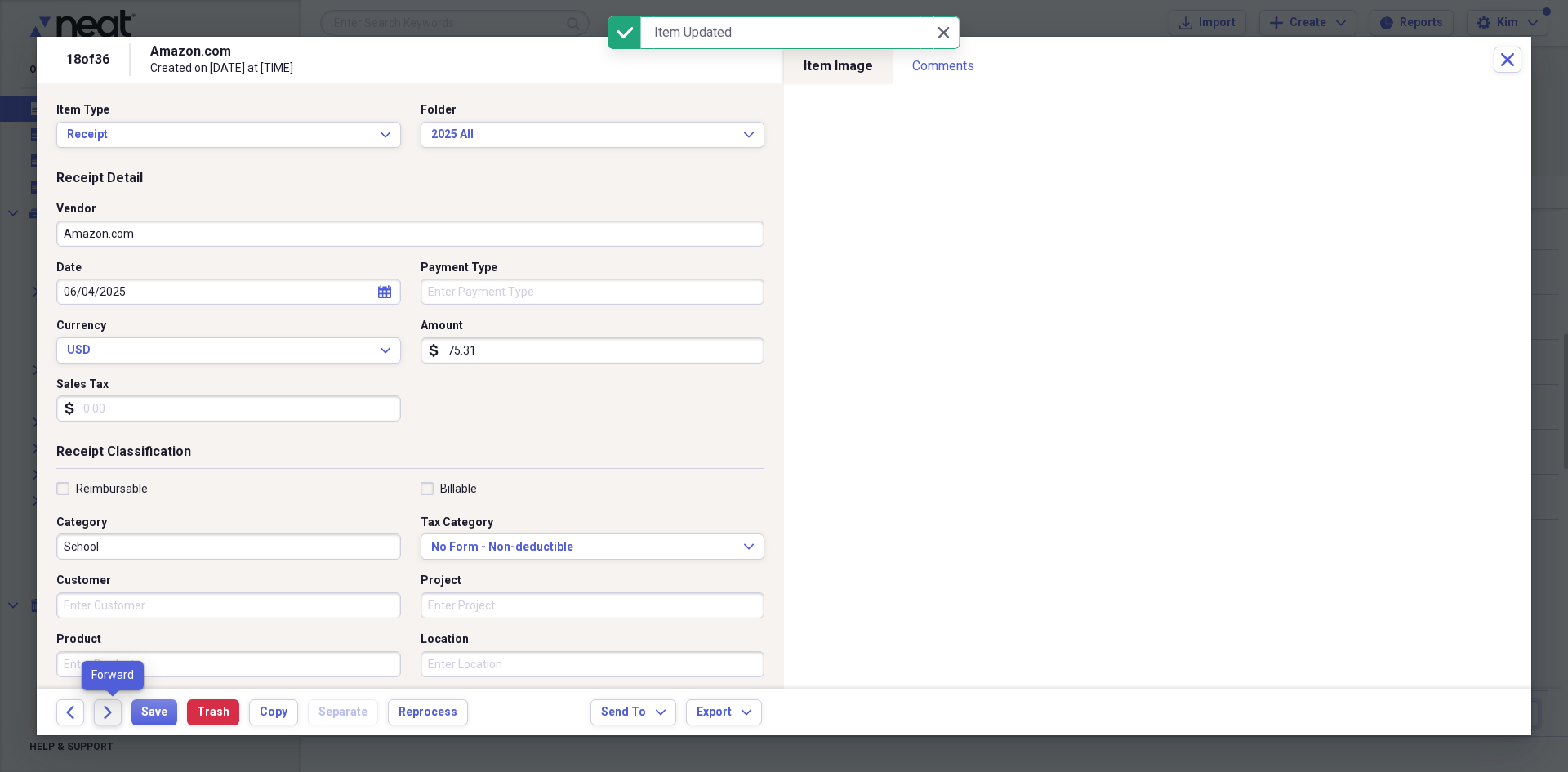 click on "Forward" 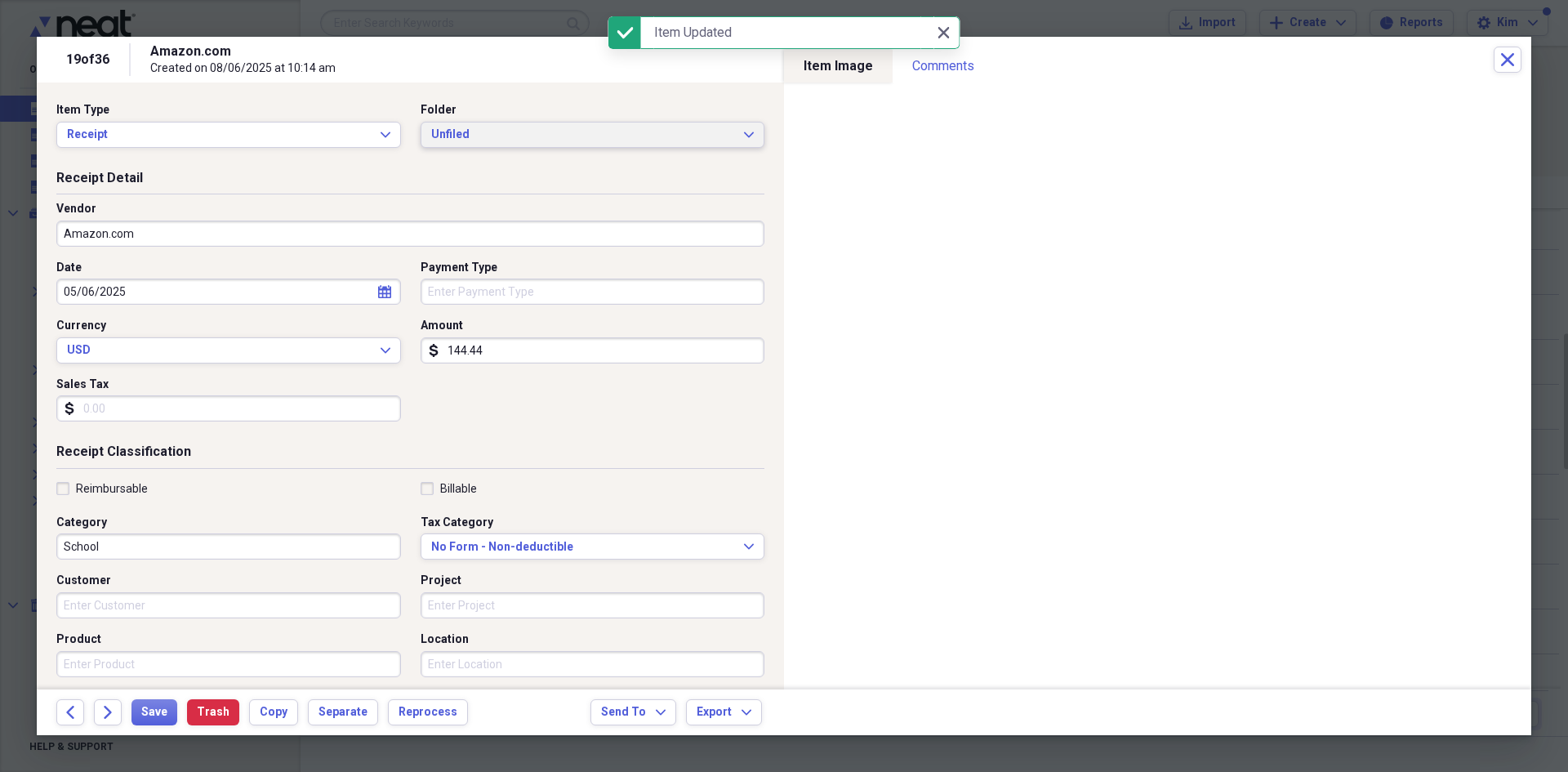 click on "Unfiled" at bounding box center [583, 135] 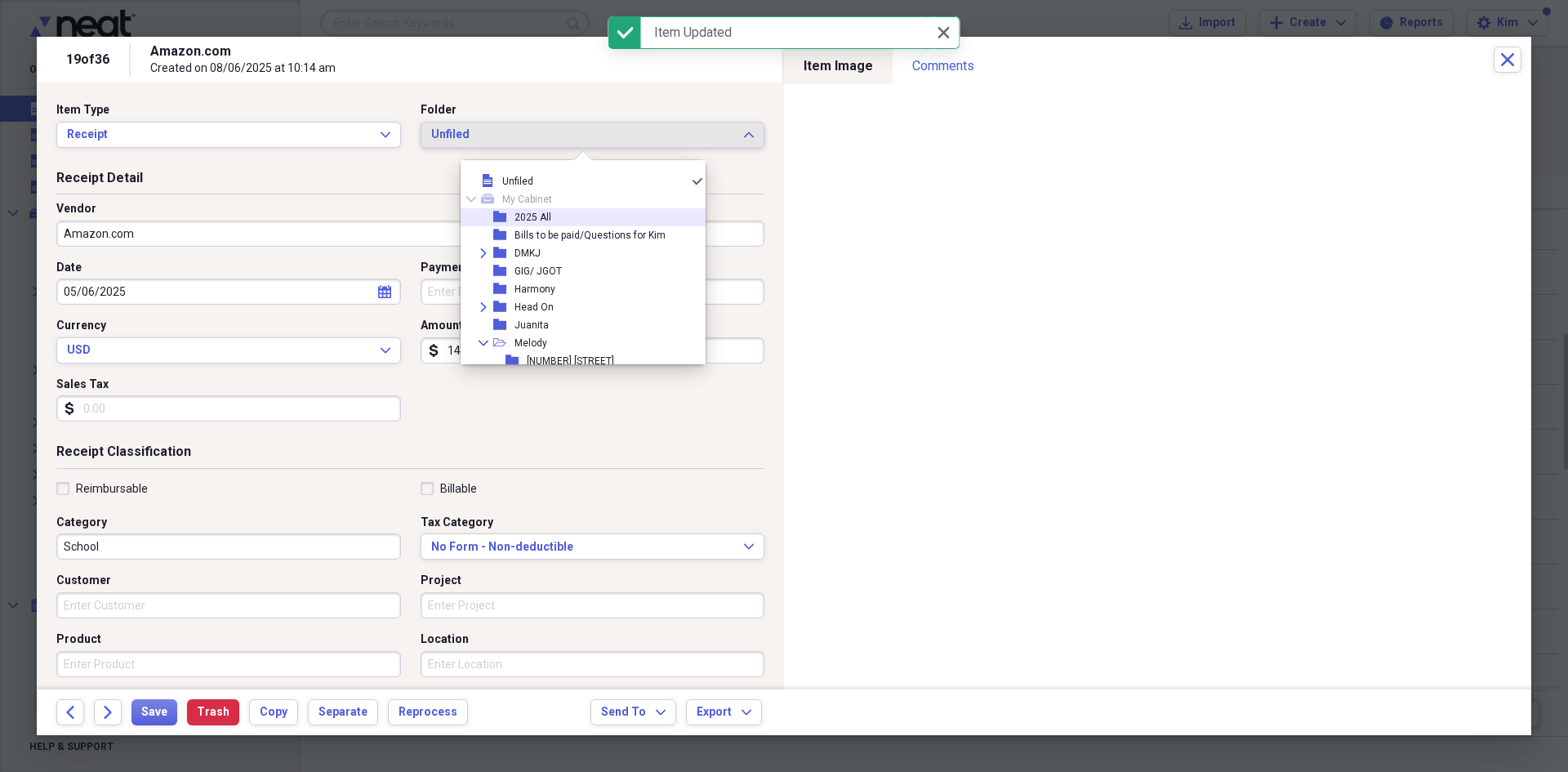 click on "2025 All" at bounding box center (532, 217) 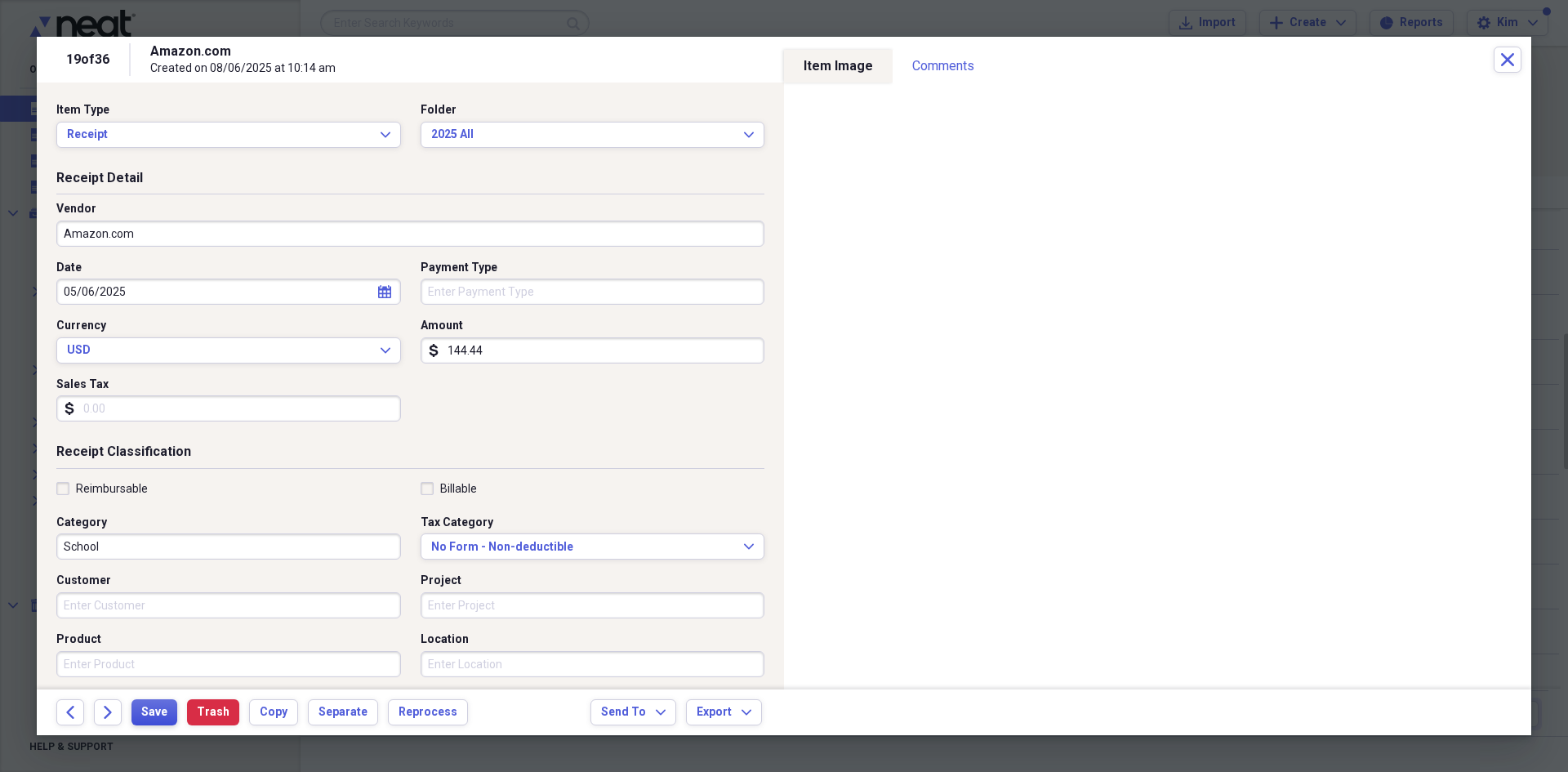 click on "Save" at bounding box center (154, 712) 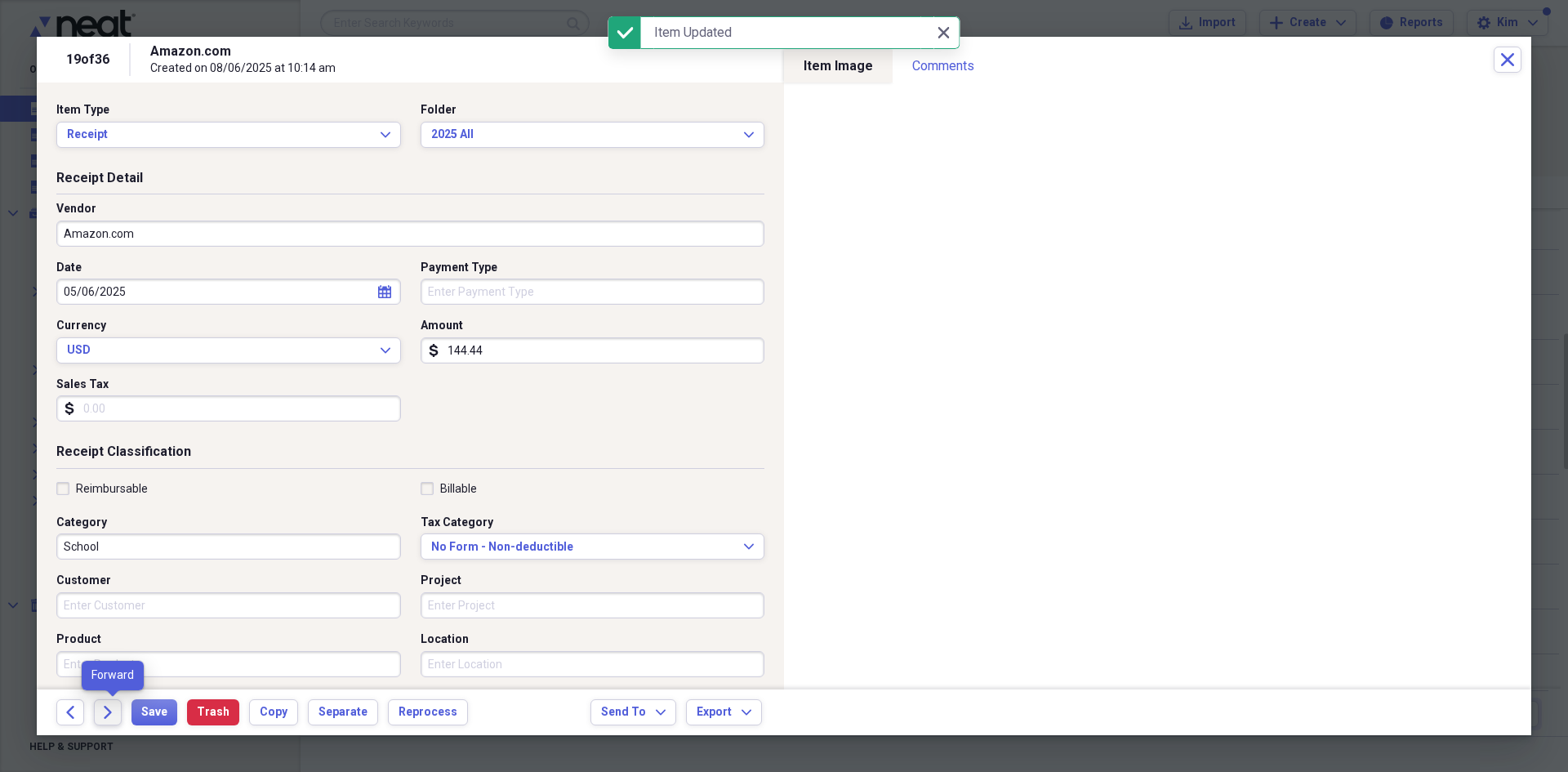 click 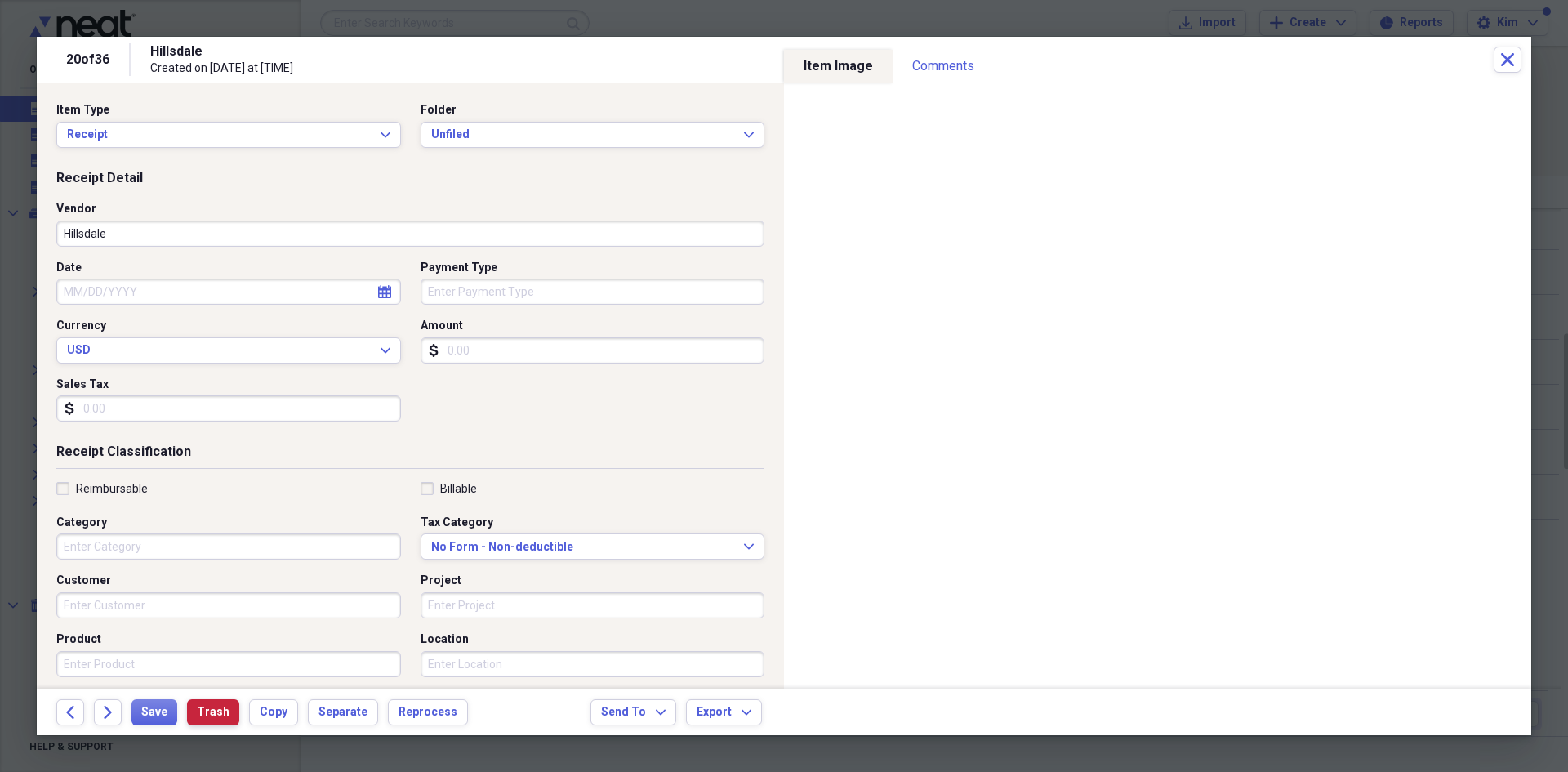 click on "Trash" at bounding box center (213, 712) 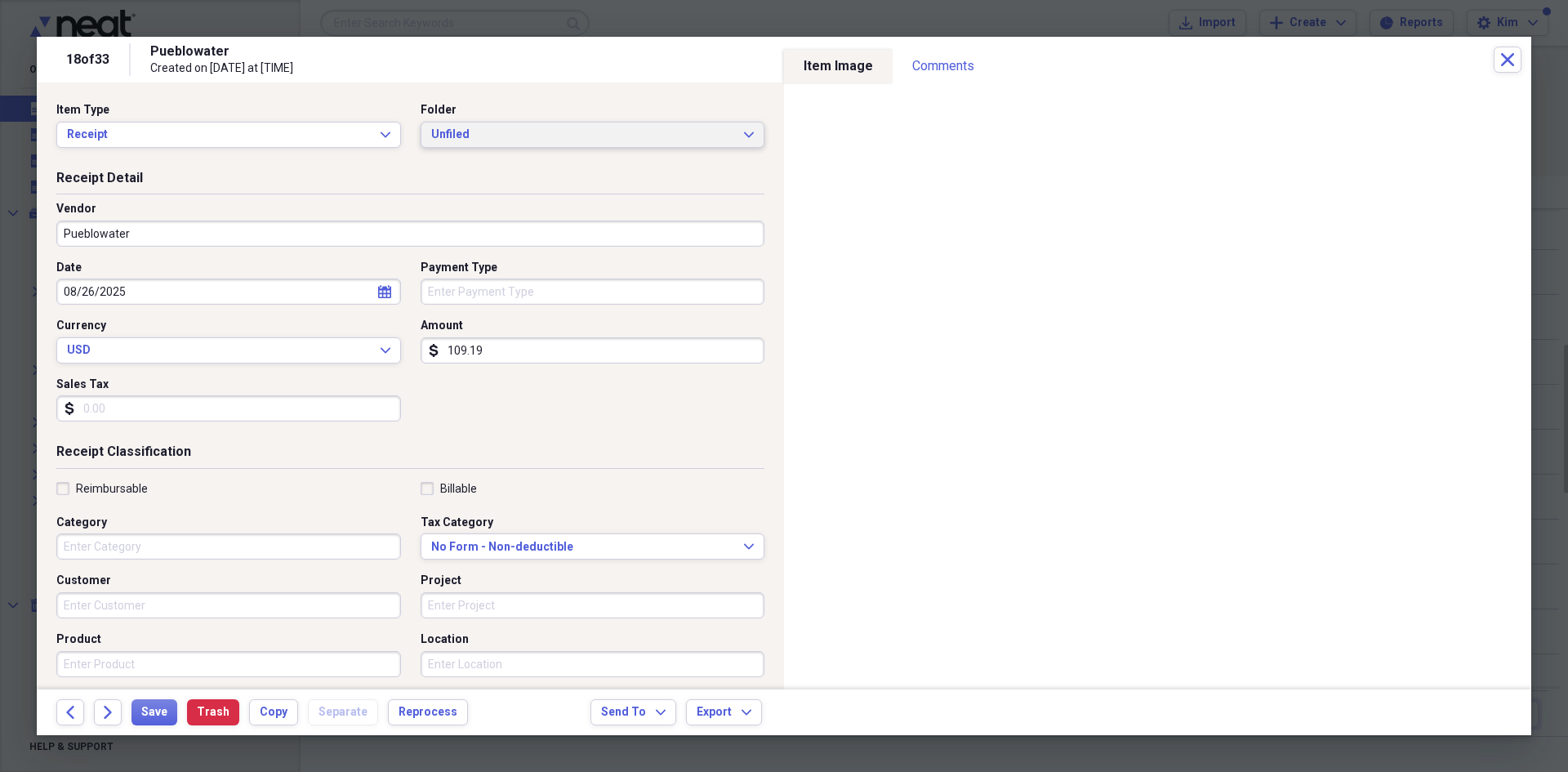 click on "Unfiled" at bounding box center (583, 135) 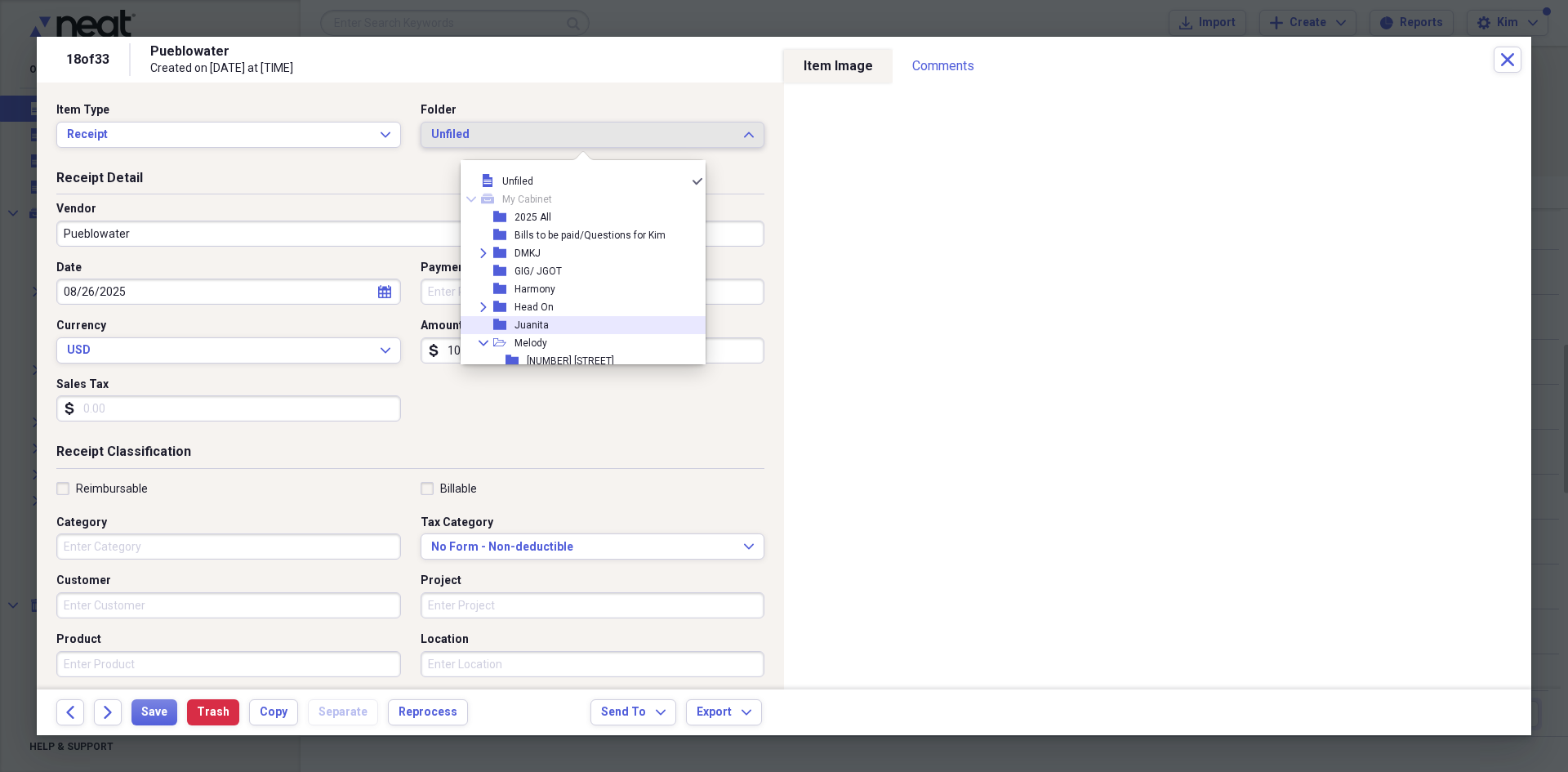 click on "Juanita" at bounding box center (532, 325) 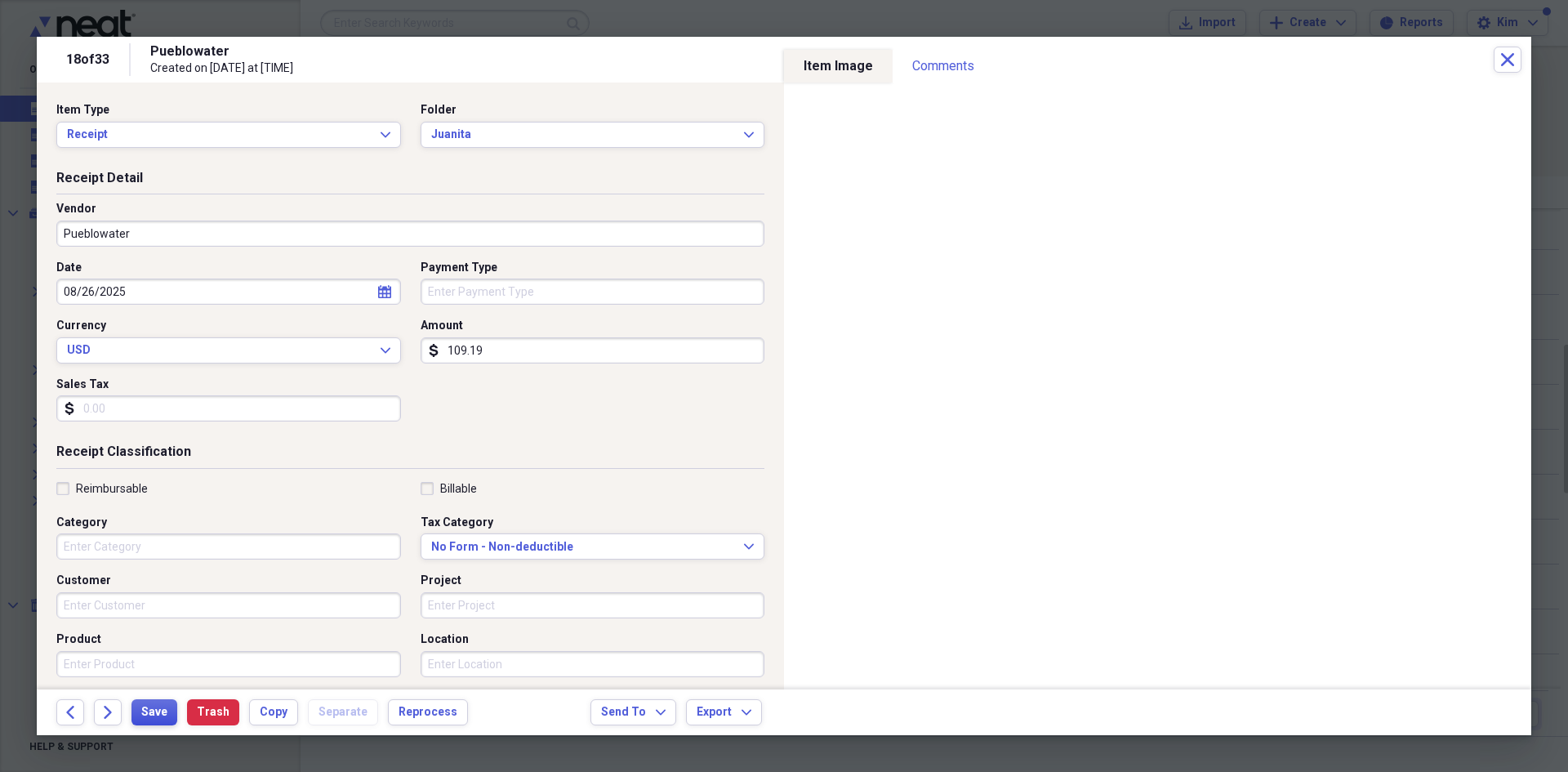 click on "Save" at bounding box center (154, 712) 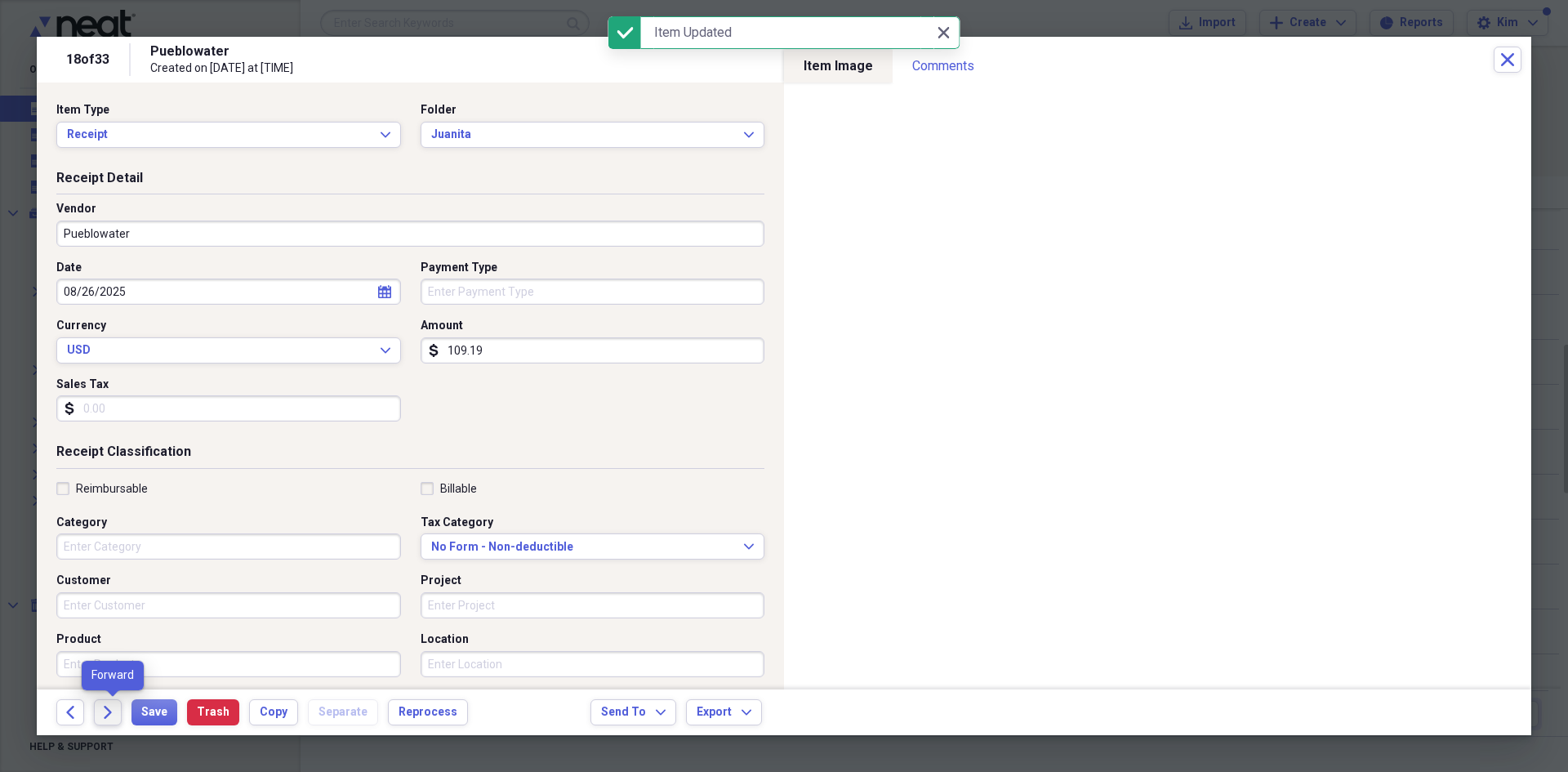 click on "Forward" 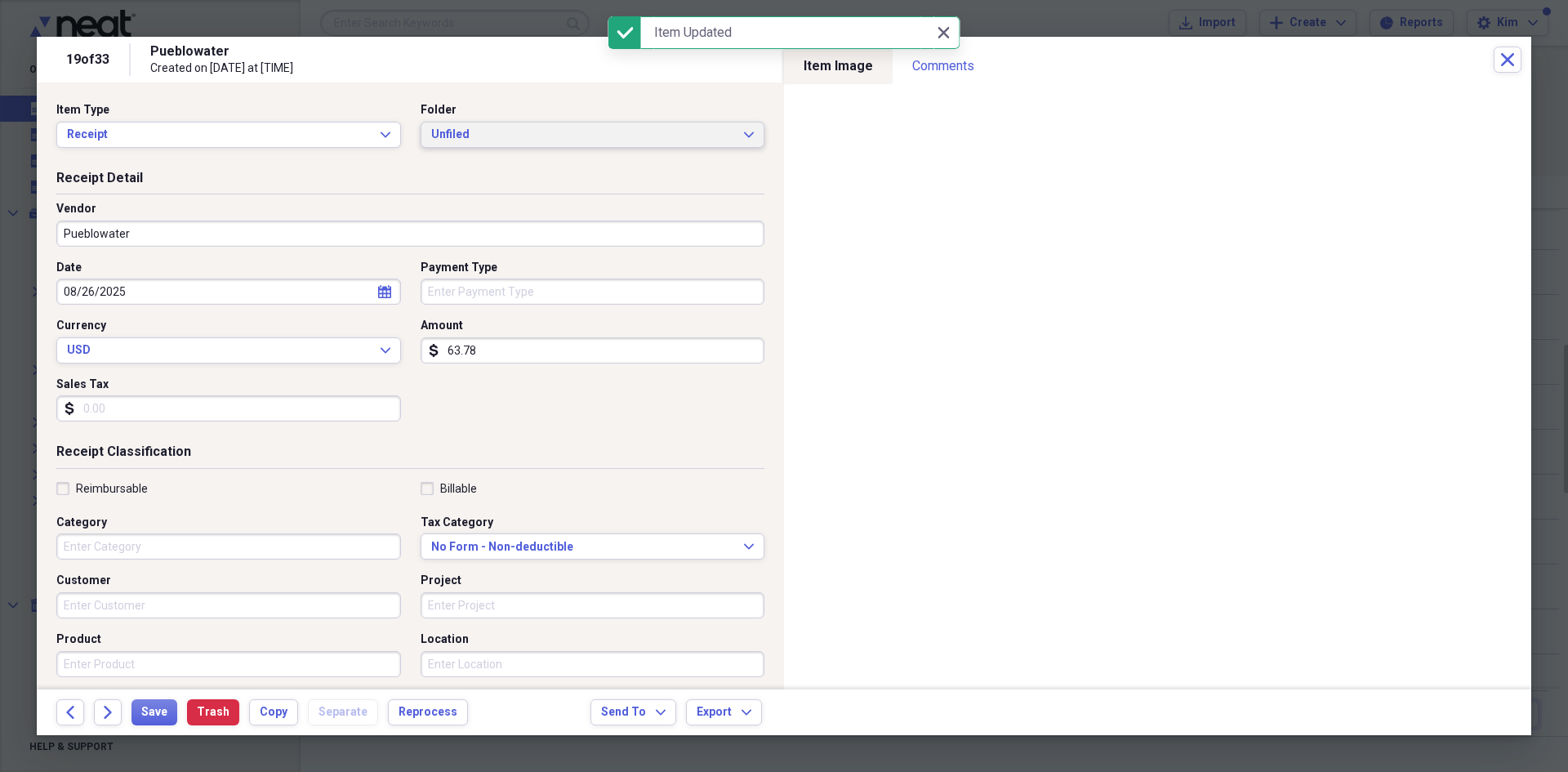 click on "Unfiled" at bounding box center (583, 135) 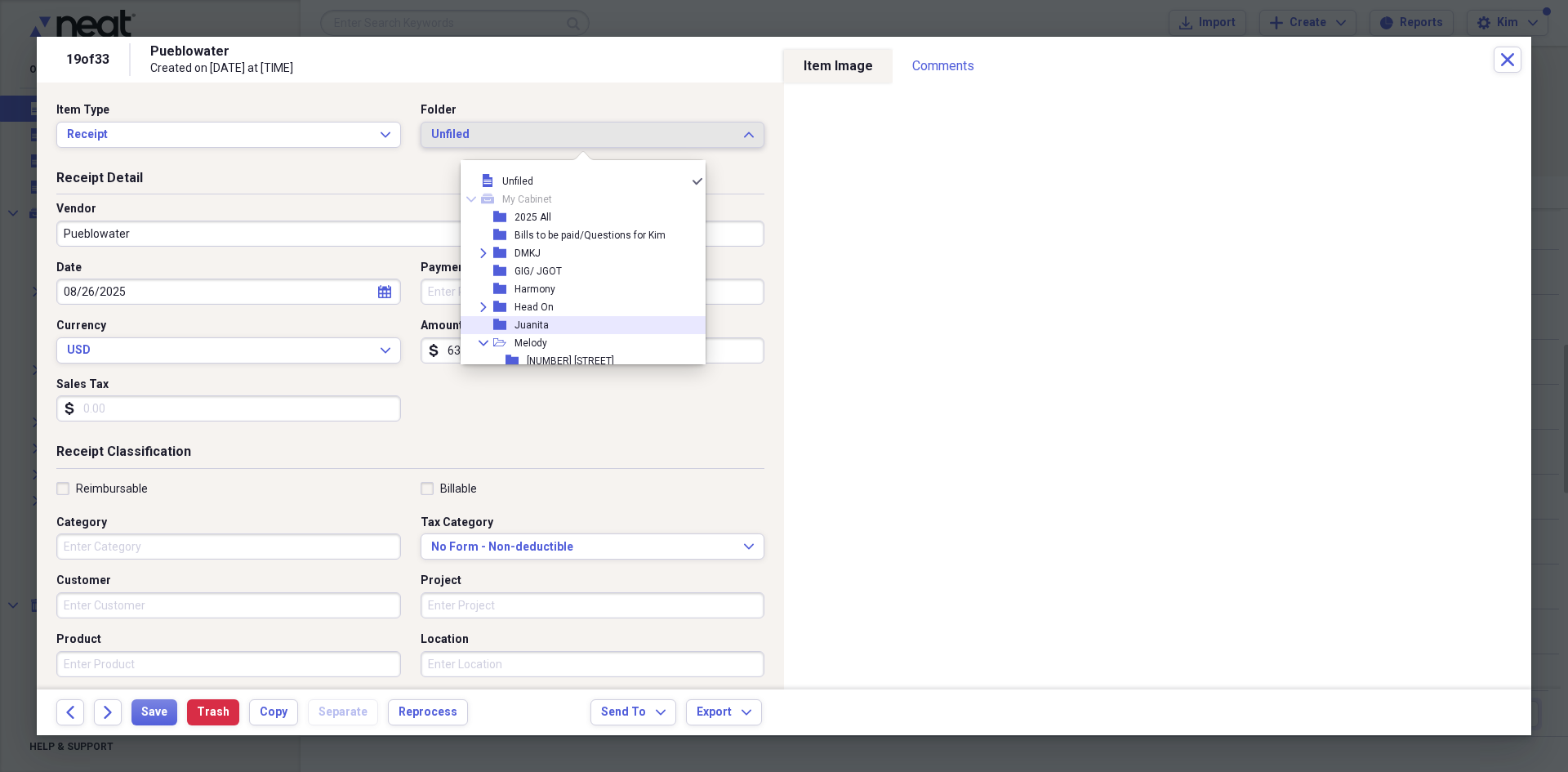 click on "Juanita" at bounding box center [532, 325] 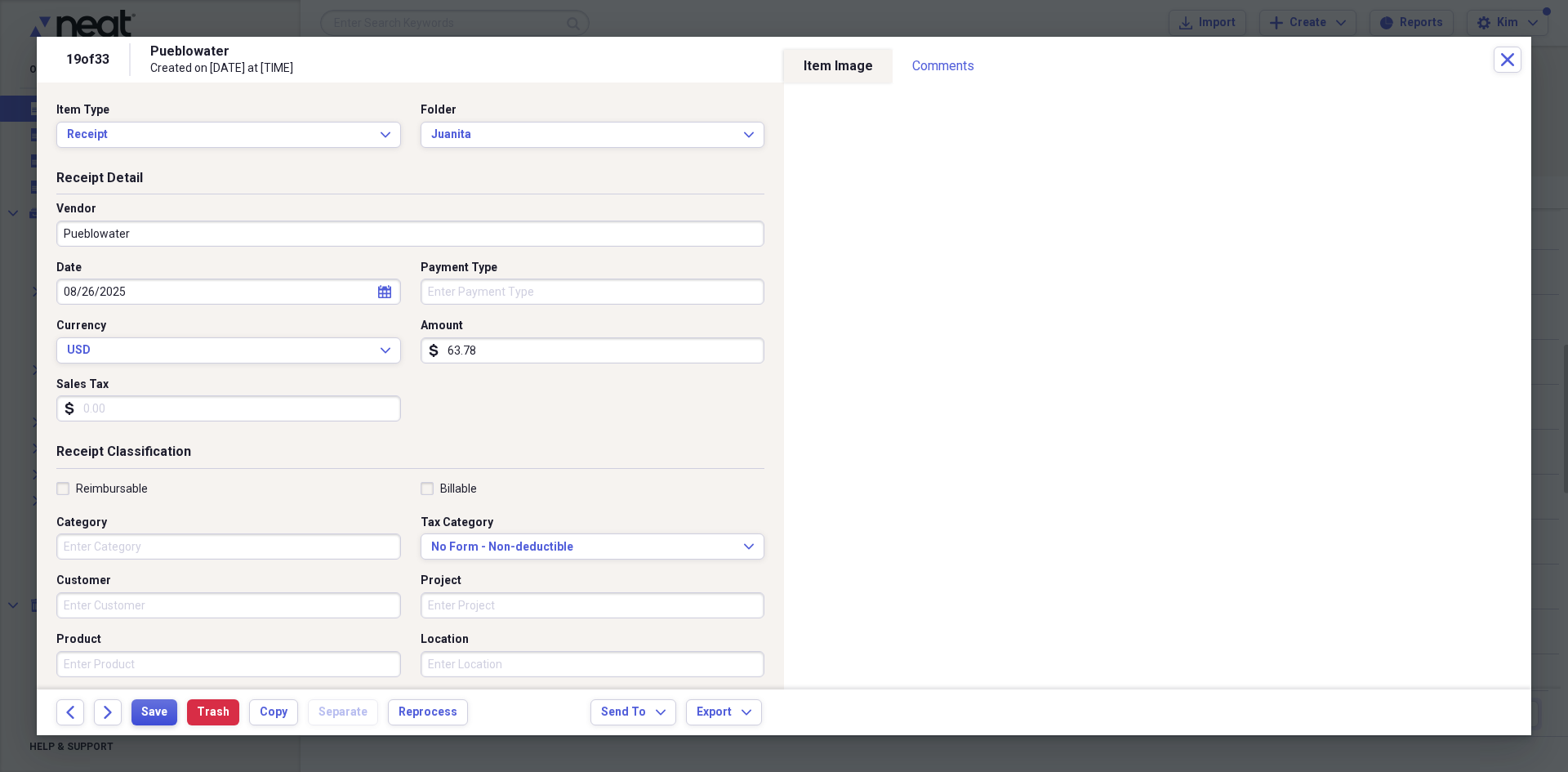 click on "Save" at bounding box center [154, 712] 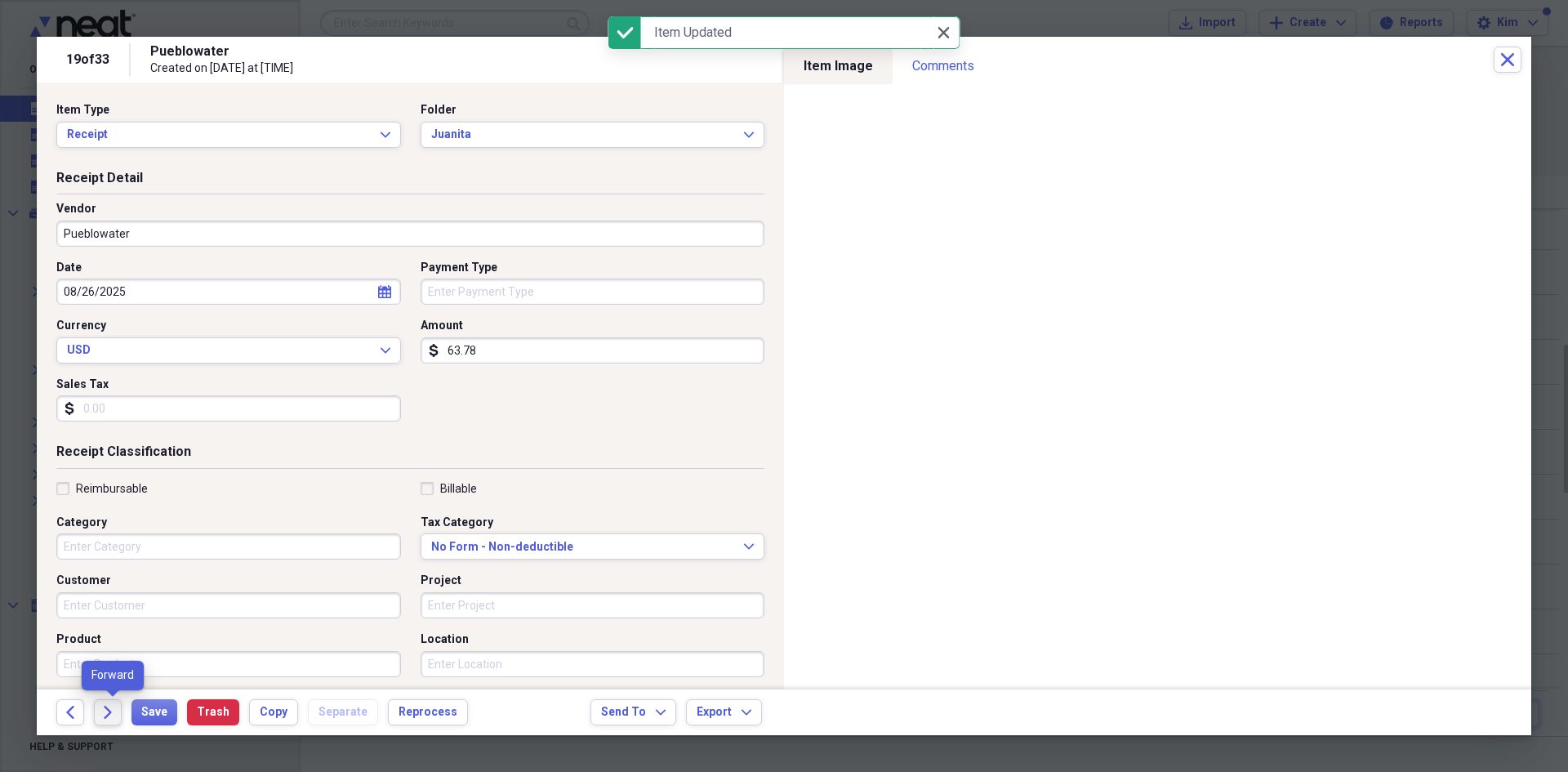 click 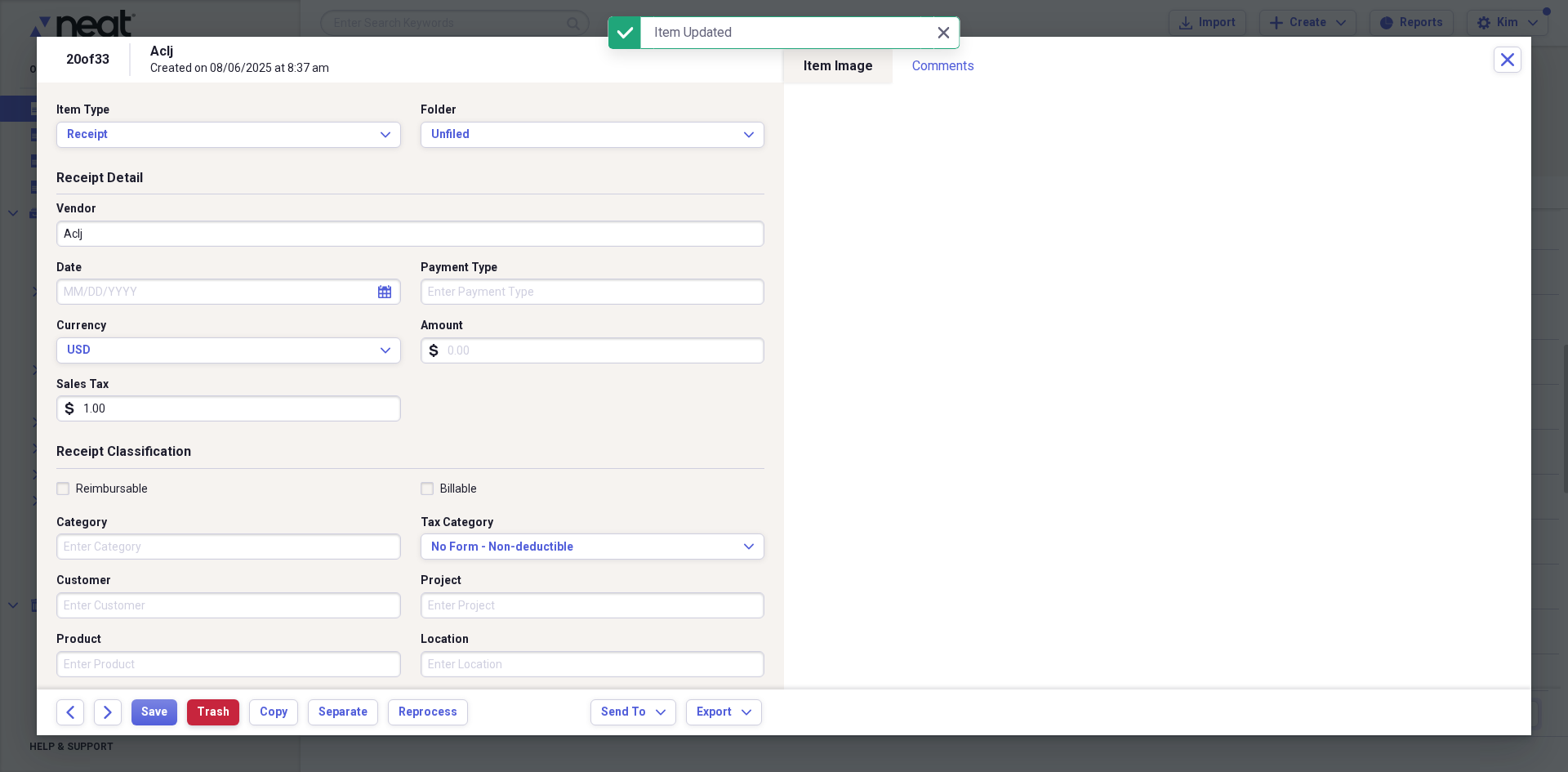 click on "Trash" at bounding box center [213, 712] 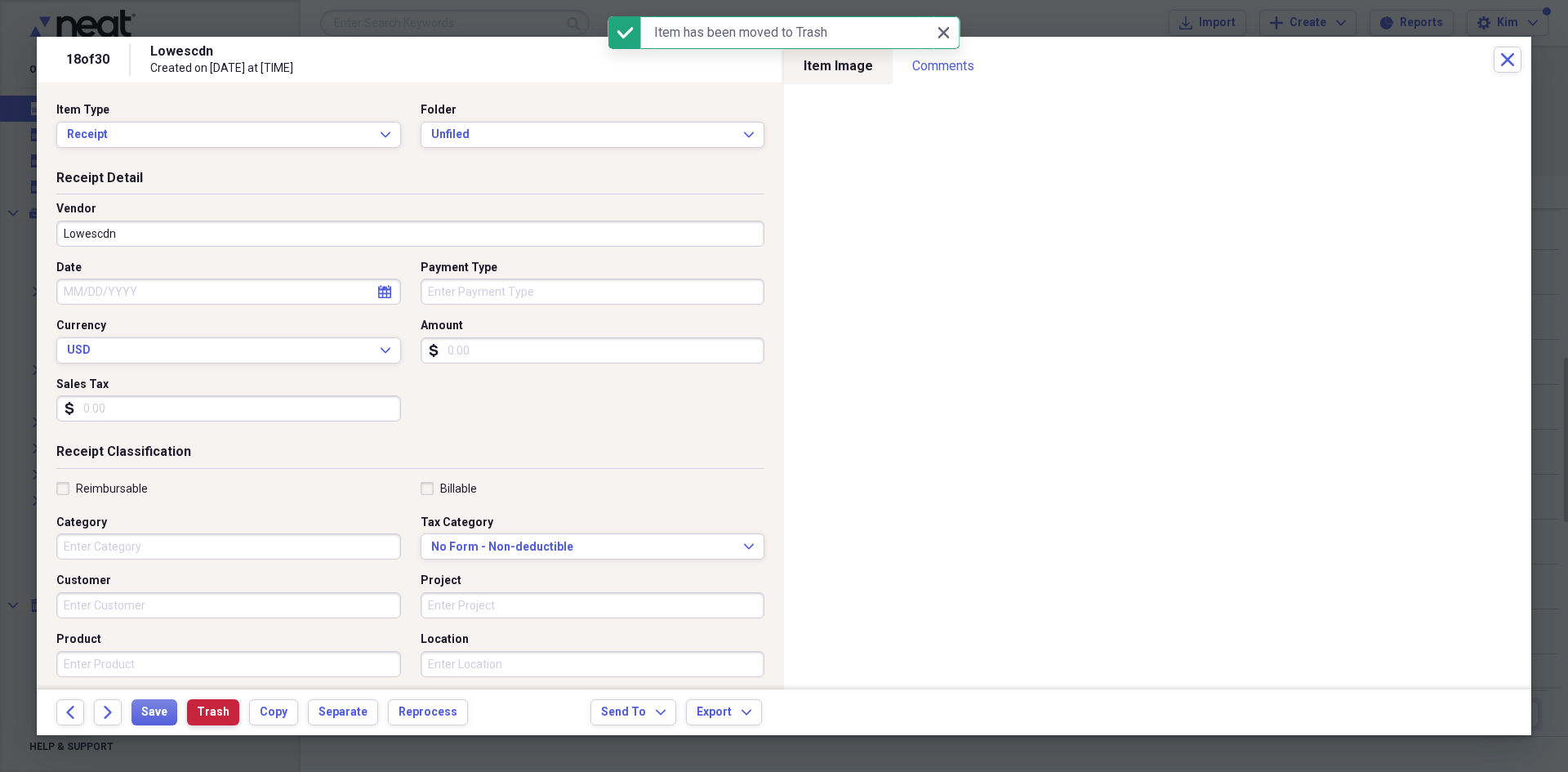 click on "Trash" at bounding box center [213, 712] 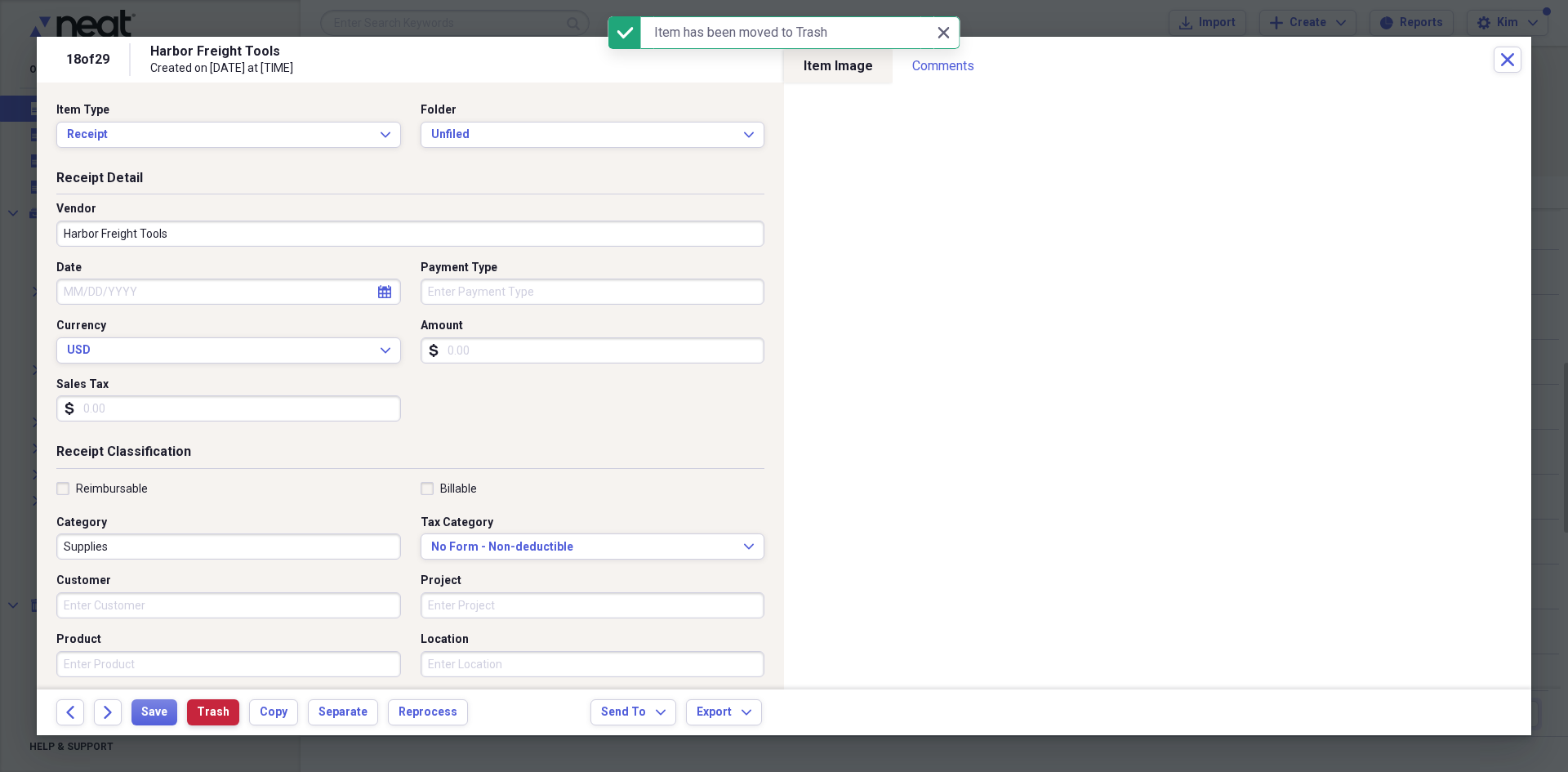 click on "Trash" at bounding box center [213, 712] 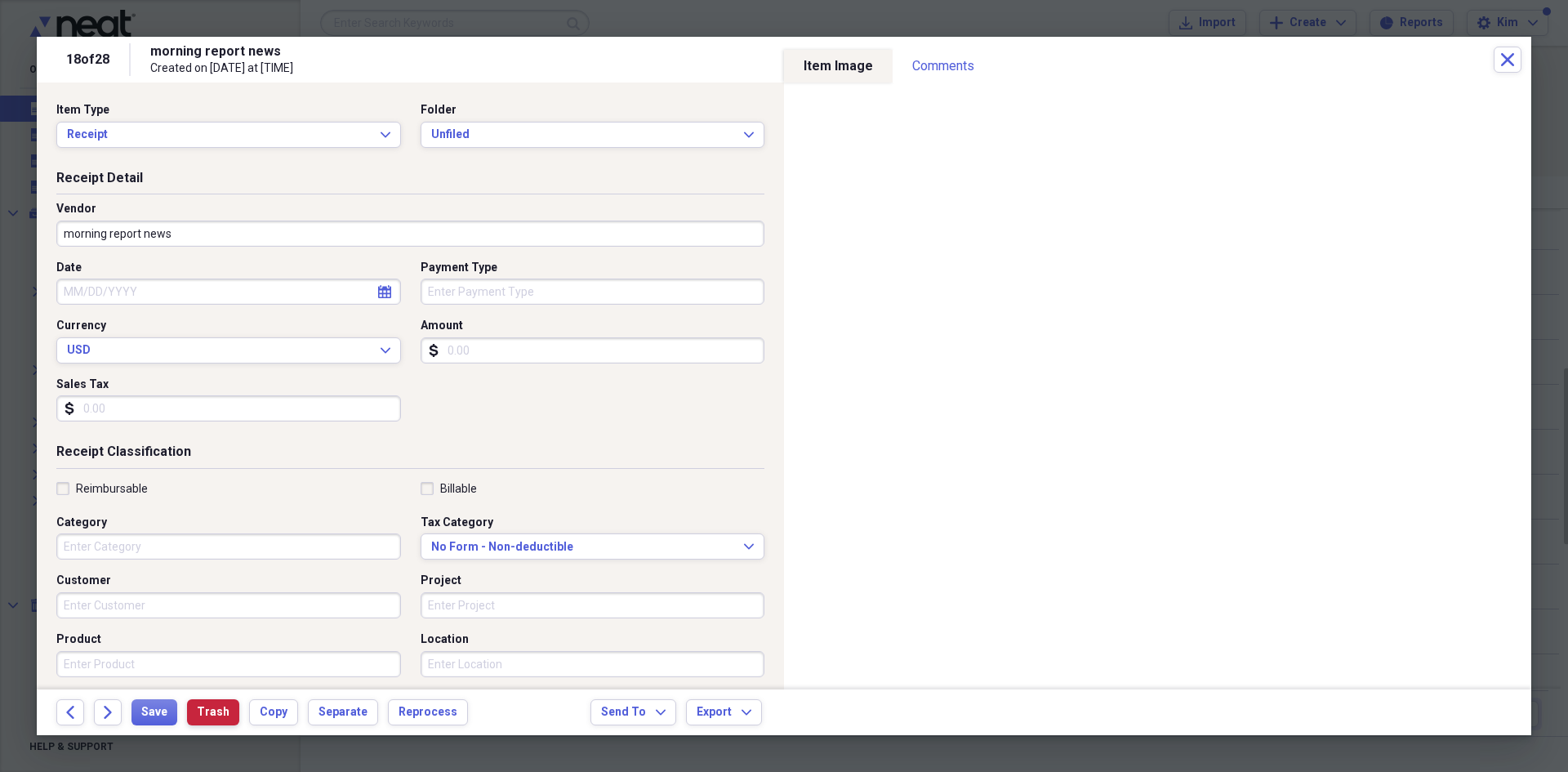 click on "Trash" at bounding box center [213, 712] 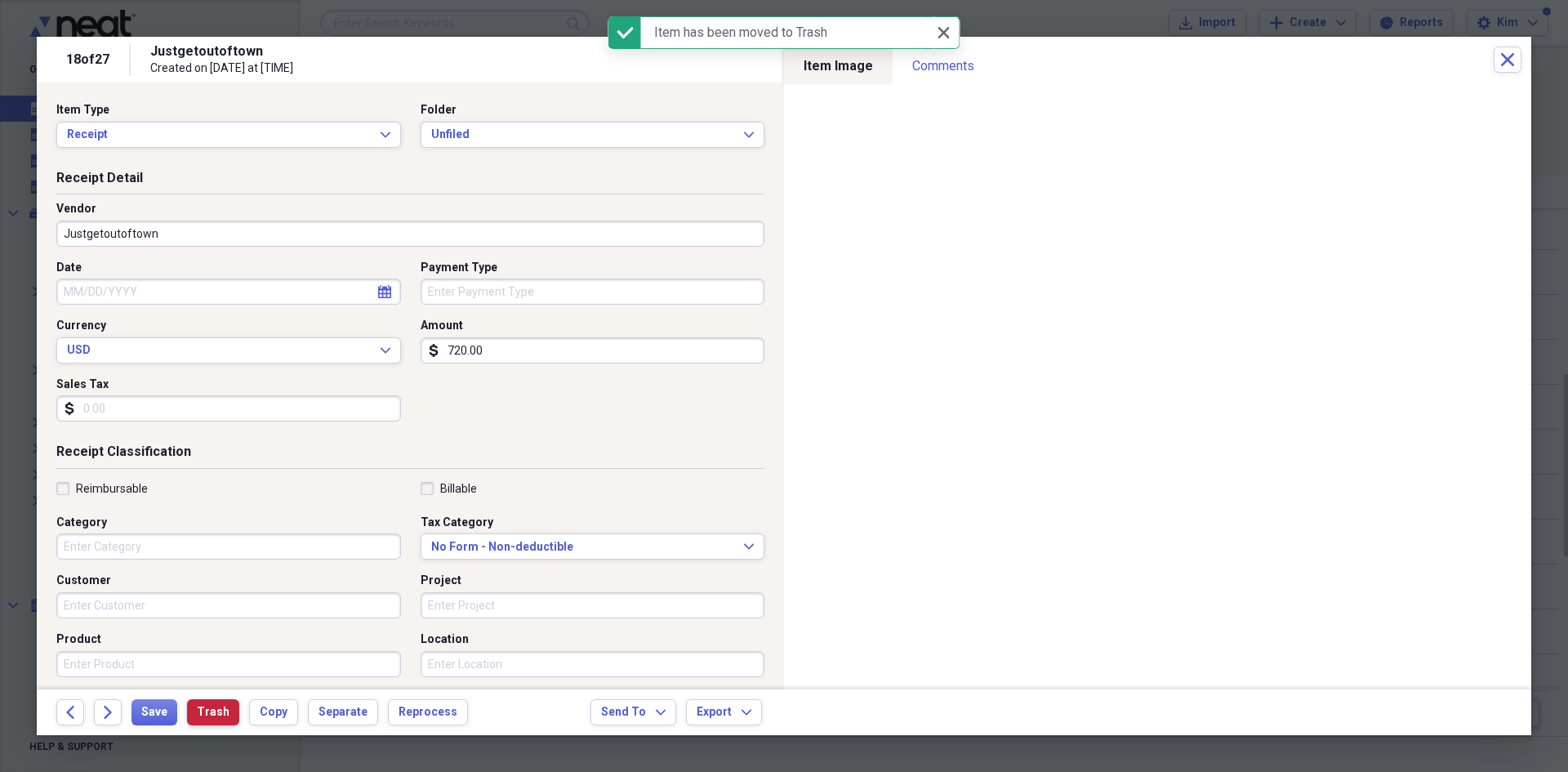 click on "Trash" at bounding box center [213, 712] 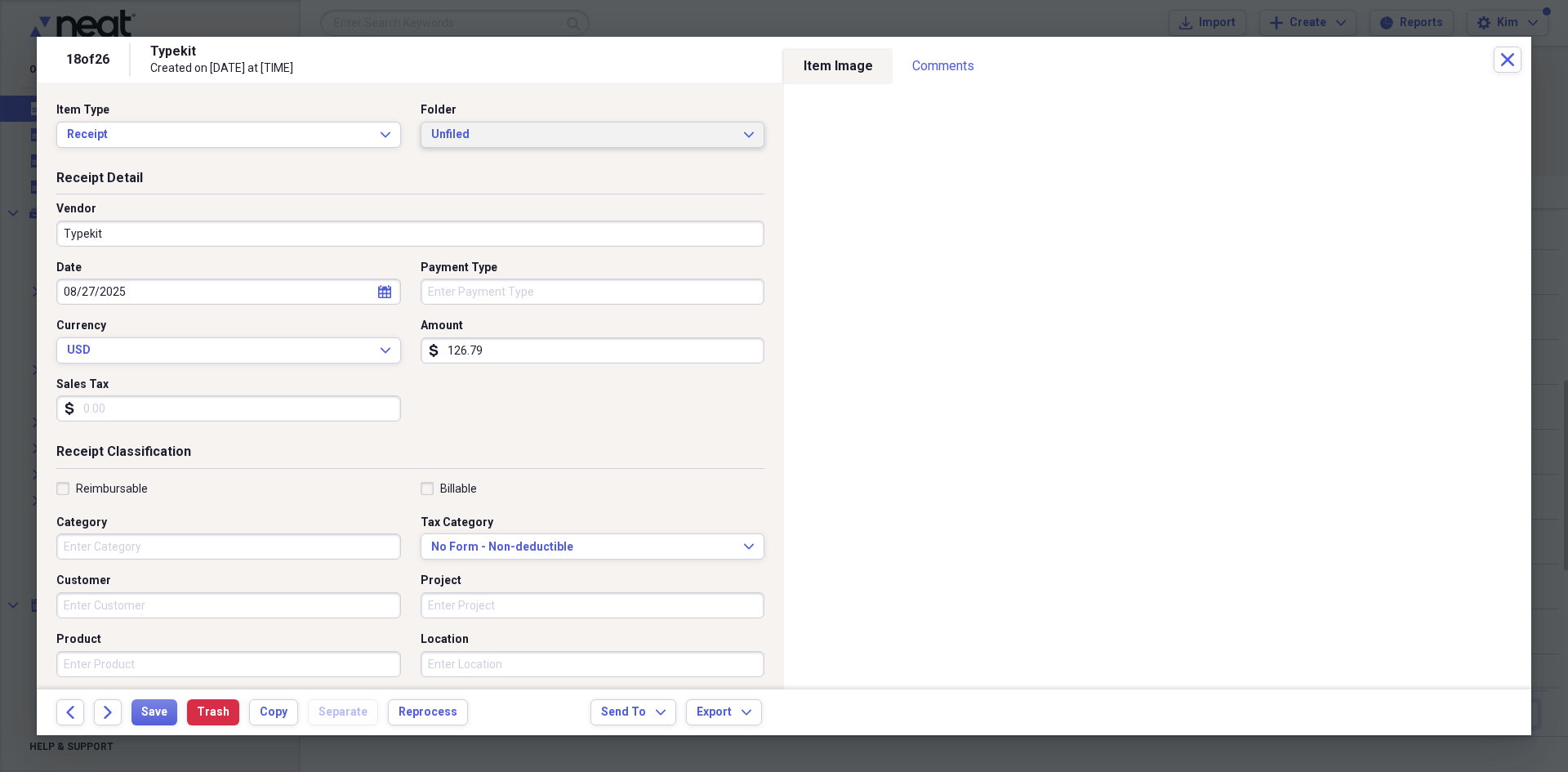 click on "Unfiled" at bounding box center [583, 135] 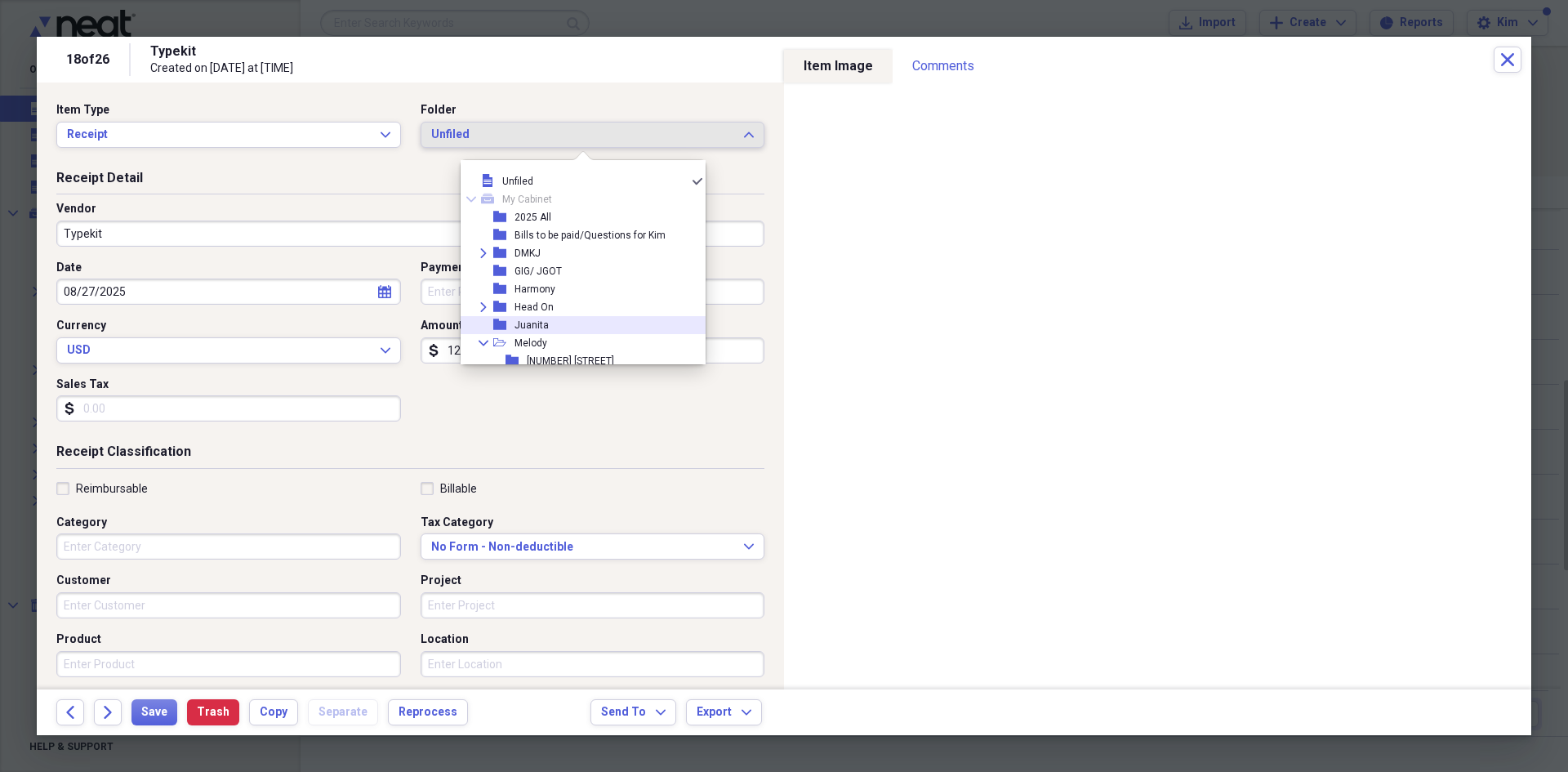 click on "Juanita" at bounding box center [532, 325] 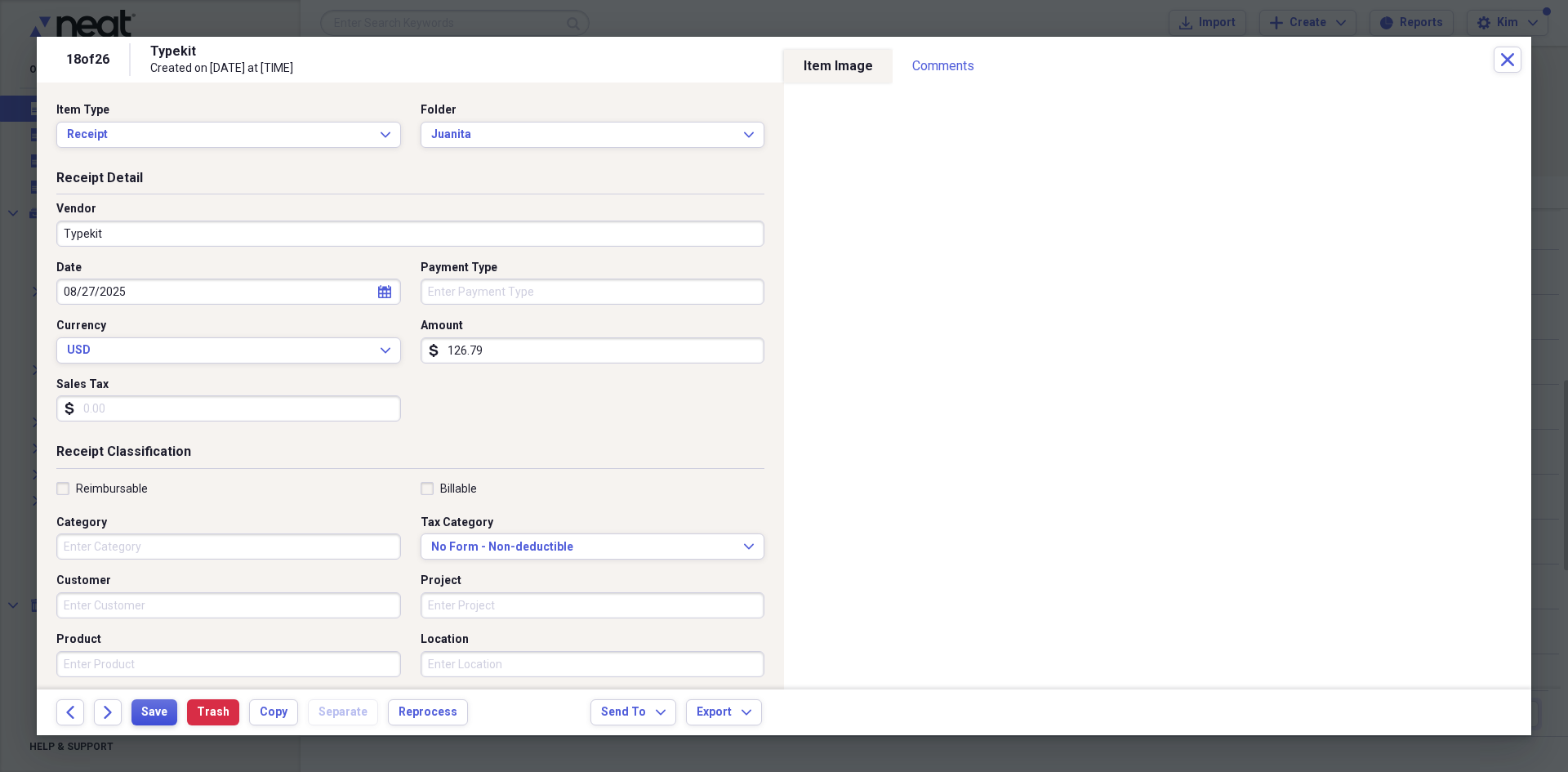 click on "Save" at bounding box center (154, 712) 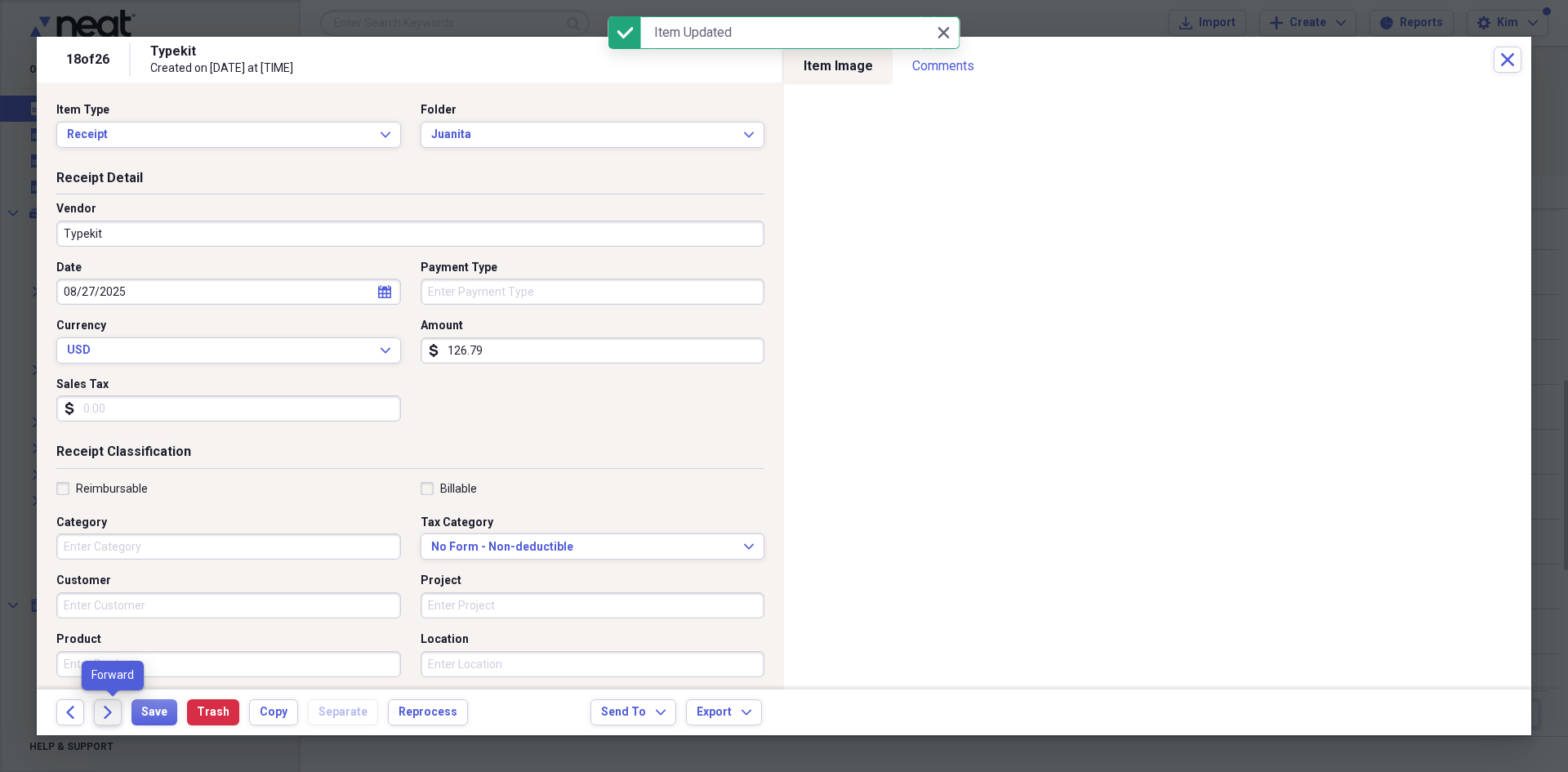 click 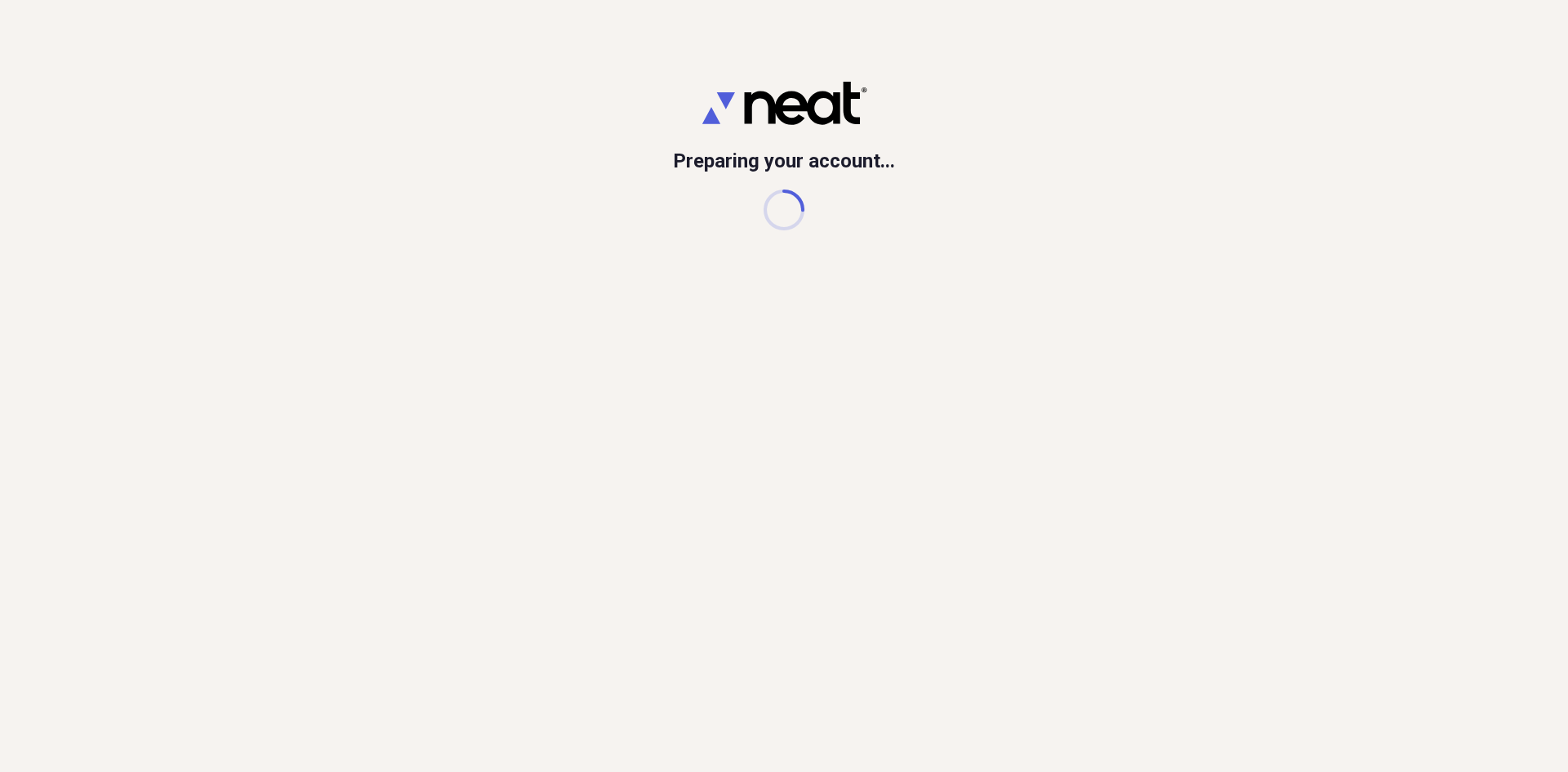 scroll, scrollTop: 0, scrollLeft: 0, axis: both 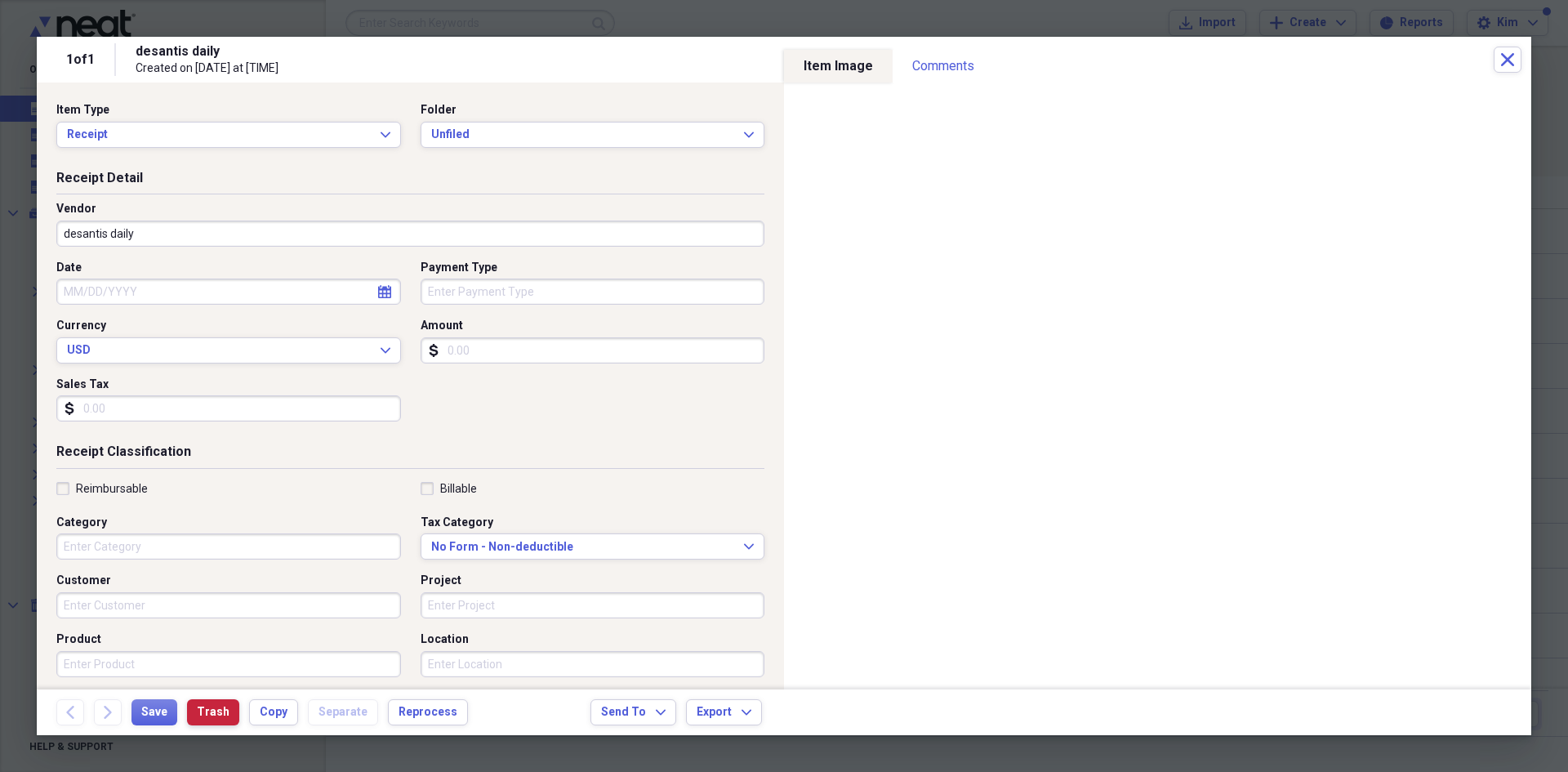 click on "Trash" at bounding box center [213, 712] 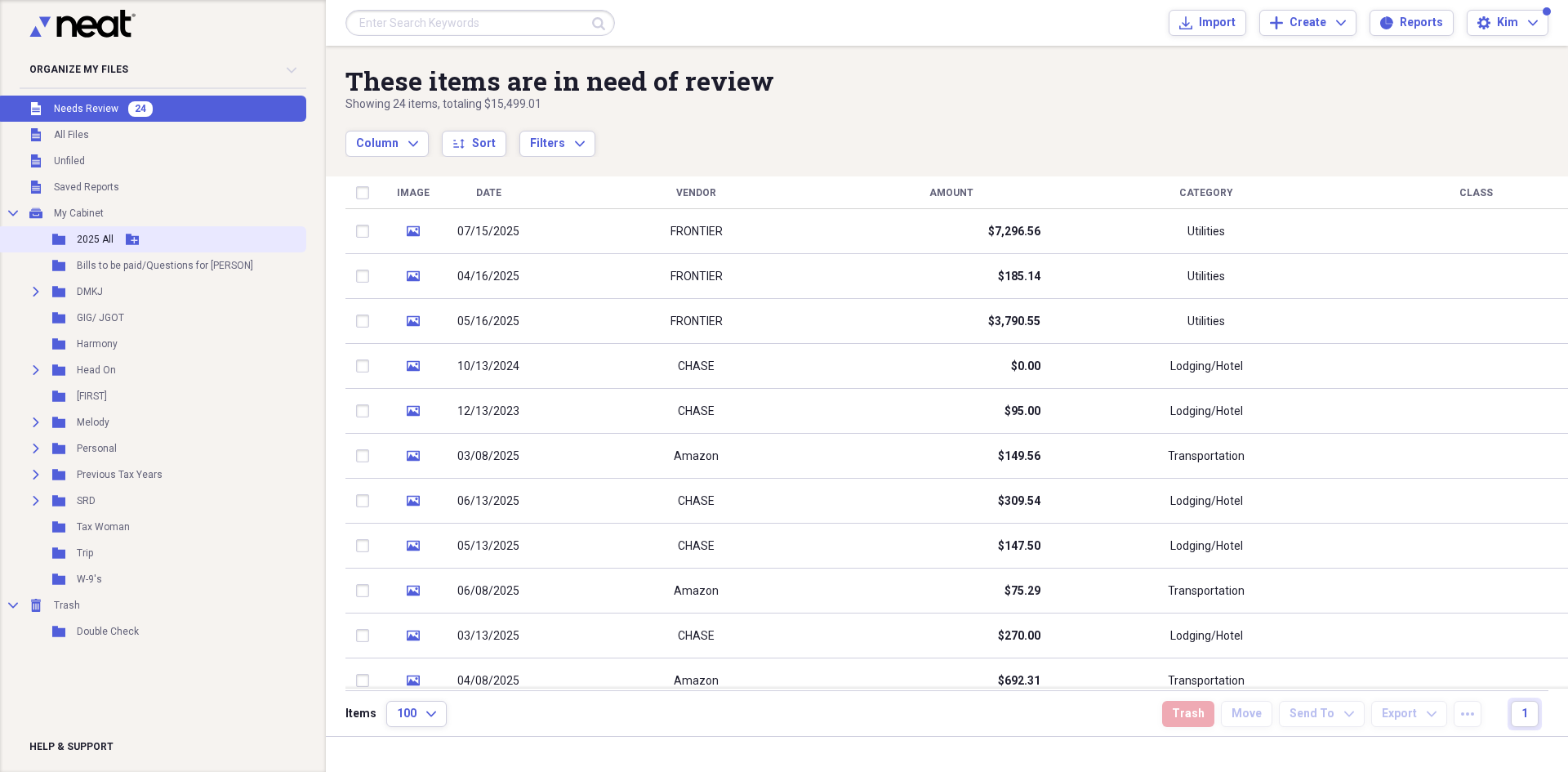 click on "2025 All" at bounding box center [95, 239] 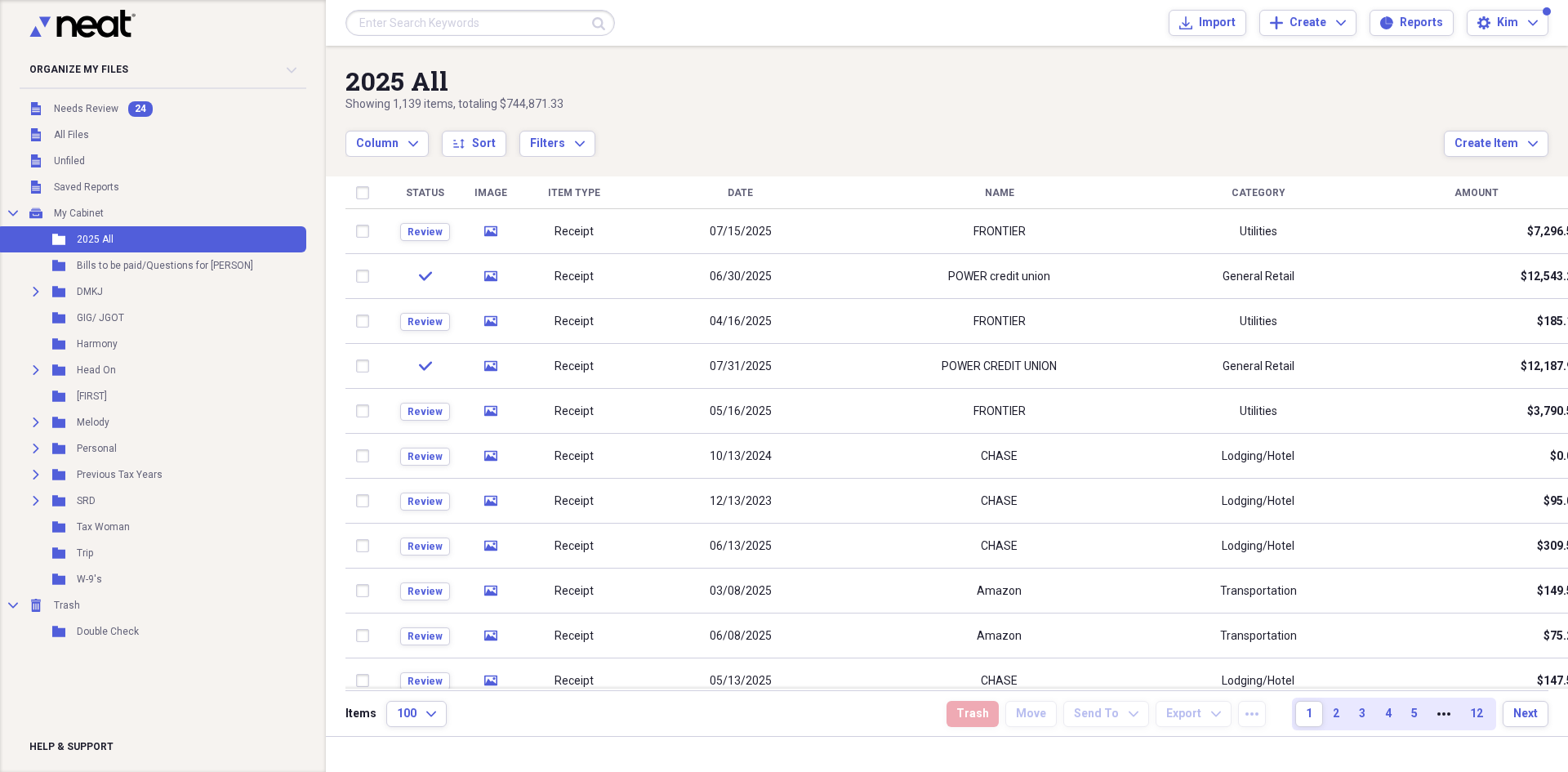 click on "Name" at bounding box center [1000, 193] 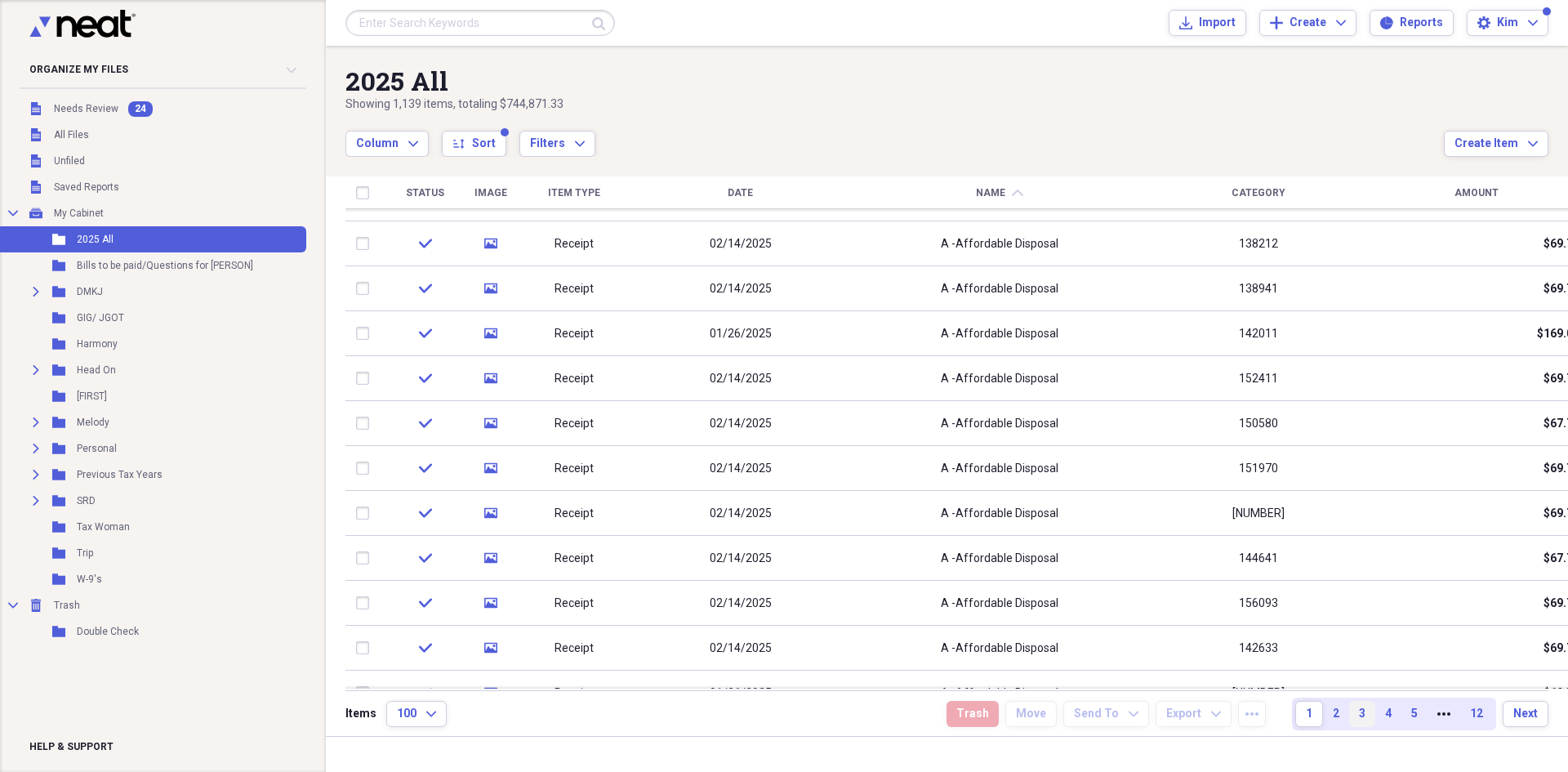 click on "3" at bounding box center (1362, 714) 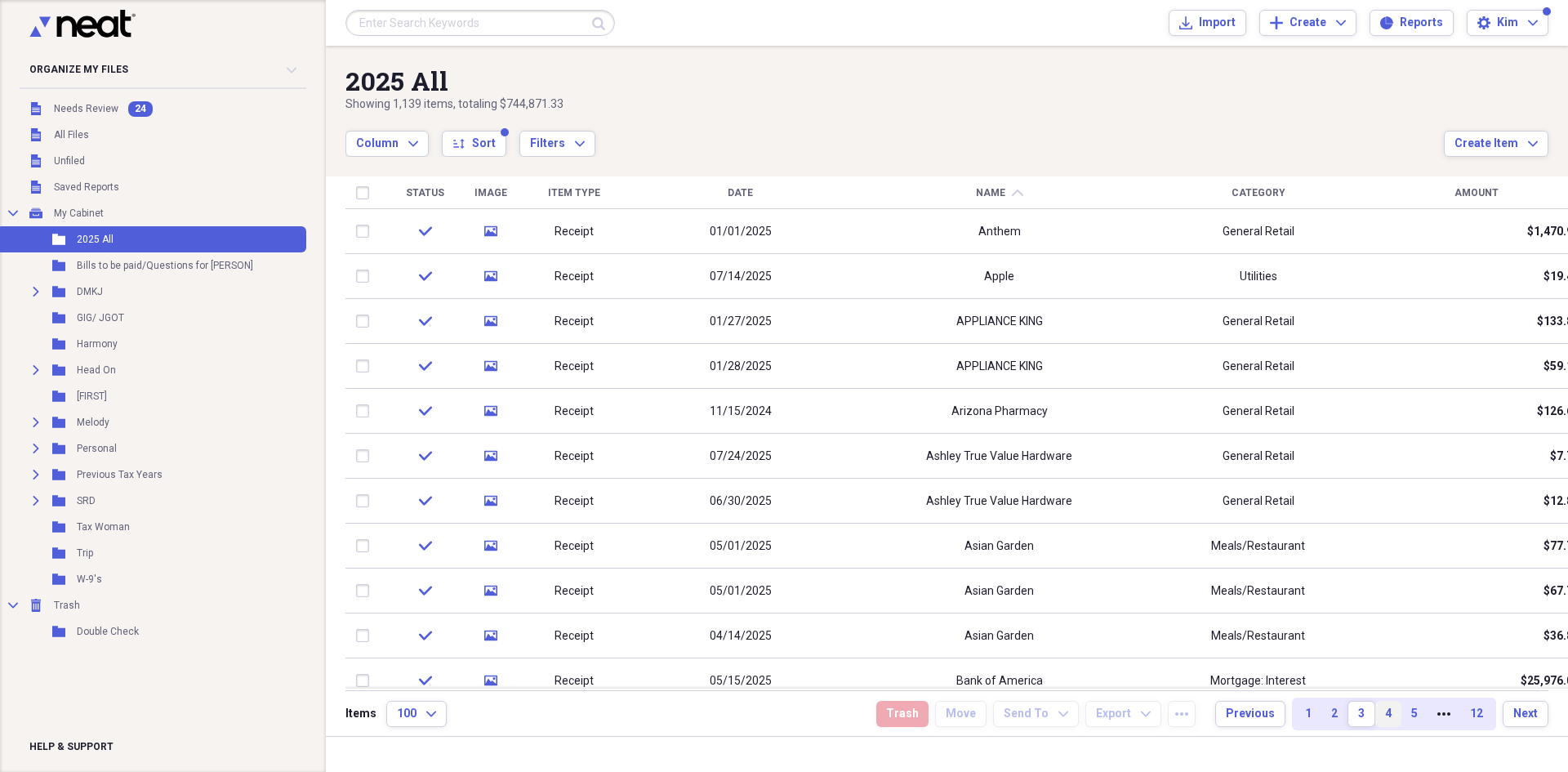 click on "4" at bounding box center [1388, 714] 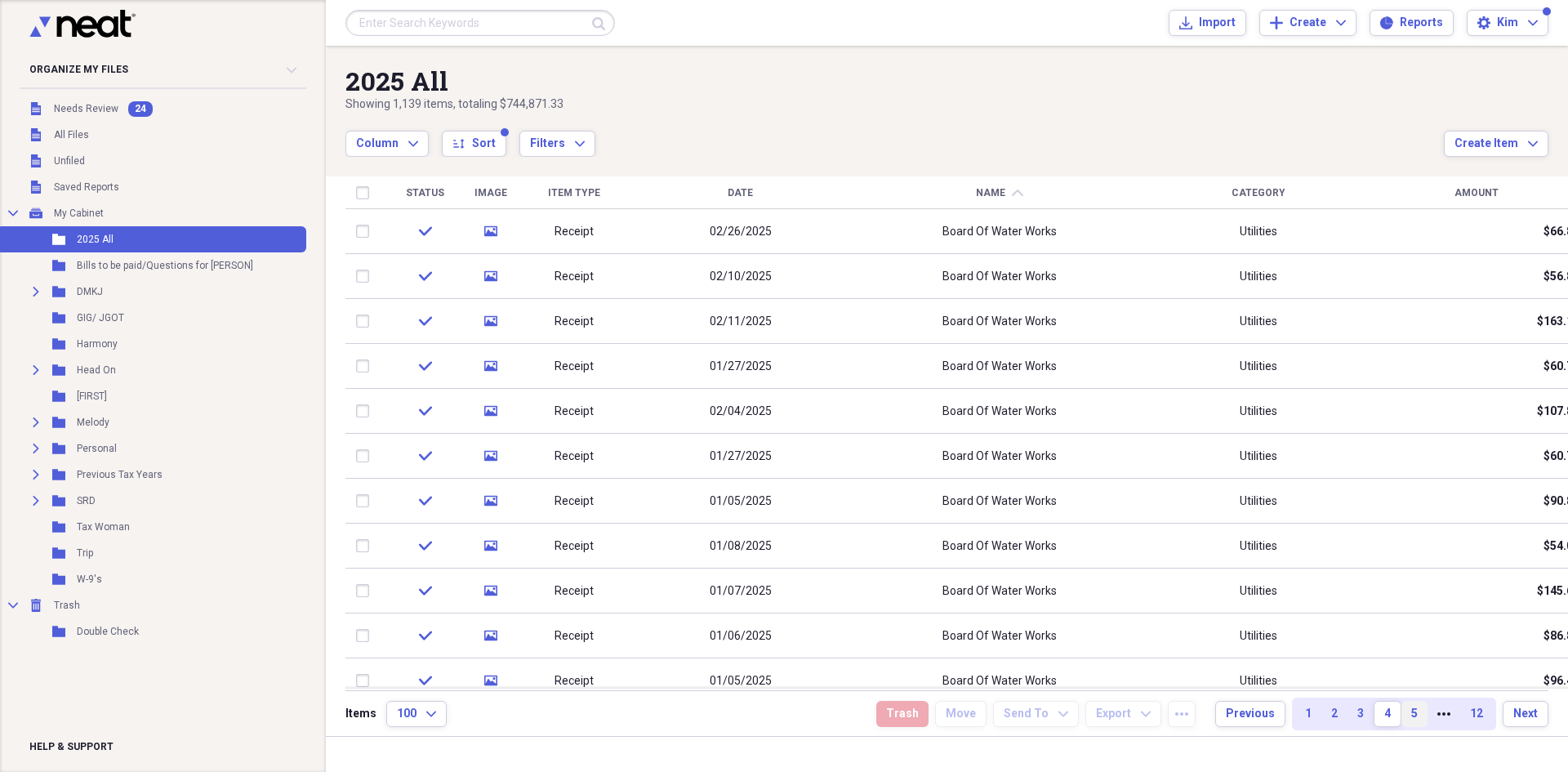 click on "5" at bounding box center [1414, 714] 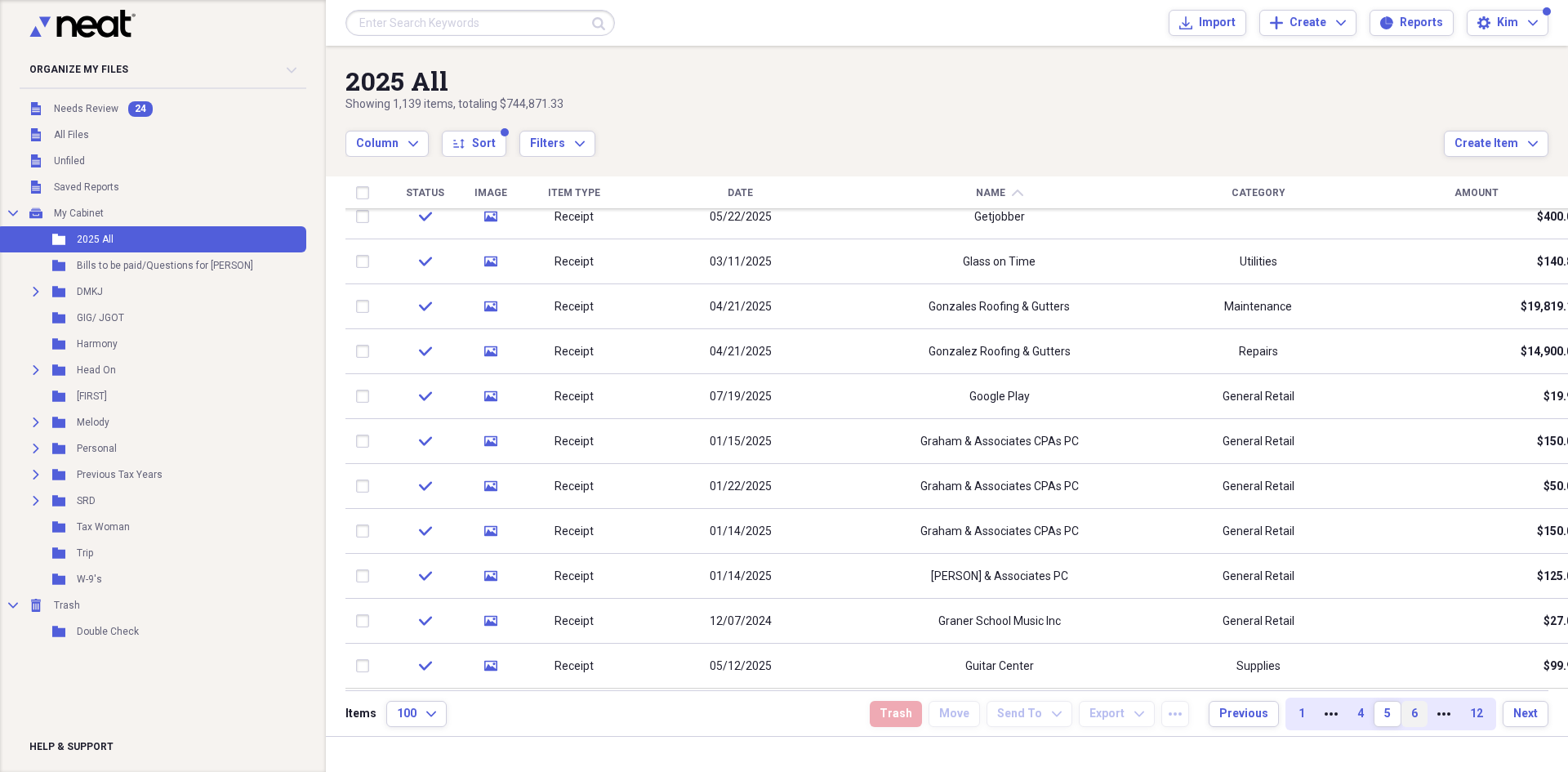click on "6" at bounding box center [1414, 714] 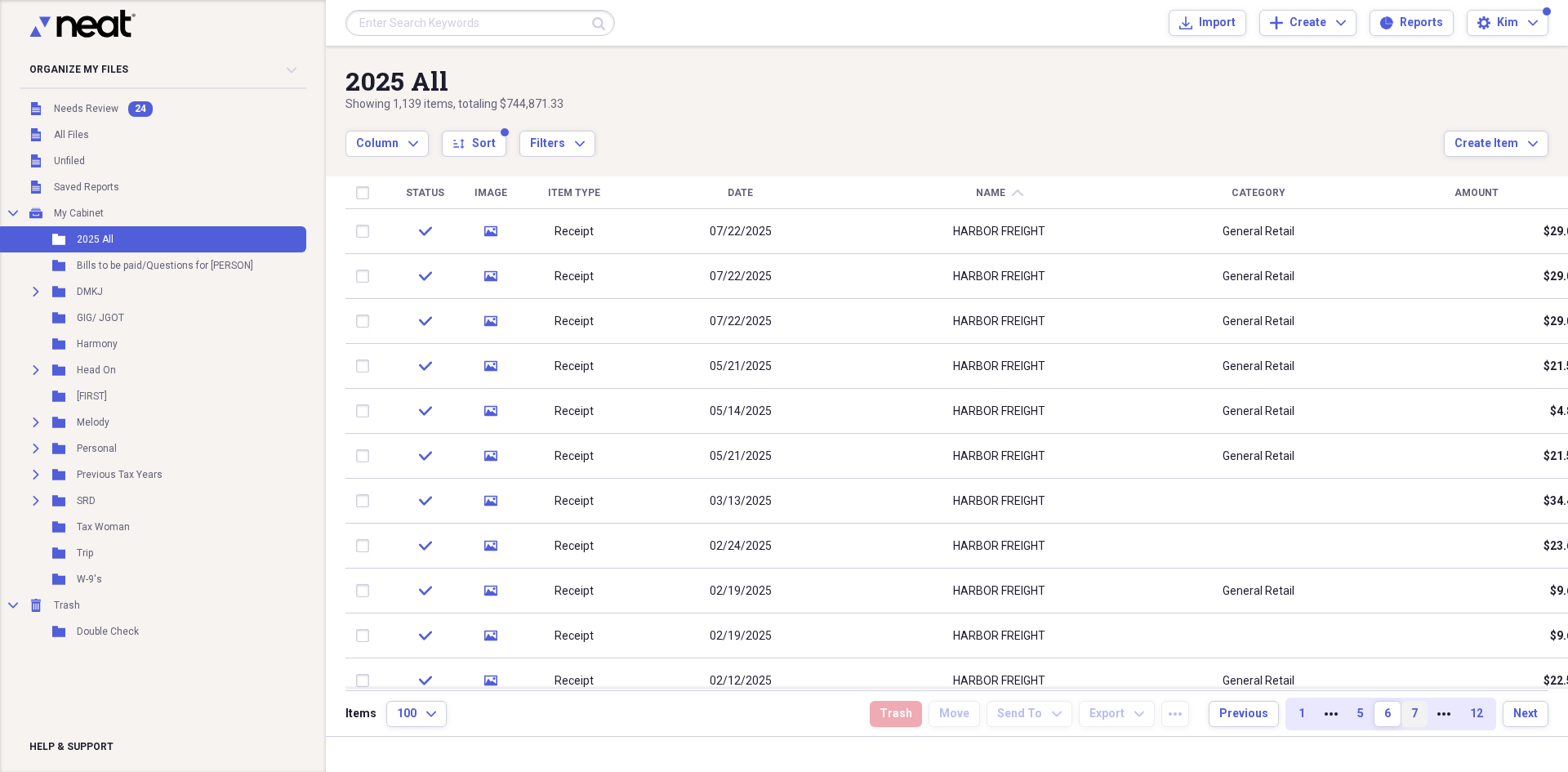 click on "7" at bounding box center (1414, 714) 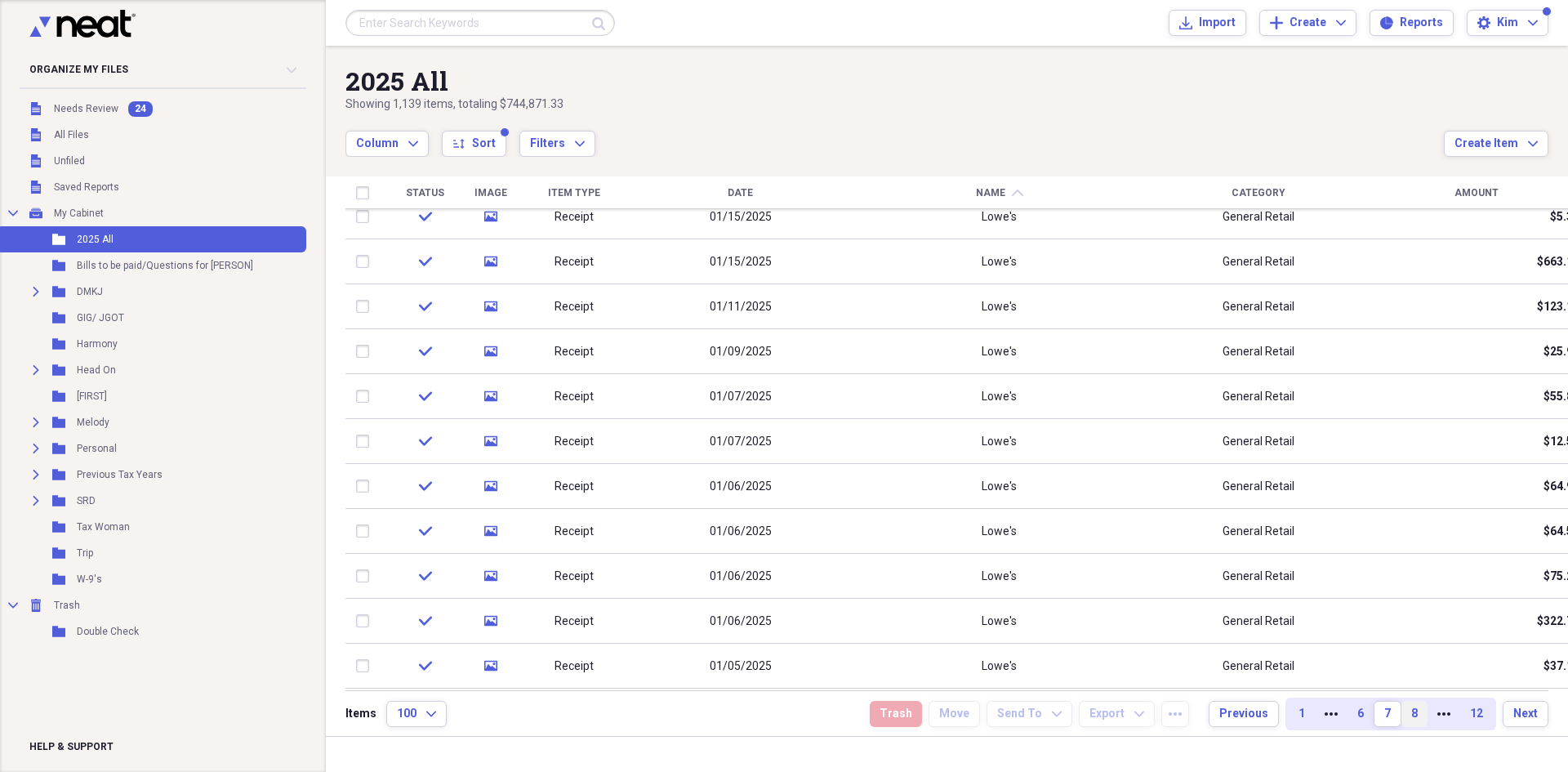 click on "8" at bounding box center [1414, 714] 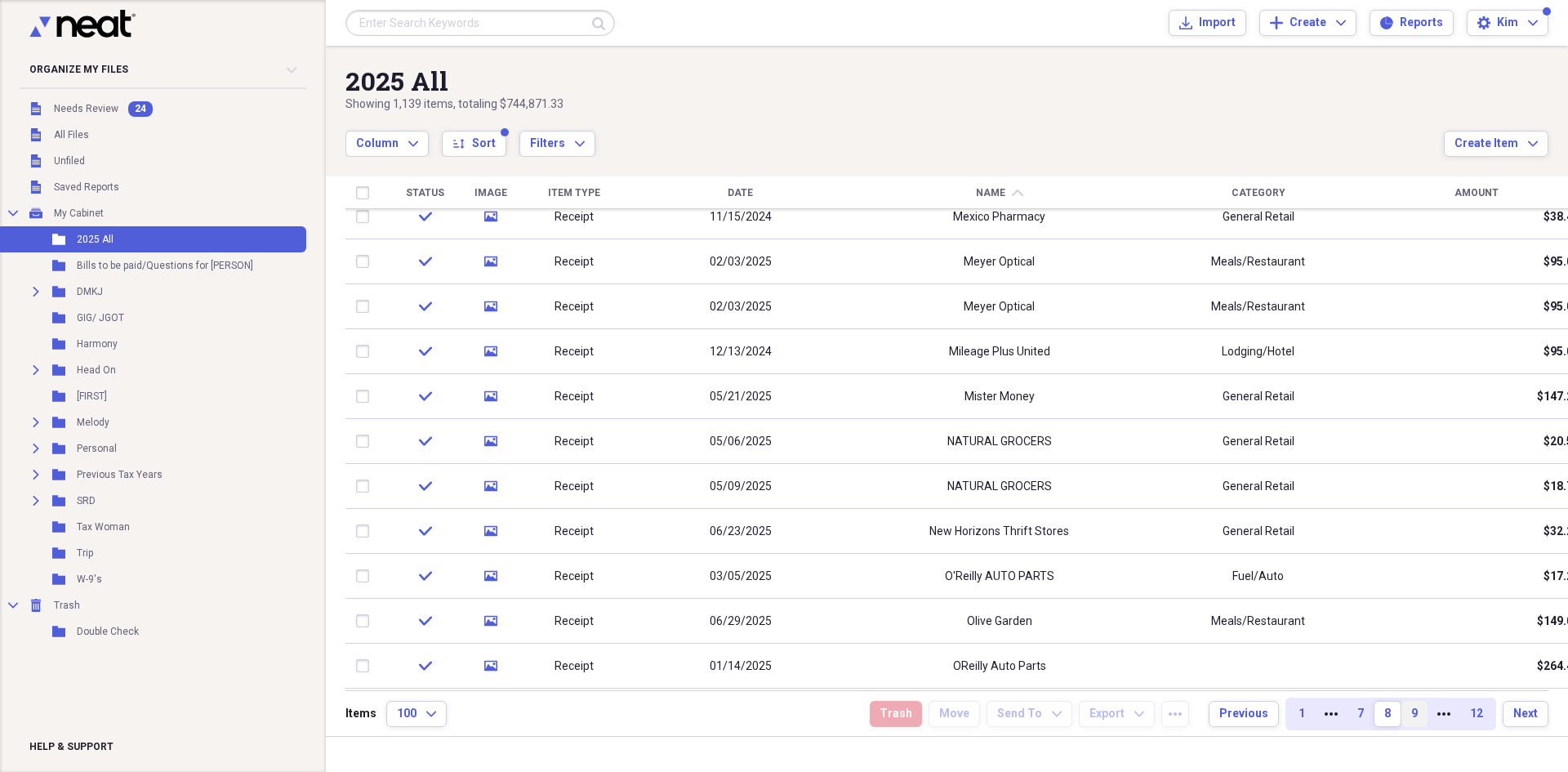 click on "9" at bounding box center (1414, 714) 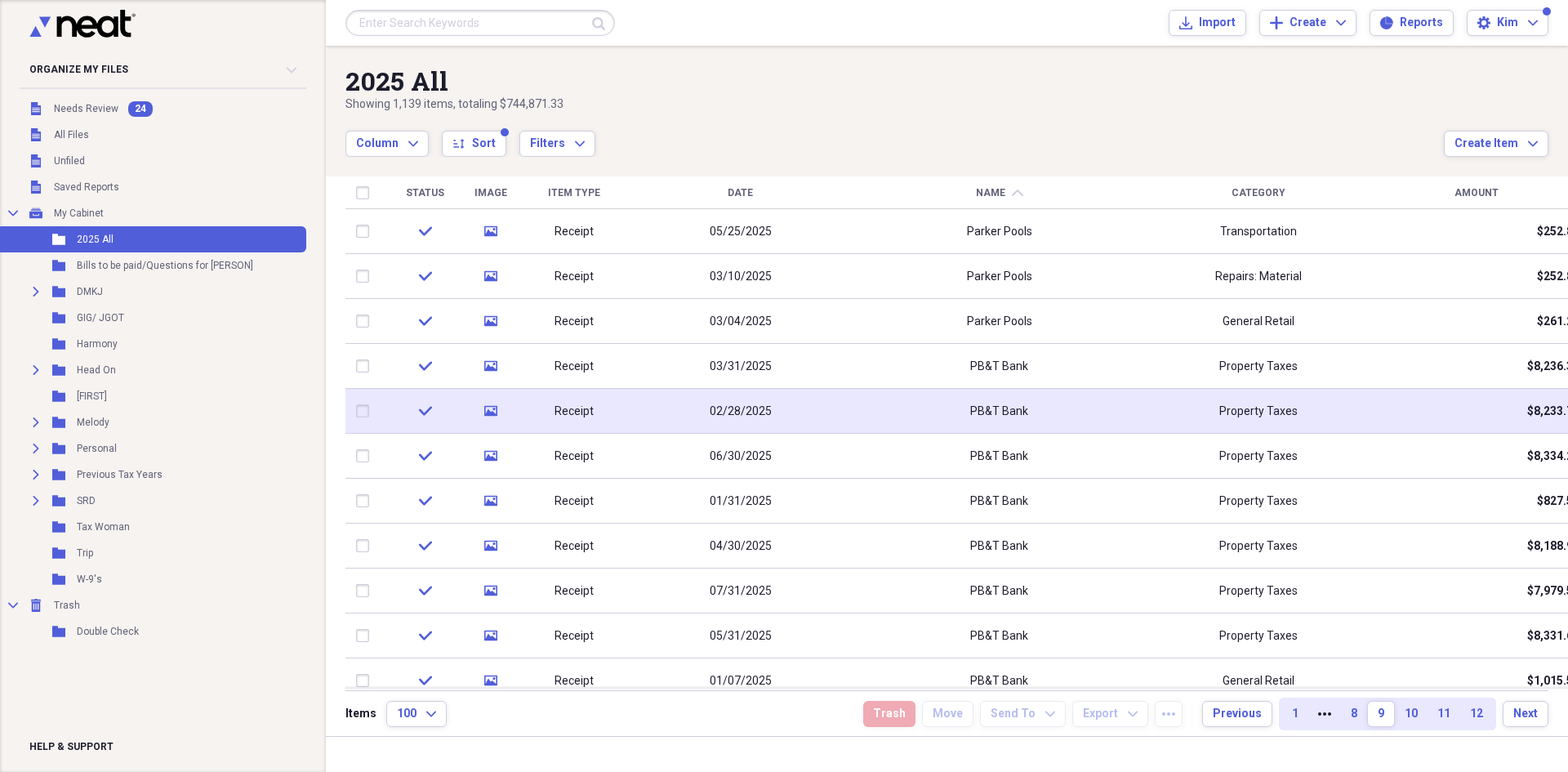 click on "PB&T Bank" at bounding box center (999, 412) 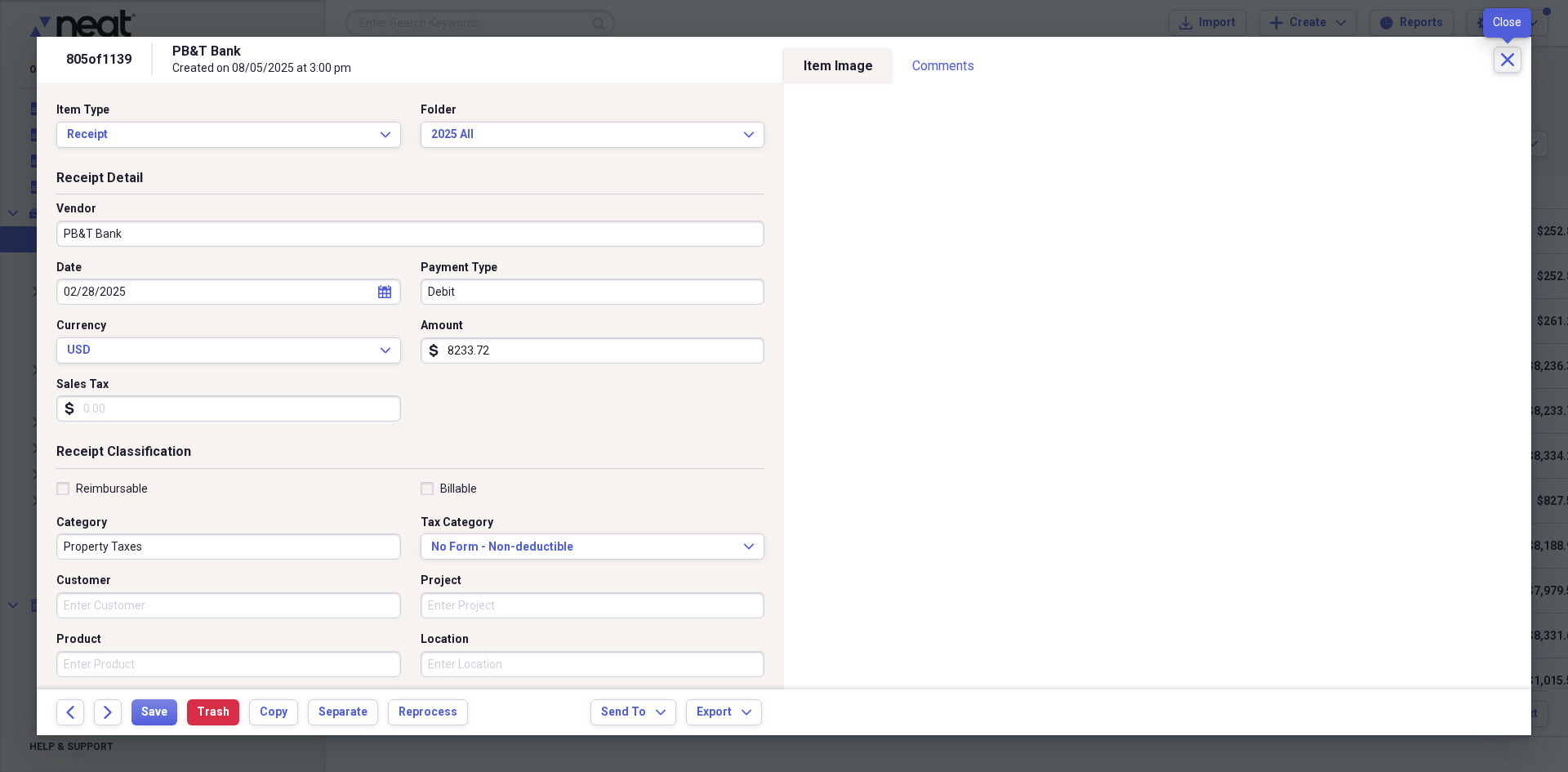 click on "Close" 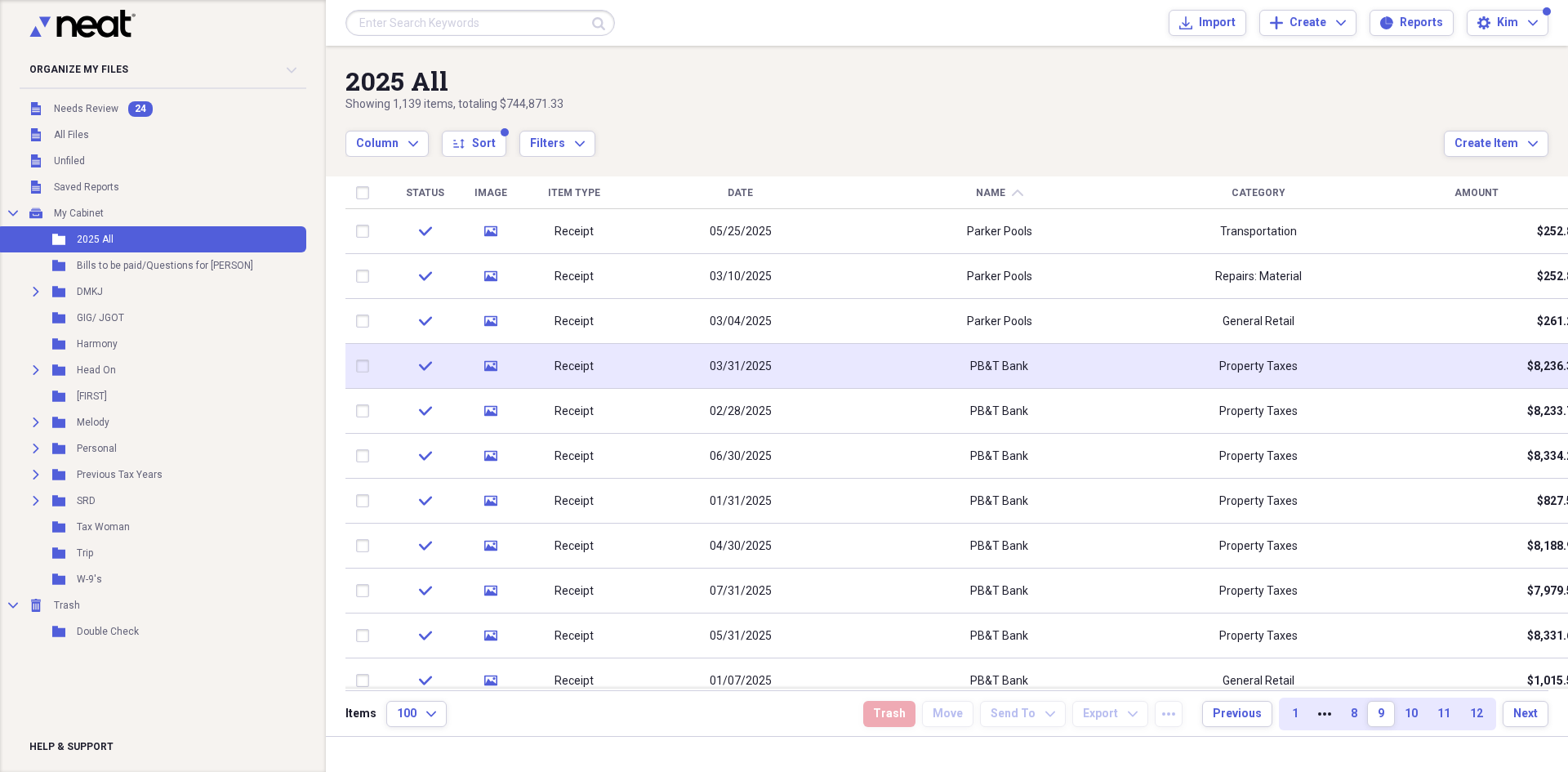 click on "PB&T Bank" at bounding box center [999, 367] 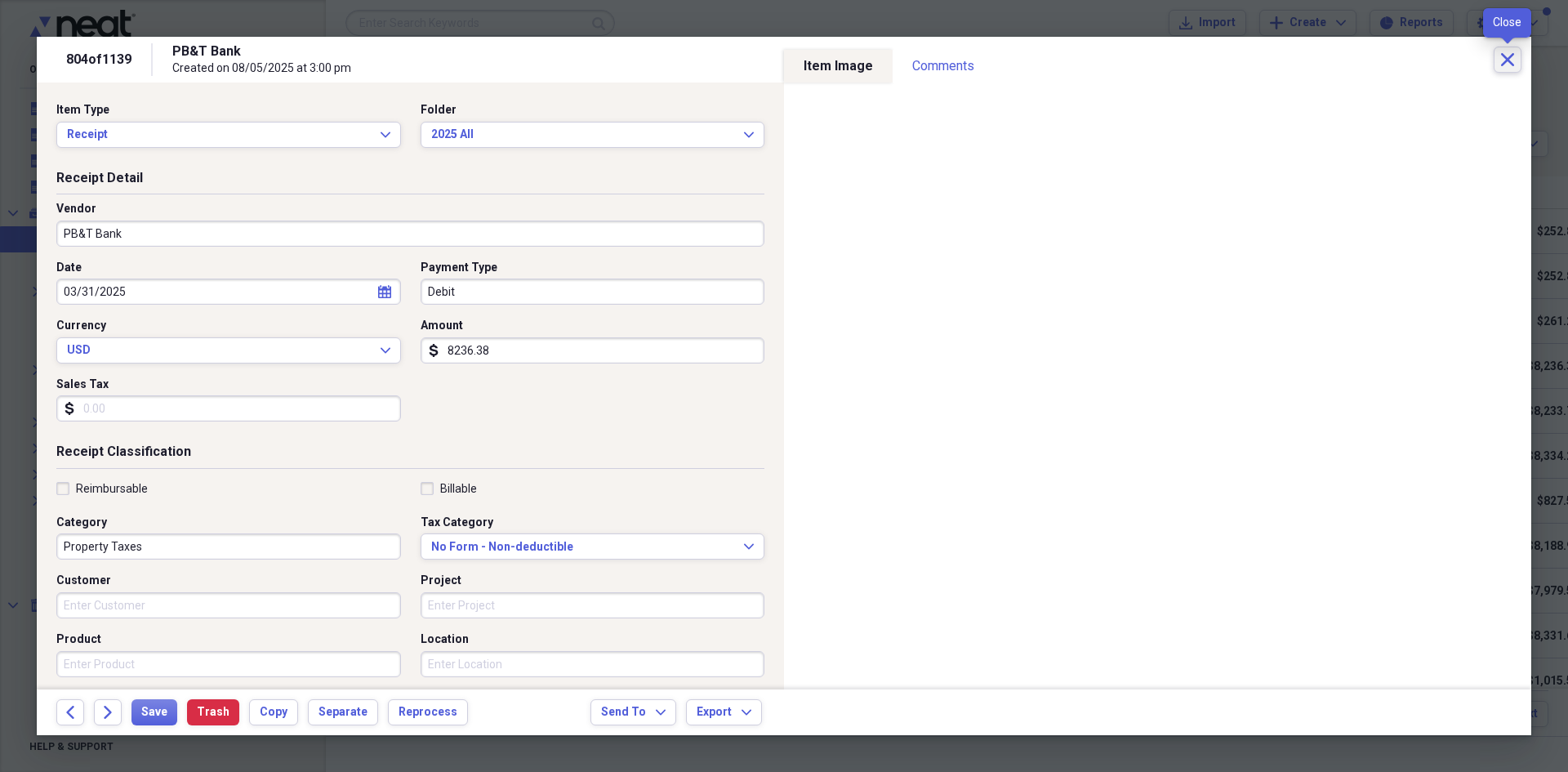 click 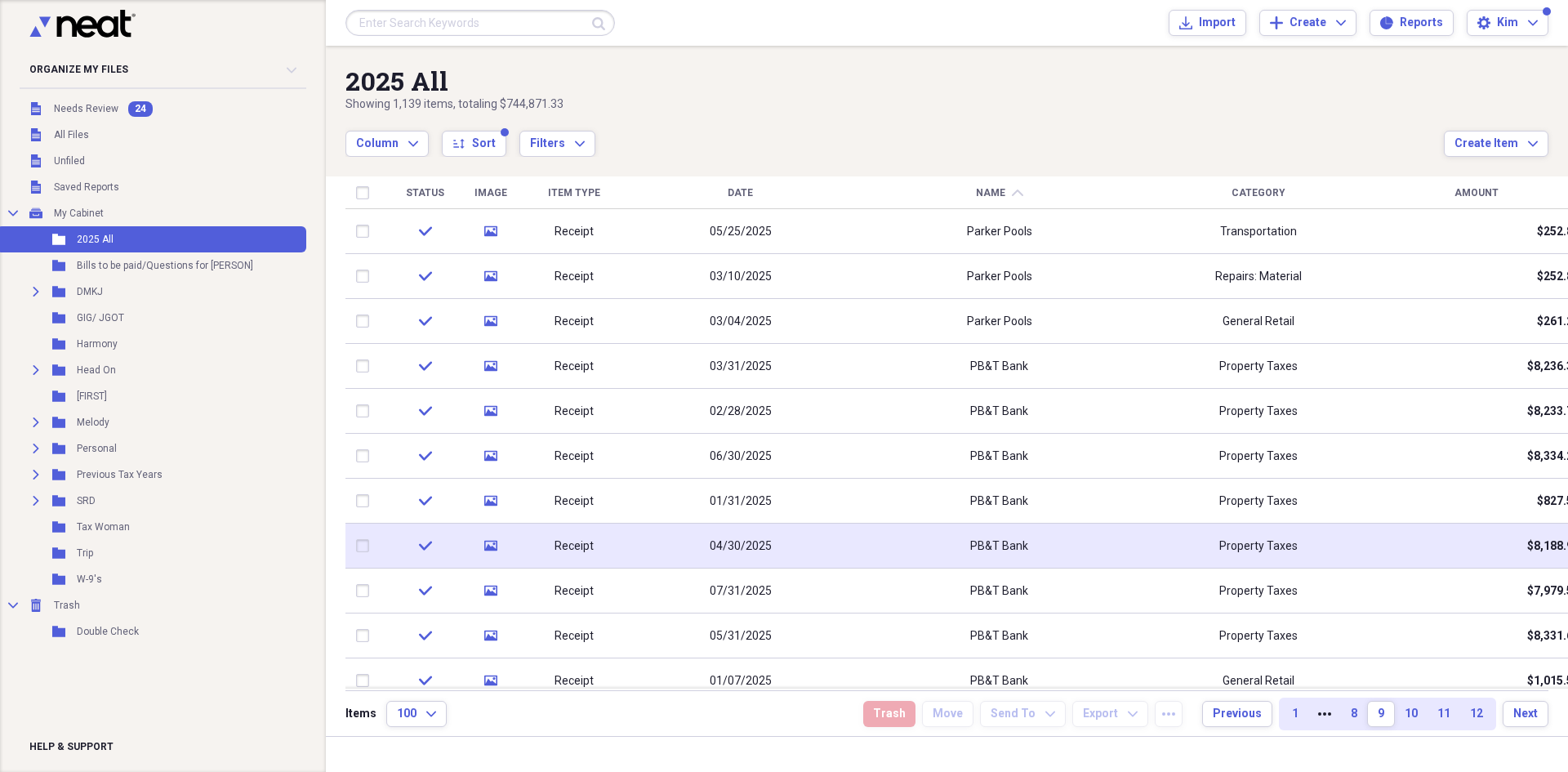 click on "PB&T Bank" at bounding box center (999, 546) 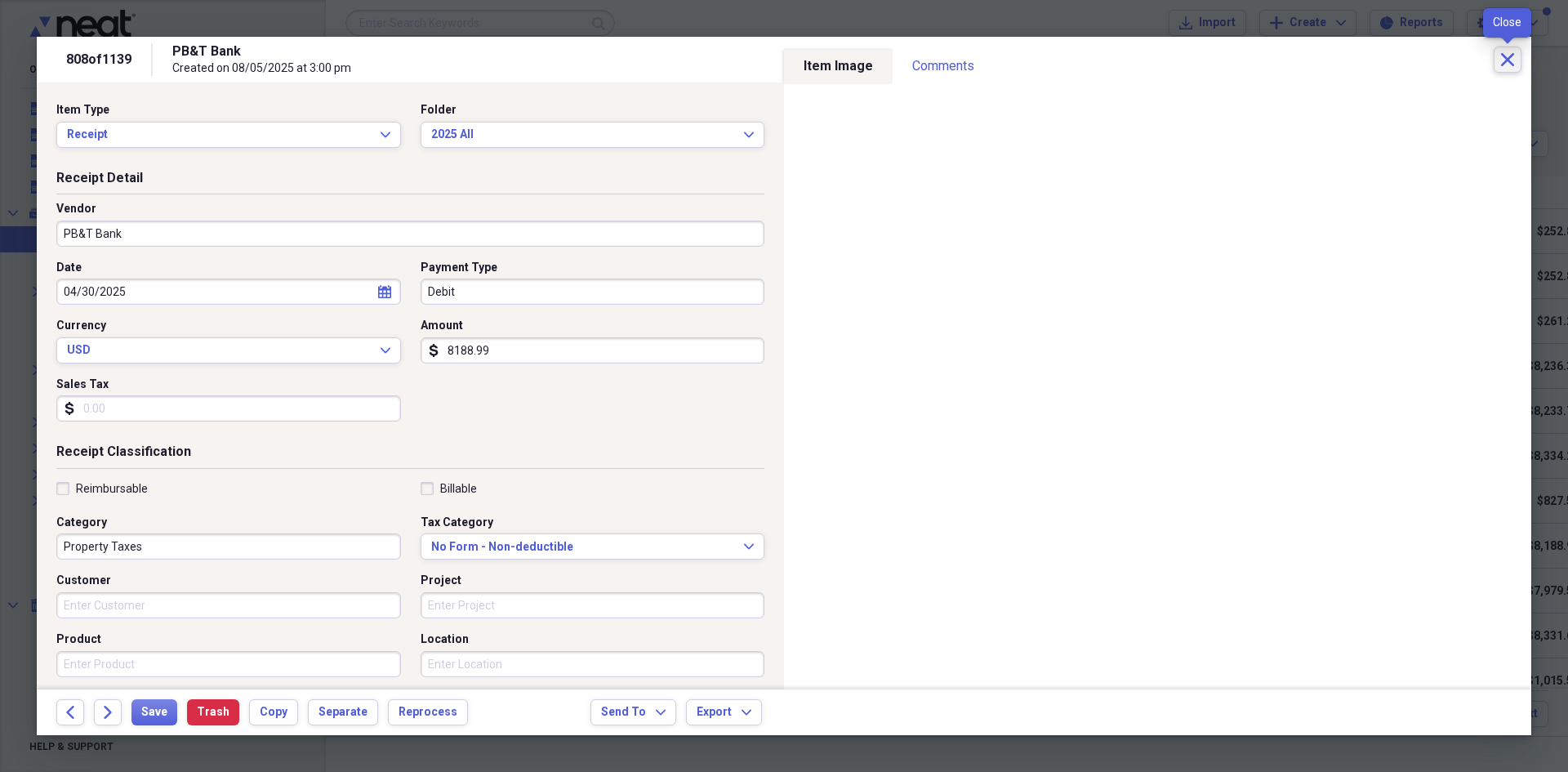 click on "Close" 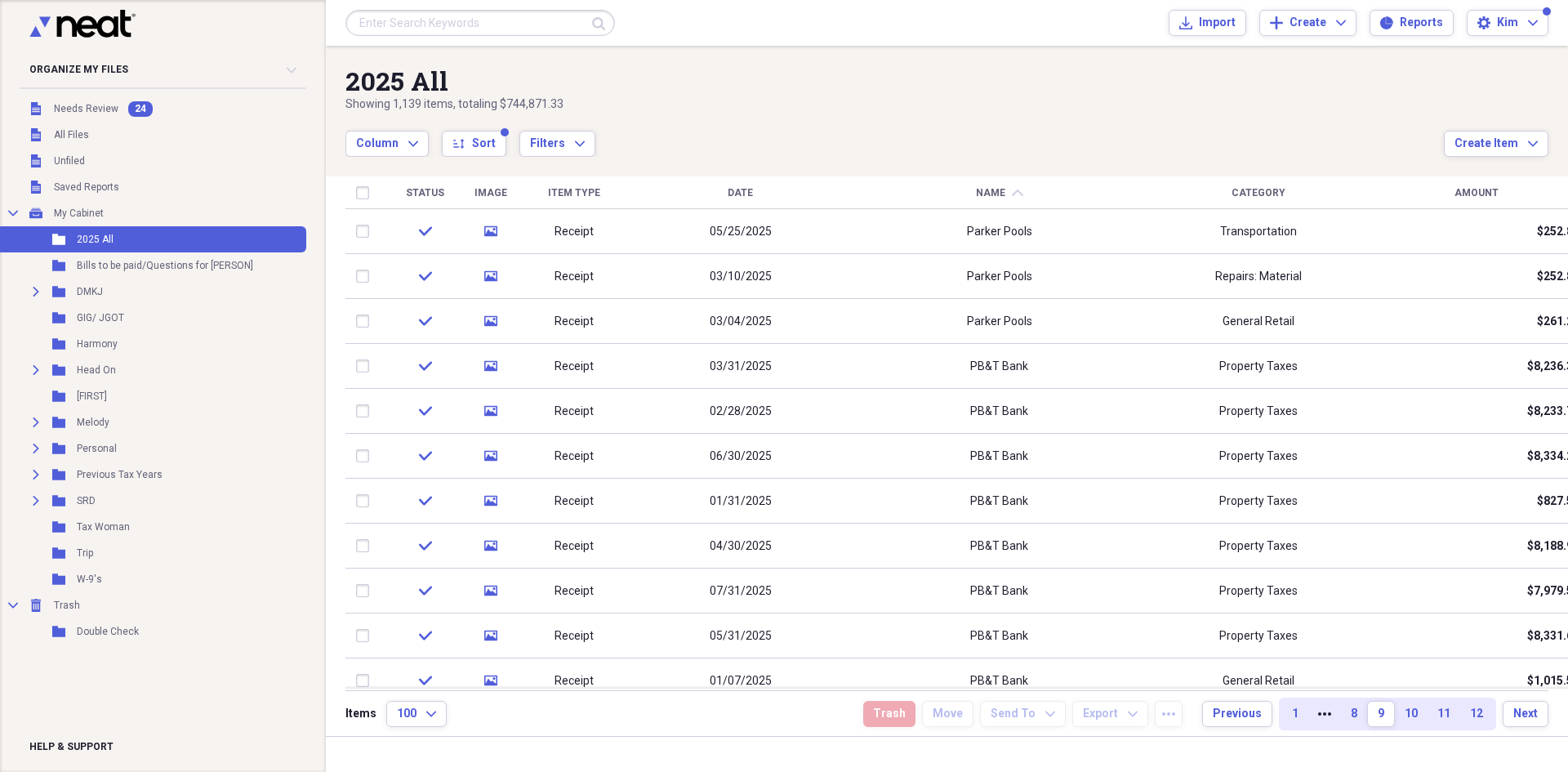 click at bounding box center [480, 23] 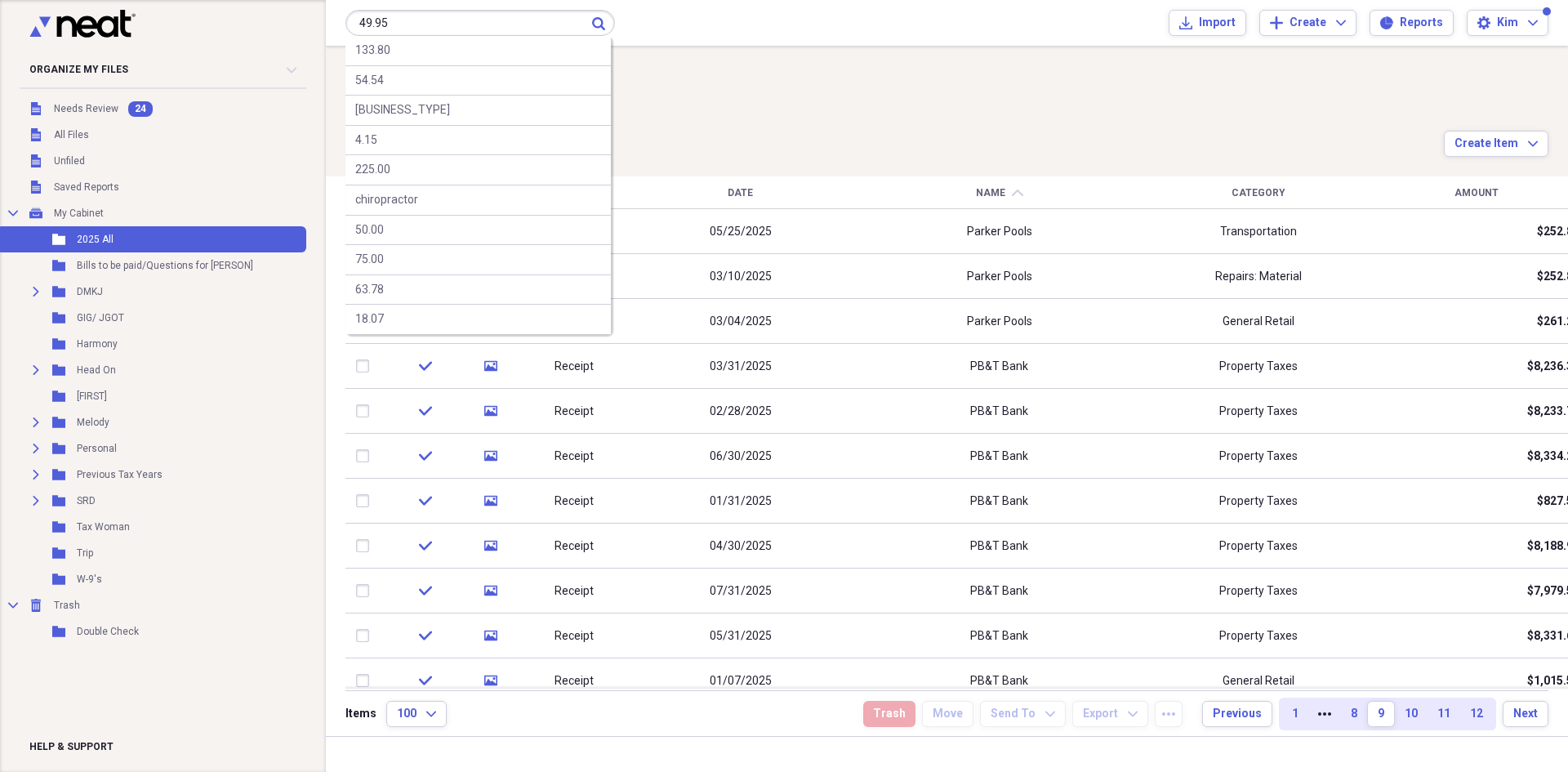 type on "49.95" 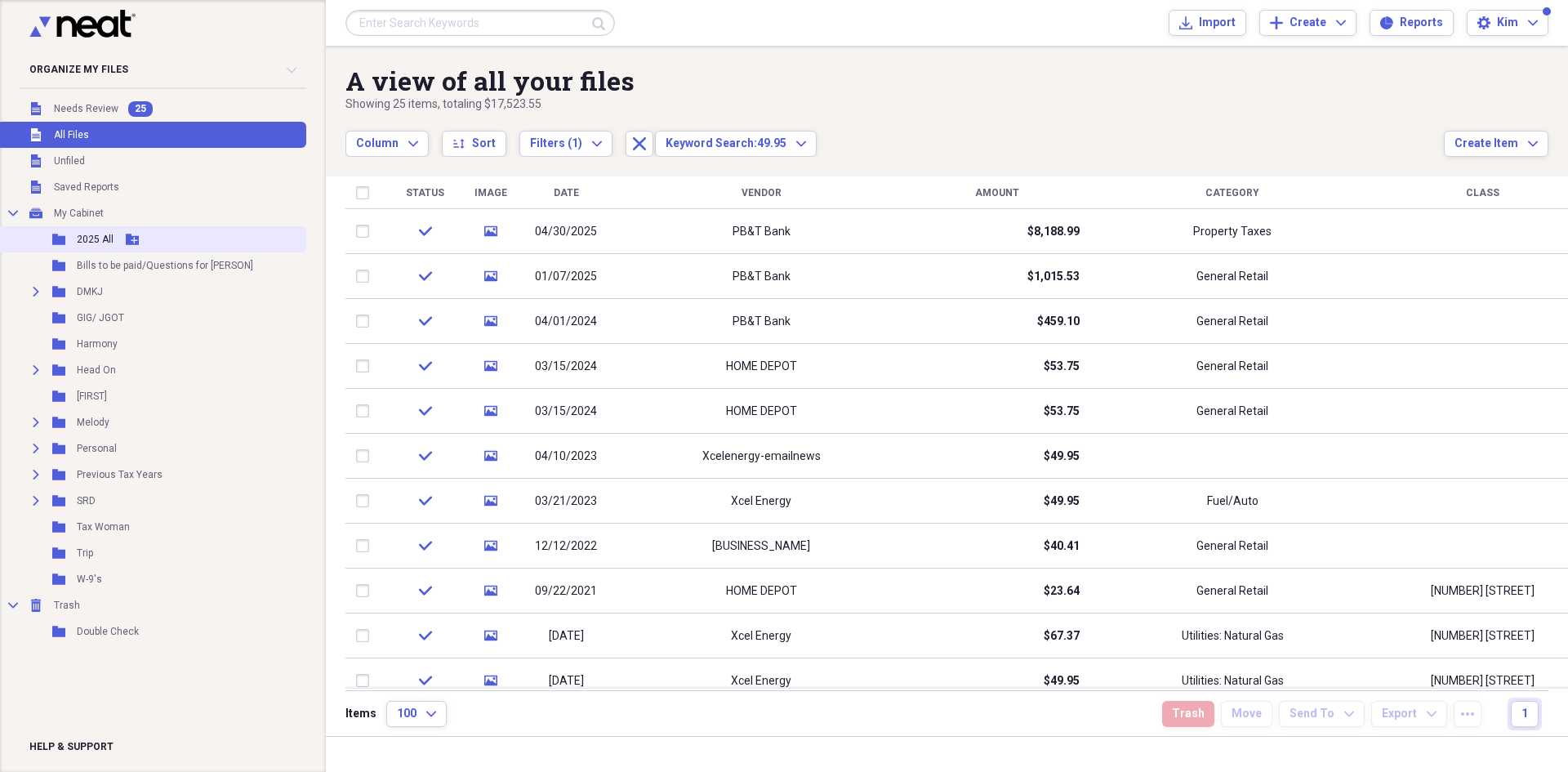 click on "2025 All" at bounding box center [95, 239] 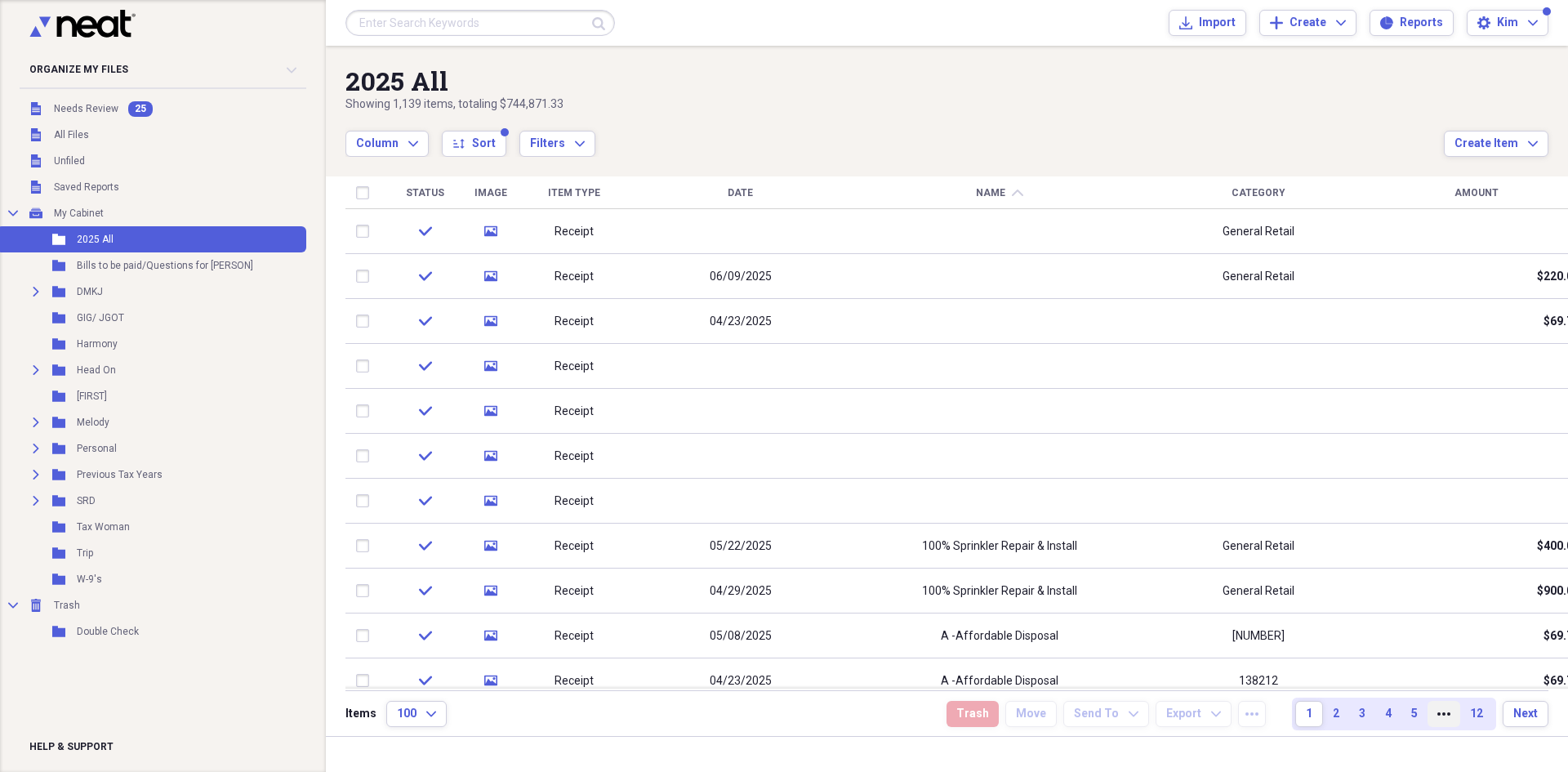 click on "More" 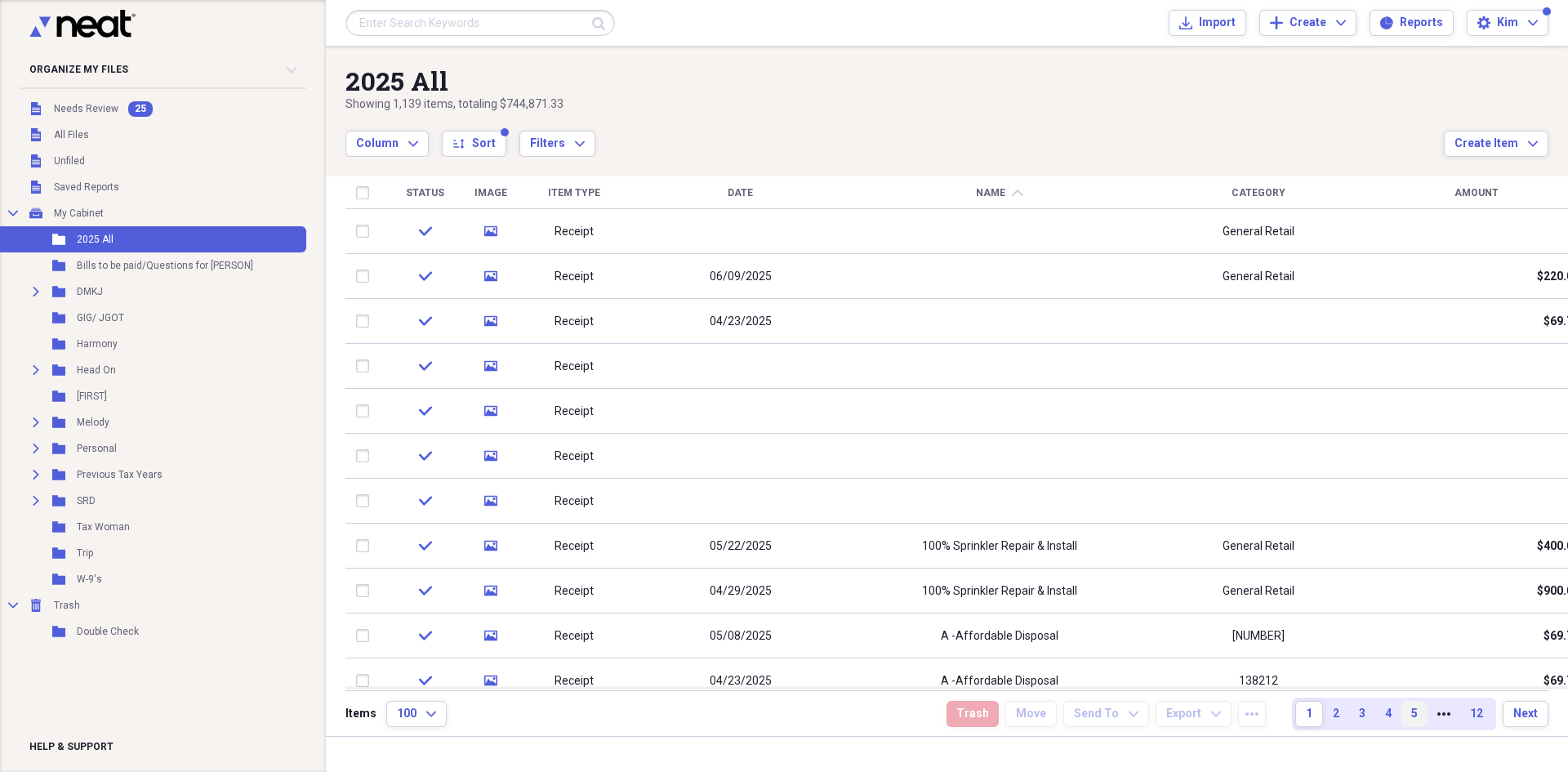 click on "5" at bounding box center (1414, 714) 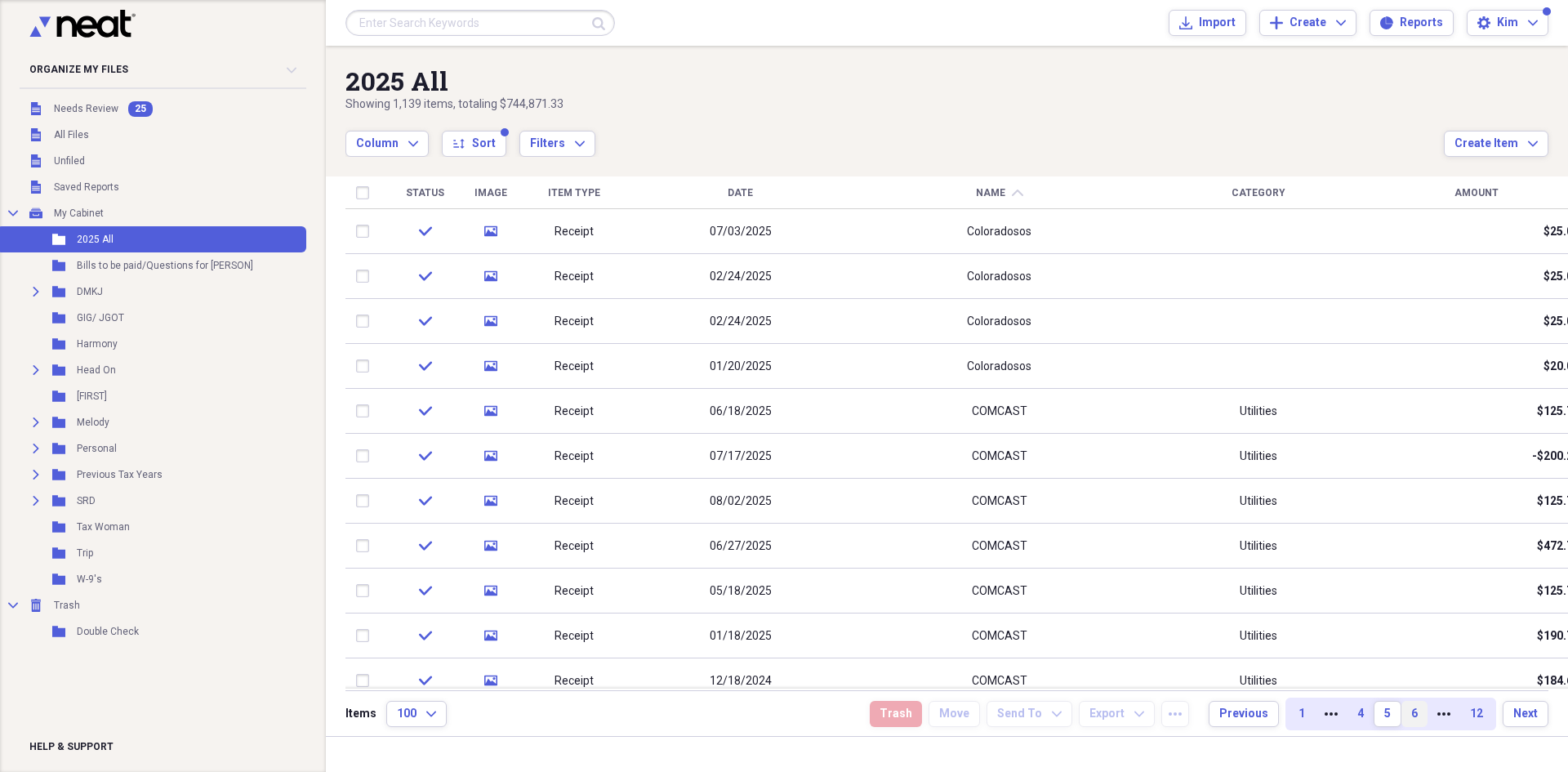 click on "6" at bounding box center (1414, 714) 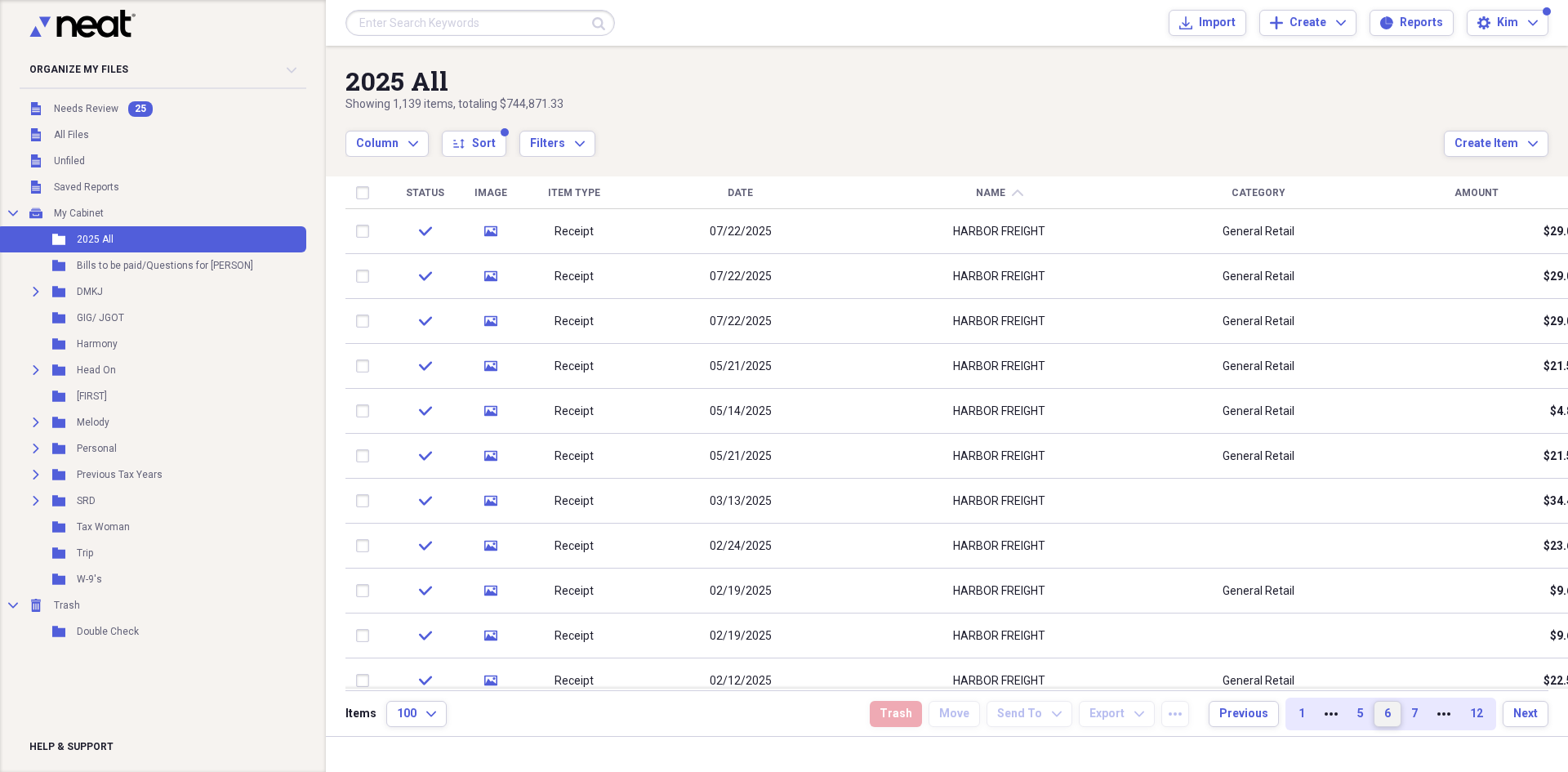 click on "7" at bounding box center [1414, 714] 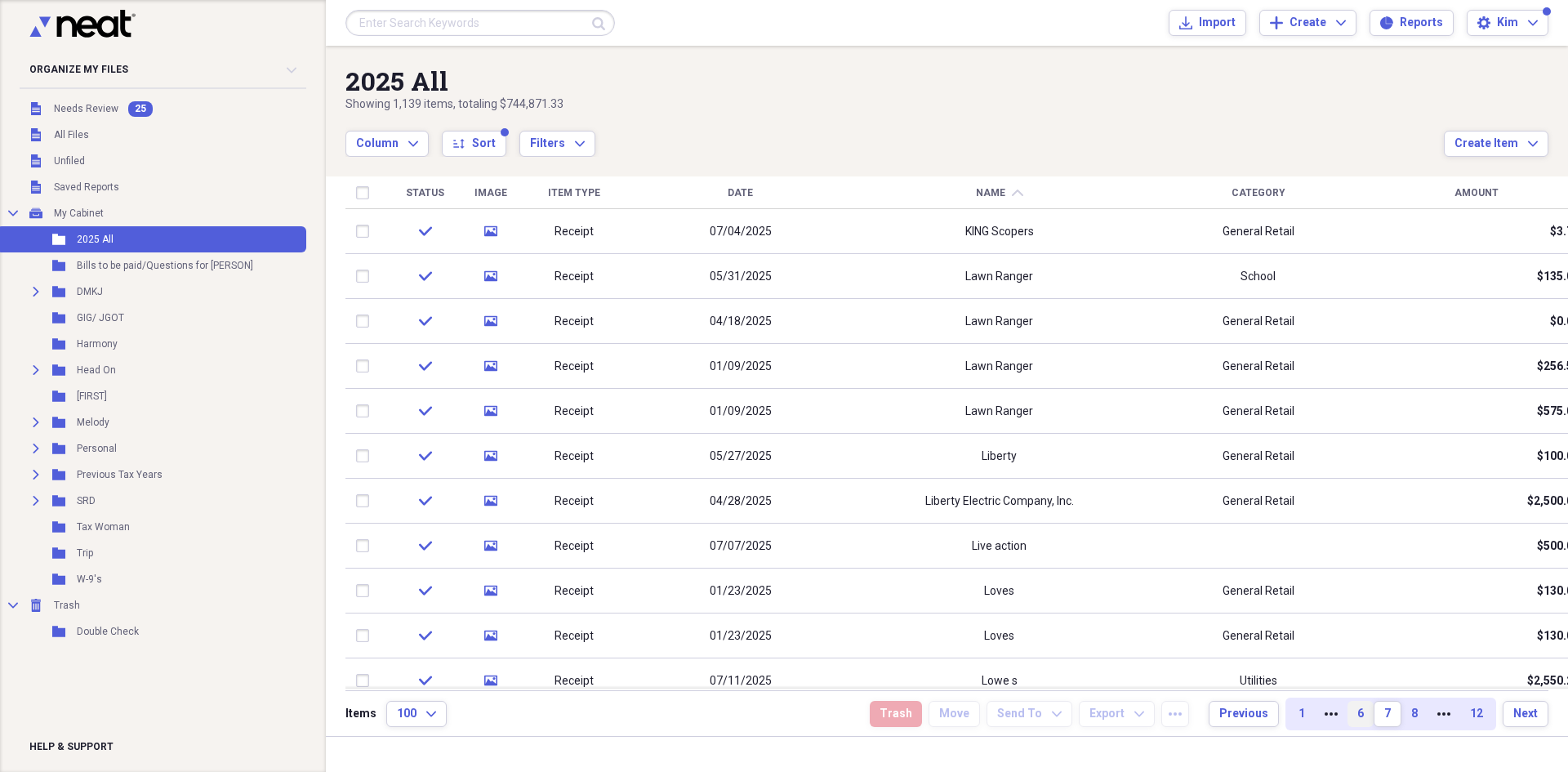 click on "8" at bounding box center (1414, 714) 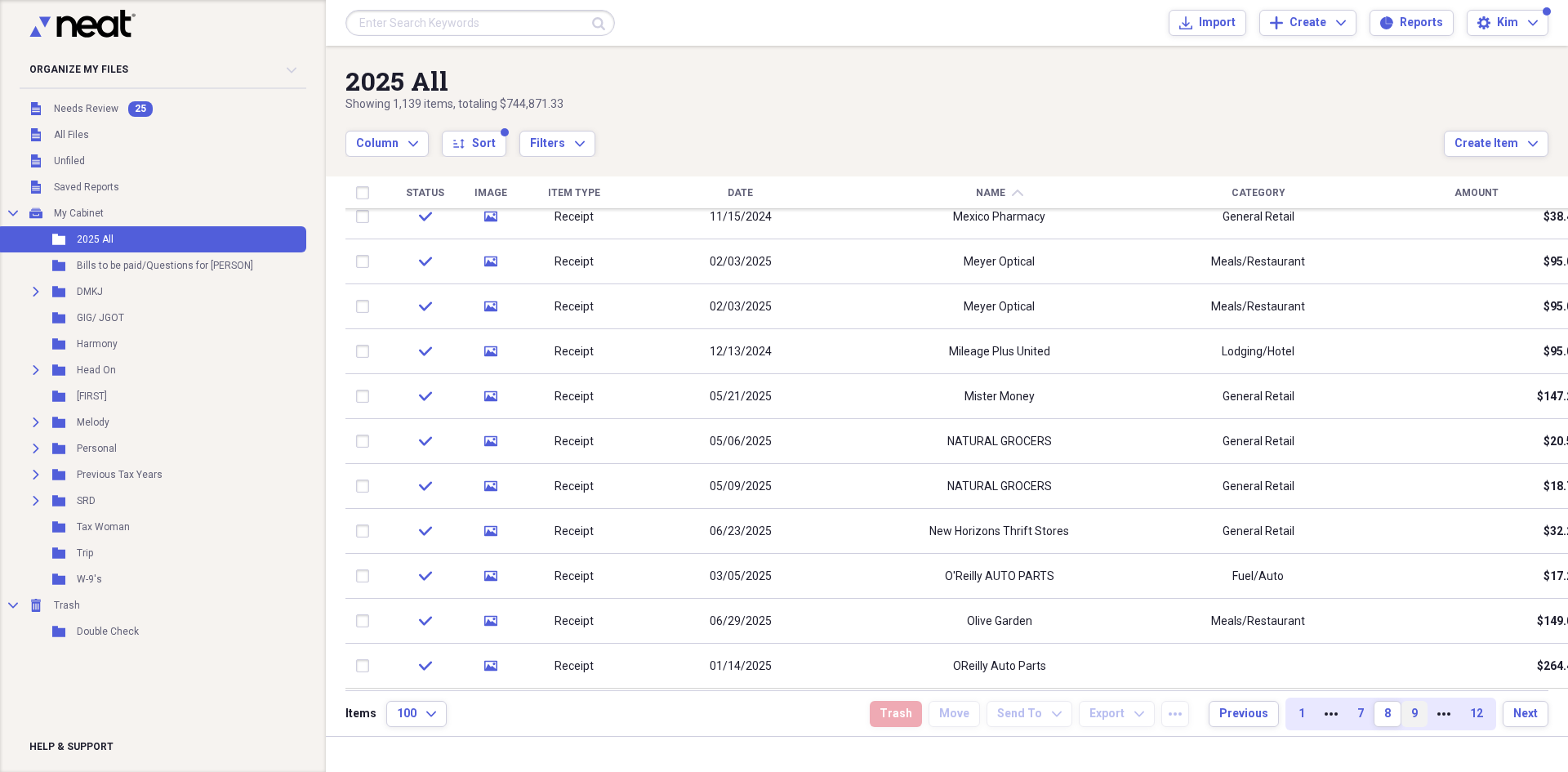 click on "9" at bounding box center [1414, 714] 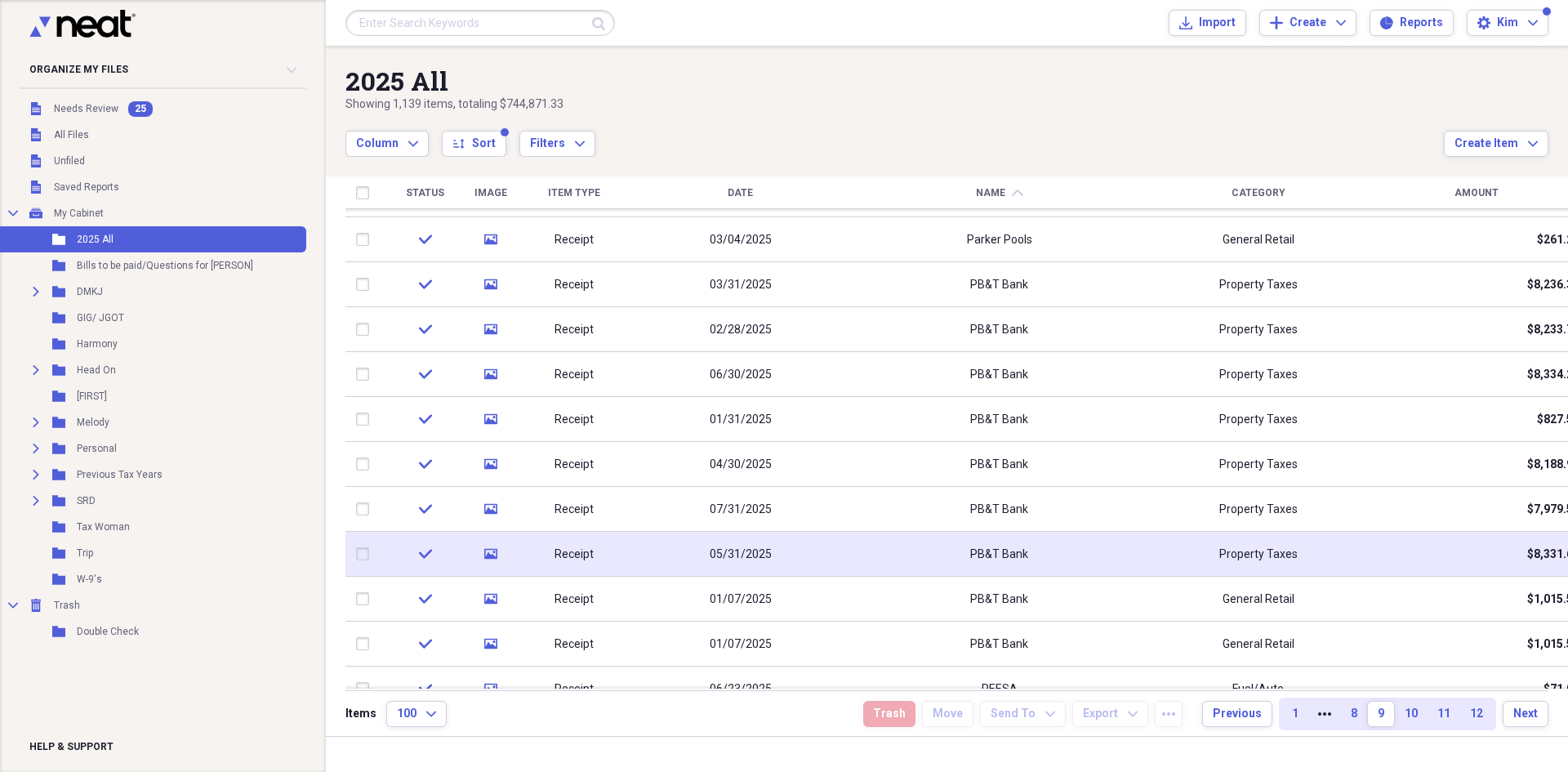 click on "PB&T Bank" at bounding box center [999, 555] 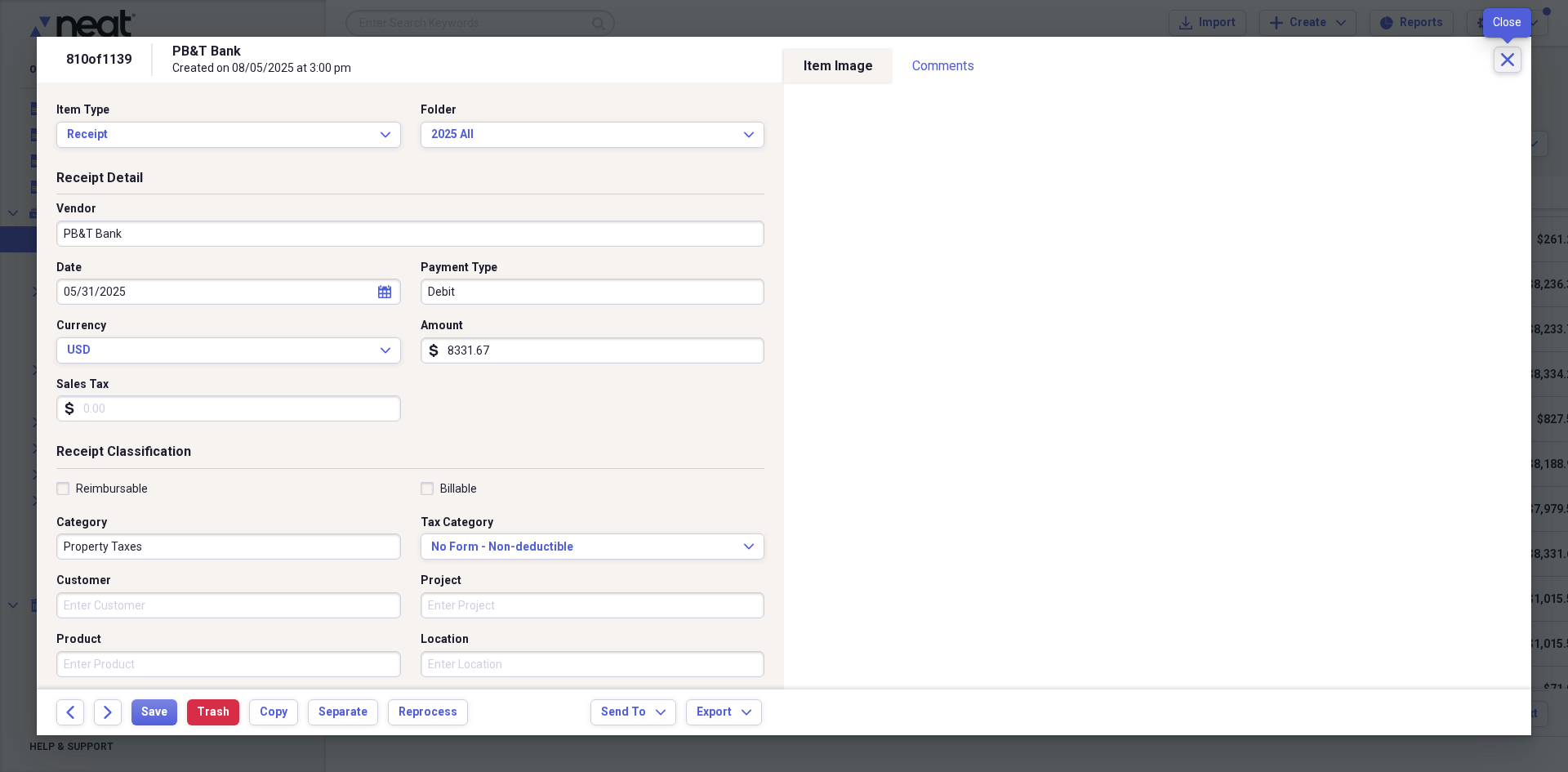 click 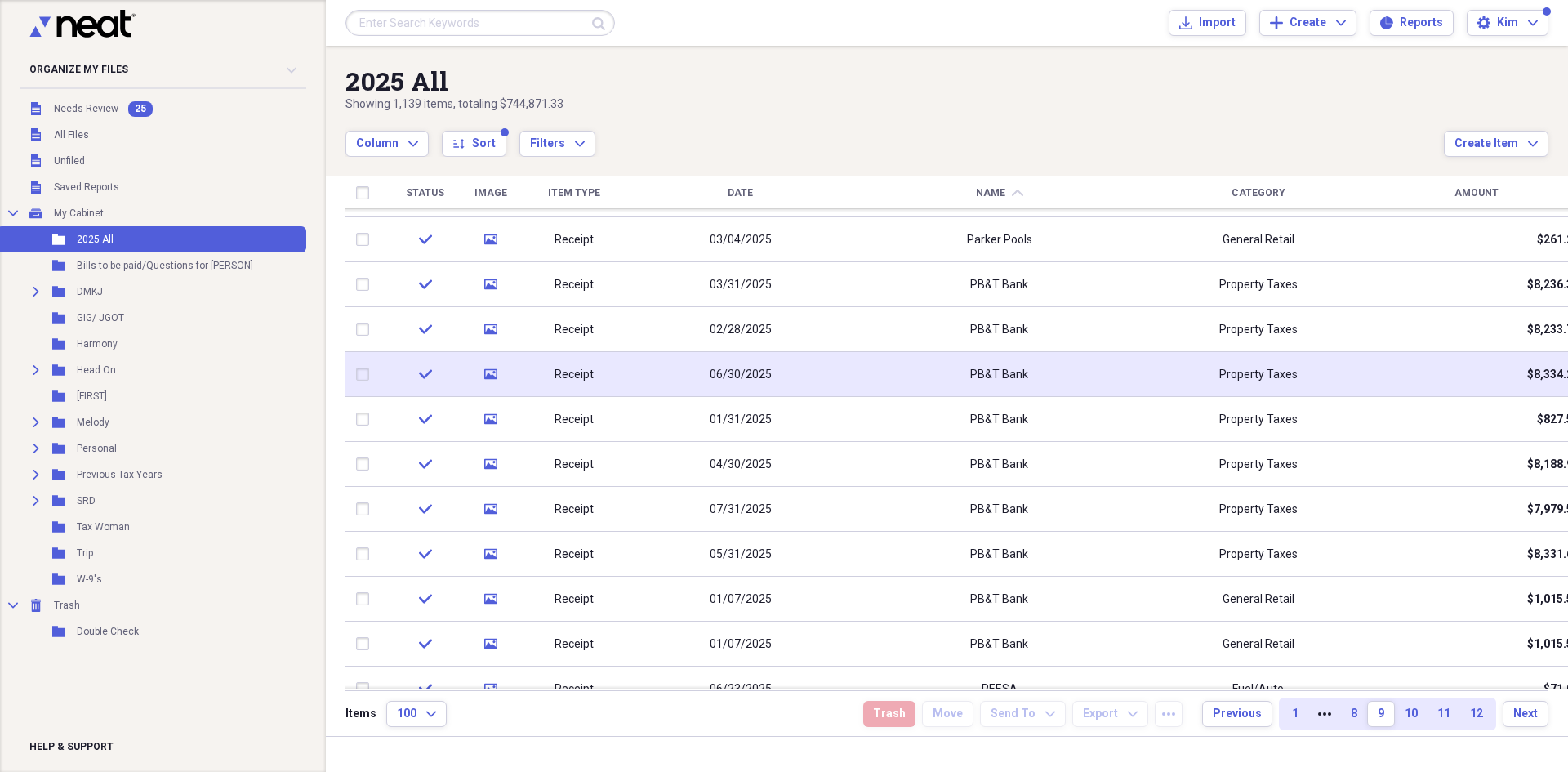 click on "PB&T Bank" at bounding box center (999, 374) 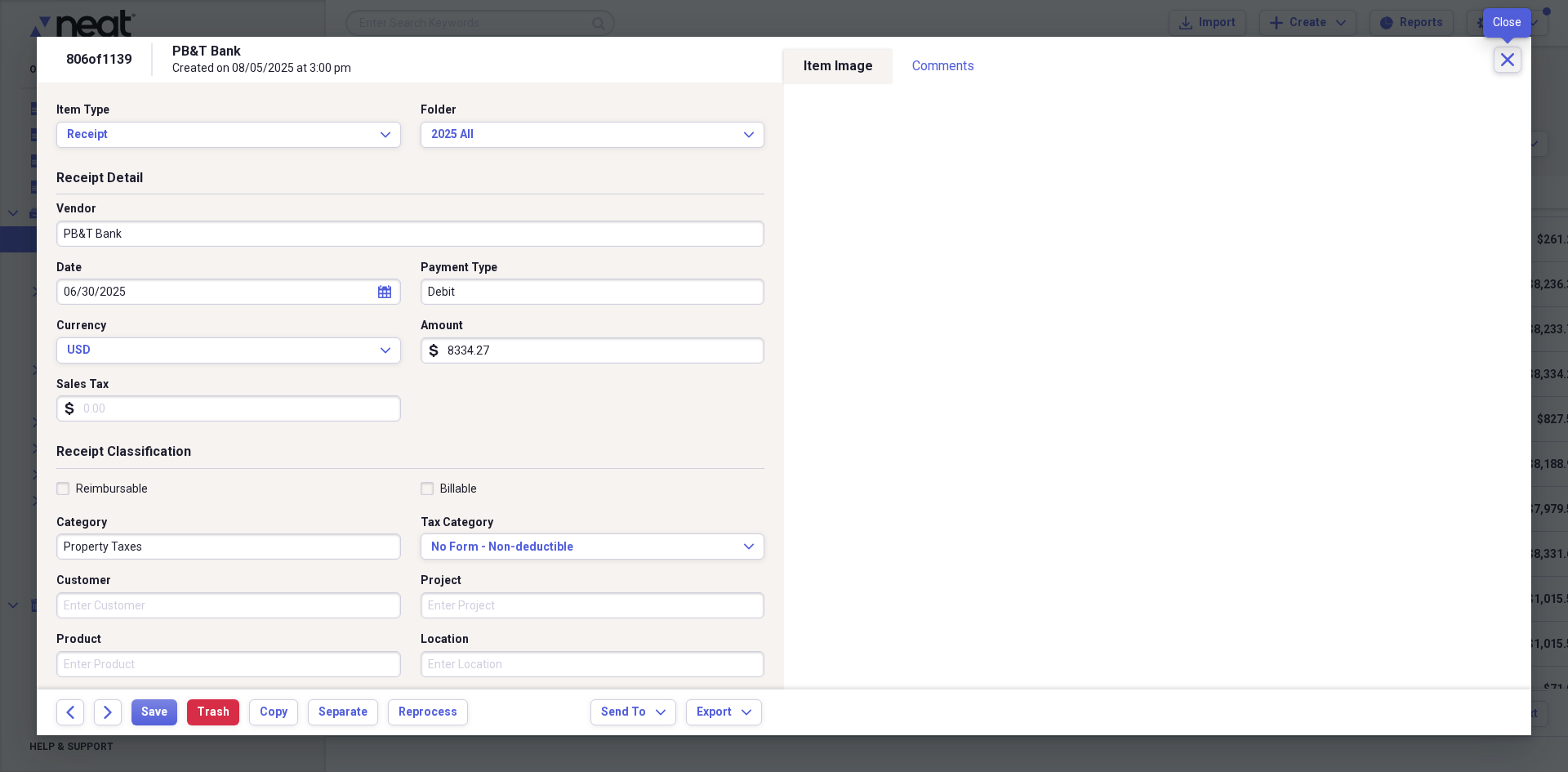 click on "Close" at bounding box center [1508, 60] 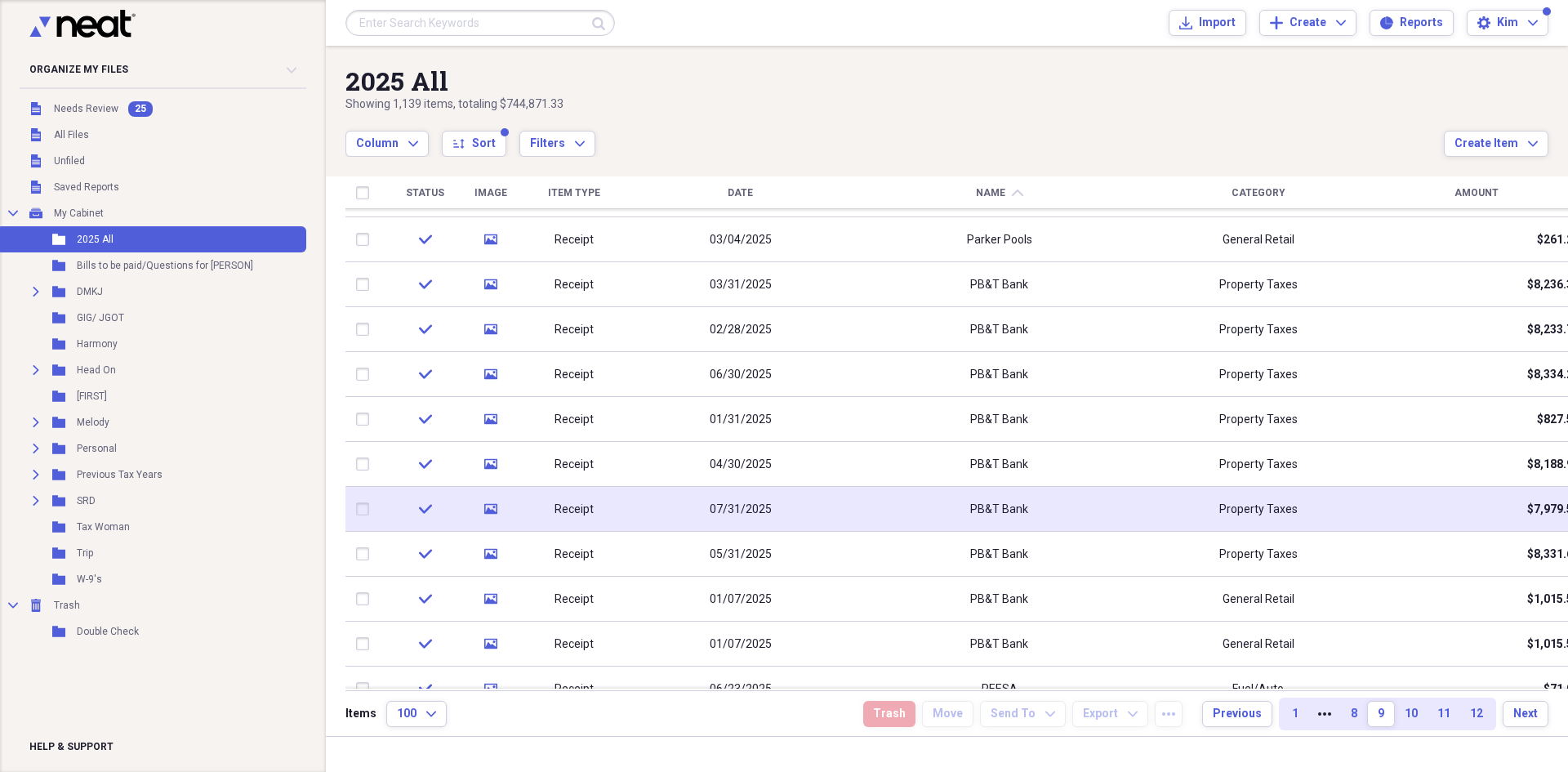 click on "07/31/2025" at bounding box center [741, 510] 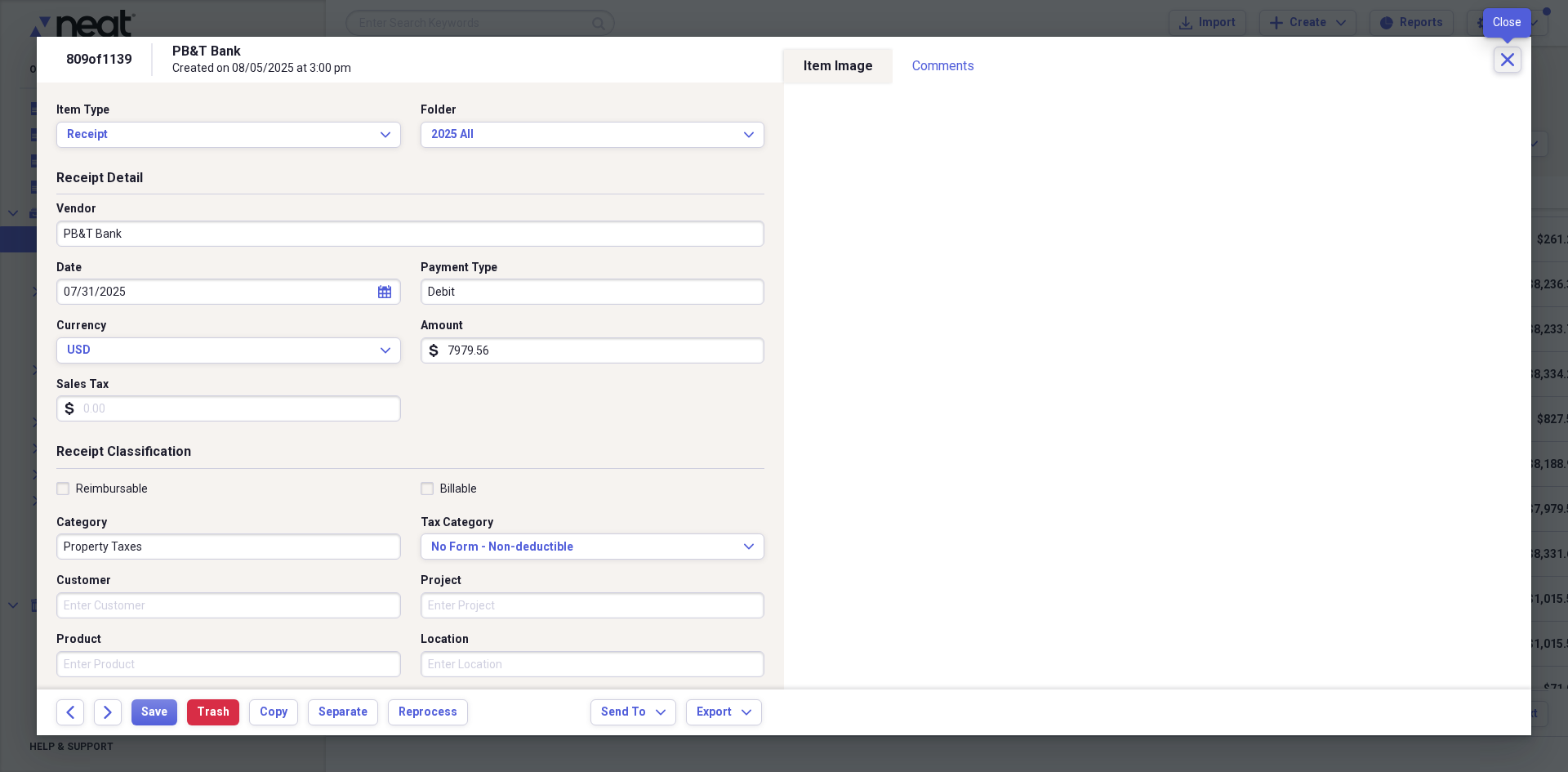 click on "Close" 